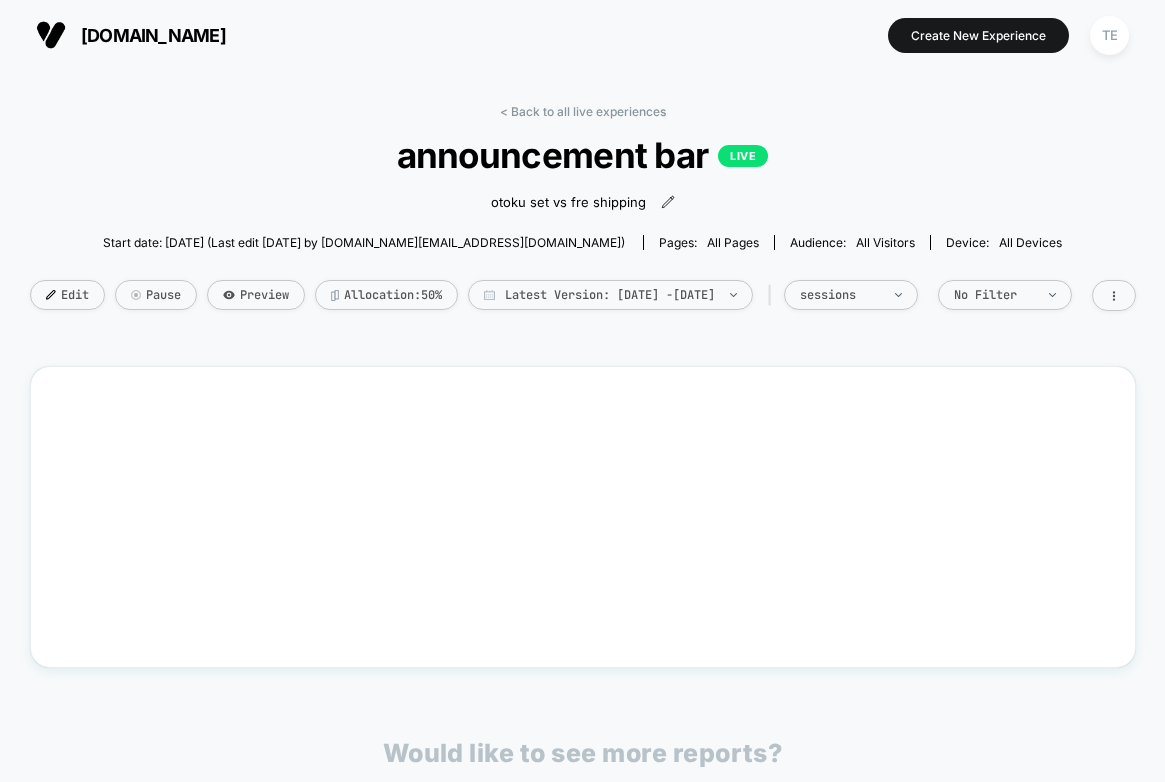 scroll, scrollTop: 0, scrollLeft: 0, axis: both 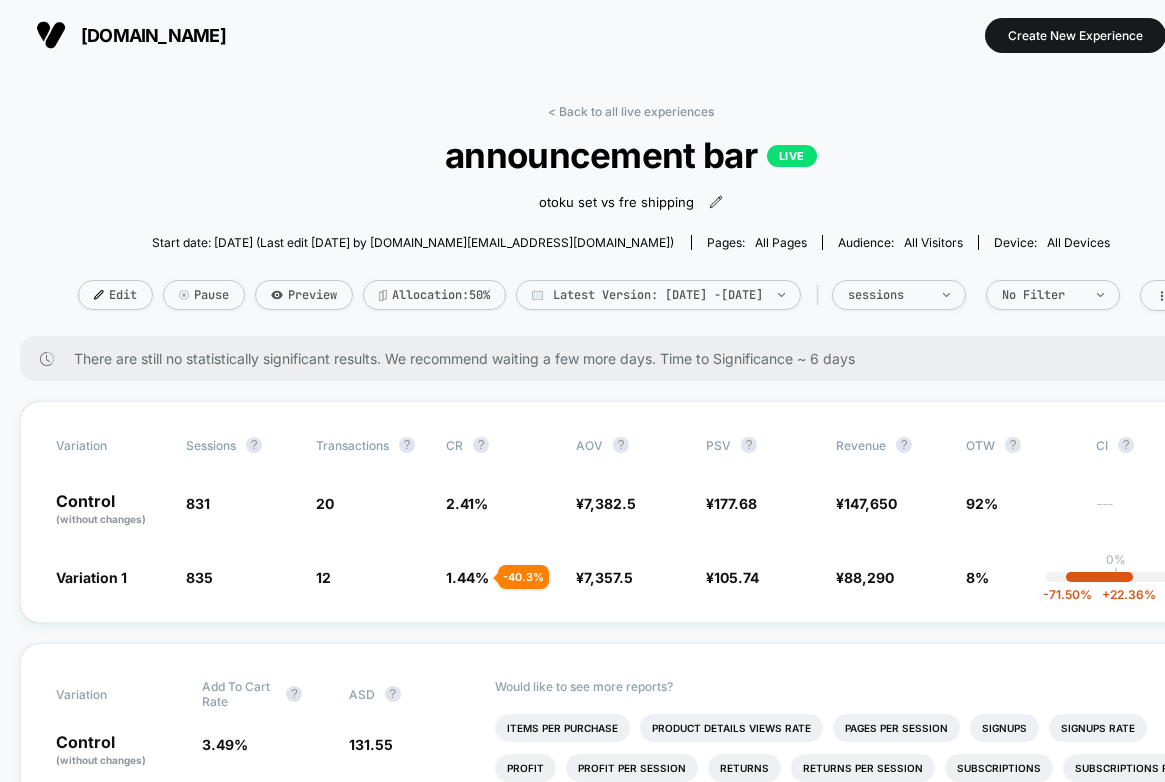 click on "[DOMAIN_NAME]" at bounding box center [131, 35] 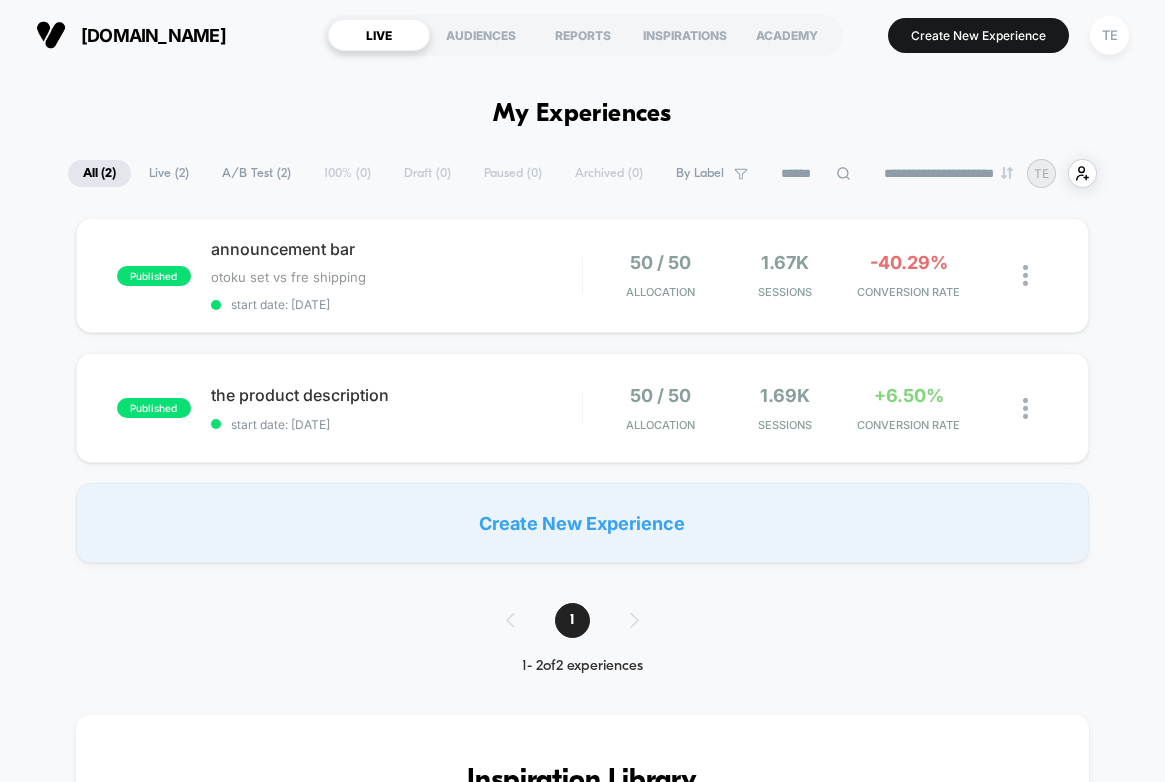 scroll, scrollTop: 0, scrollLeft: 0, axis: both 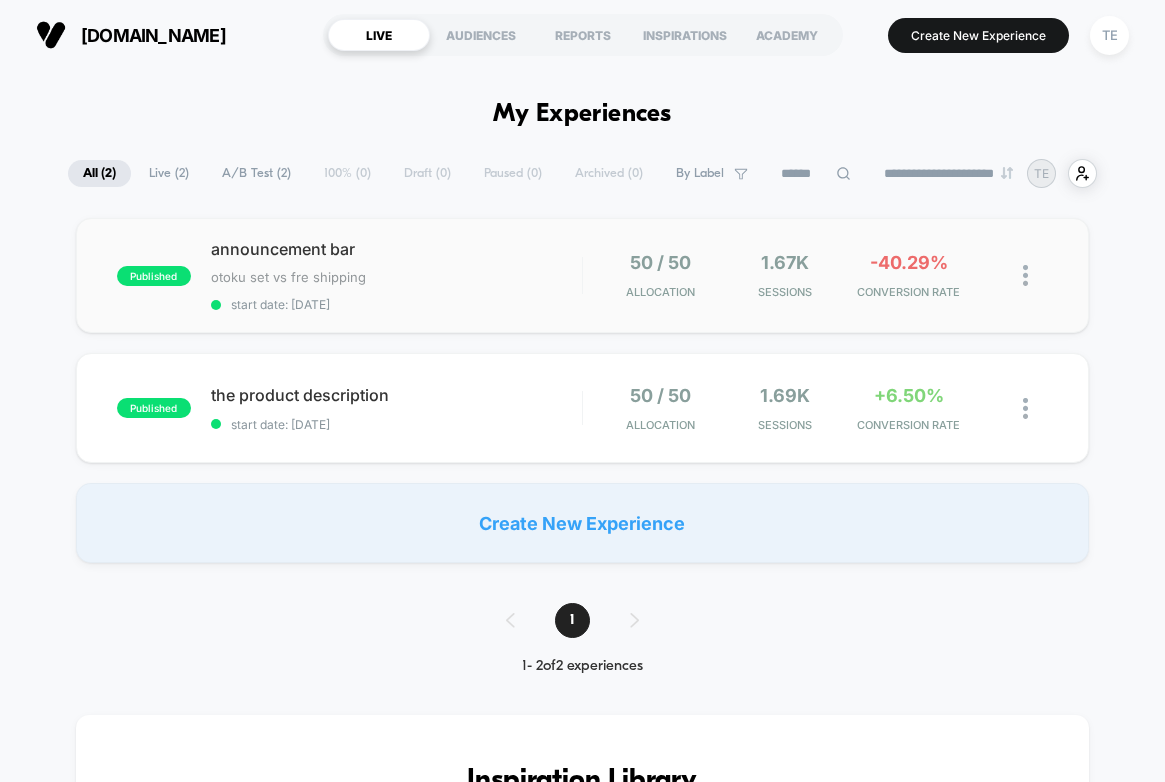 click on "published announcement bar otoku set vs fre shipping Click to edit experience details otoku set vs fre shipping start date: [DATE] 50 / 50 Allocation 1.67k Sessions -40.29% CONVERSION RATE" at bounding box center (583, 275) 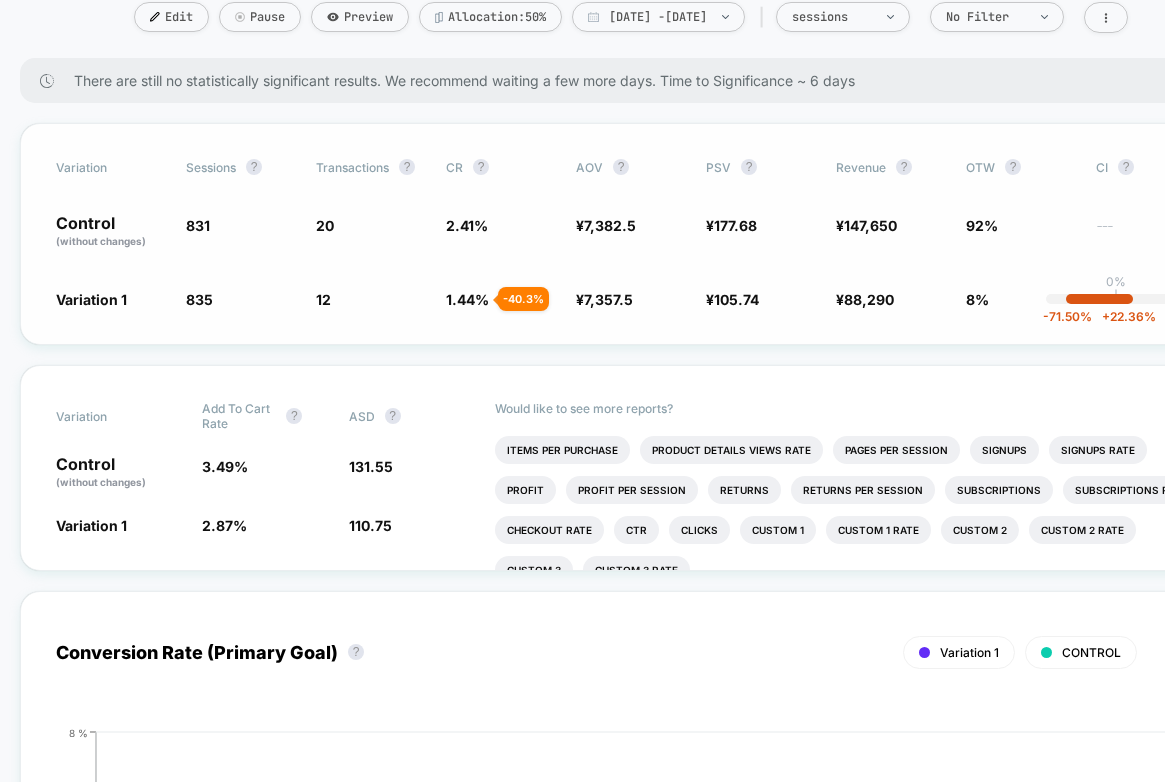 scroll, scrollTop: 285, scrollLeft: 0, axis: vertical 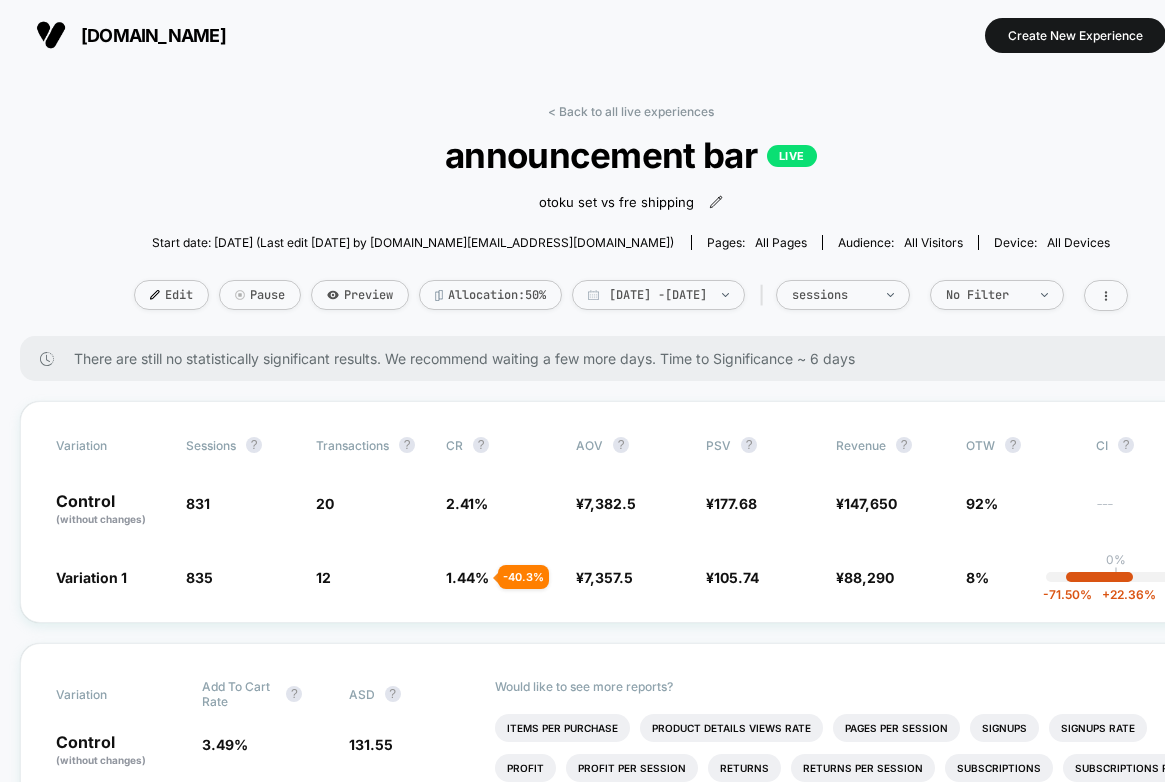 click on "[DOMAIN_NAME]" at bounding box center (153, 35) 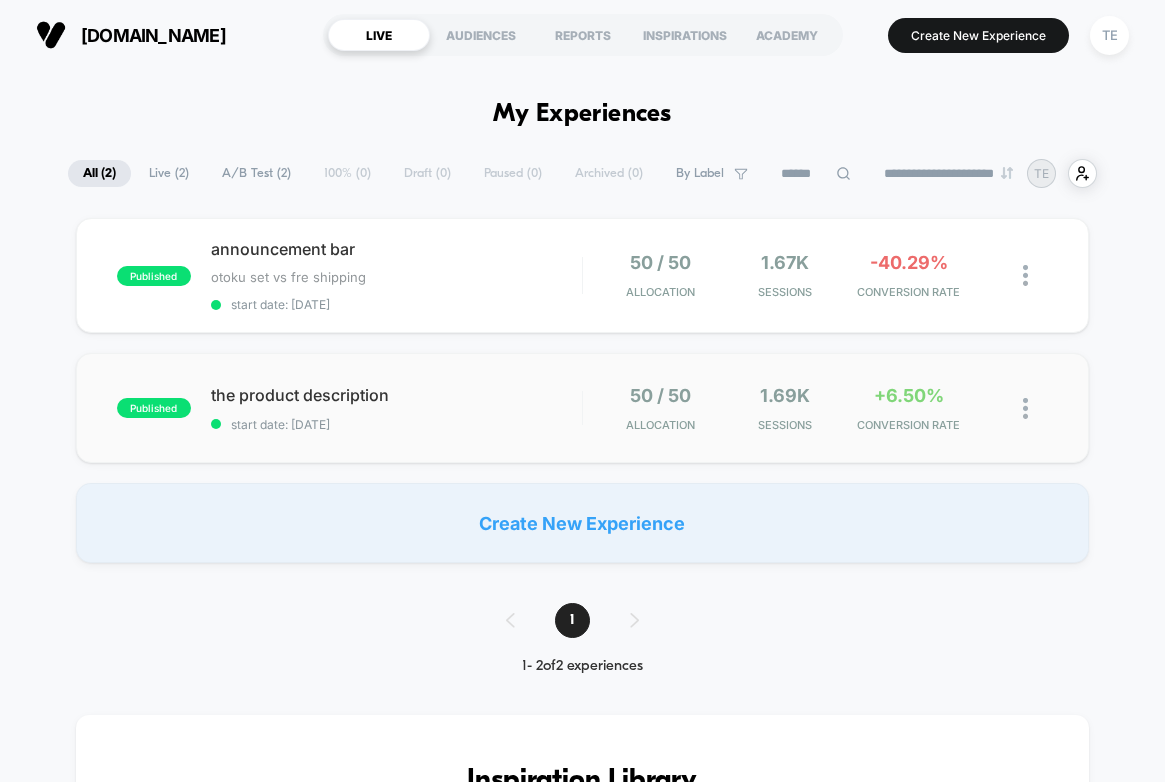 scroll, scrollTop: 0, scrollLeft: 0, axis: both 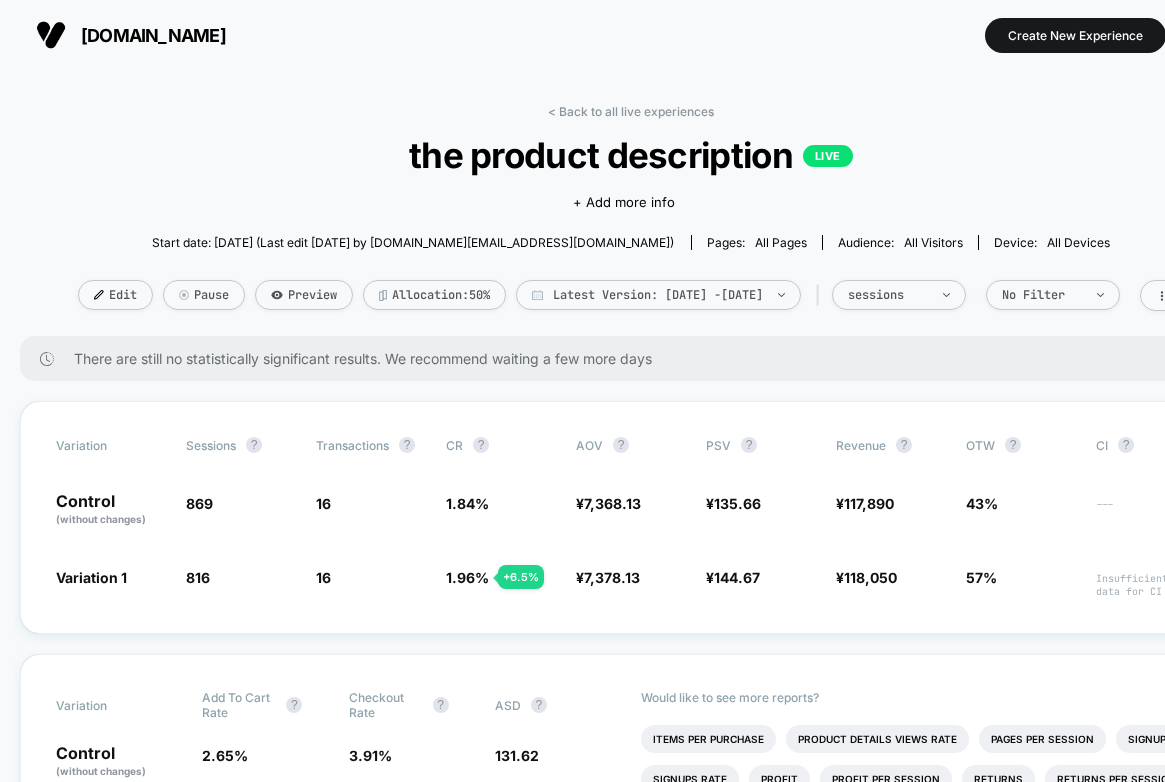 click on "[DOMAIN_NAME]" at bounding box center (153, 35) 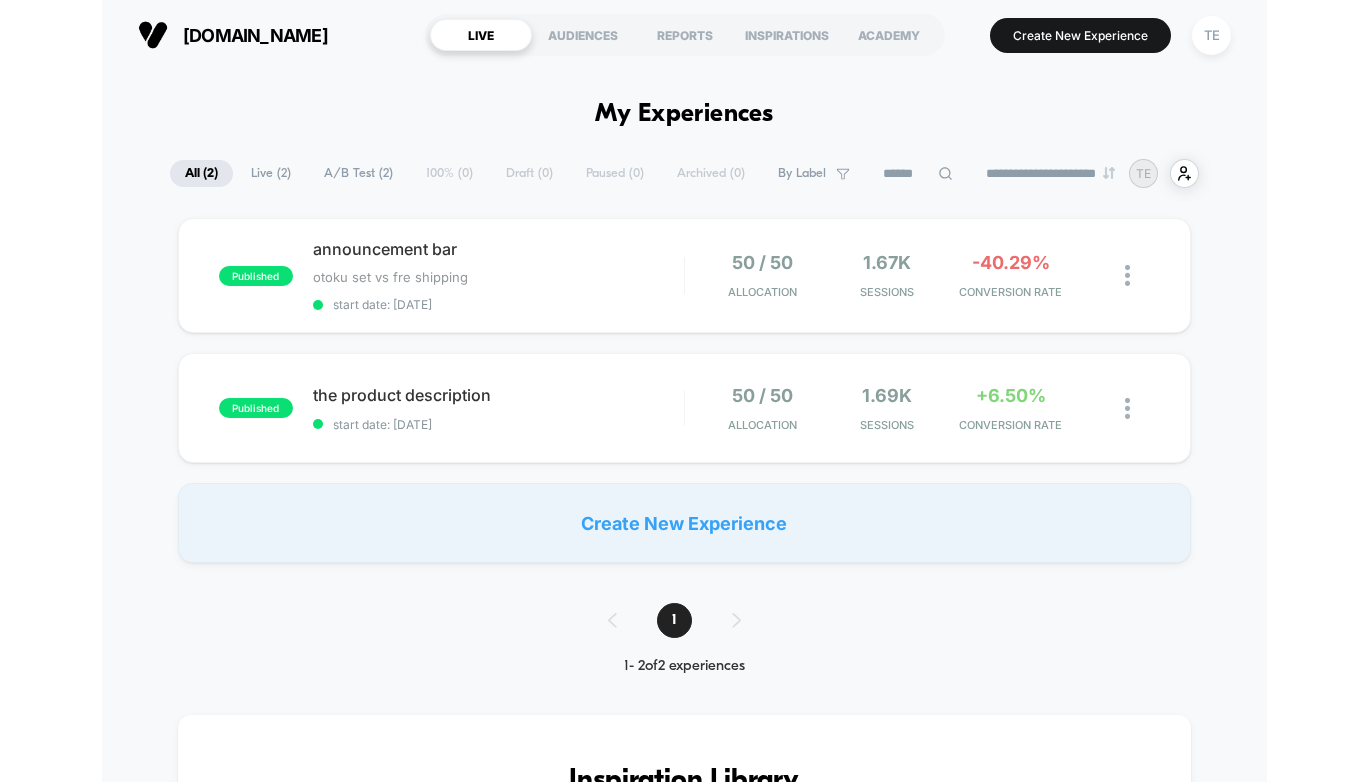 scroll, scrollTop: 0, scrollLeft: 0, axis: both 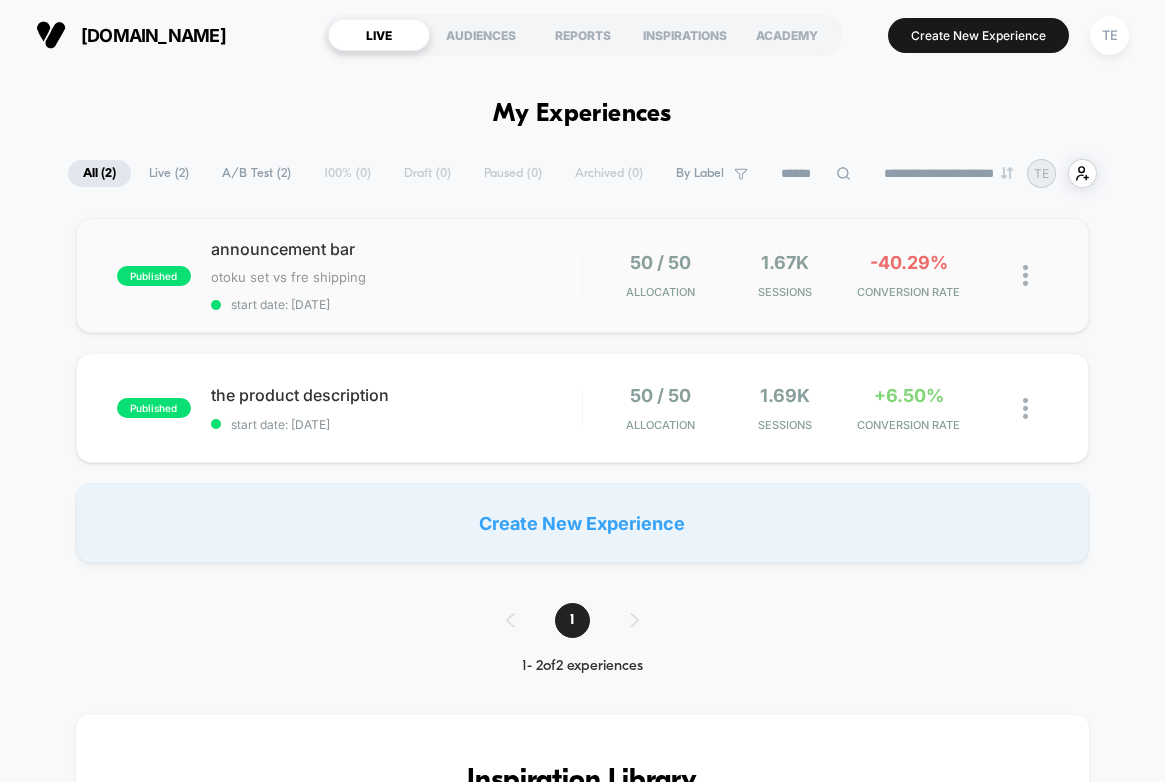 click on "50 / 50 Allocation" at bounding box center (660, 275) 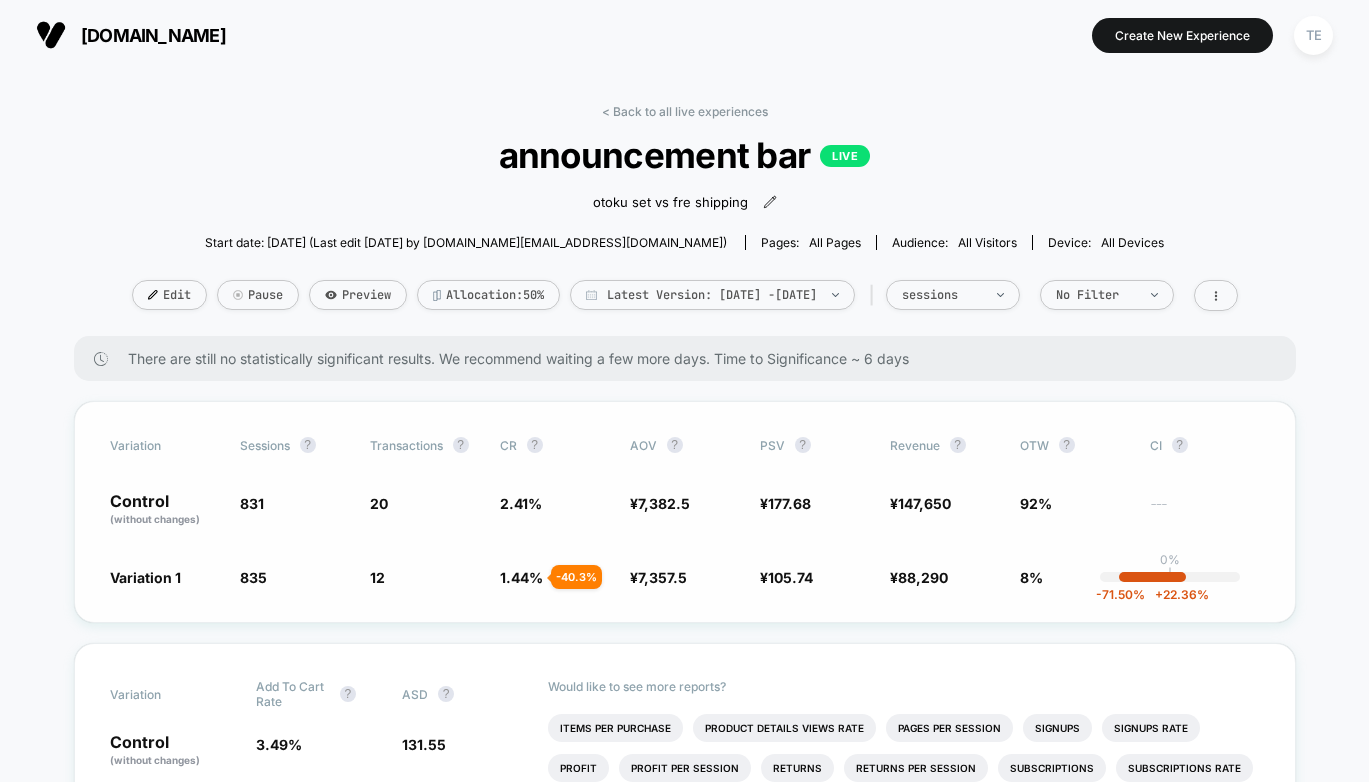 click on "-71.50 % + 22.36 %" at bounding box center (1152, 577) 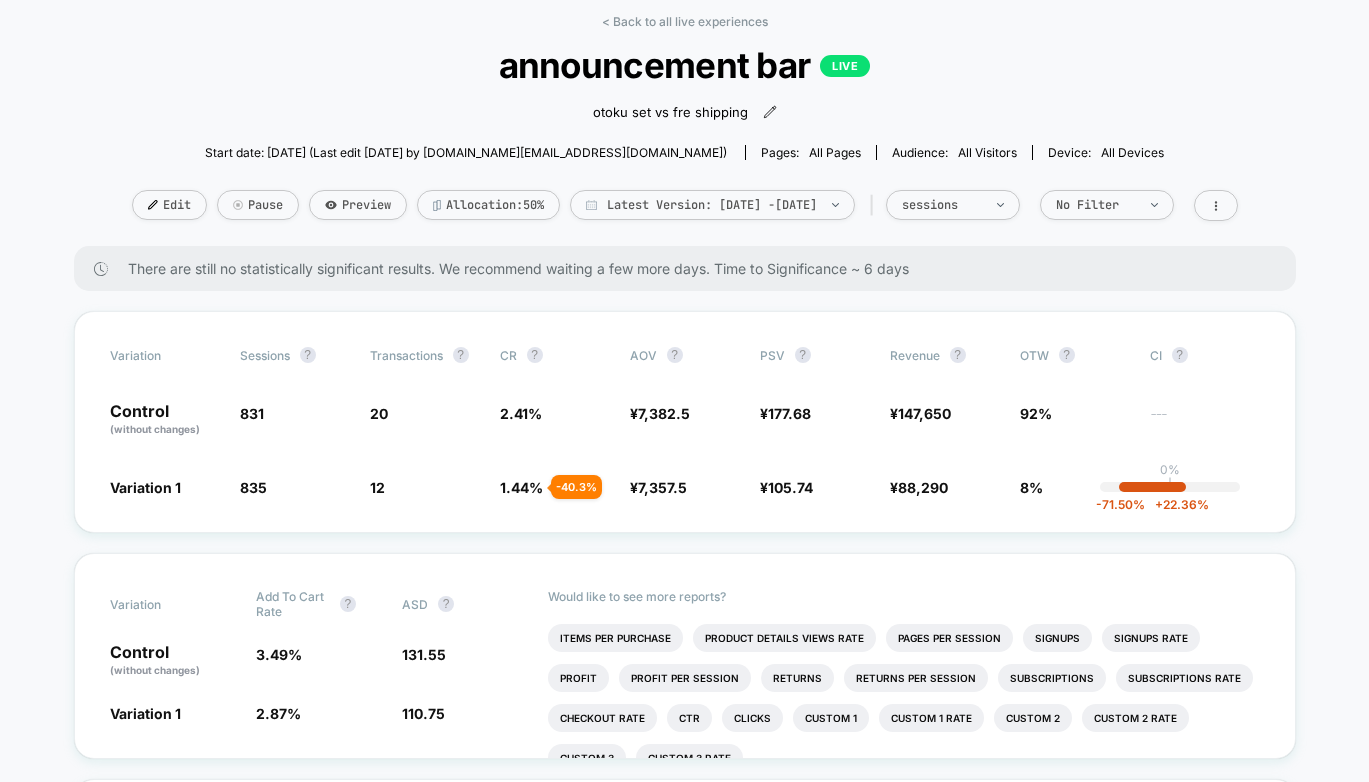 scroll, scrollTop: 142, scrollLeft: 0, axis: vertical 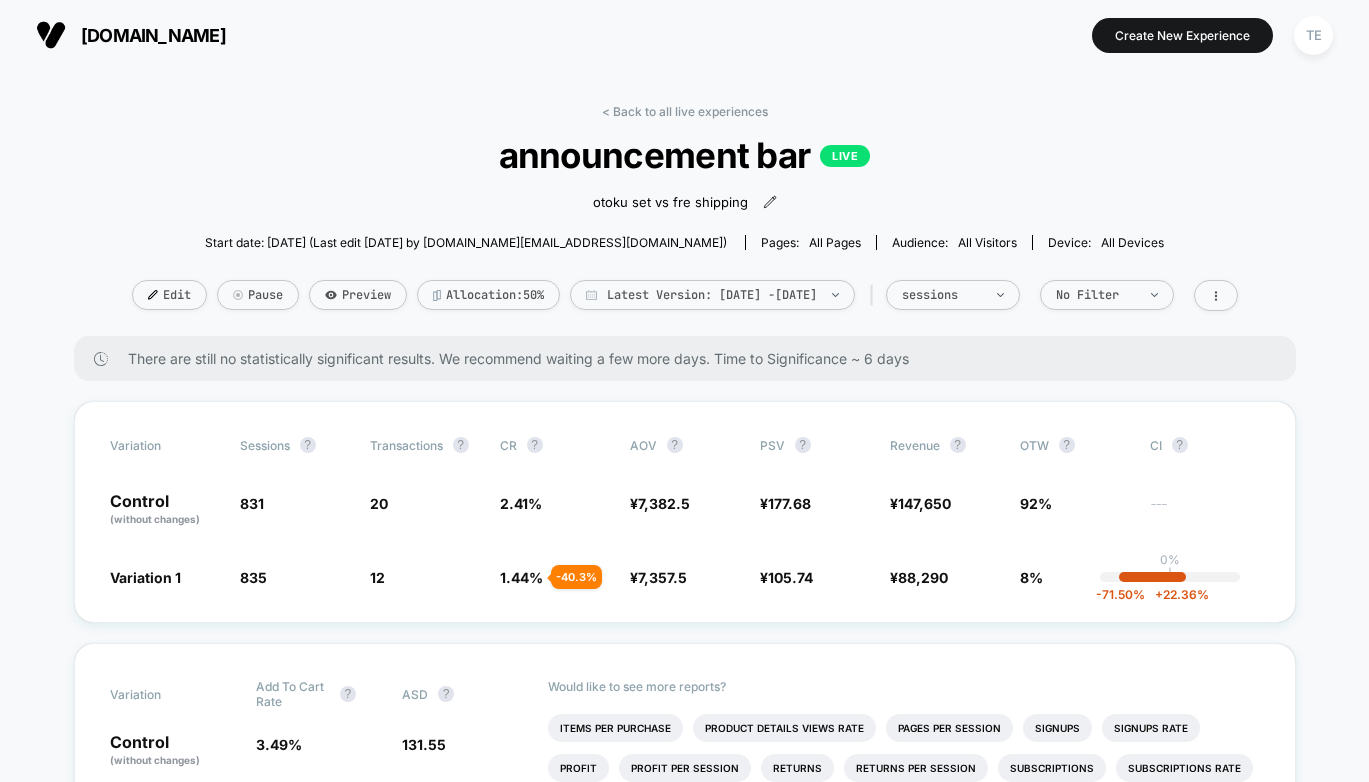 click on "[DOMAIN_NAME]" at bounding box center [153, 35] 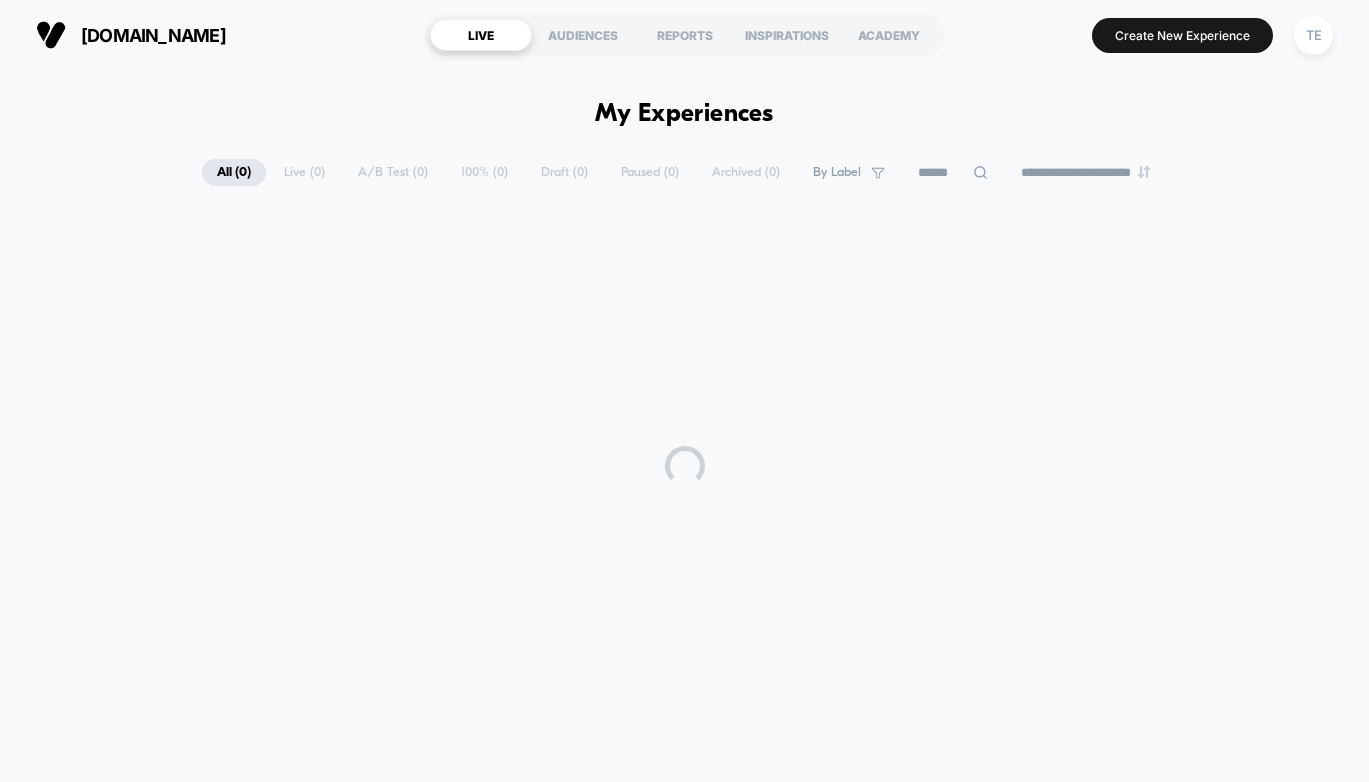 scroll, scrollTop: 0, scrollLeft: 0, axis: both 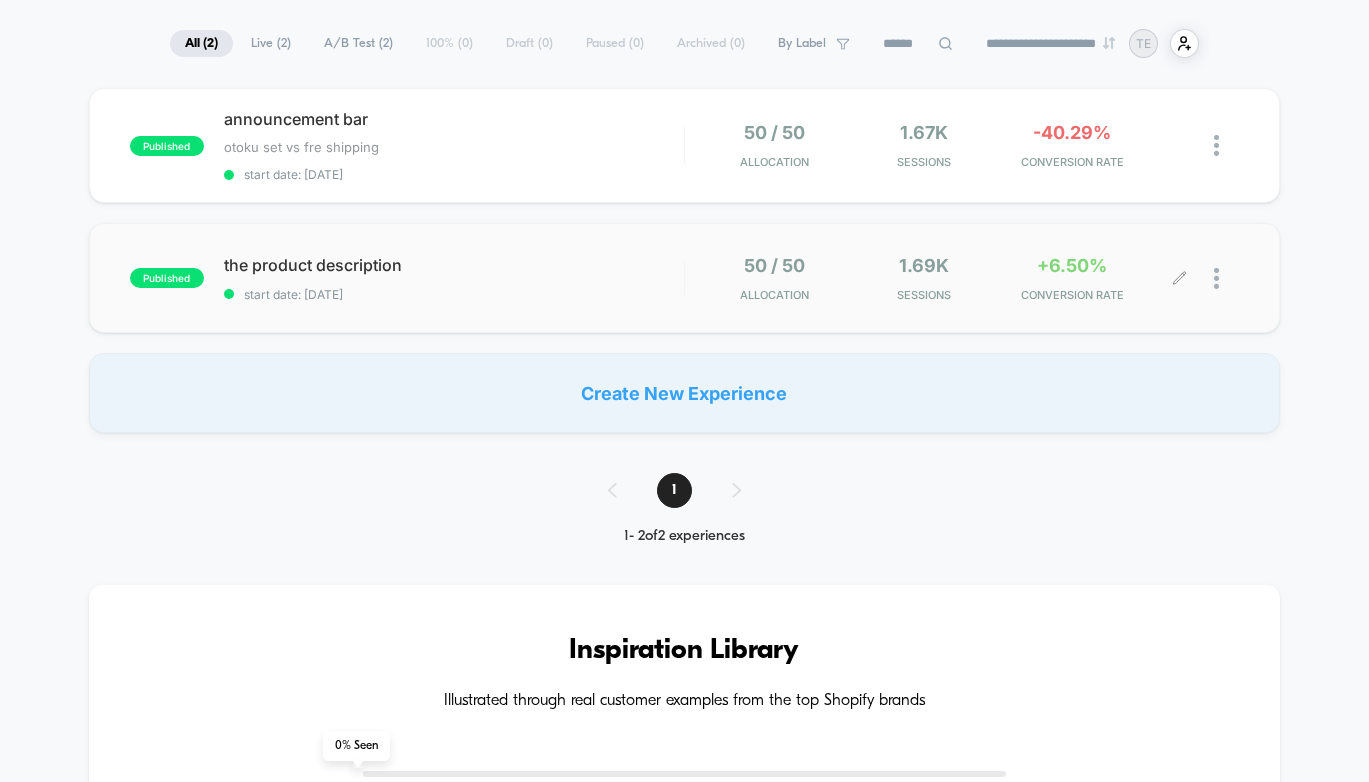 click on "+6.50%" at bounding box center [1072, 265] 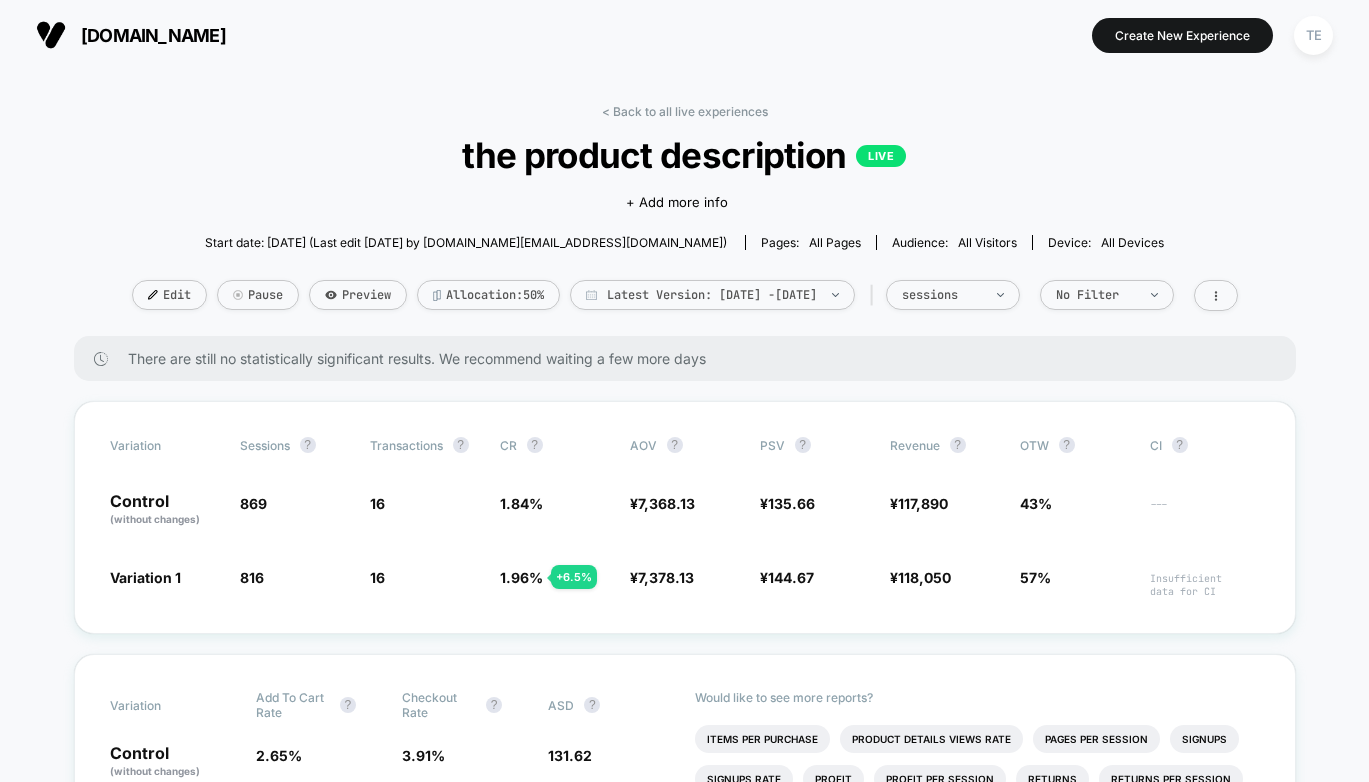 click on "[DOMAIN_NAME]" at bounding box center (131, 35) 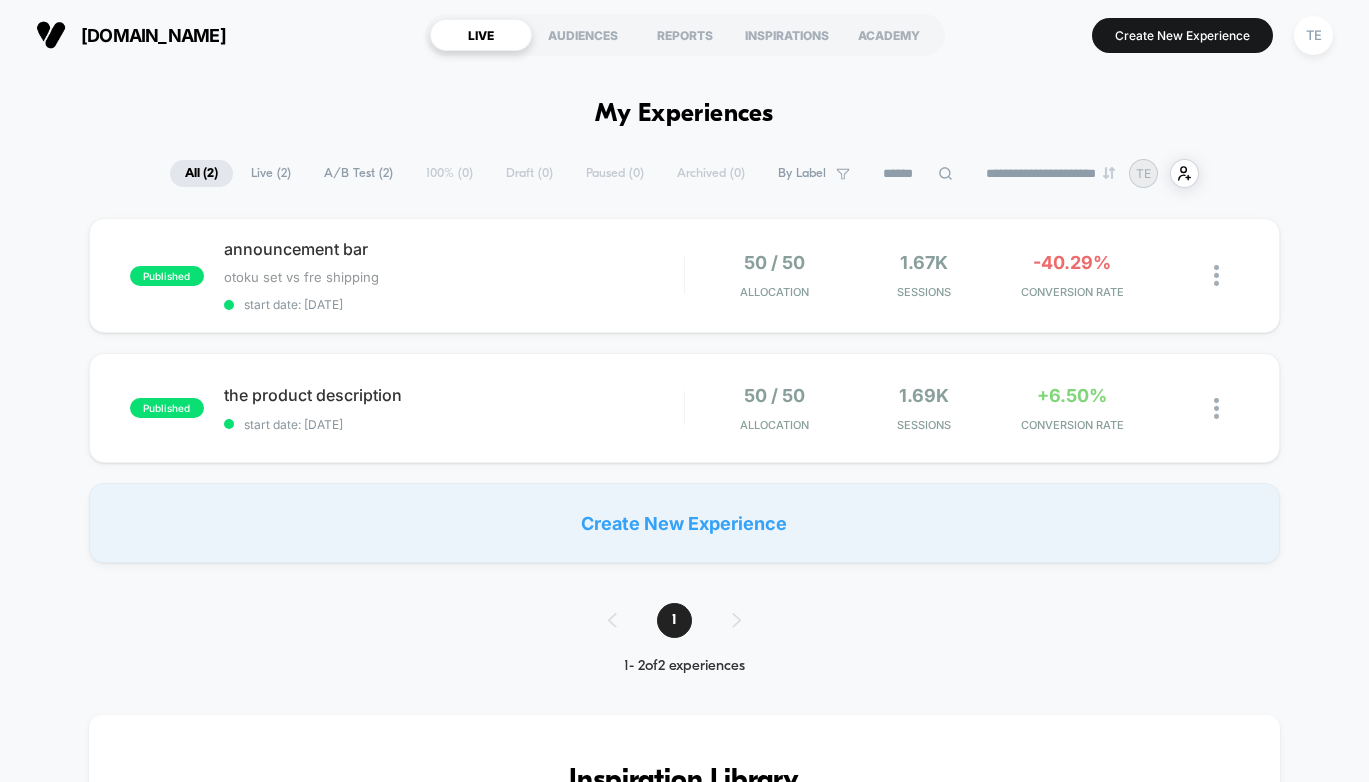 scroll, scrollTop: 0, scrollLeft: 0, axis: both 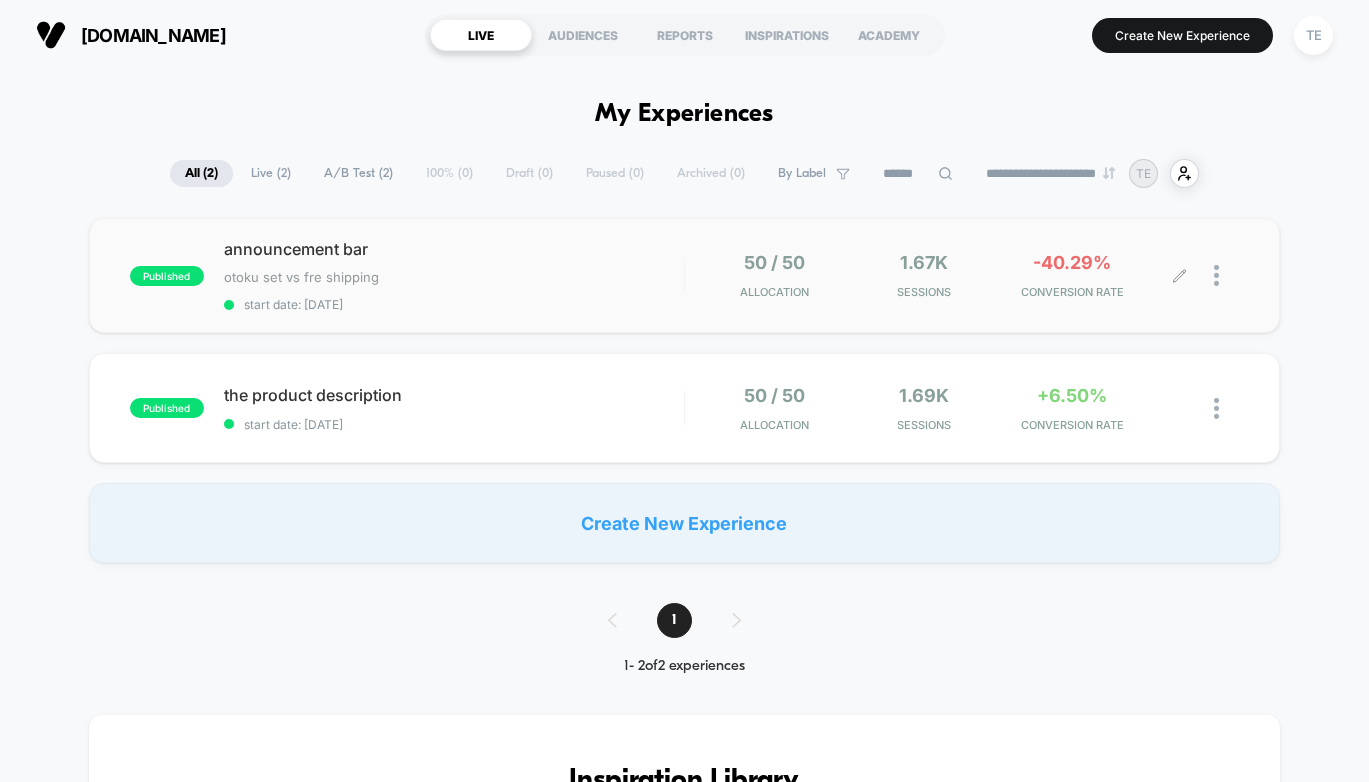 click on "-40.29%" at bounding box center (1072, 262) 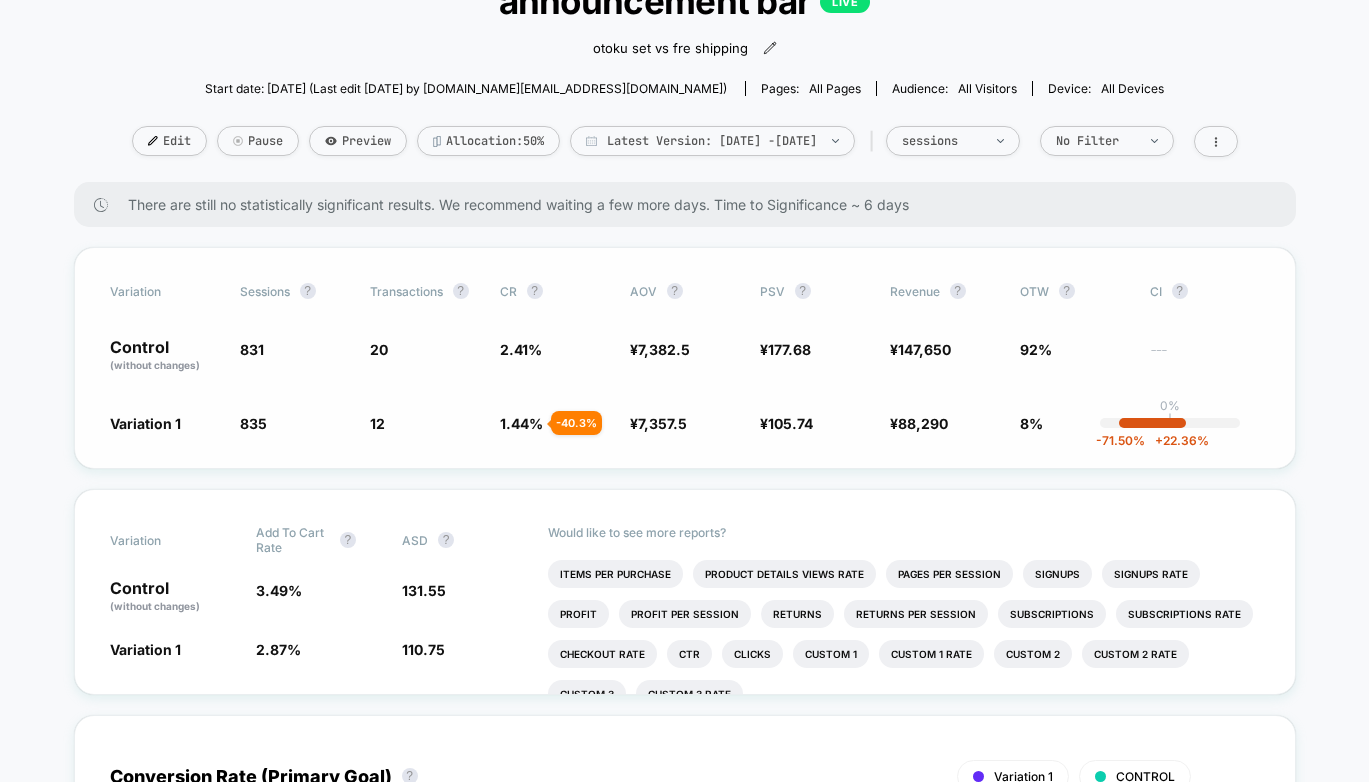 scroll, scrollTop: 190, scrollLeft: 0, axis: vertical 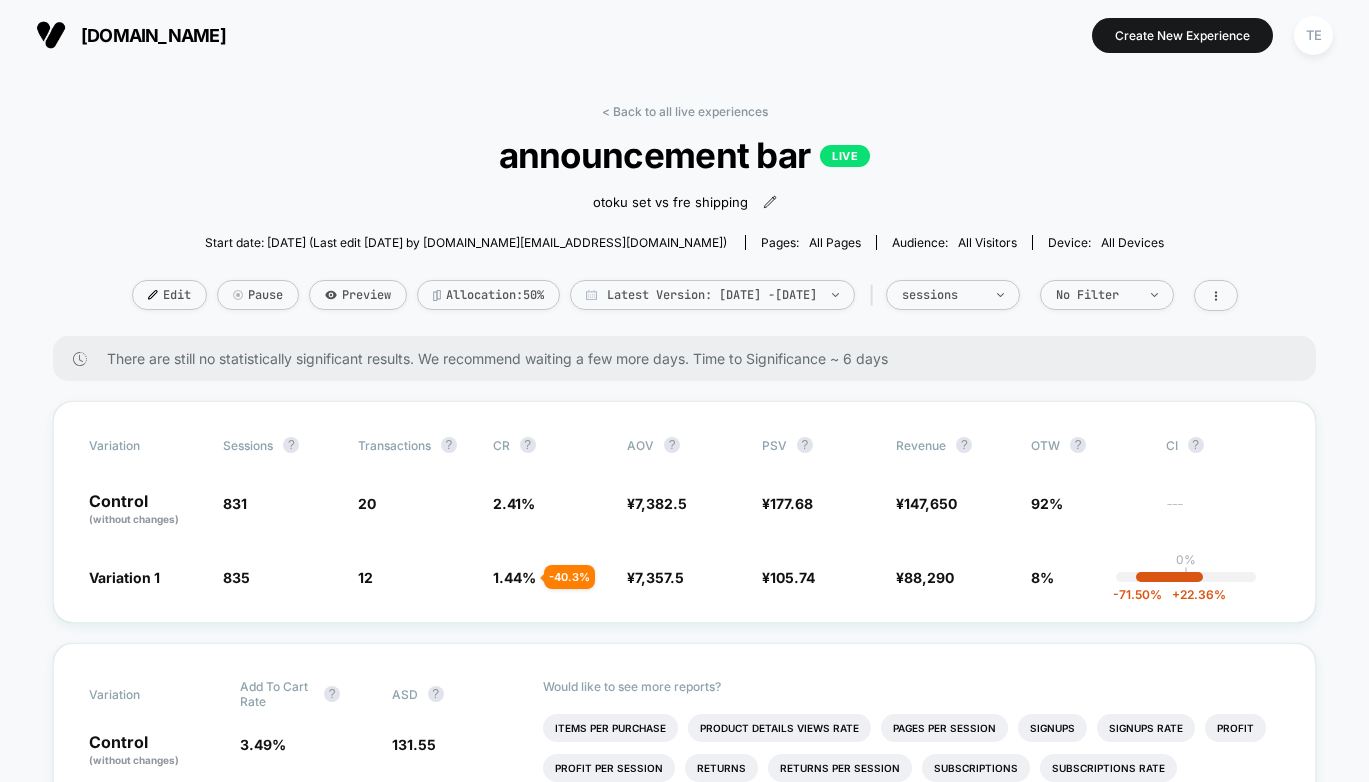 click on "[DOMAIN_NAME]" at bounding box center [153, 35] 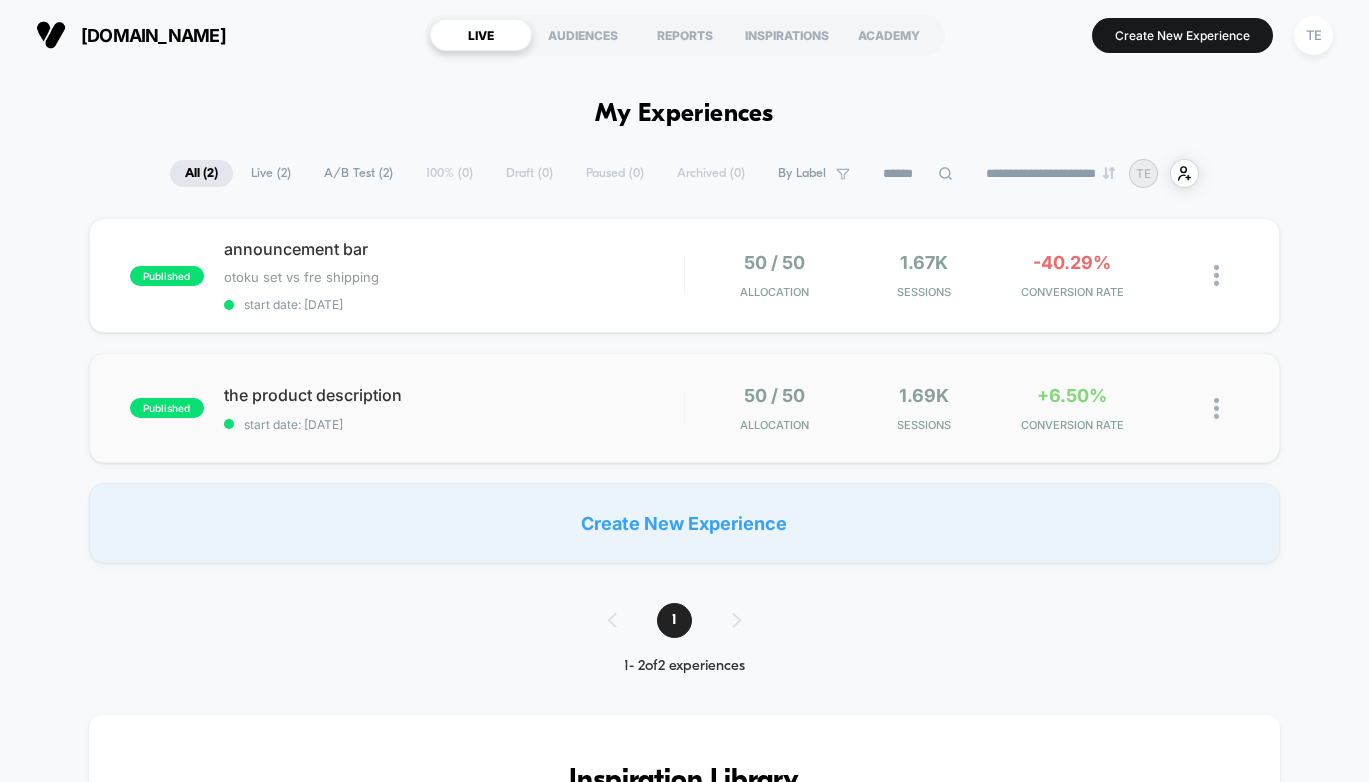 scroll, scrollTop: 0, scrollLeft: 0, axis: both 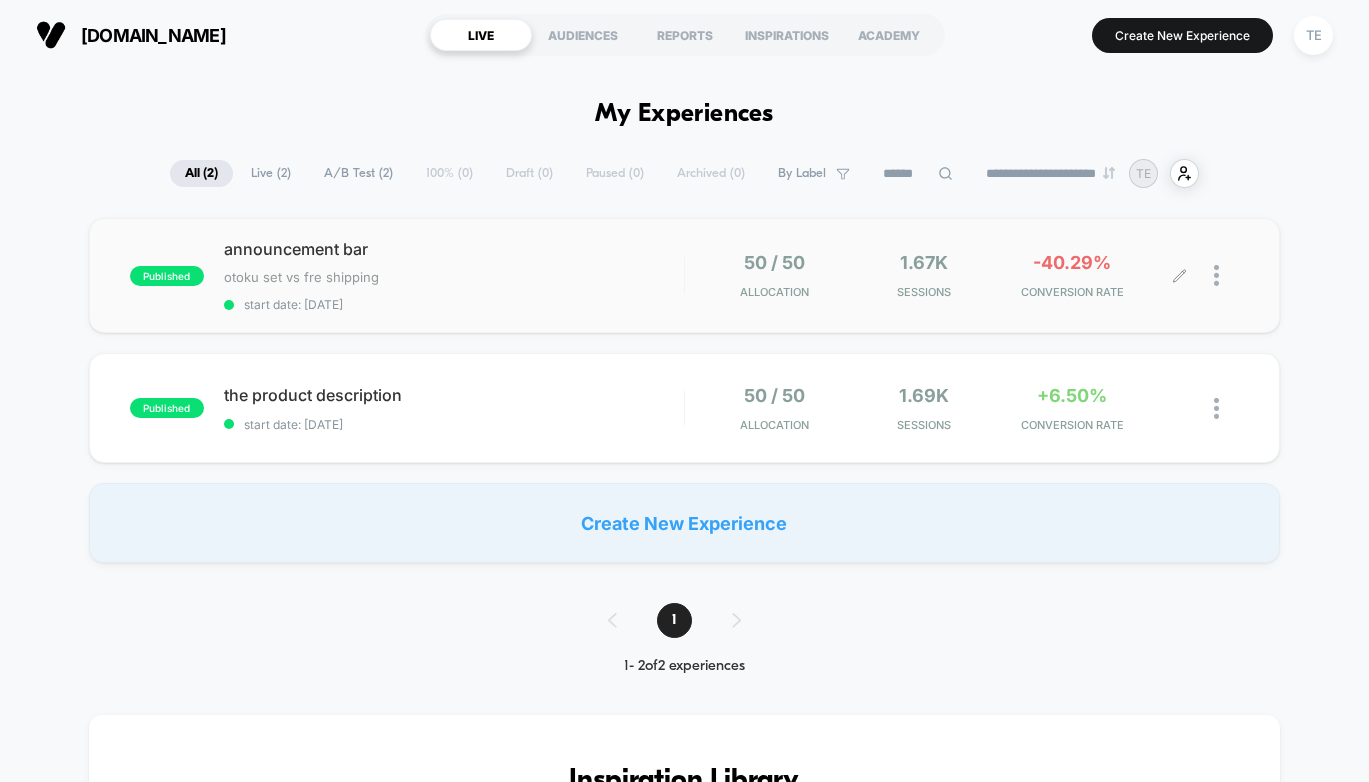 click at bounding box center [1209, 275] 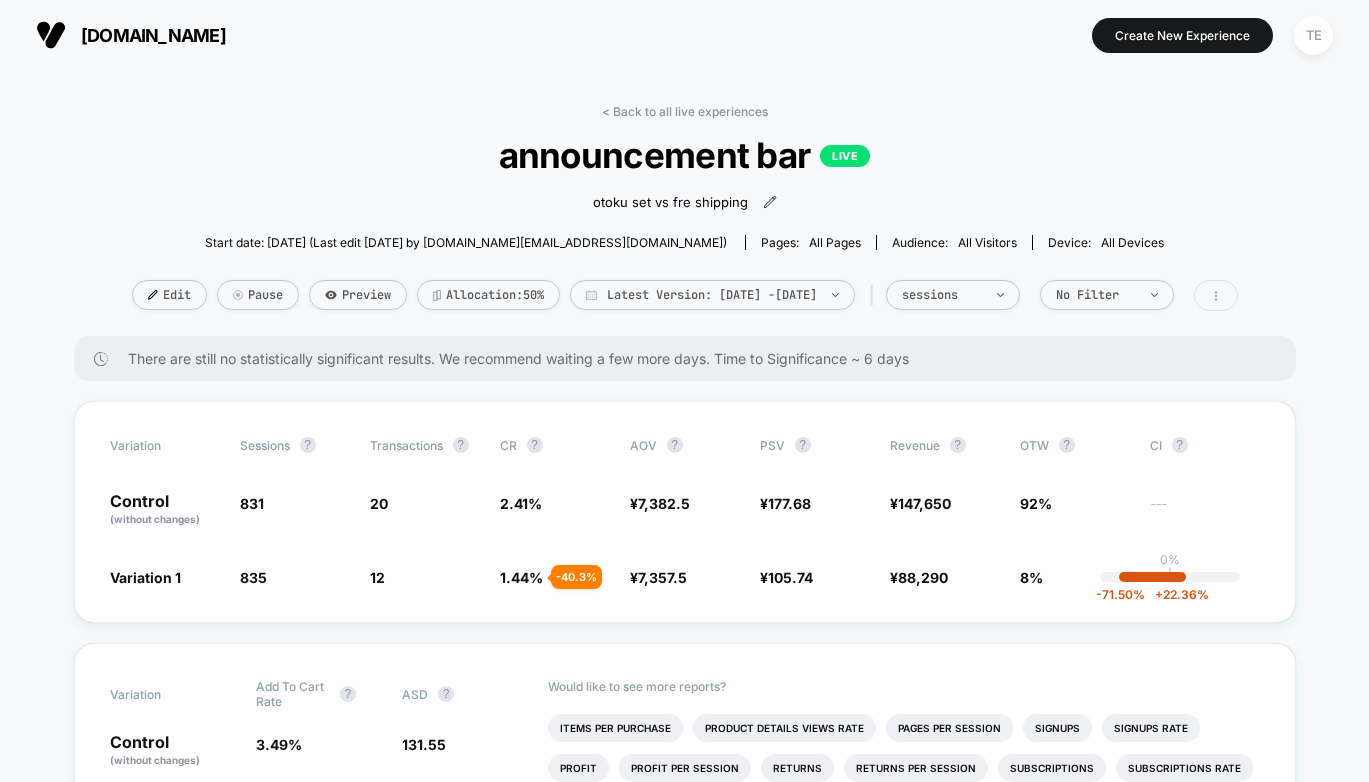 click at bounding box center (1216, 295) 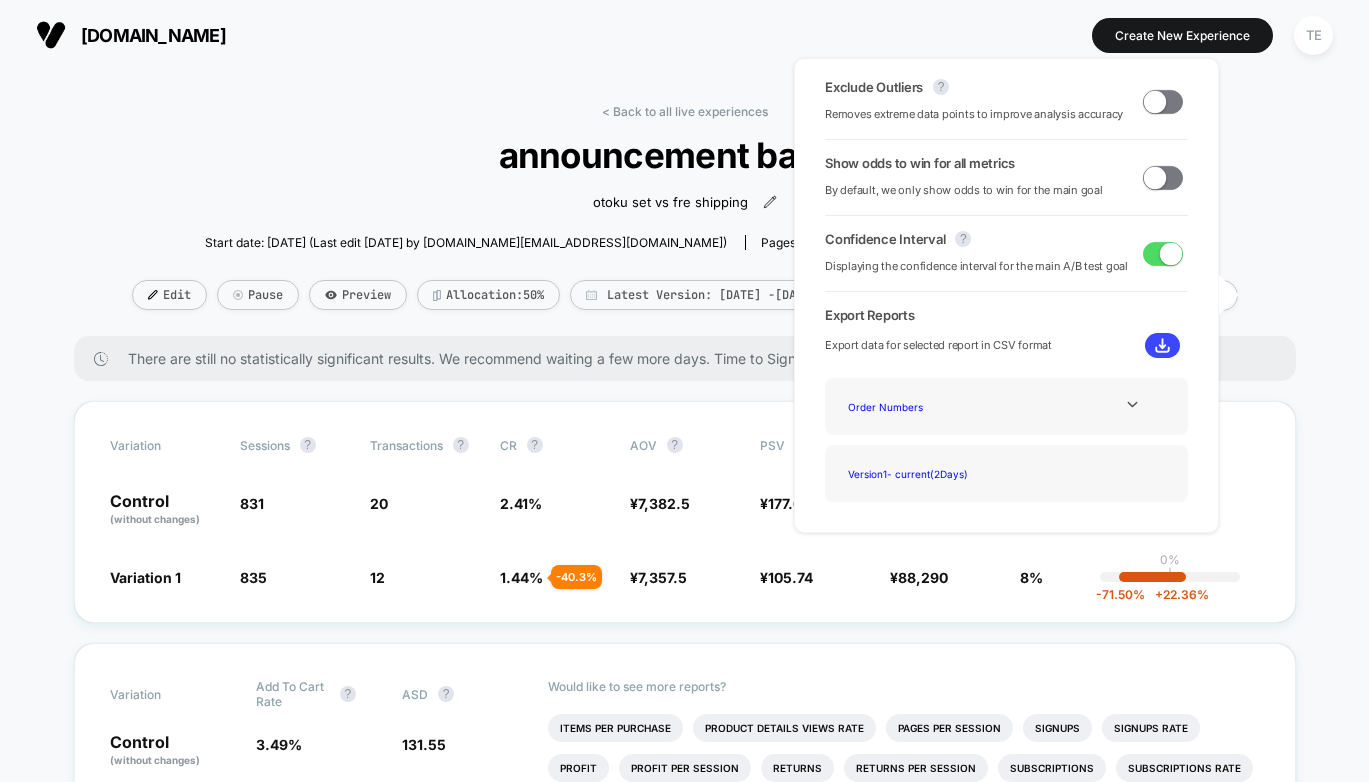 click at bounding box center [1155, 101] 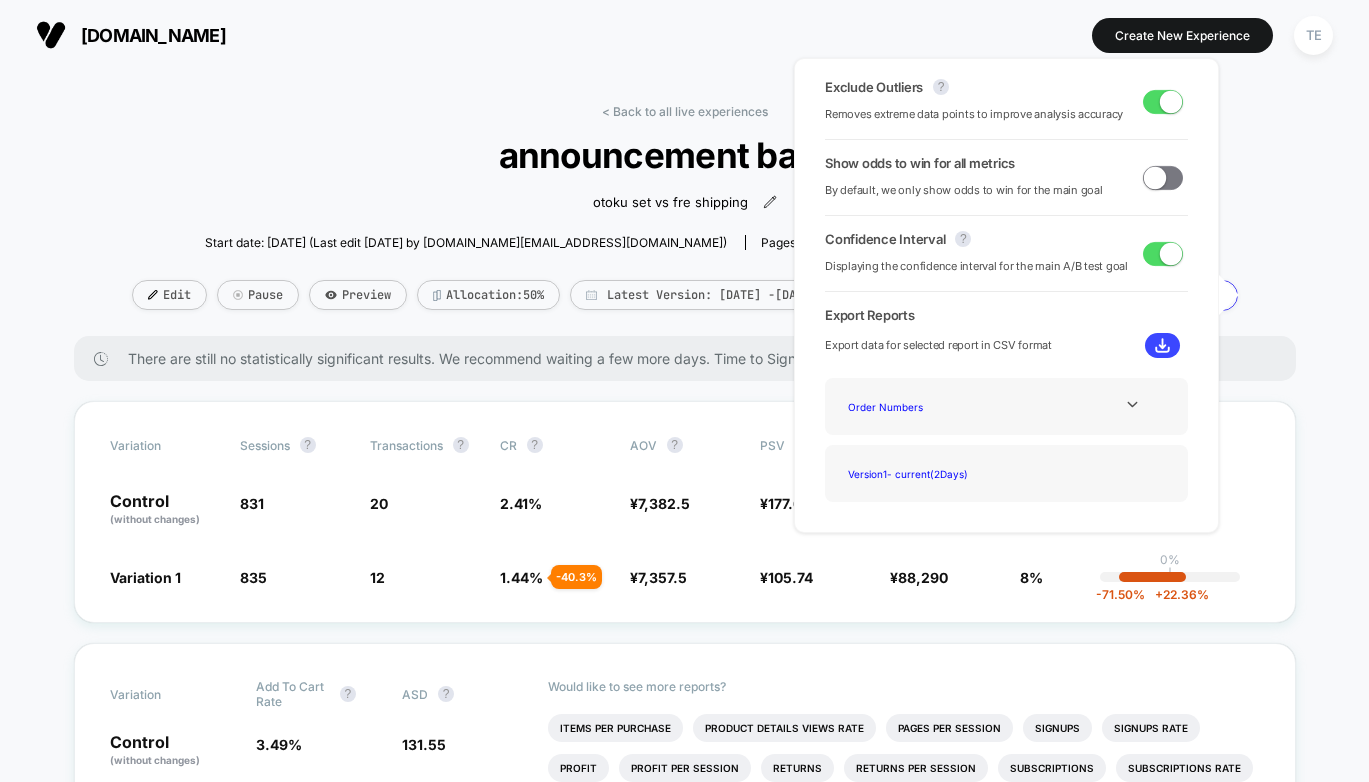 click at bounding box center (1171, 101) 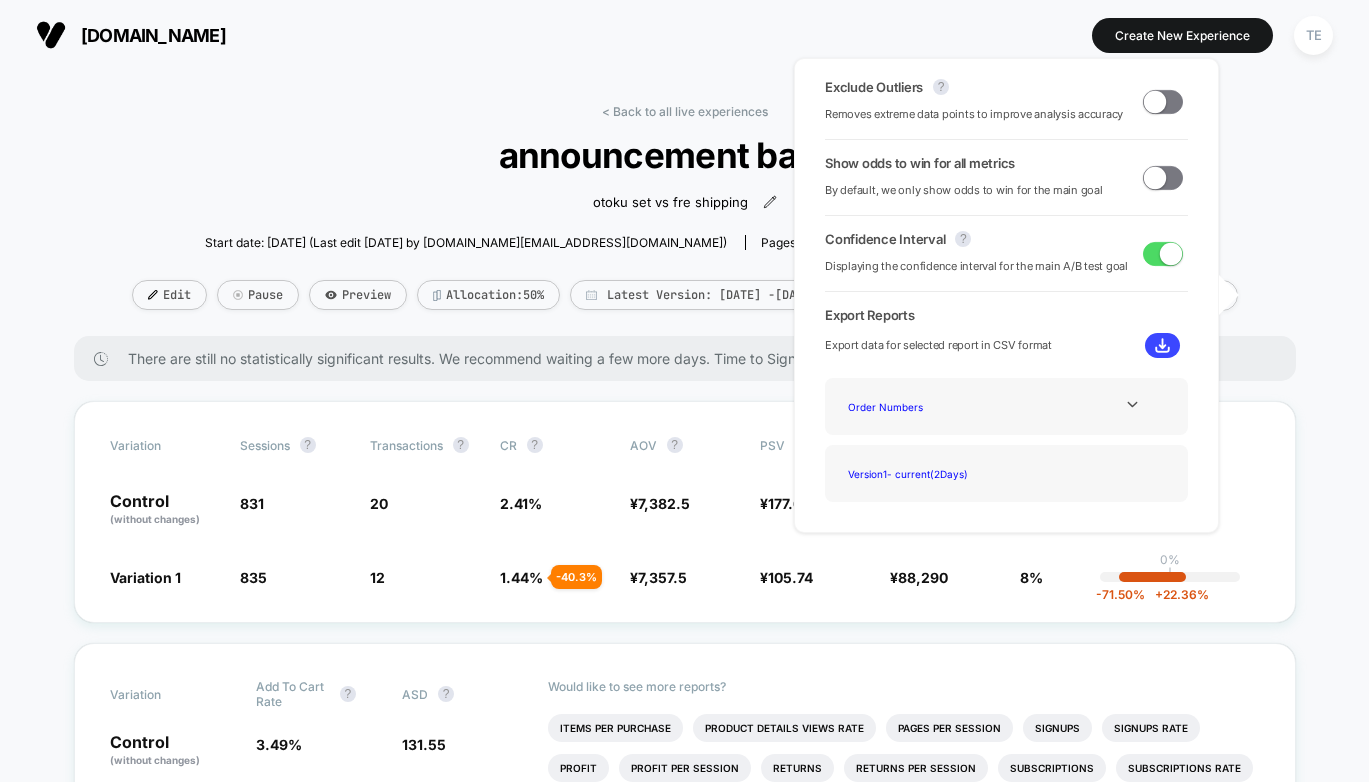 drag, startPoint x: 957, startPoint y: 480, endPoint x: 1137, endPoint y: 455, distance: 181.72781 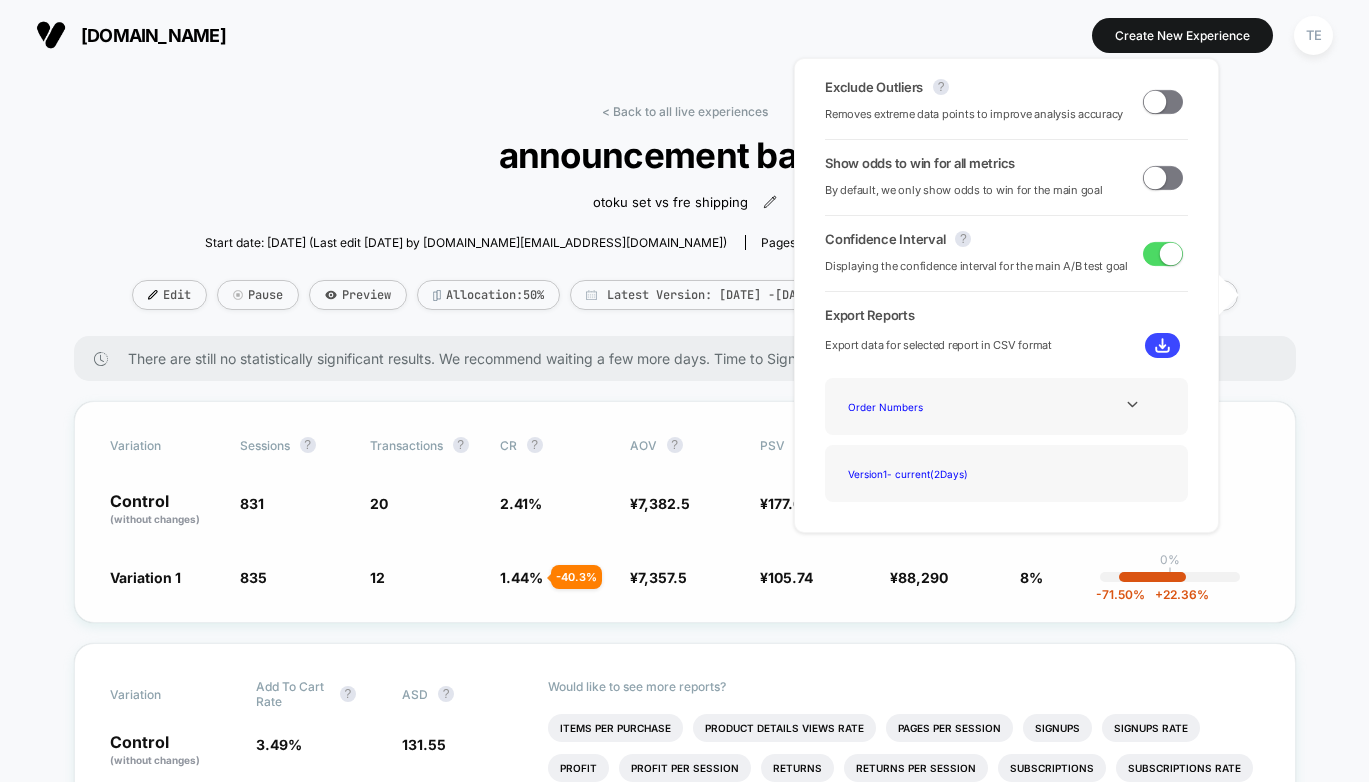 click on "Variation Sessions ? Transactions ? CR ? AOV ? PSV ? Revenue ? OTW ? CI ? Control (without changes) 831 20 2.41 % ¥ 7,382.5 ¥ 177.68 ¥ 147,650 92% --- Variation 1 835 + 0.48 % 12 - 40.3 % 1.44 % - 40.3 % ¥ 7,357.5 - 0.34 % ¥ 105.74 - 40.5 % ¥ 88,290 - 40.5 % 8% 0% | -71.50 % + 22.36 %" at bounding box center [685, 512] 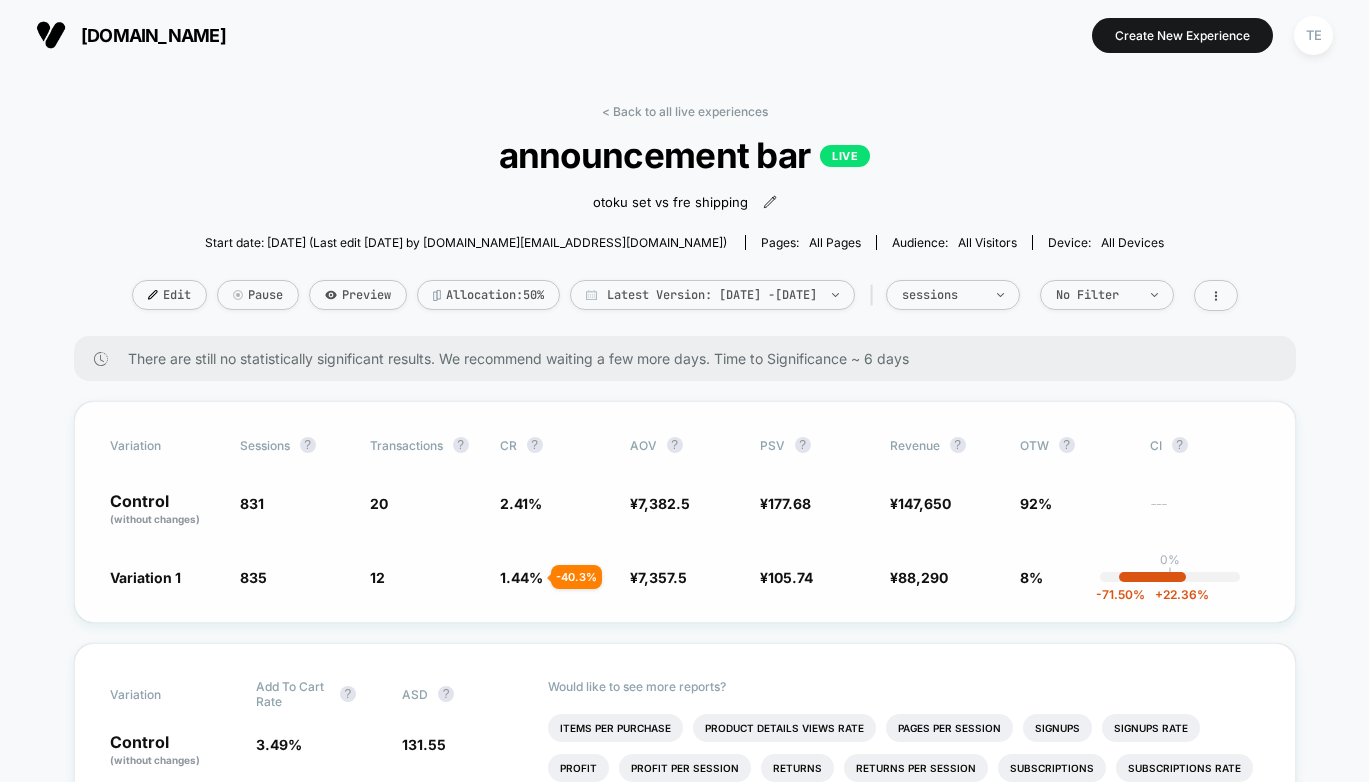 scroll, scrollTop: 353, scrollLeft: 0, axis: vertical 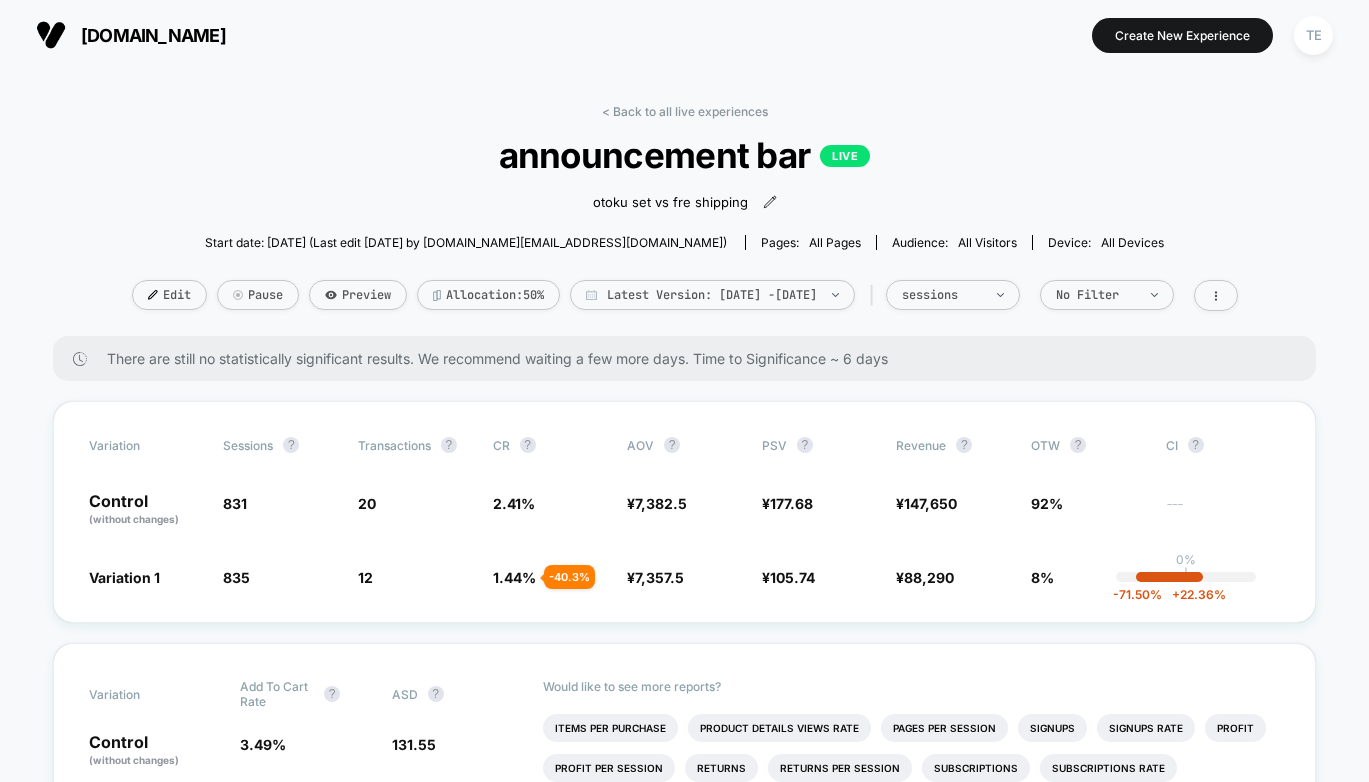 click on "[DOMAIN_NAME]" at bounding box center [153, 35] 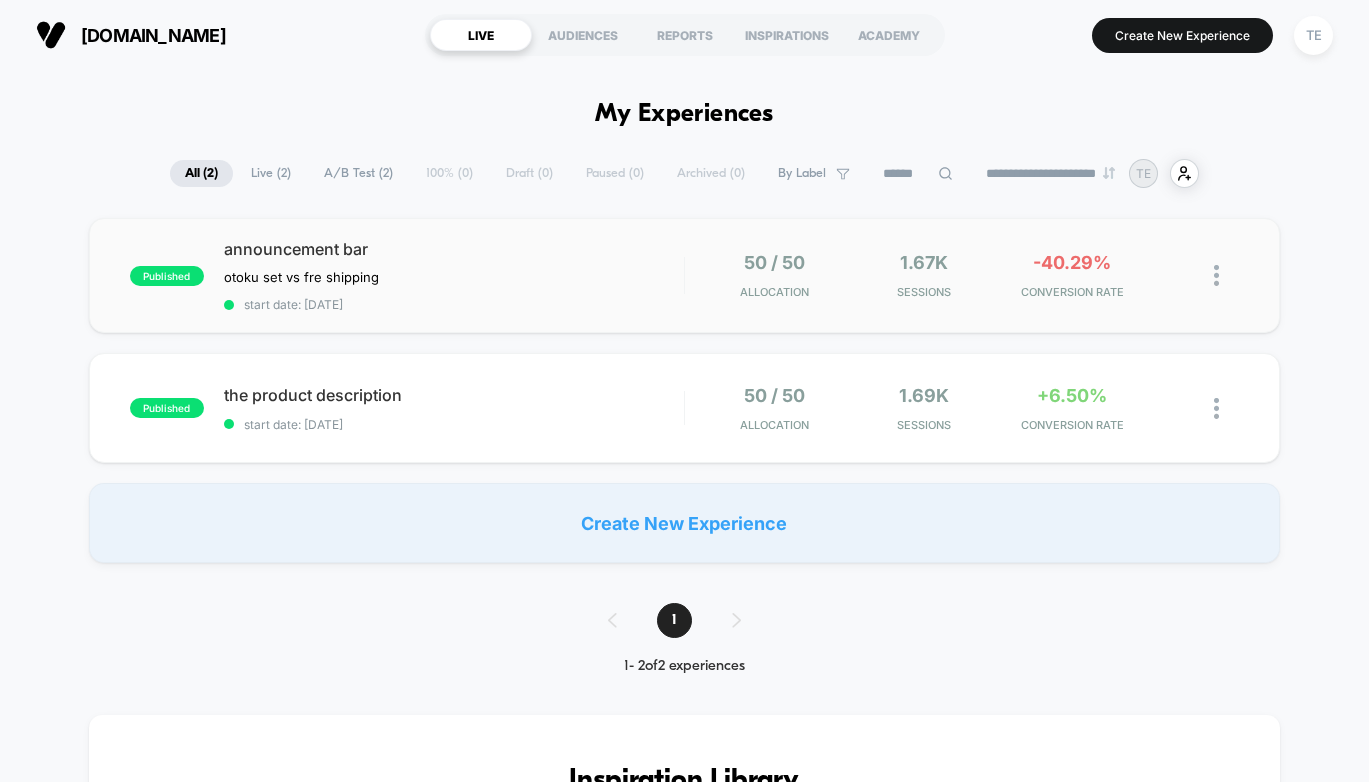 scroll, scrollTop: 0, scrollLeft: 0, axis: both 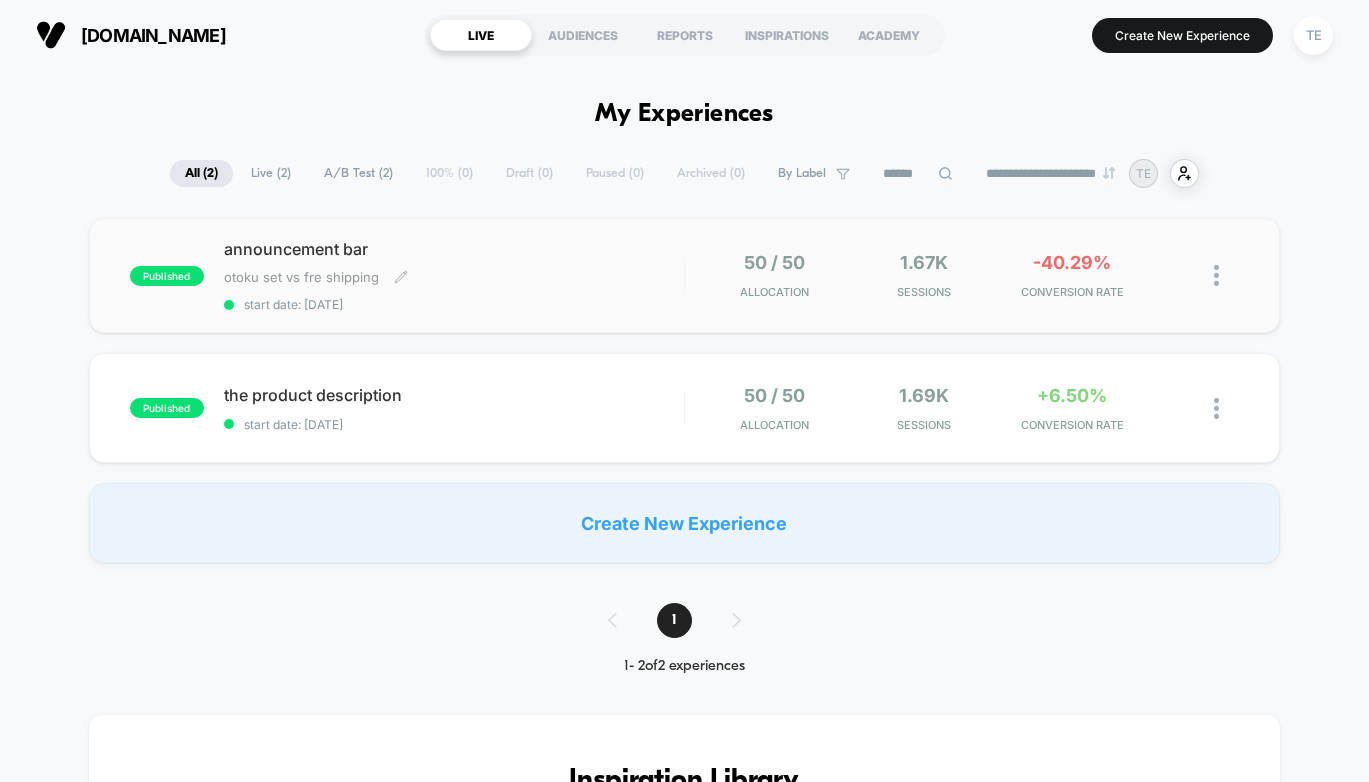 click on "published" at bounding box center [167, 276] 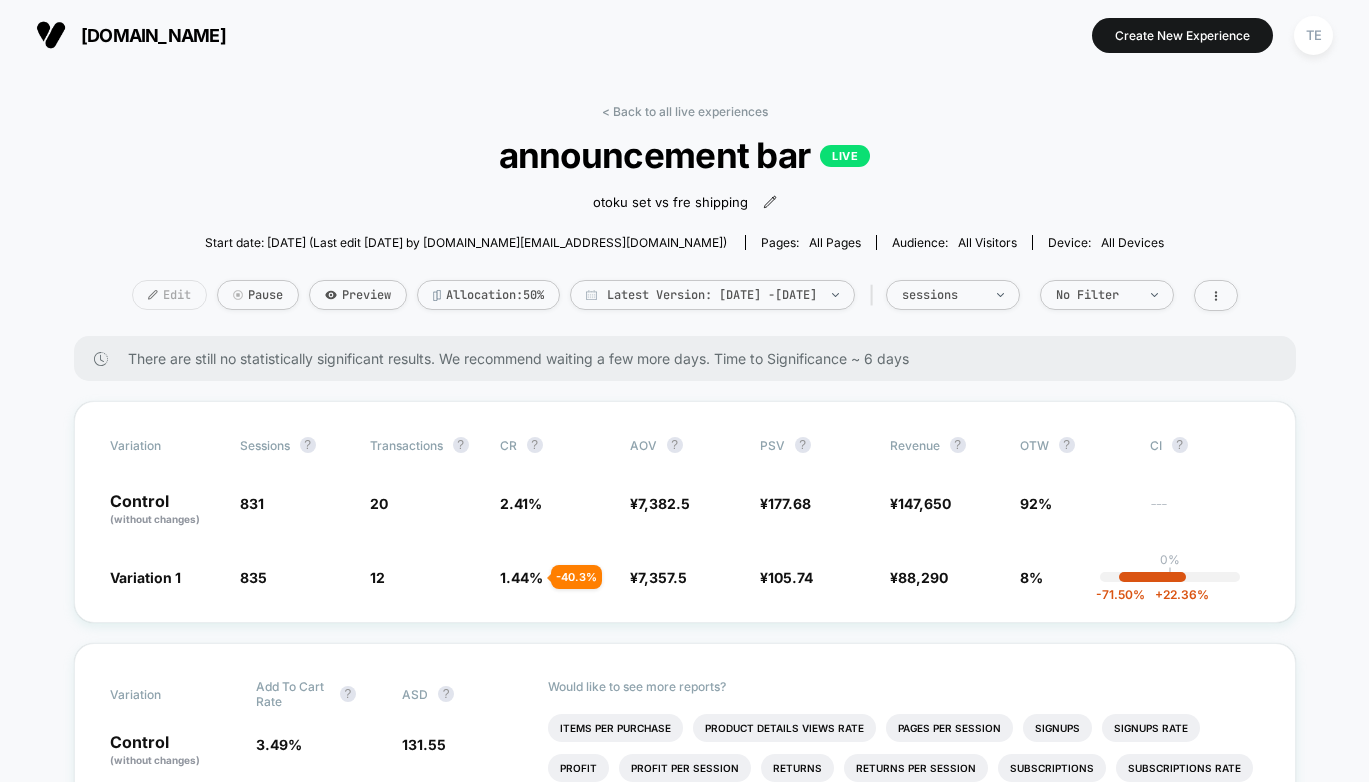 click on "Edit" at bounding box center (169, 295) 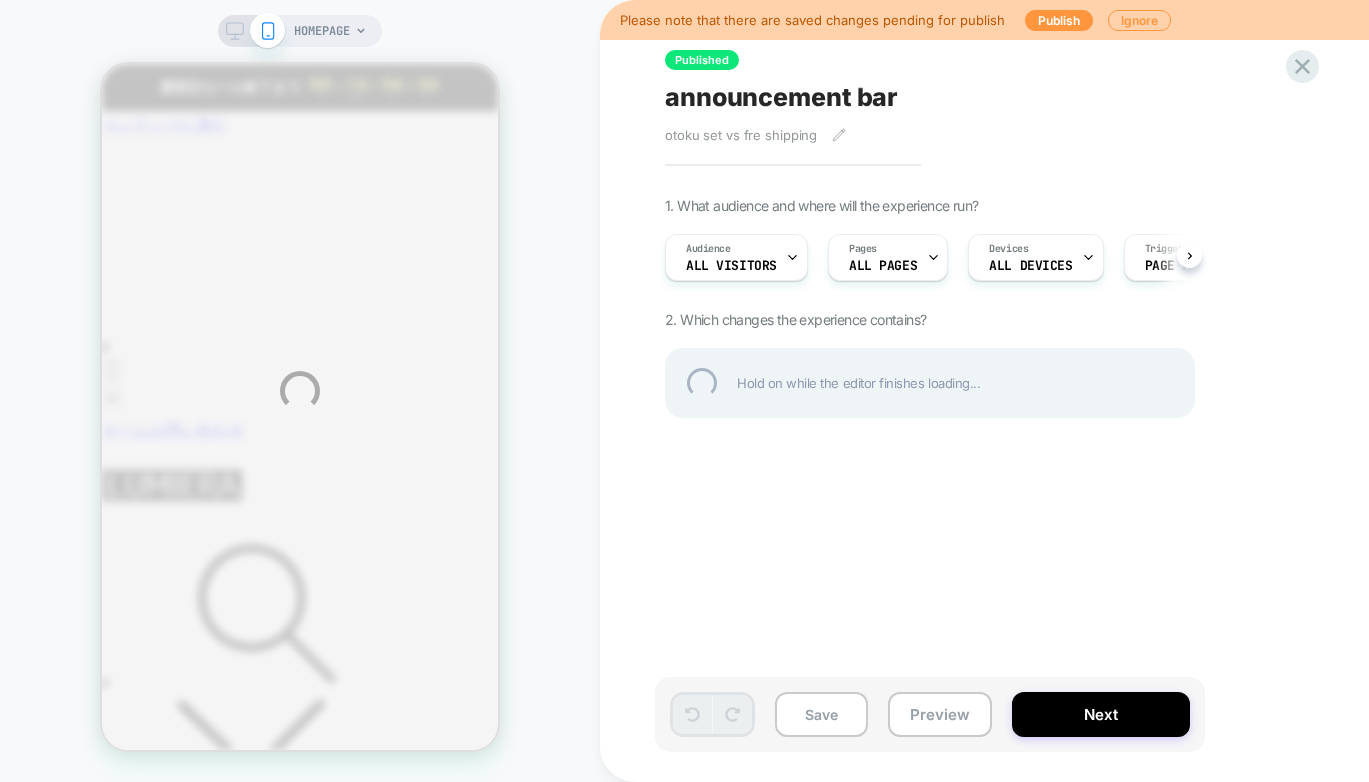 scroll, scrollTop: 0, scrollLeft: 0, axis: both 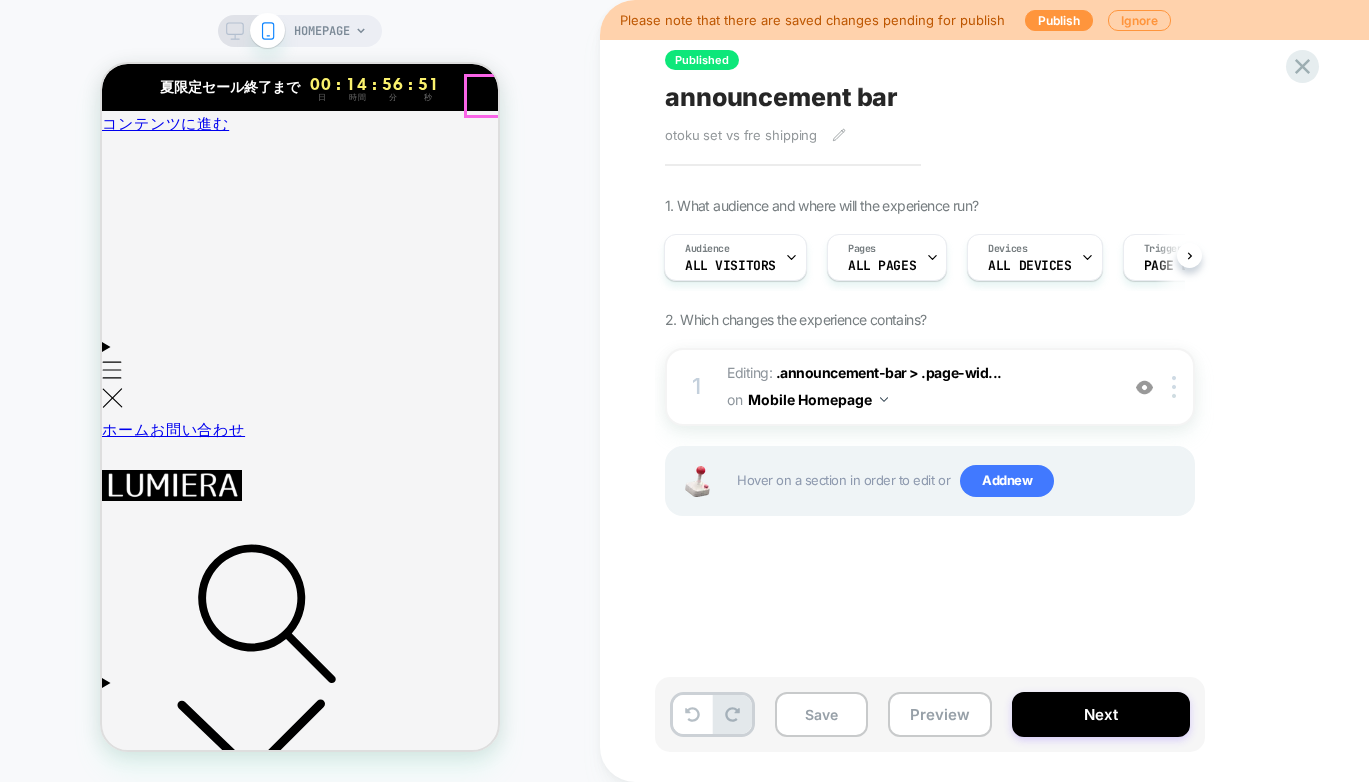 click 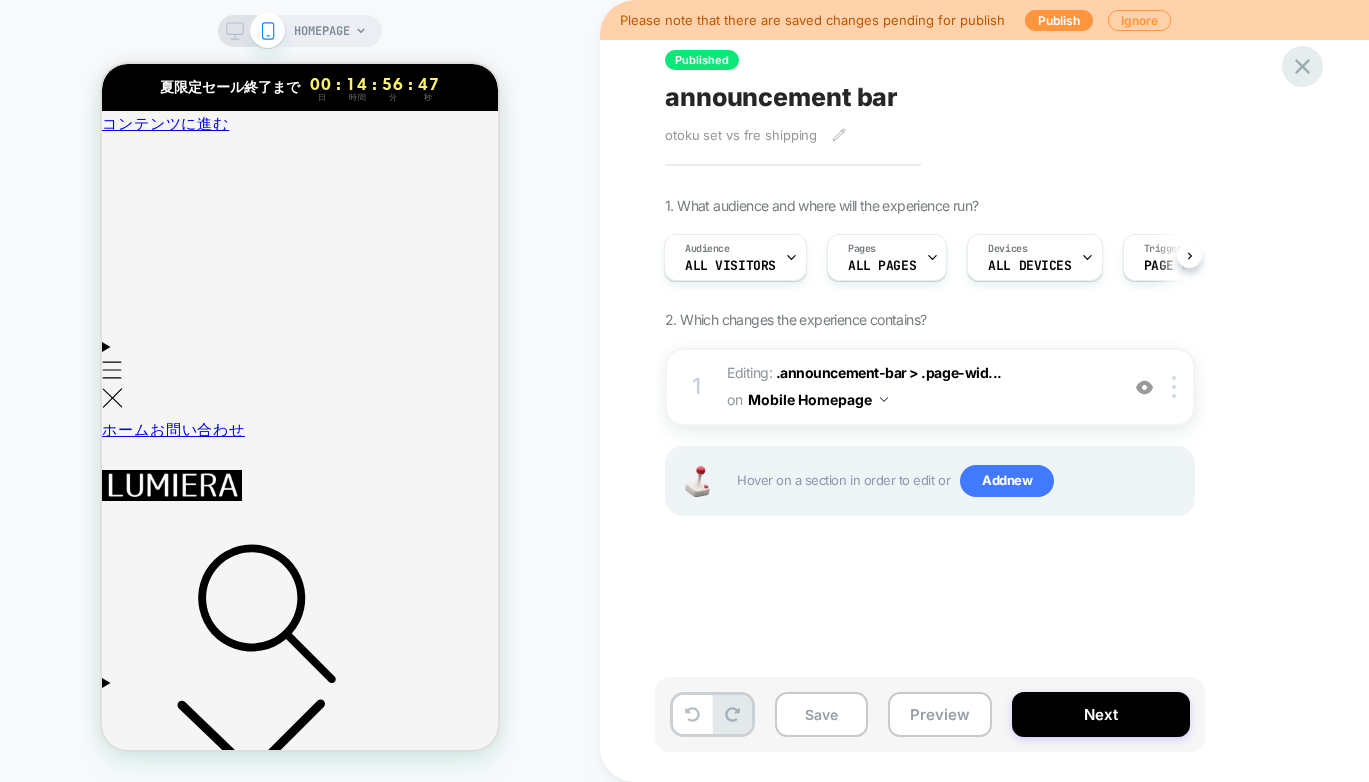 click 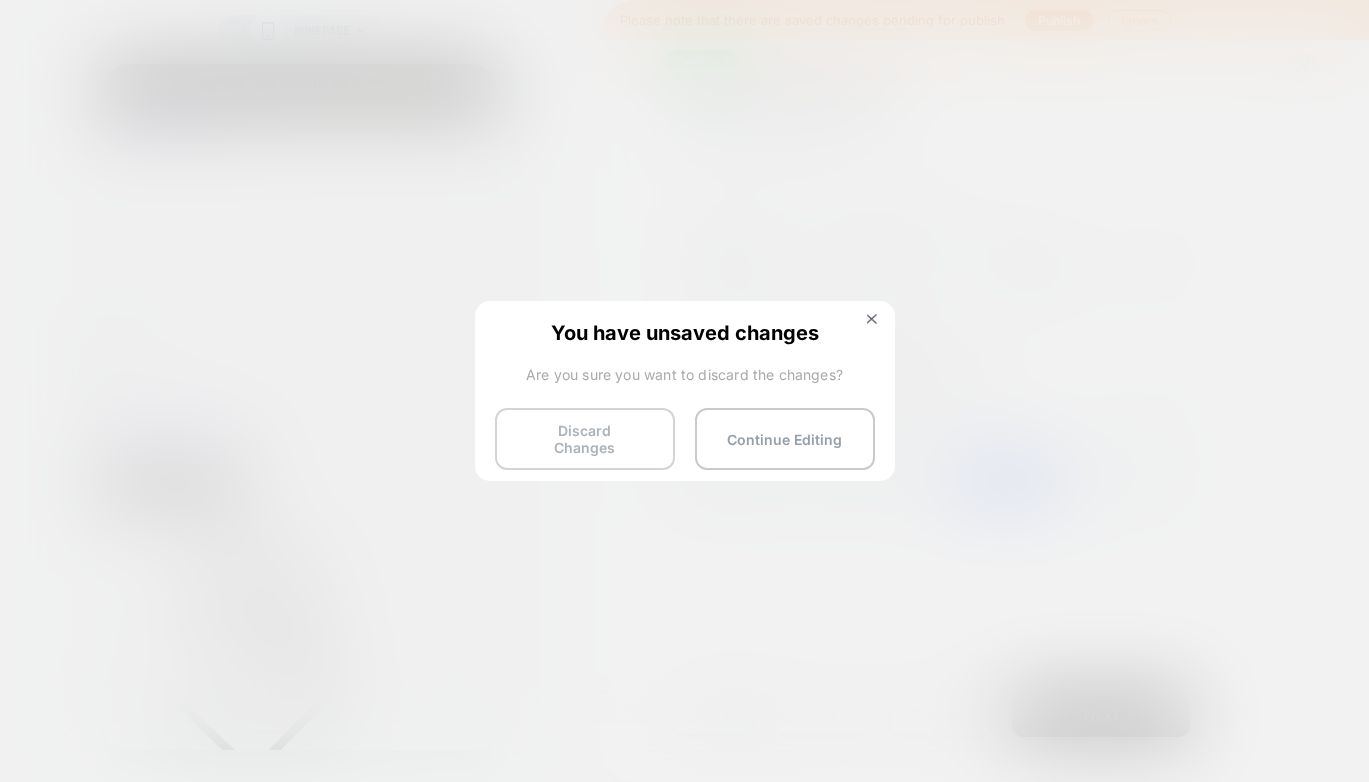 click on "Discard Changes" at bounding box center [585, 439] 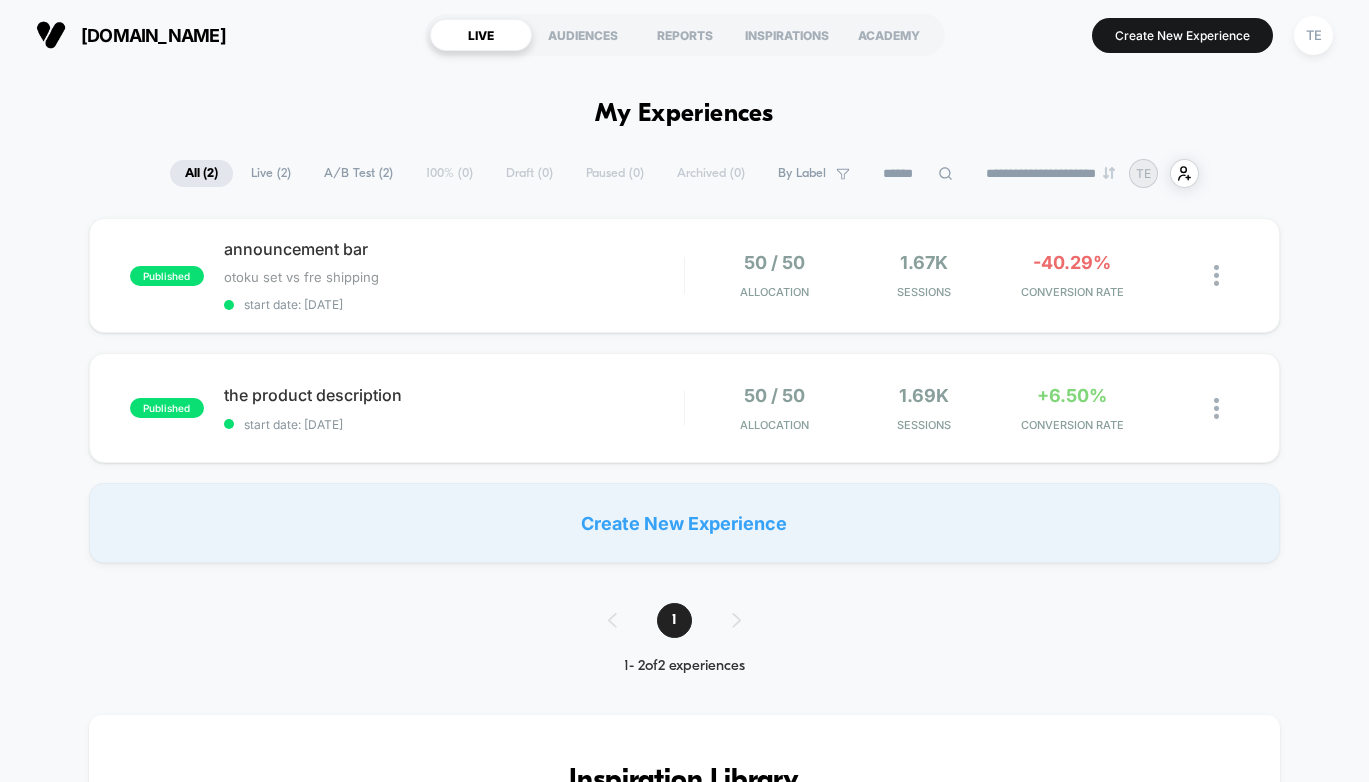 scroll, scrollTop: 0, scrollLeft: 0, axis: both 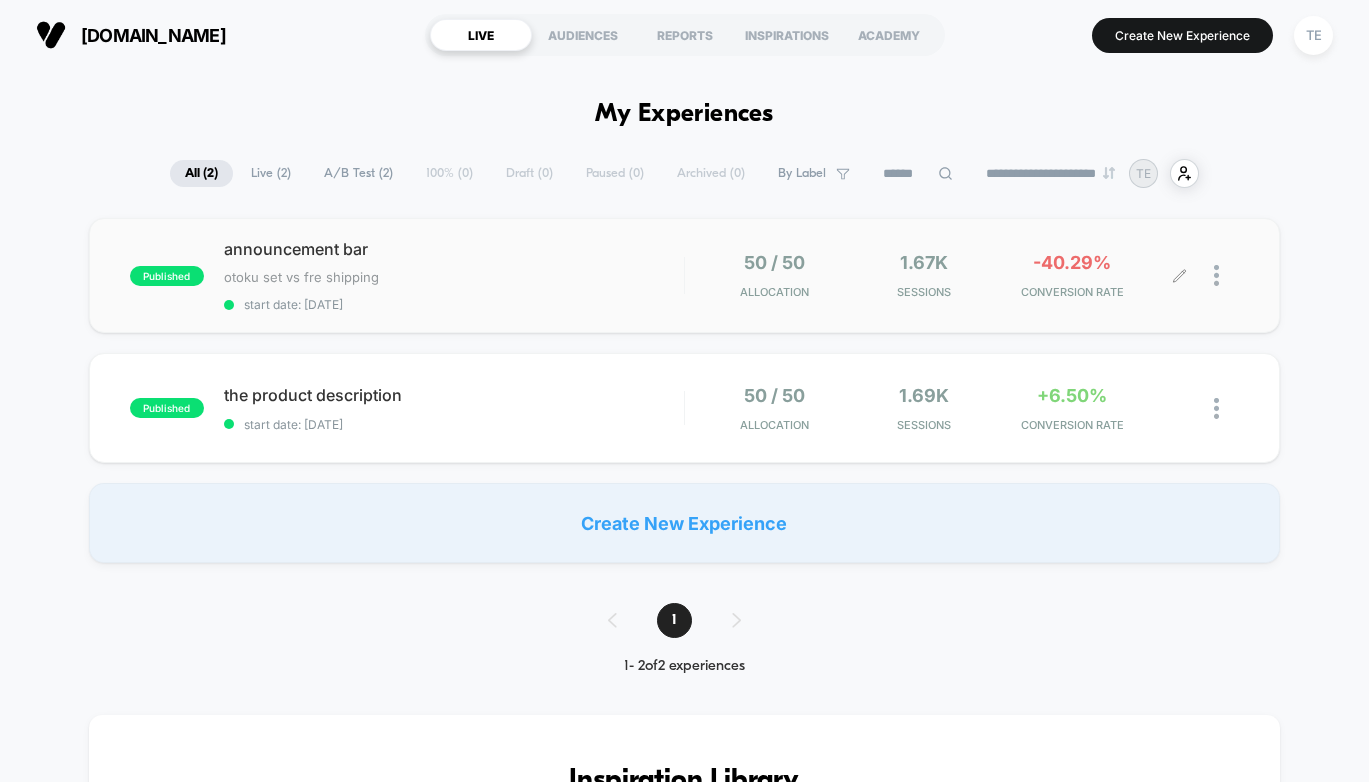 click at bounding box center [1209, 275] 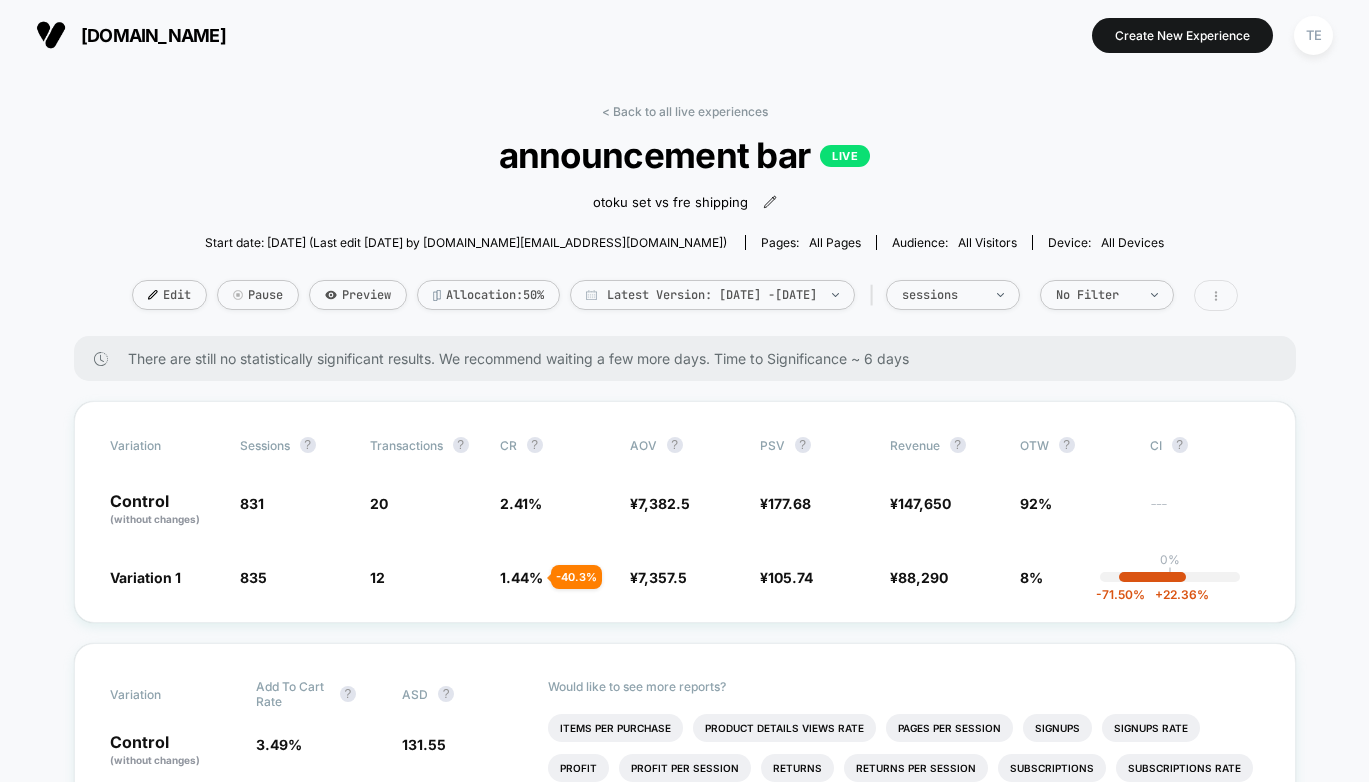 click at bounding box center [1216, 295] 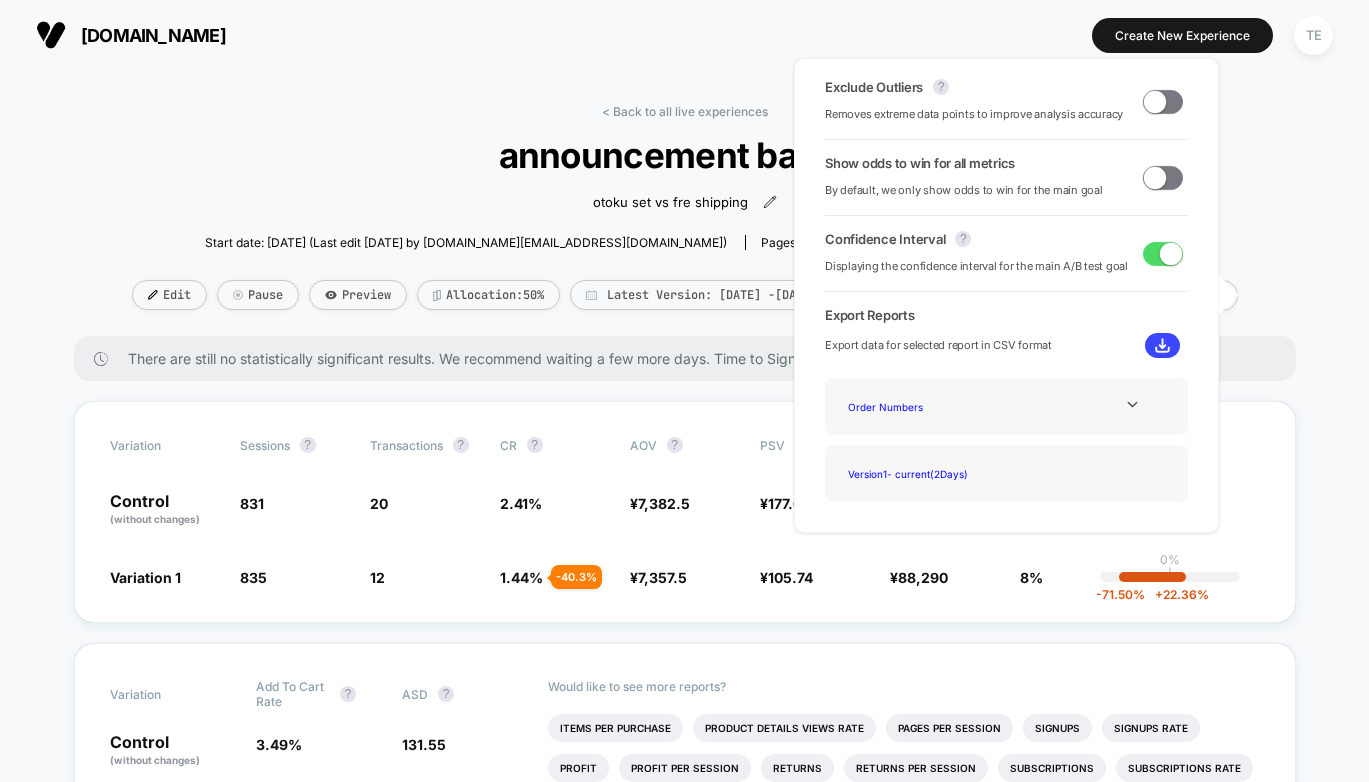click on "announcement bar LIVE" at bounding box center (684, 155) 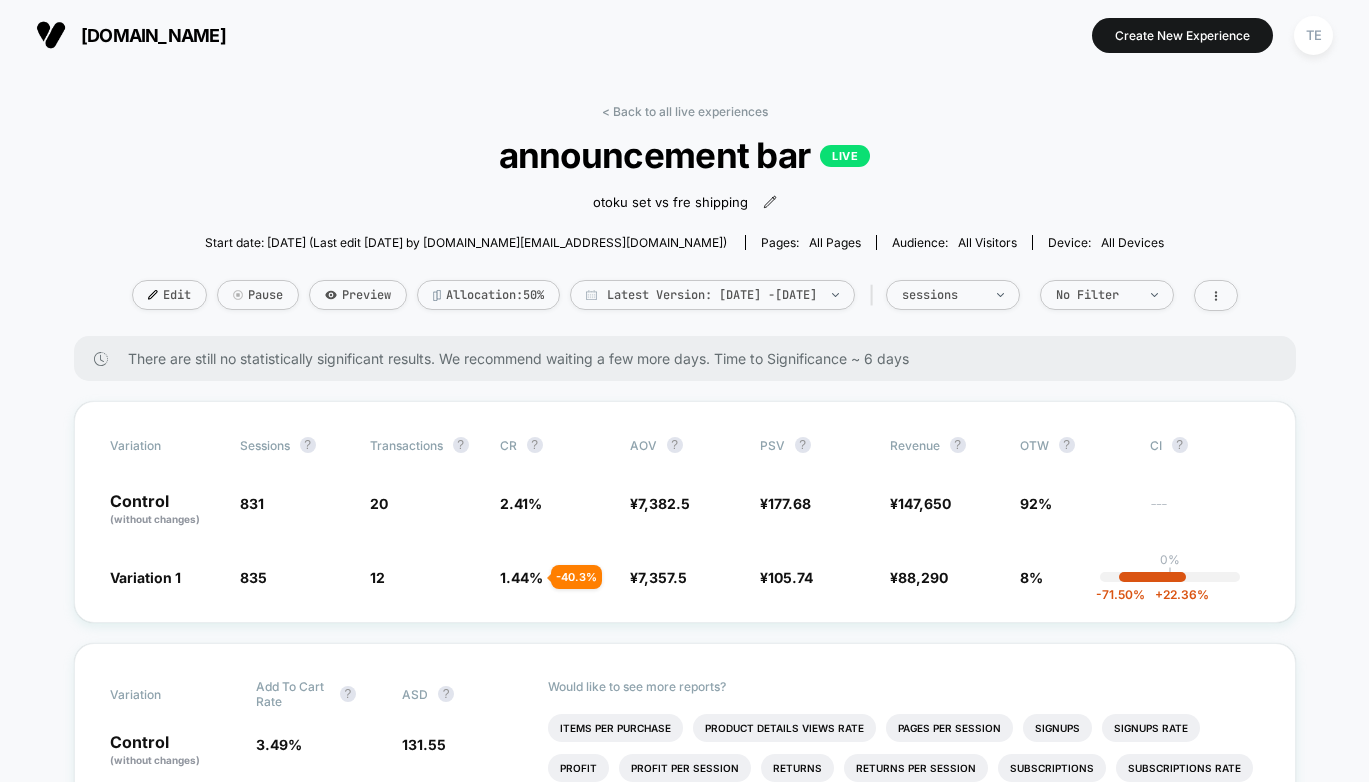 click at bounding box center (51, 35) 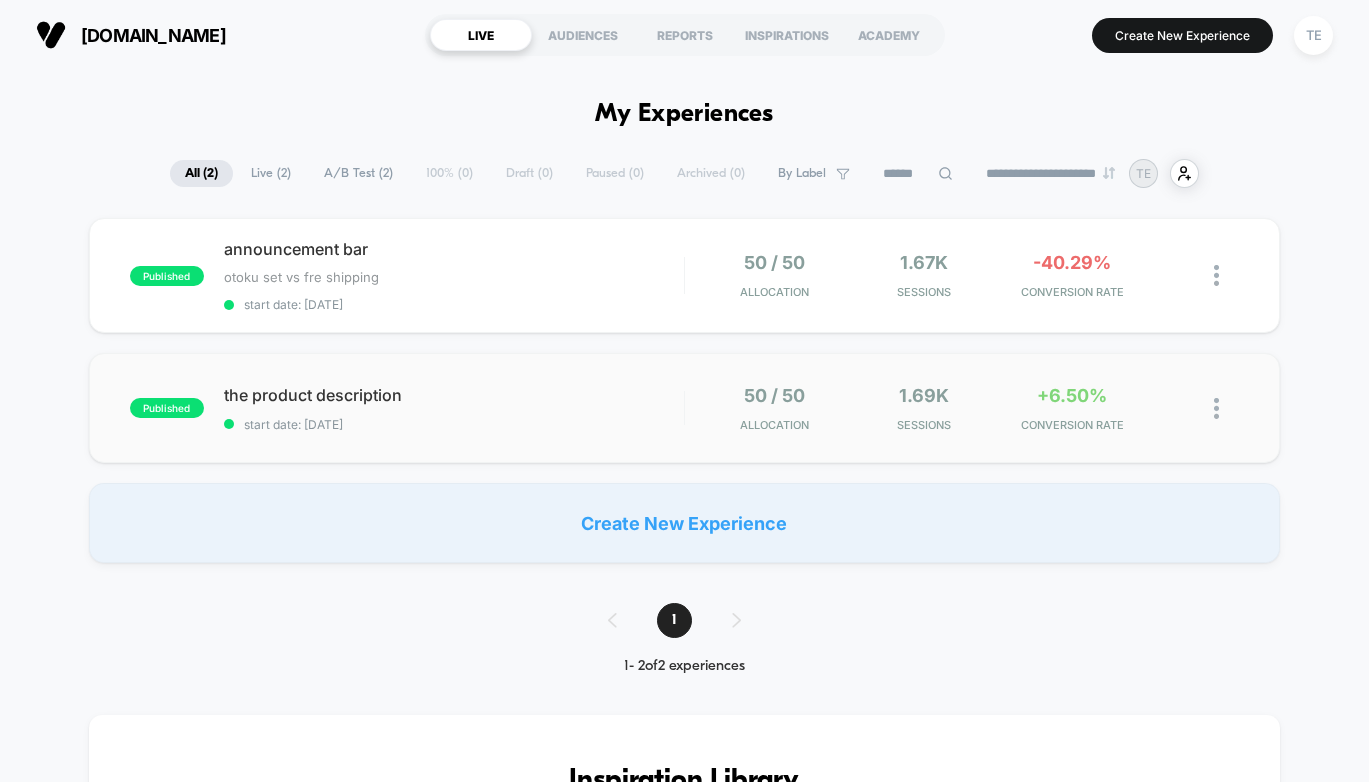 scroll, scrollTop: 0, scrollLeft: 0, axis: both 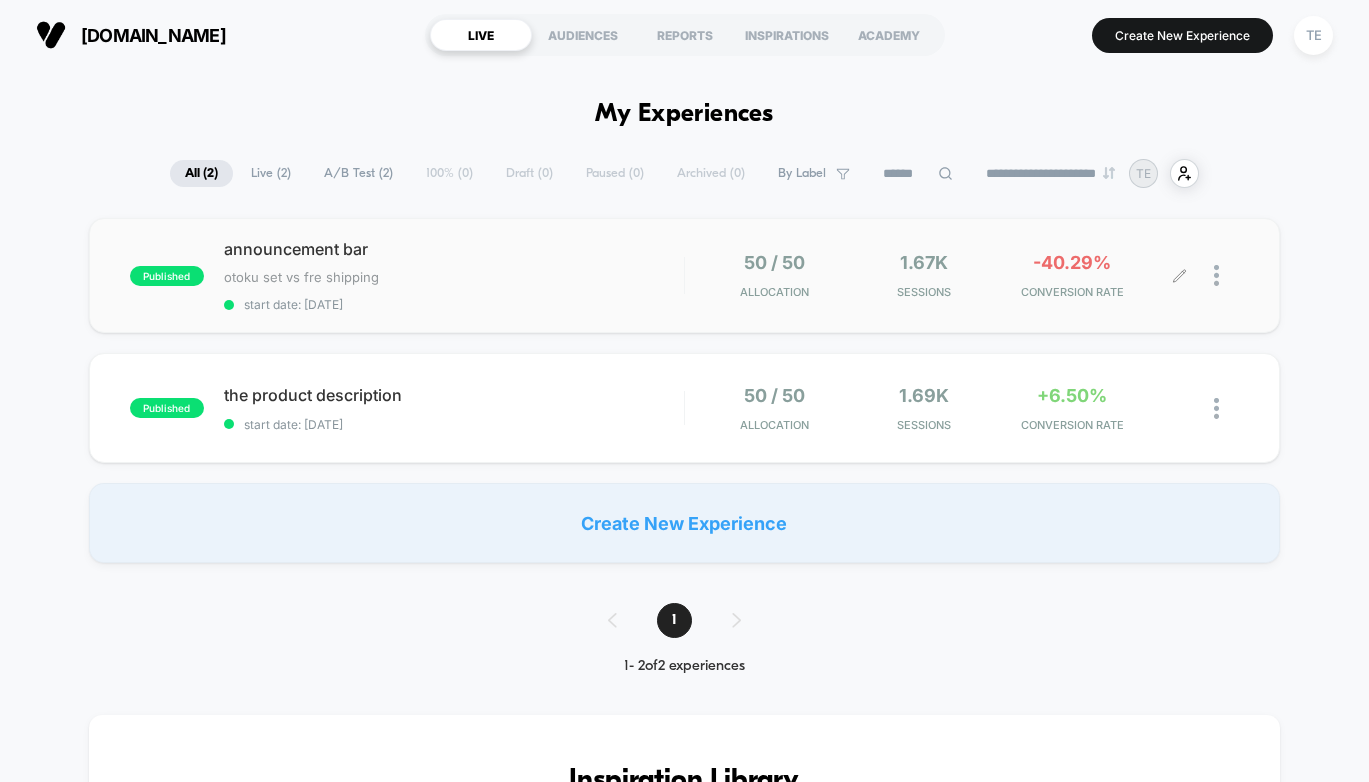 click 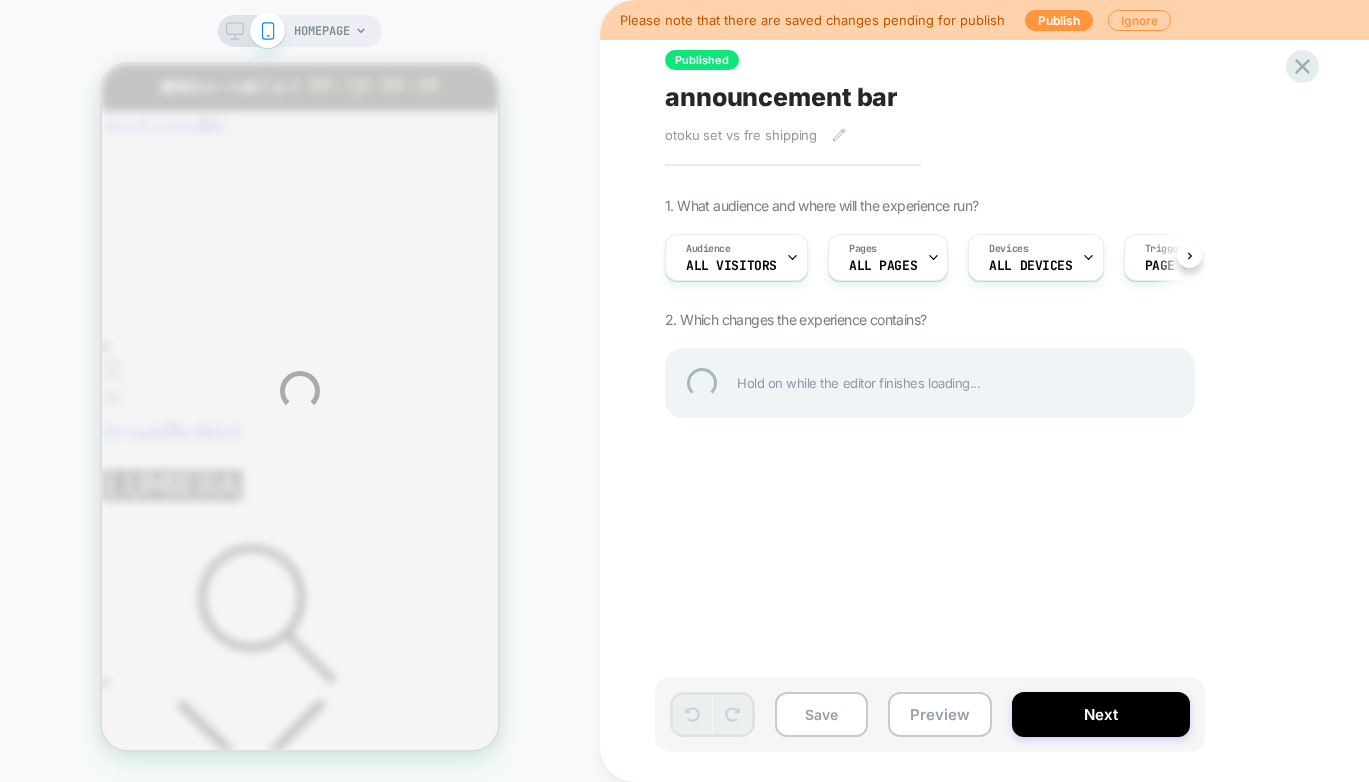 scroll, scrollTop: 0, scrollLeft: 0, axis: both 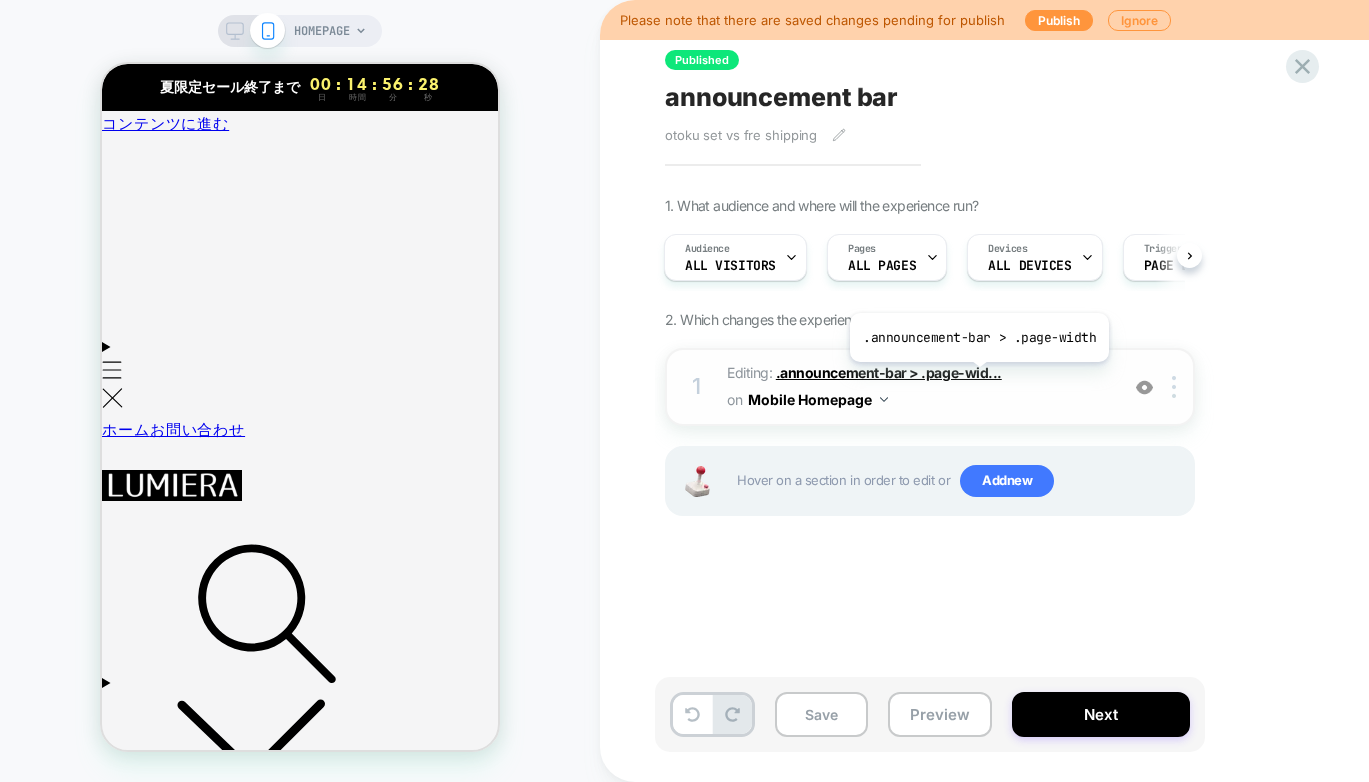 click on ".announcement-bar > .page-wid..." at bounding box center [889, 372] 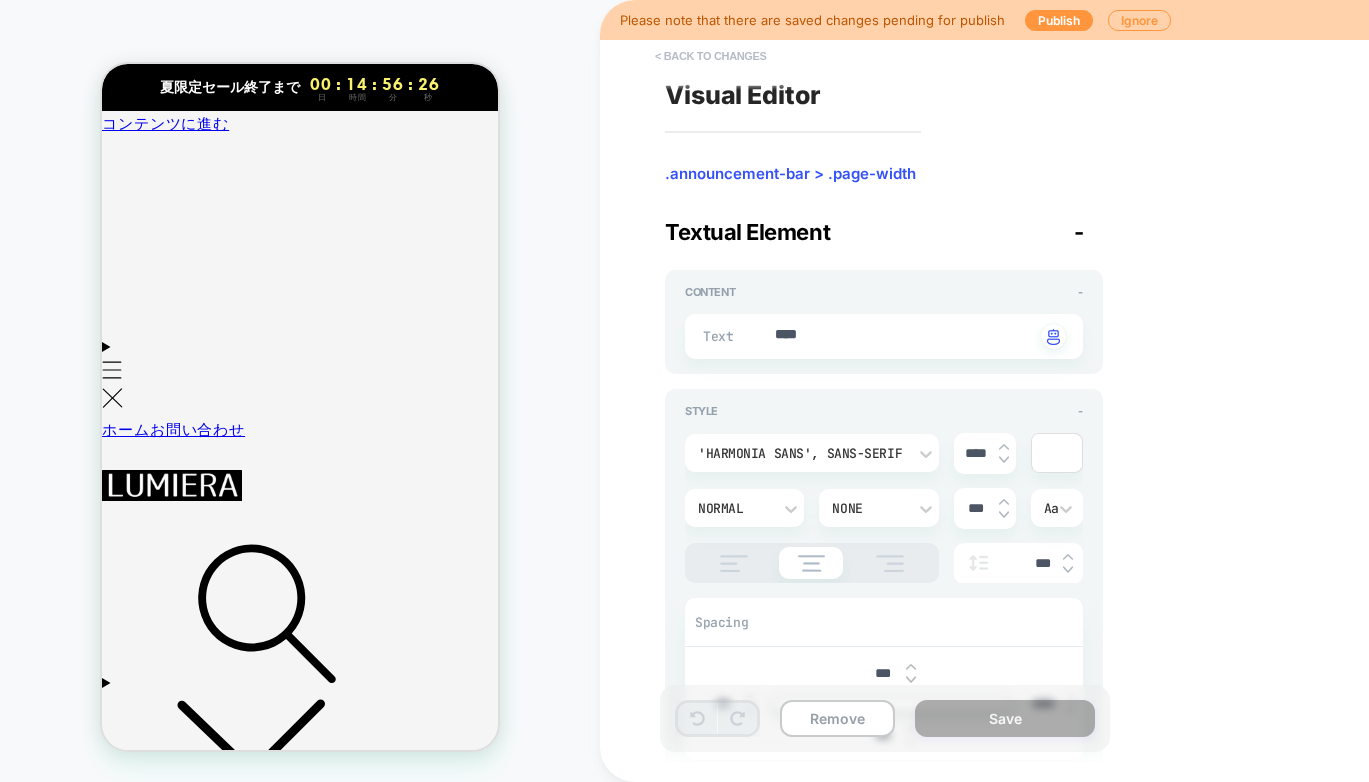 click on "< Back to changes" at bounding box center (711, 56) 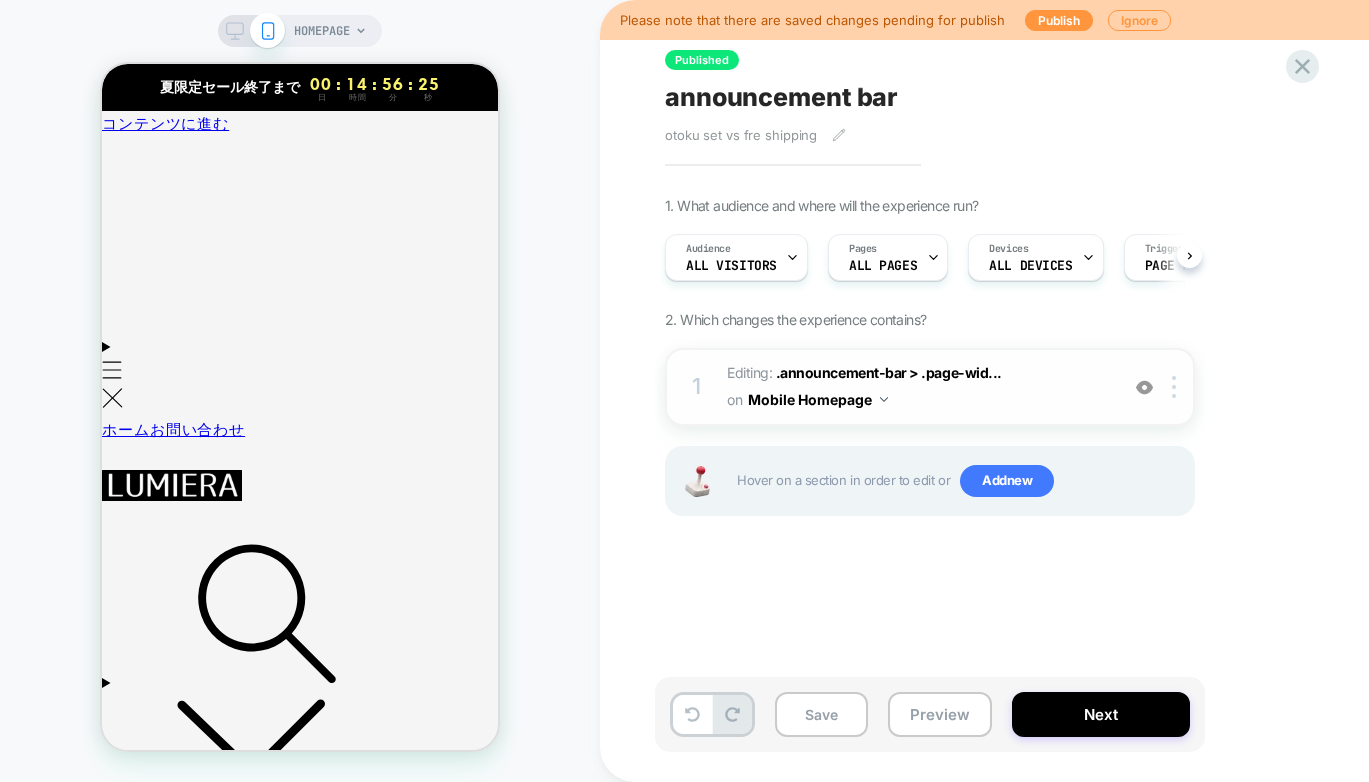 scroll, scrollTop: 0, scrollLeft: 1, axis: horizontal 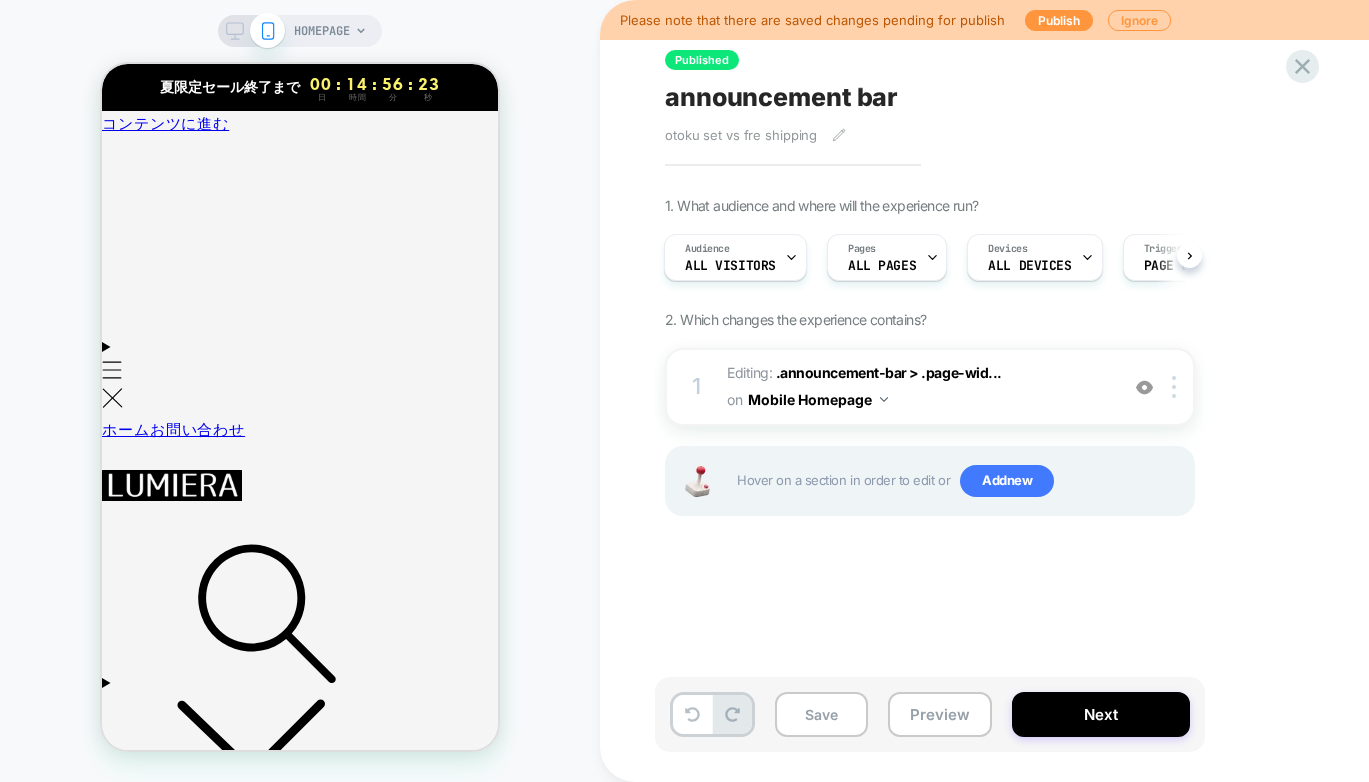 drag, startPoint x: 1064, startPoint y: 402, endPoint x: 1210, endPoint y: 579, distance: 229.44498 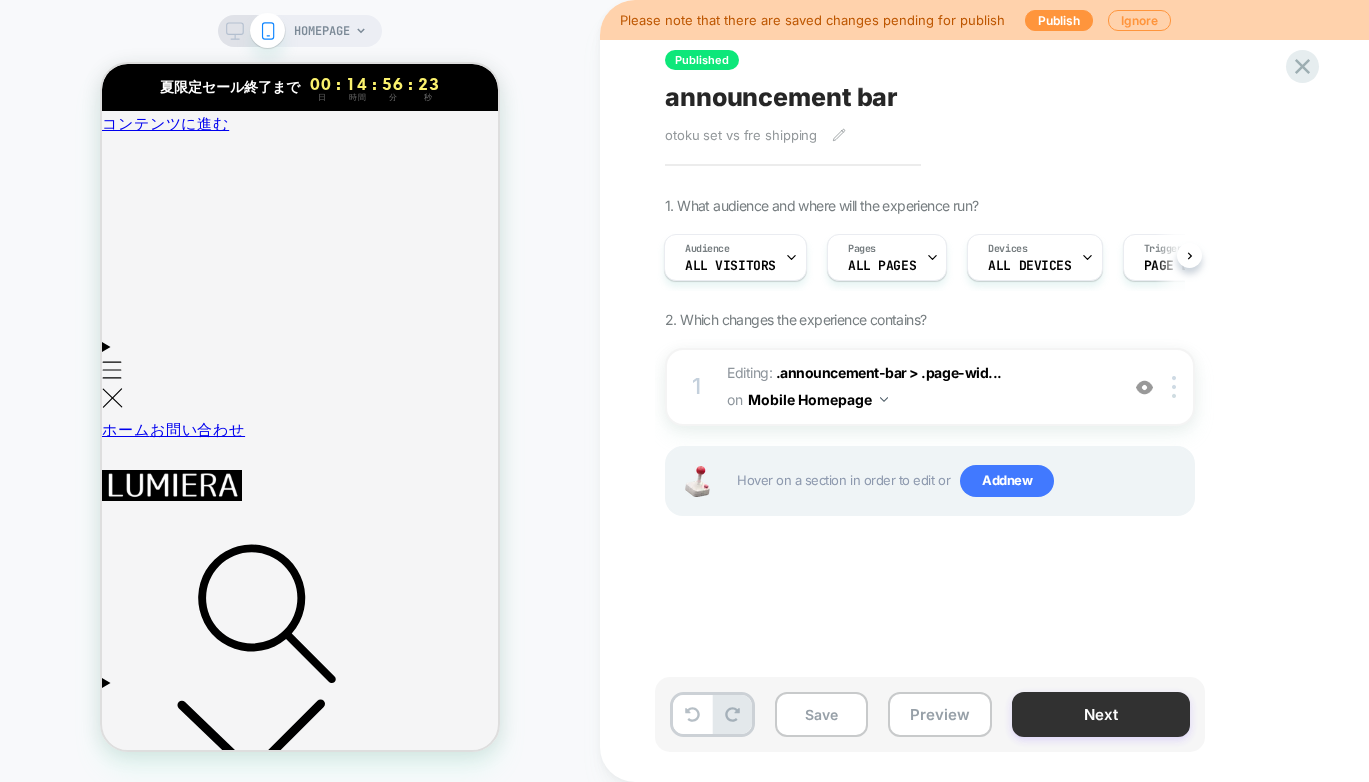 click on "Next" at bounding box center [1101, 714] 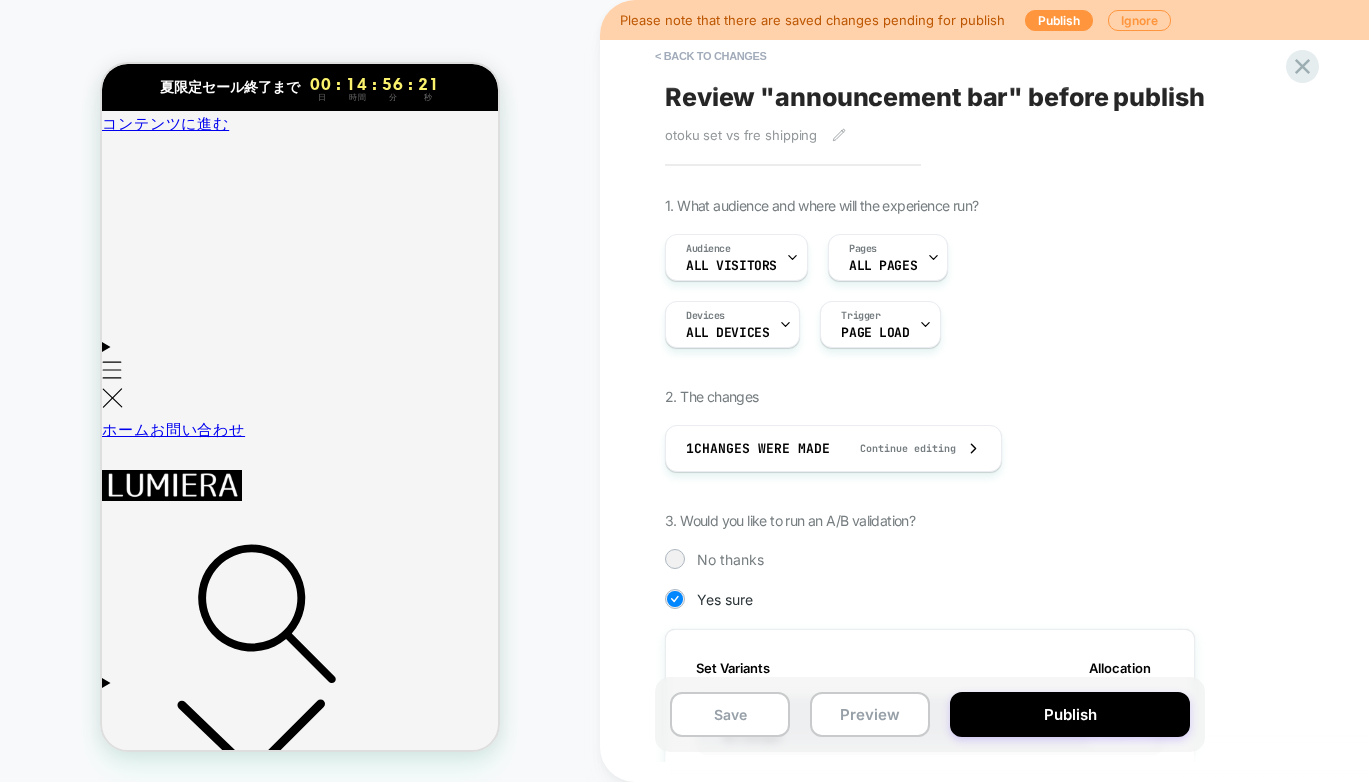 scroll, scrollTop: 60, scrollLeft: 0, axis: vertical 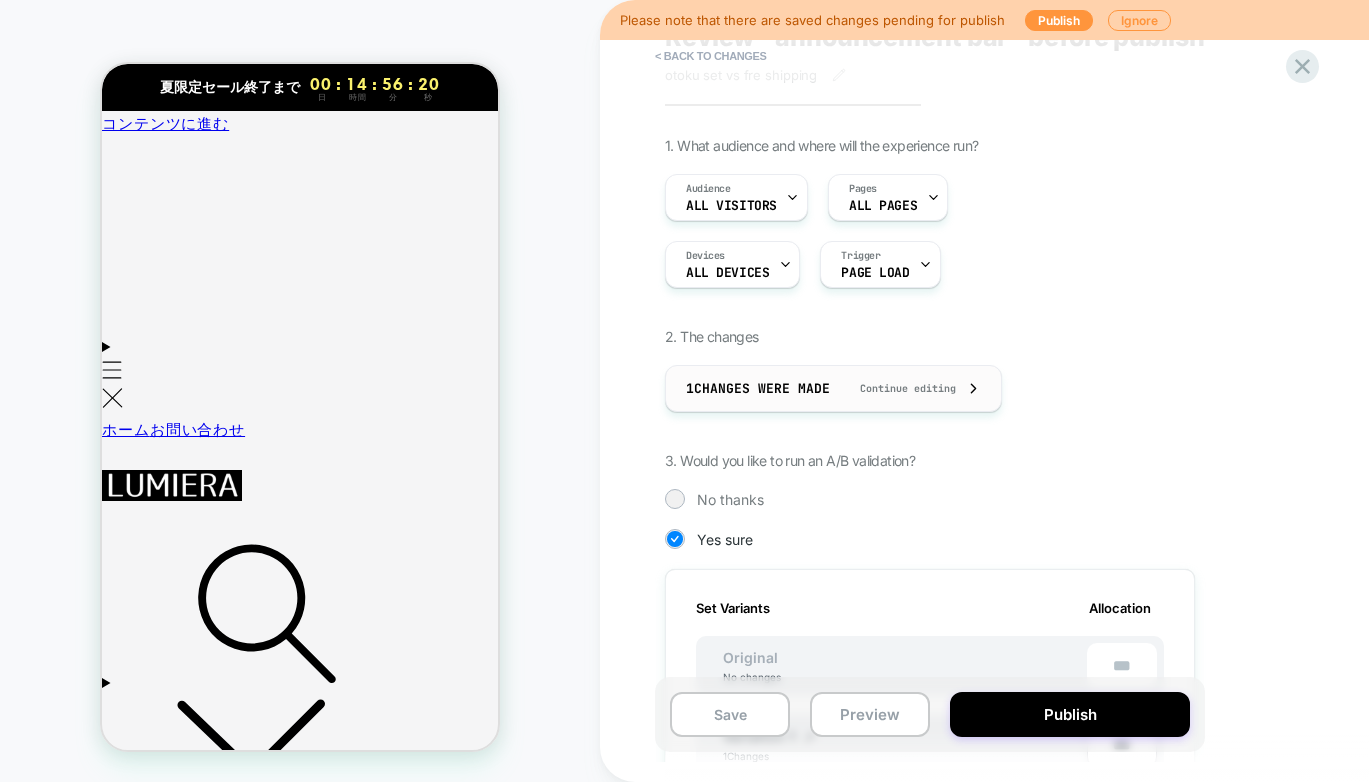 click on "1  Changes were made Continue editing" at bounding box center [833, 388] 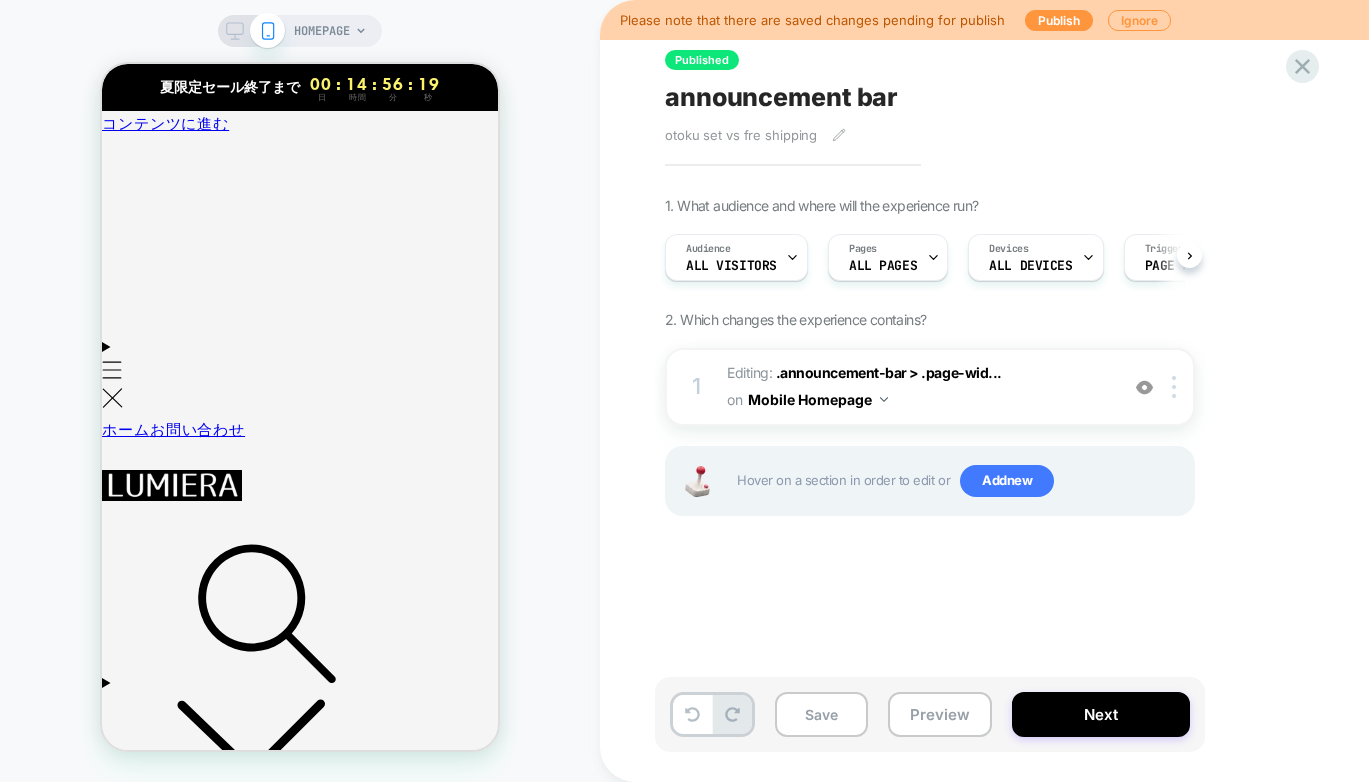 scroll, scrollTop: 0, scrollLeft: 1, axis: horizontal 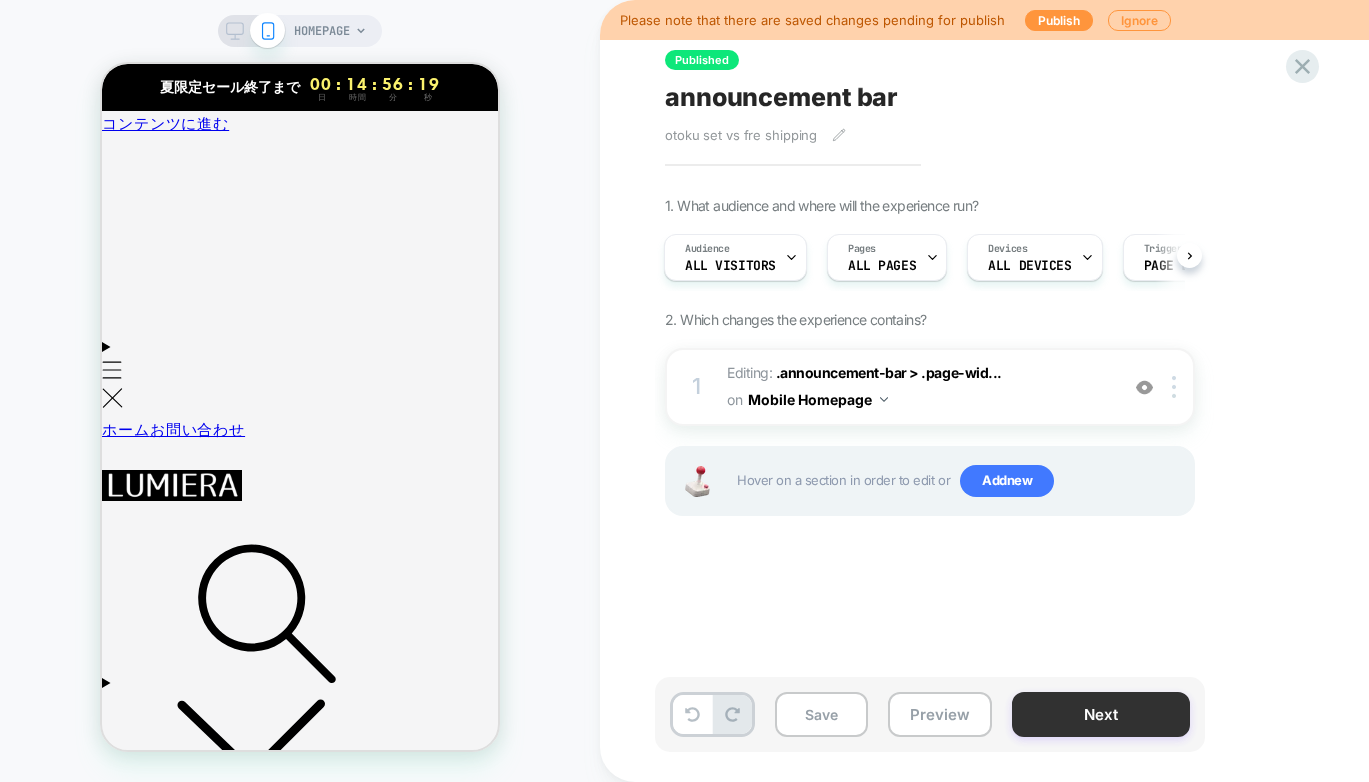 click on "Next" at bounding box center (1101, 714) 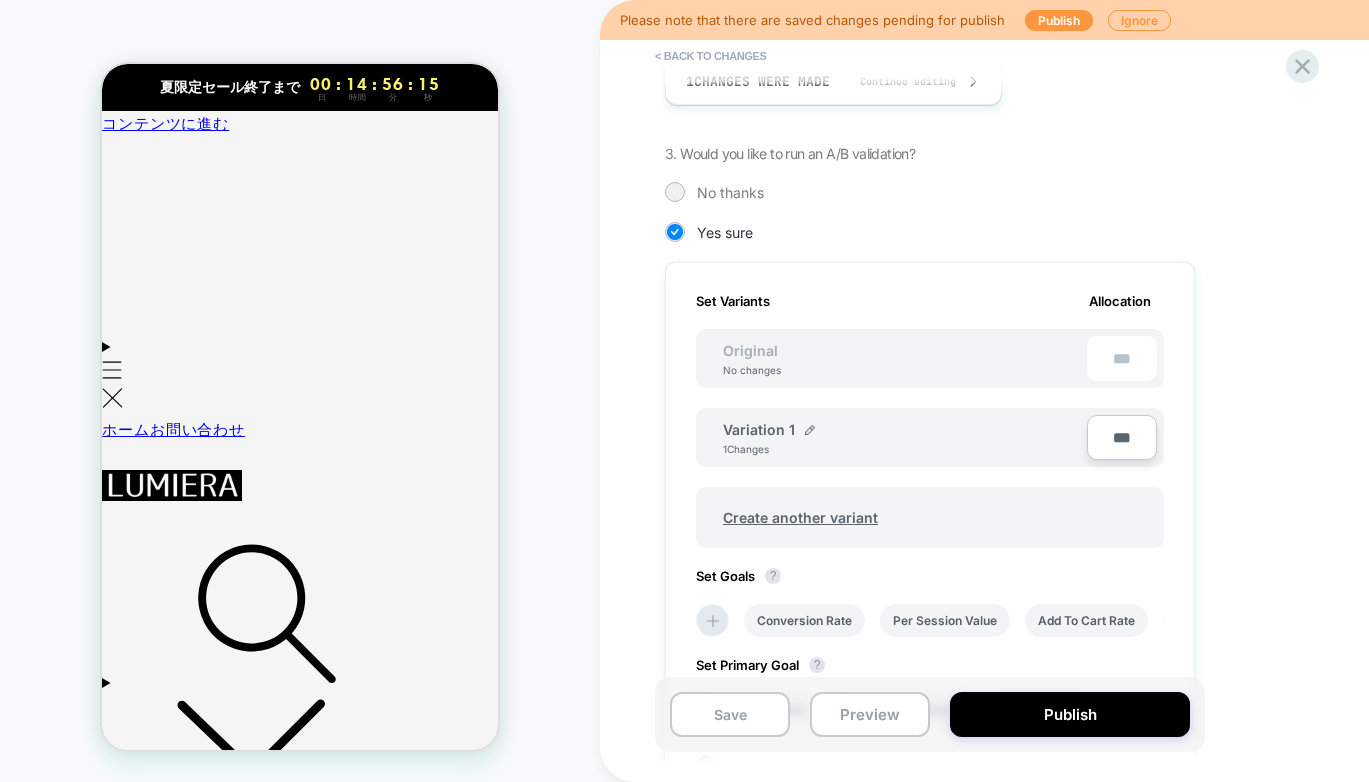 scroll, scrollTop: 401, scrollLeft: 0, axis: vertical 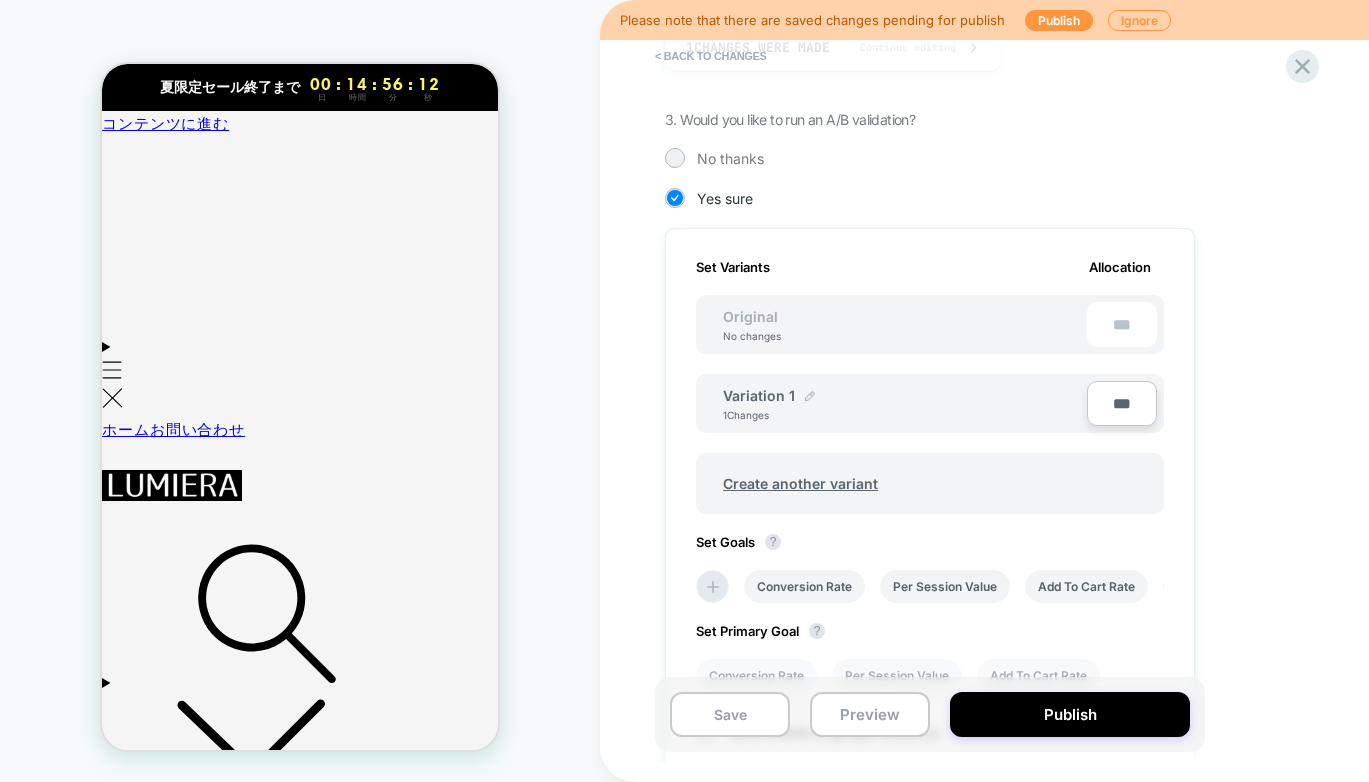 click at bounding box center [810, 396] 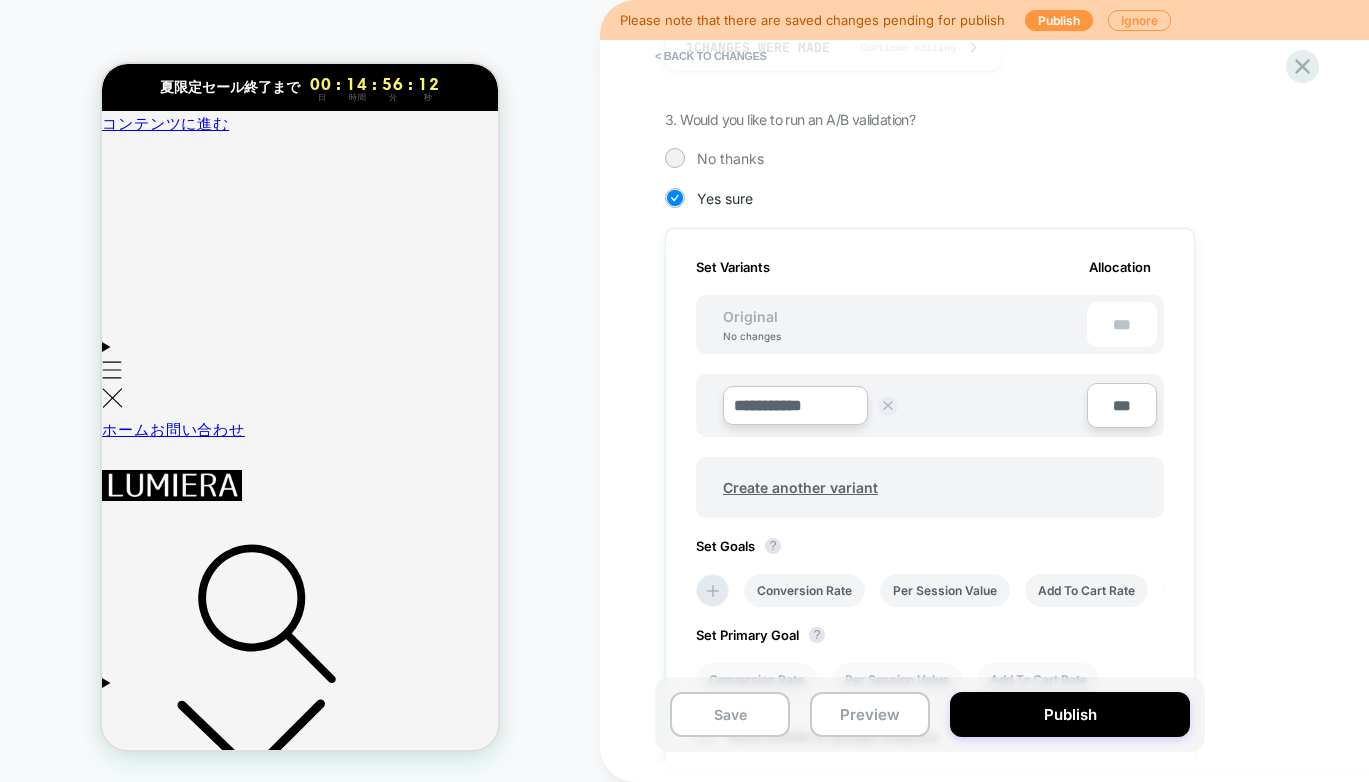 click at bounding box center (888, 406) 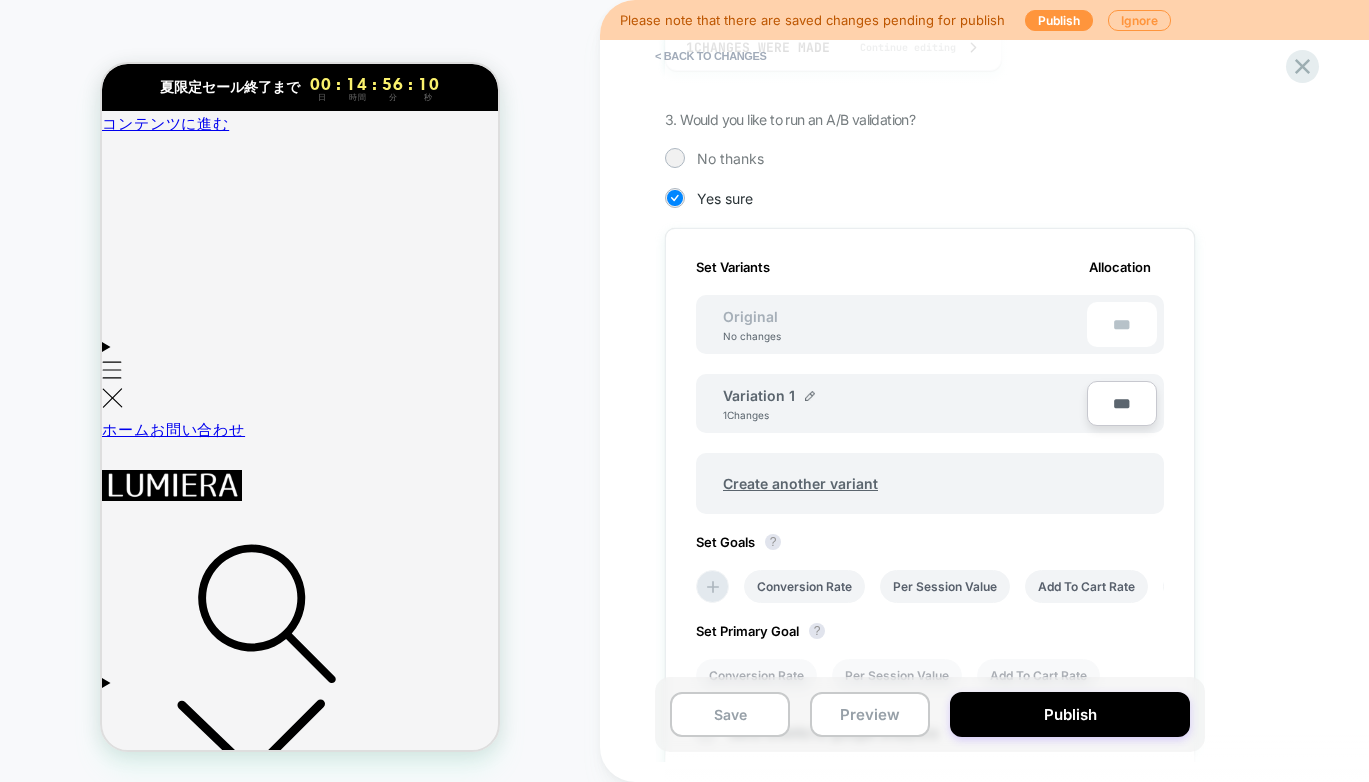 click on "1  Changes" at bounding box center [753, 415] 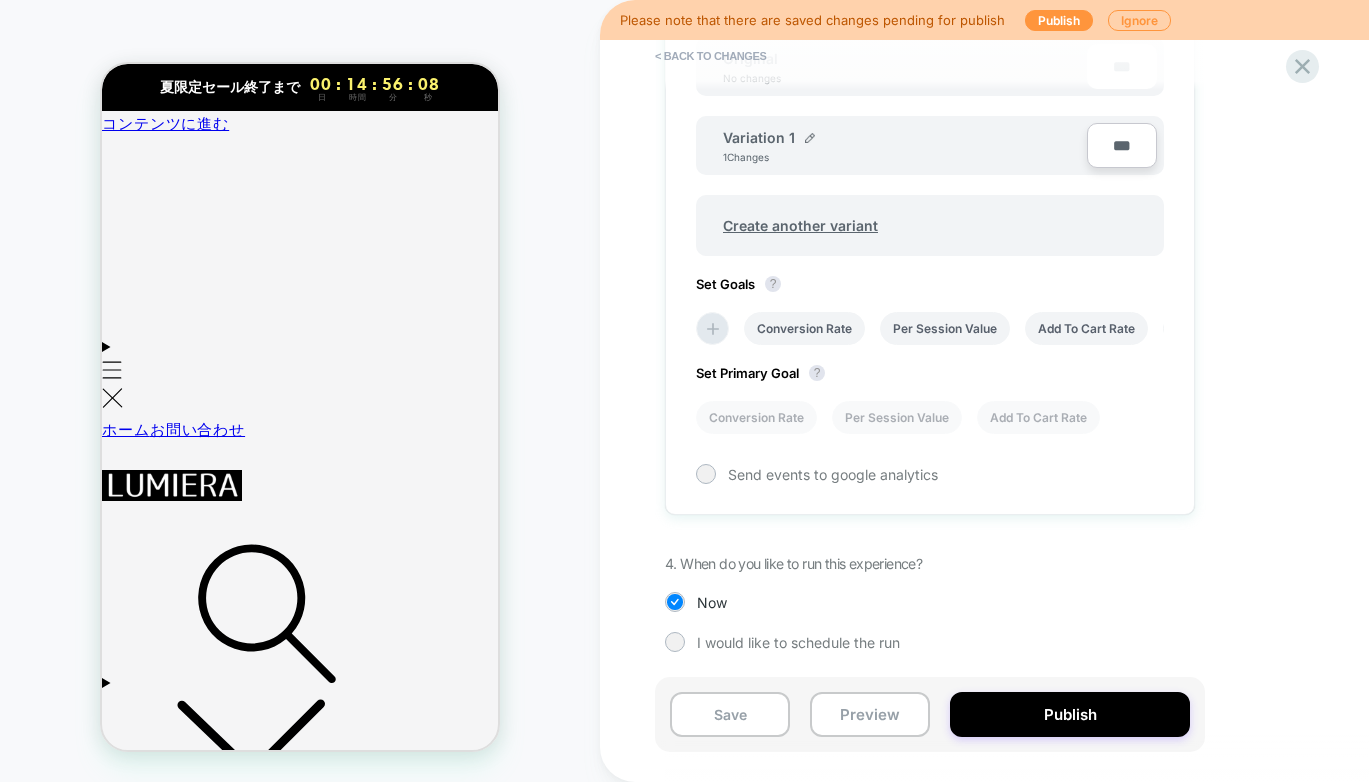 scroll, scrollTop: 0, scrollLeft: 0, axis: both 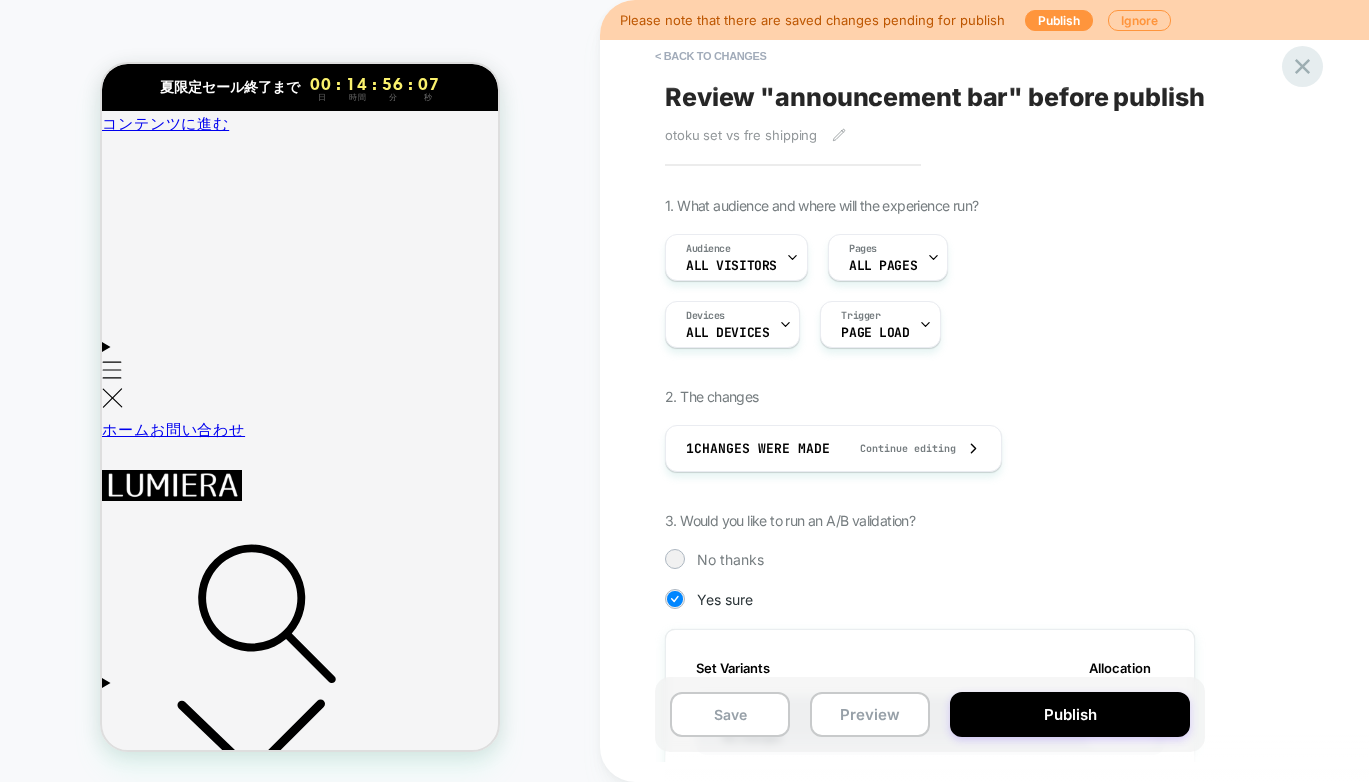 click 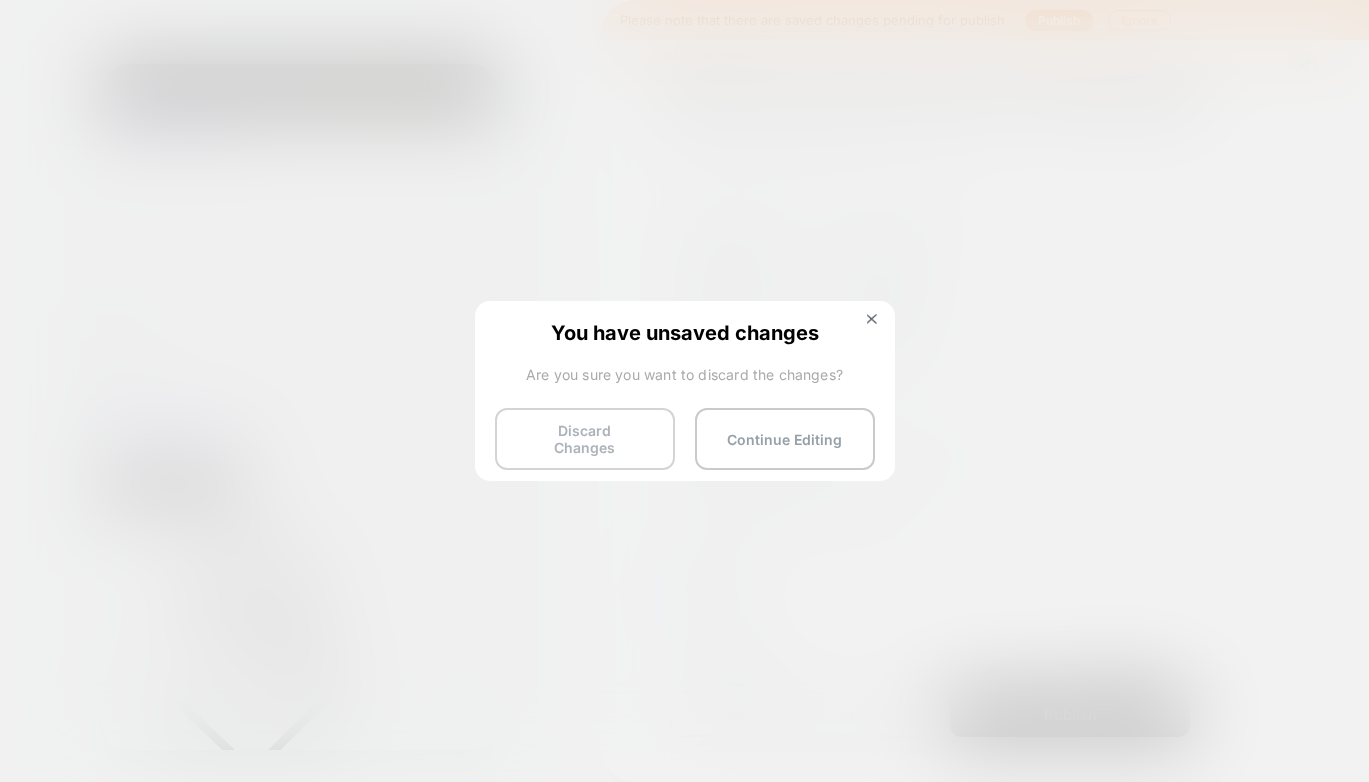 click on "Discard Changes" at bounding box center [585, 439] 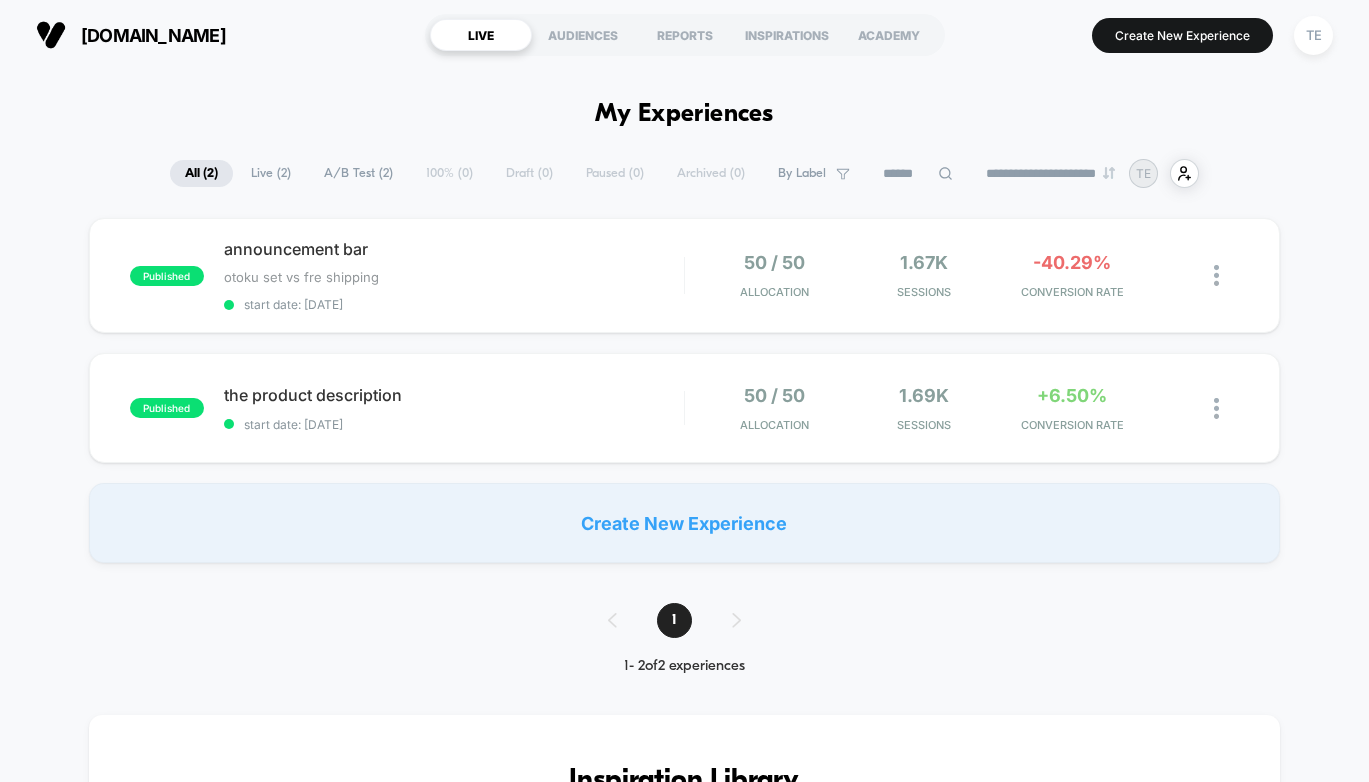 scroll, scrollTop: 0, scrollLeft: 0, axis: both 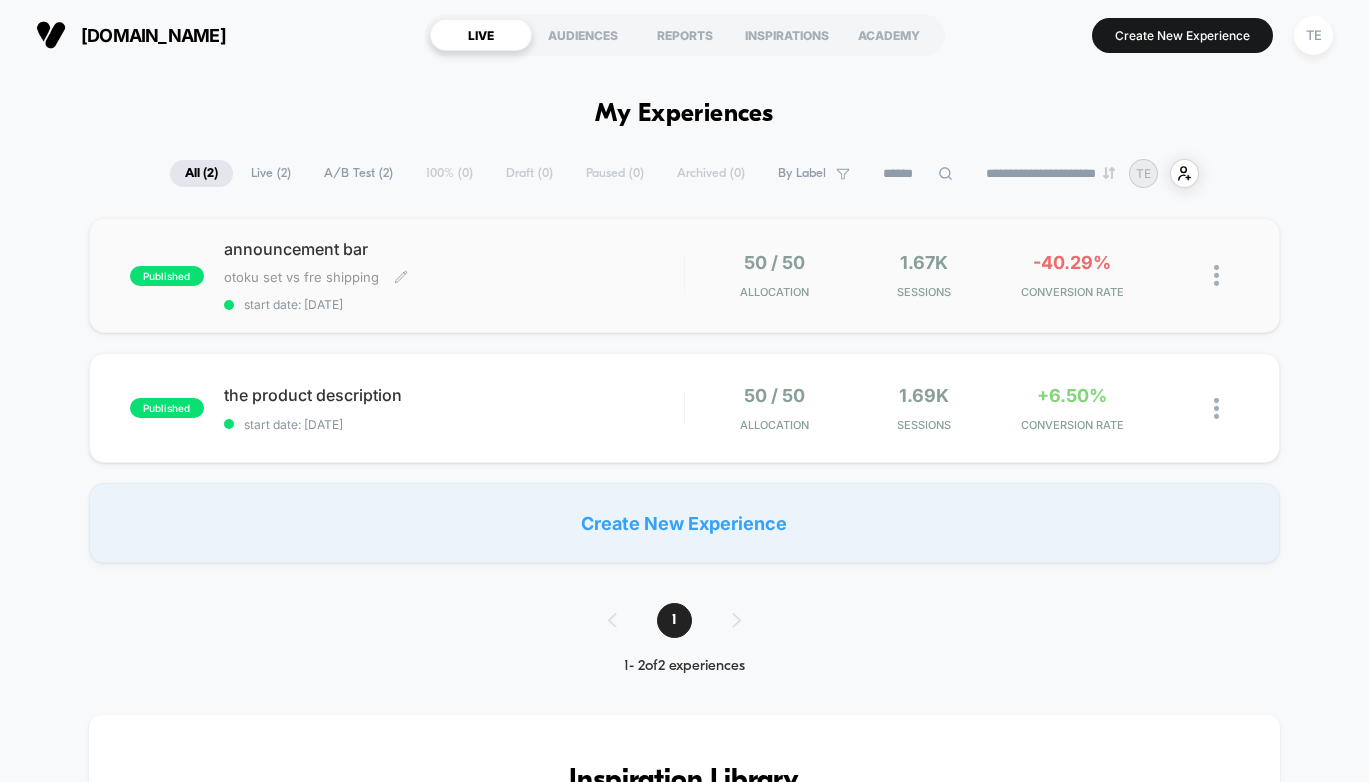 click on "announcement bar otoku set vs fre shipping Click to edit experience details otoku set vs fre shipping start date: 7/1/2025" at bounding box center (454, 275) 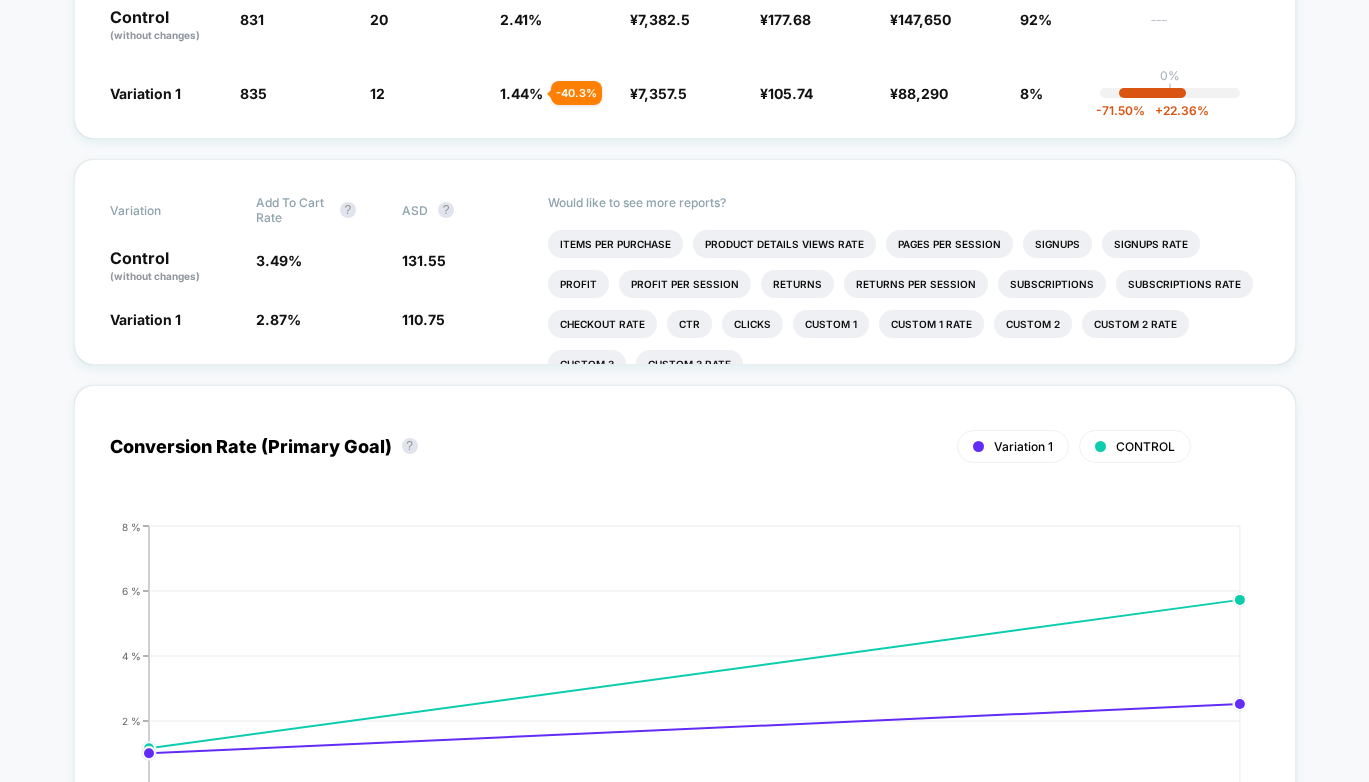 scroll, scrollTop: 377, scrollLeft: 0, axis: vertical 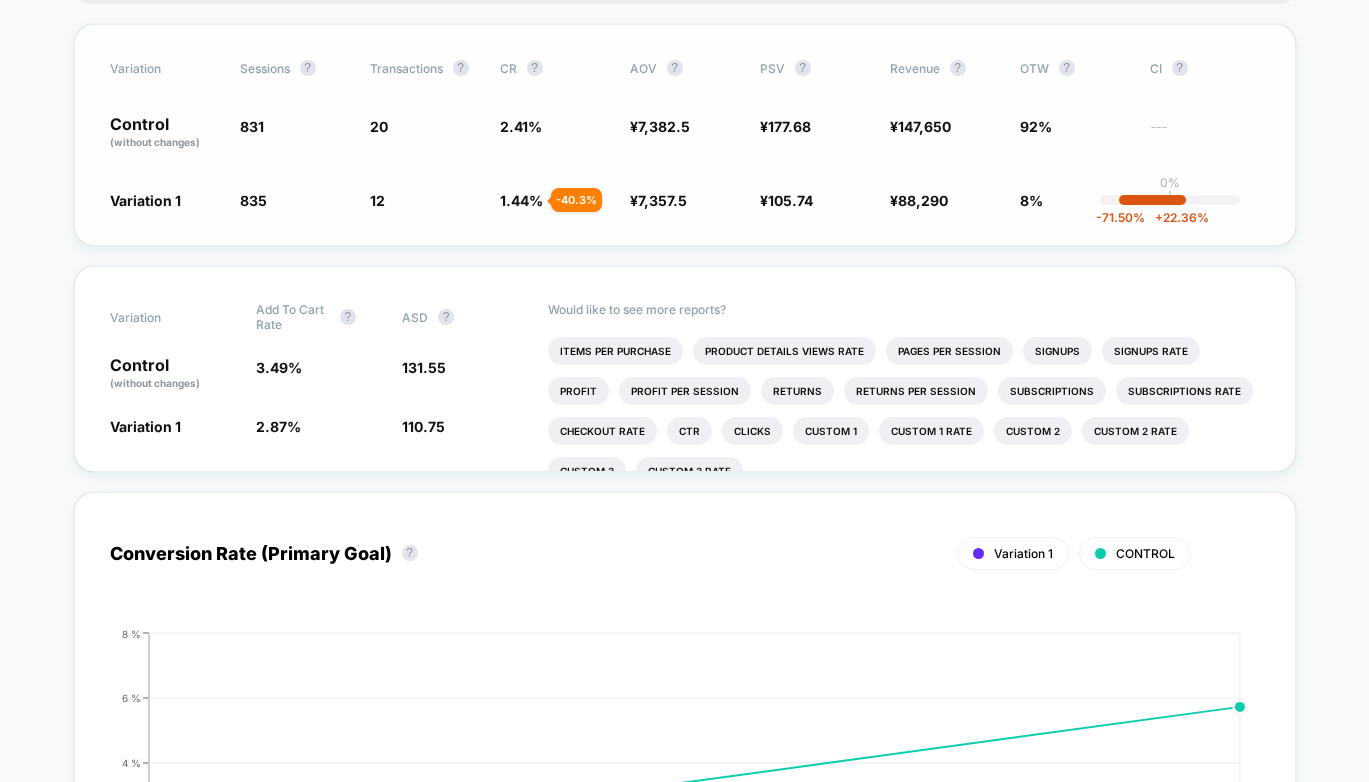 click on "Variation Sessions ? Transactions ? CR ? AOV ? PSV ? Revenue ? OTW ? CI ? Control (without changes) 831 20 2.41 % ¥ 7,382.5 ¥ 177.68 ¥ 147,650 92% --- Variation 1 835 + 0.48 % 12 - 40.3 % 1.44 % - 40.3 % ¥ 7,357.5 - 0.34 % ¥ 105.74 - 40.5 % ¥ 88,290 - 40.5 % 8% 0% | -71.50 % + 22.36 %" at bounding box center [685, 135] 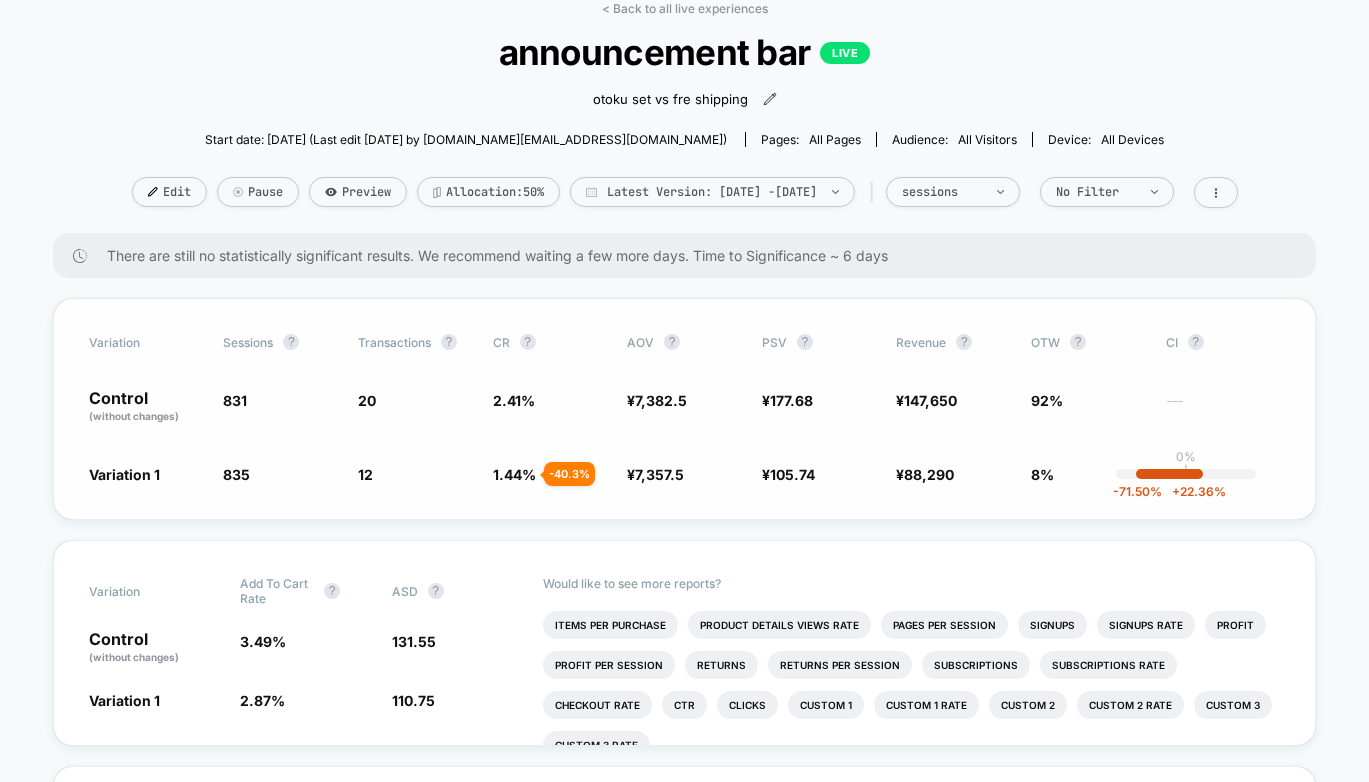 scroll, scrollTop: 0, scrollLeft: 0, axis: both 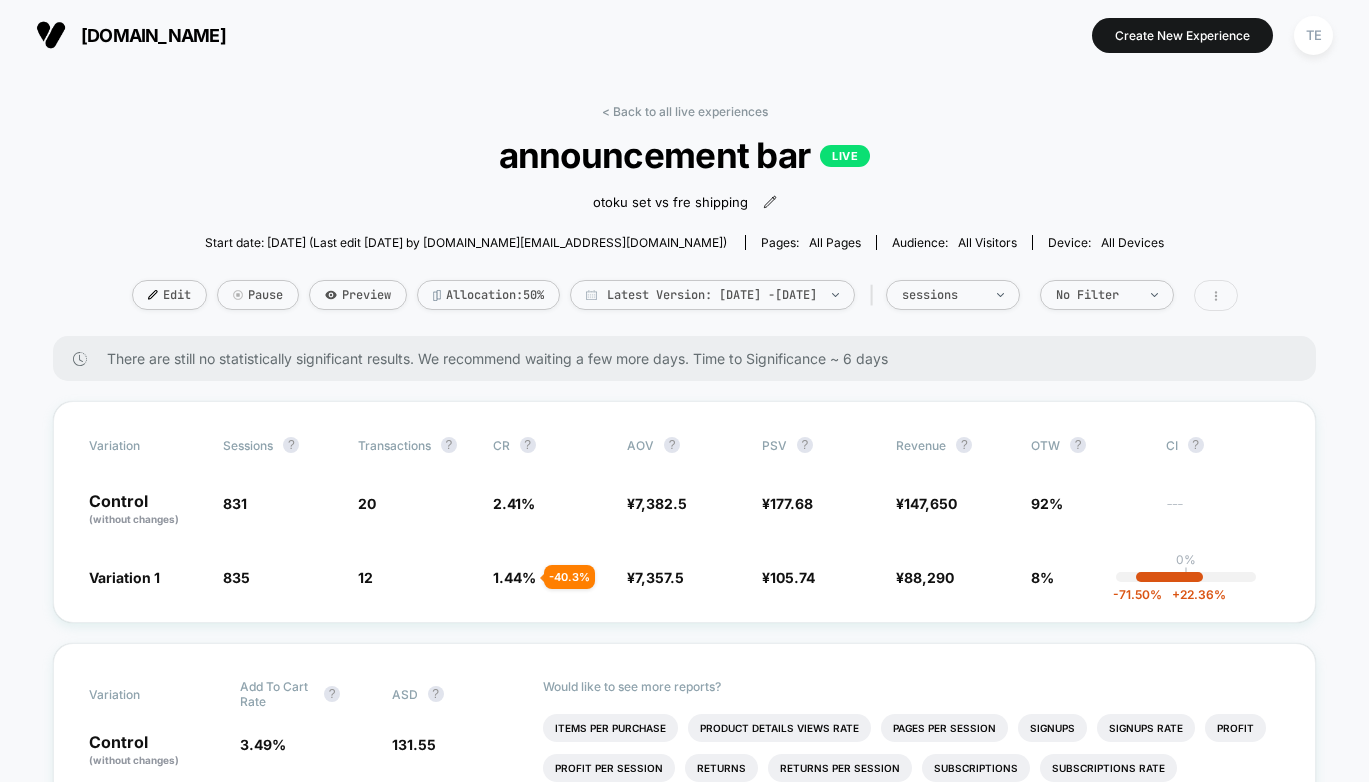 click at bounding box center (1216, 295) 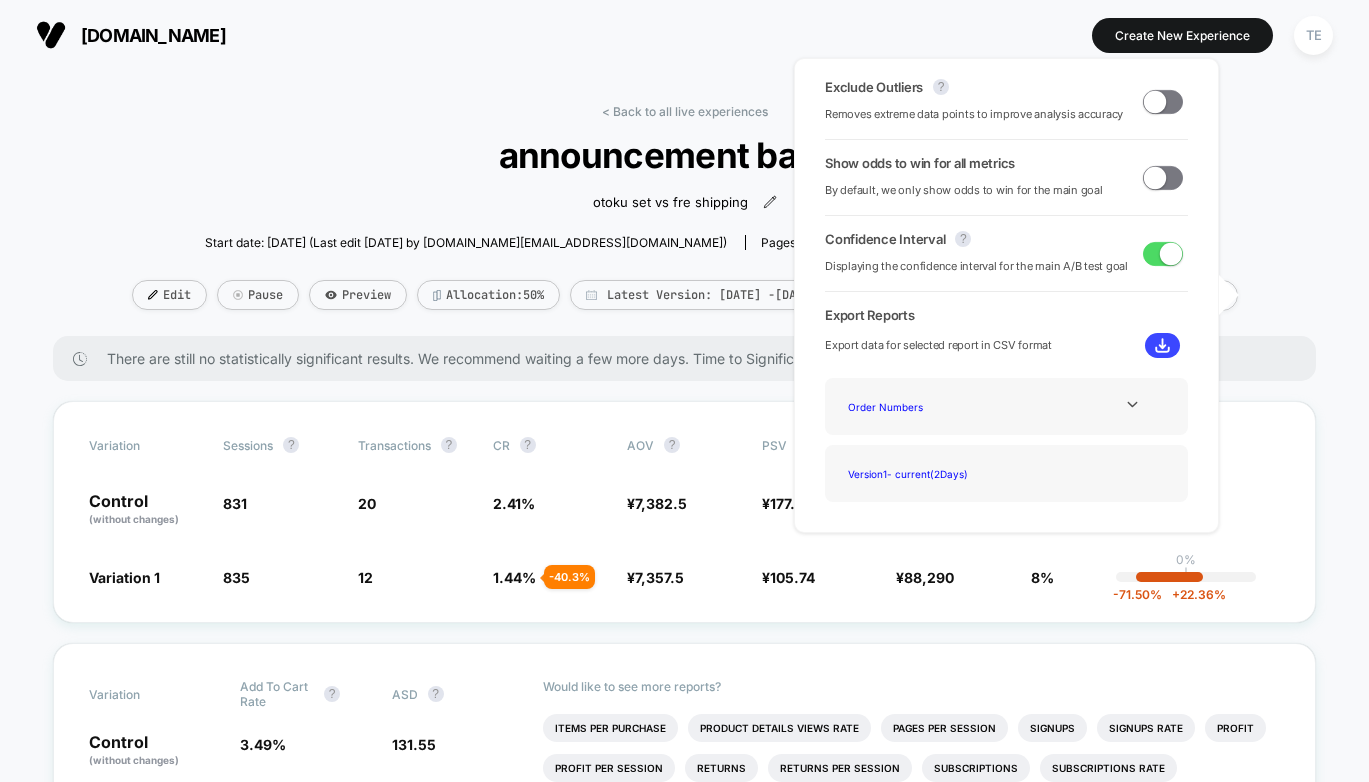 click on "< Back to all live experiences  announcement bar LIVE otoku set vs fre shipping Click to edit experience details otoku set vs fre shipping Start date: 7/1/2025 (Last edit 7/2/2025 by lumiera.info@gmail.com) Pages: all pages Audience: All Visitors Device: all devices Edit Pause  Preview Allocation:  50% Latest Version:     Jul 1, 2025    -    Jul 2, 2025 |   sessions   No Filter" at bounding box center (685, 220) 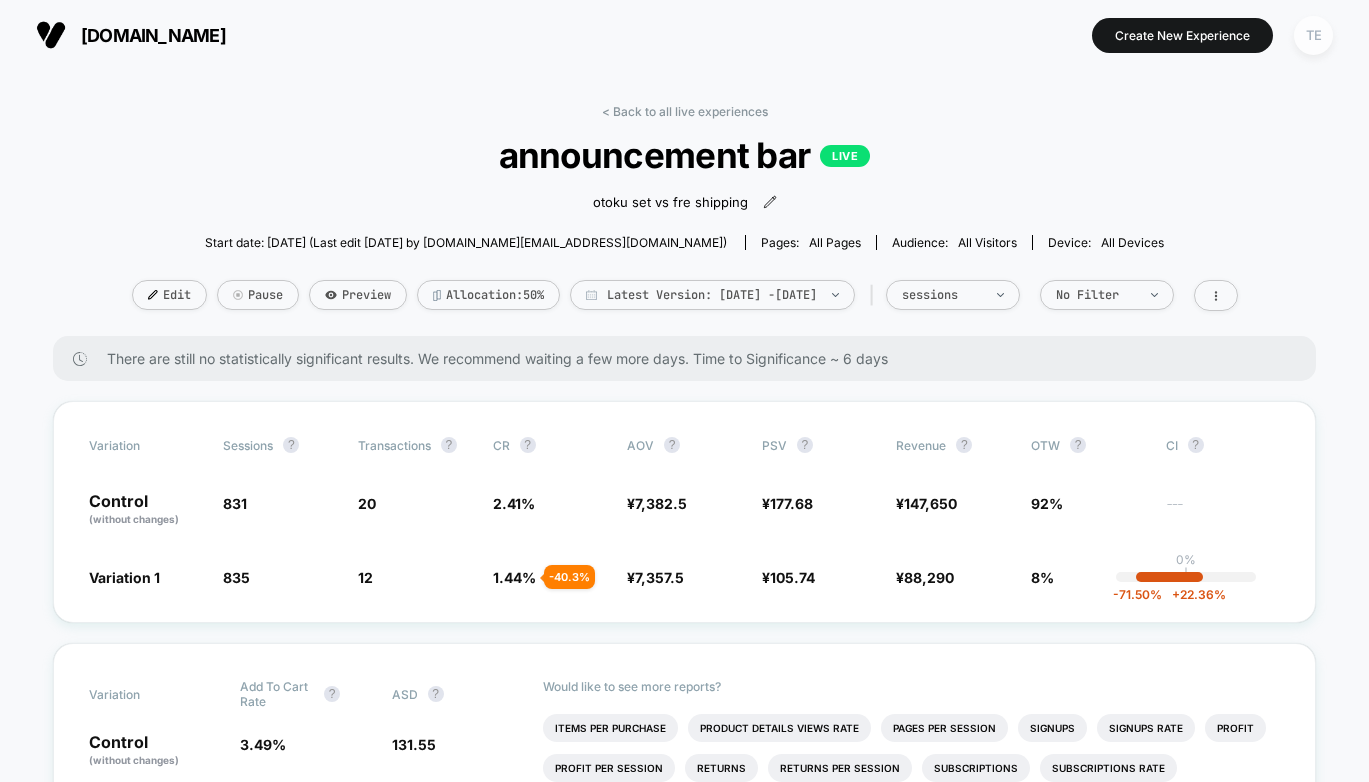 click on "TE" at bounding box center [1313, 35] 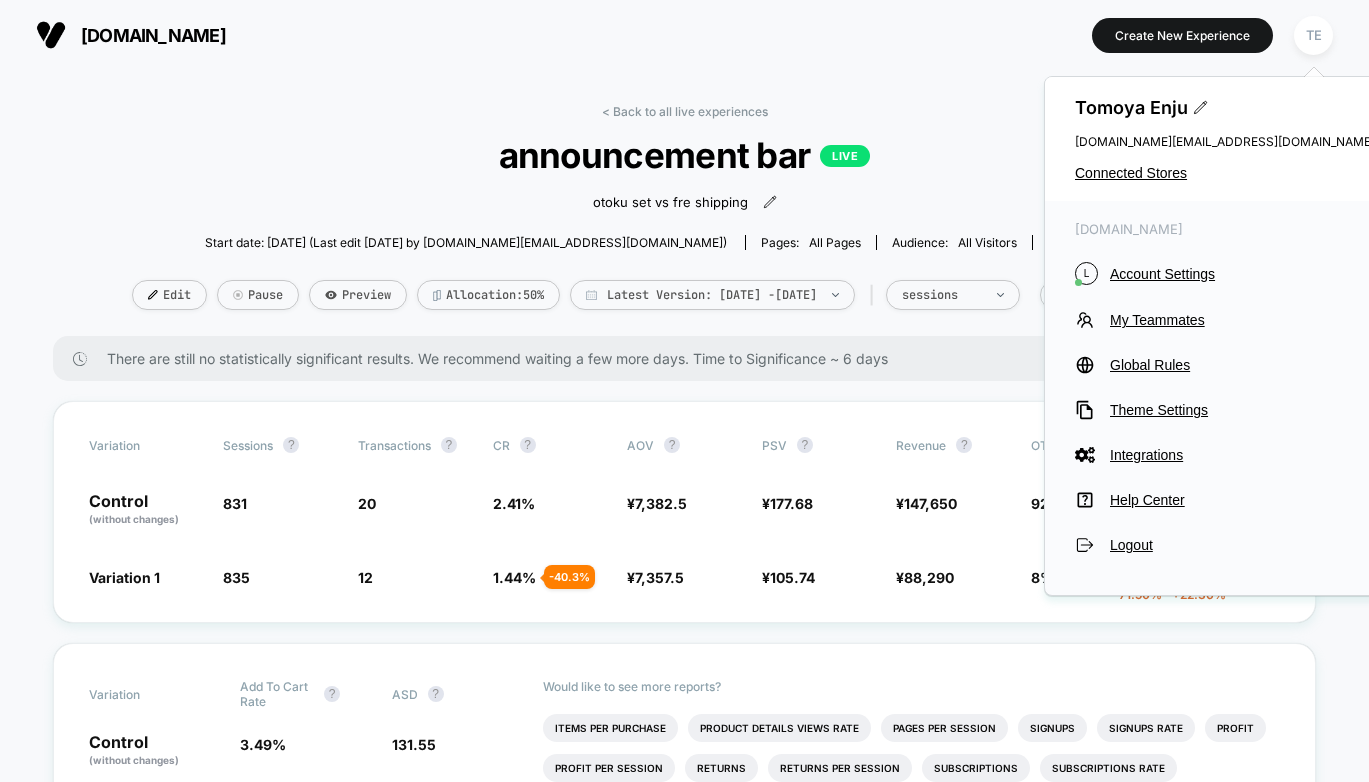 click on "< Back to all live experiences  announcement bar LIVE otoku set vs fre shipping Click to edit experience details otoku set vs fre shipping Start date: 7/1/2025 (Last edit 7/2/2025 by lumiera.info@gmail.com) Pages: all pages Audience: All Visitors Device: all devices Edit Pause  Preview Allocation:  50% Latest Version:     Jul 1, 2025    -    Jul 2, 2025 |   sessions   No Filter" at bounding box center (685, 220) 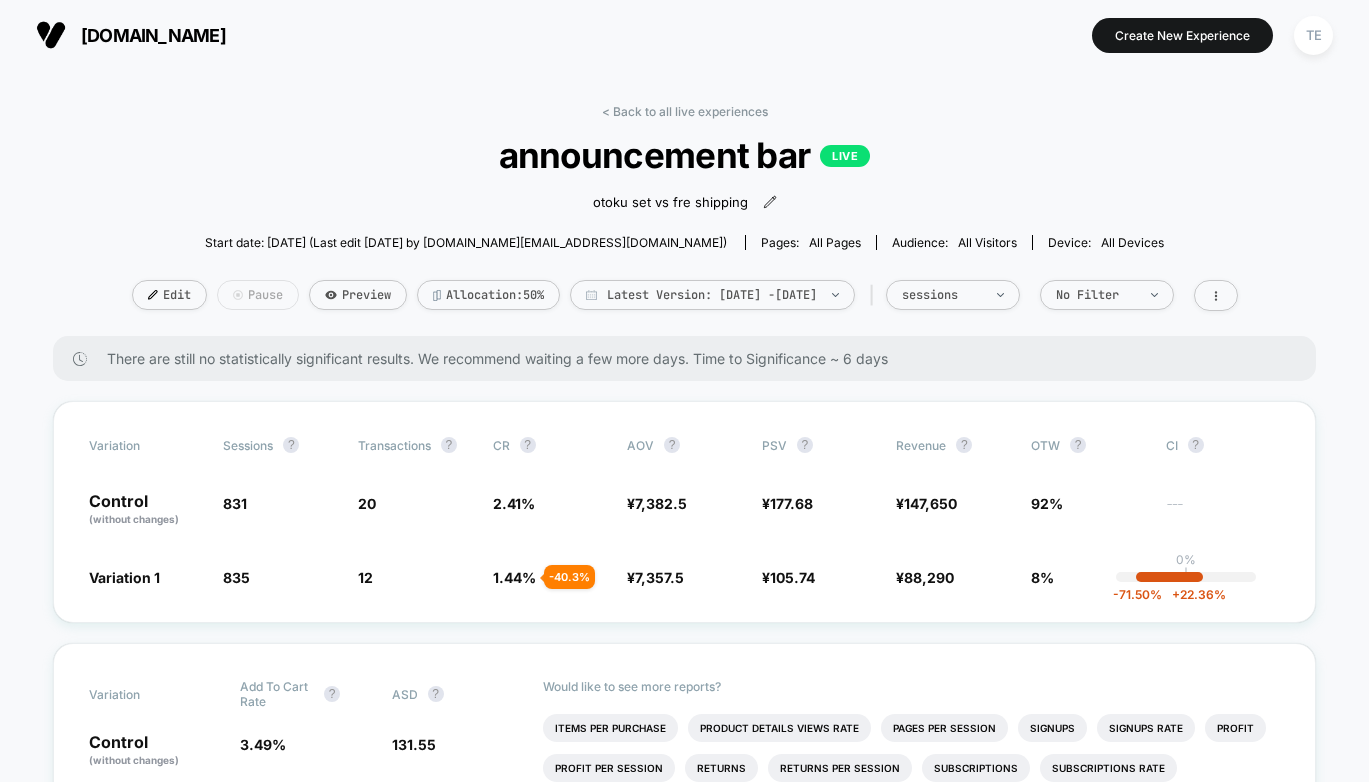 click on "Pause" at bounding box center [258, 295] 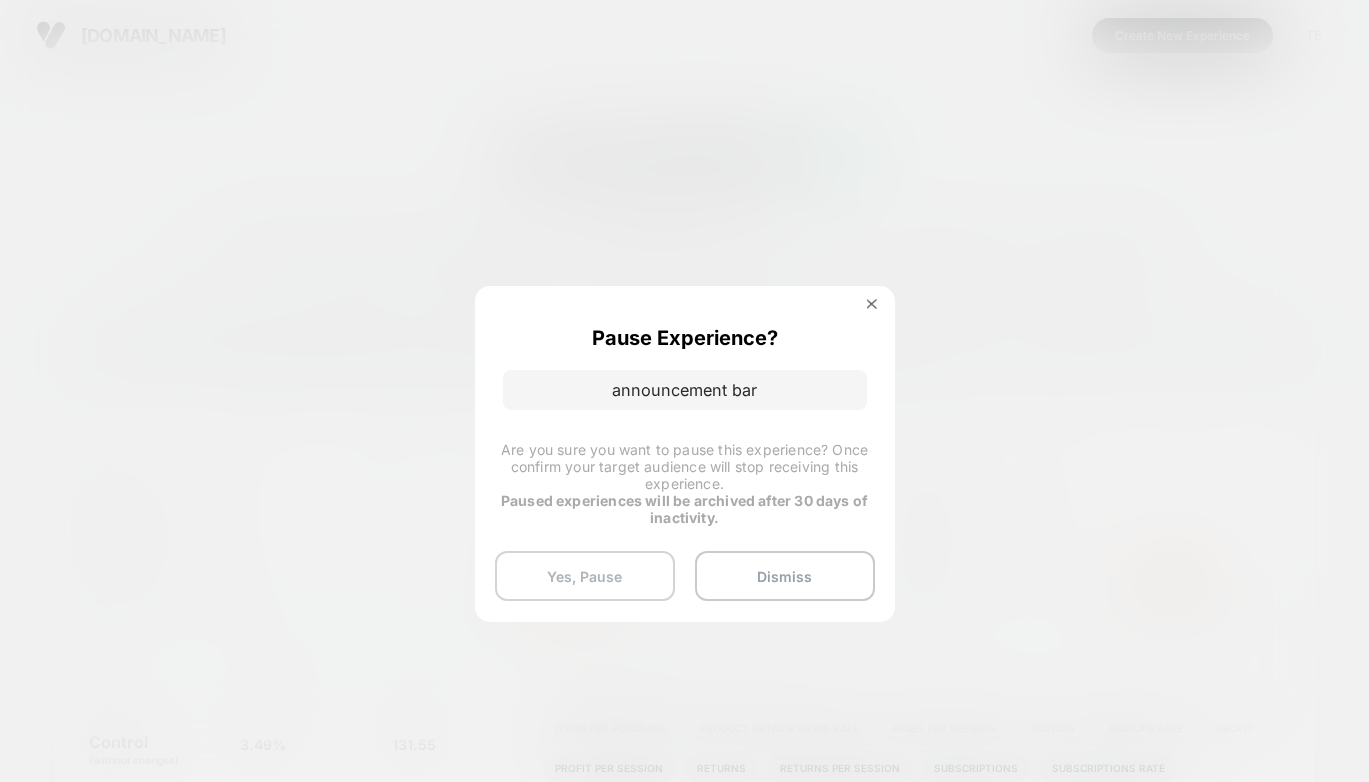 click on "Yes, Pause" at bounding box center [585, 576] 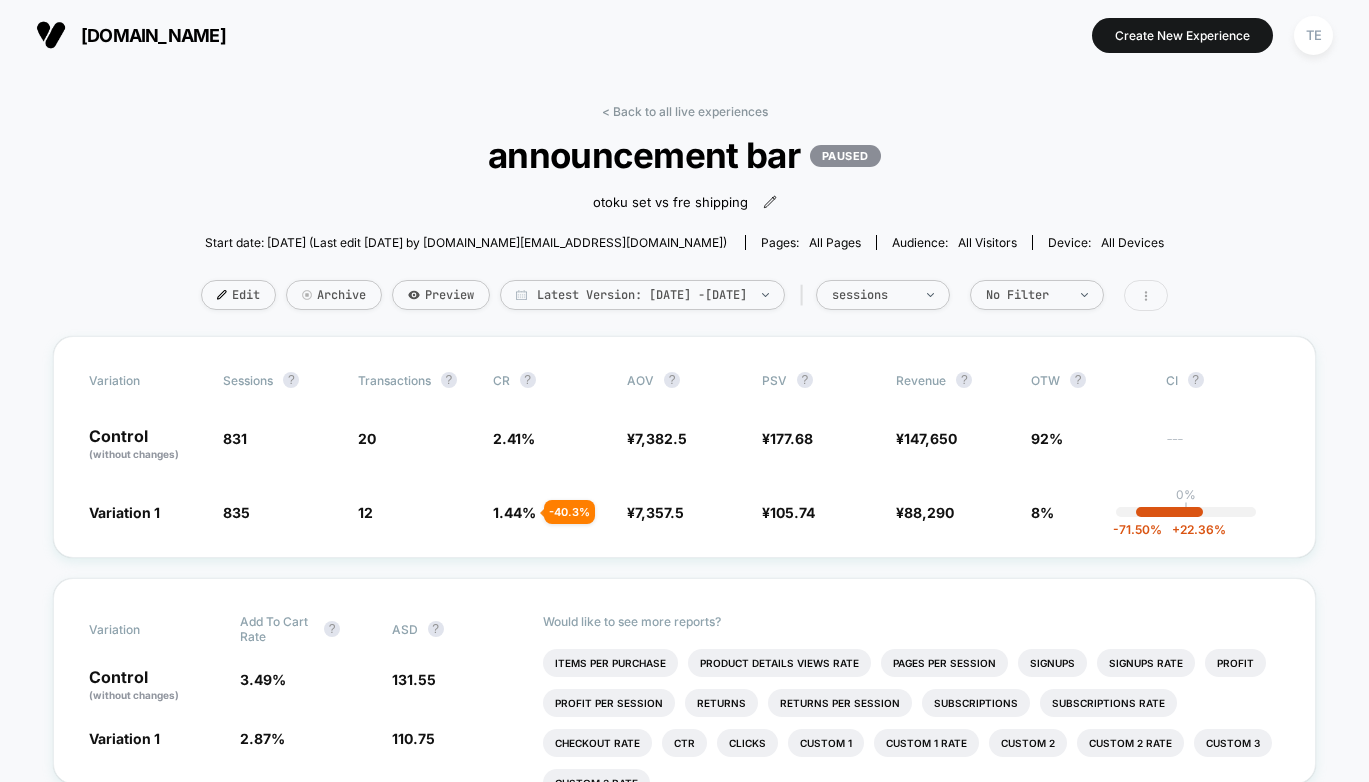 click at bounding box center [1146, 295] 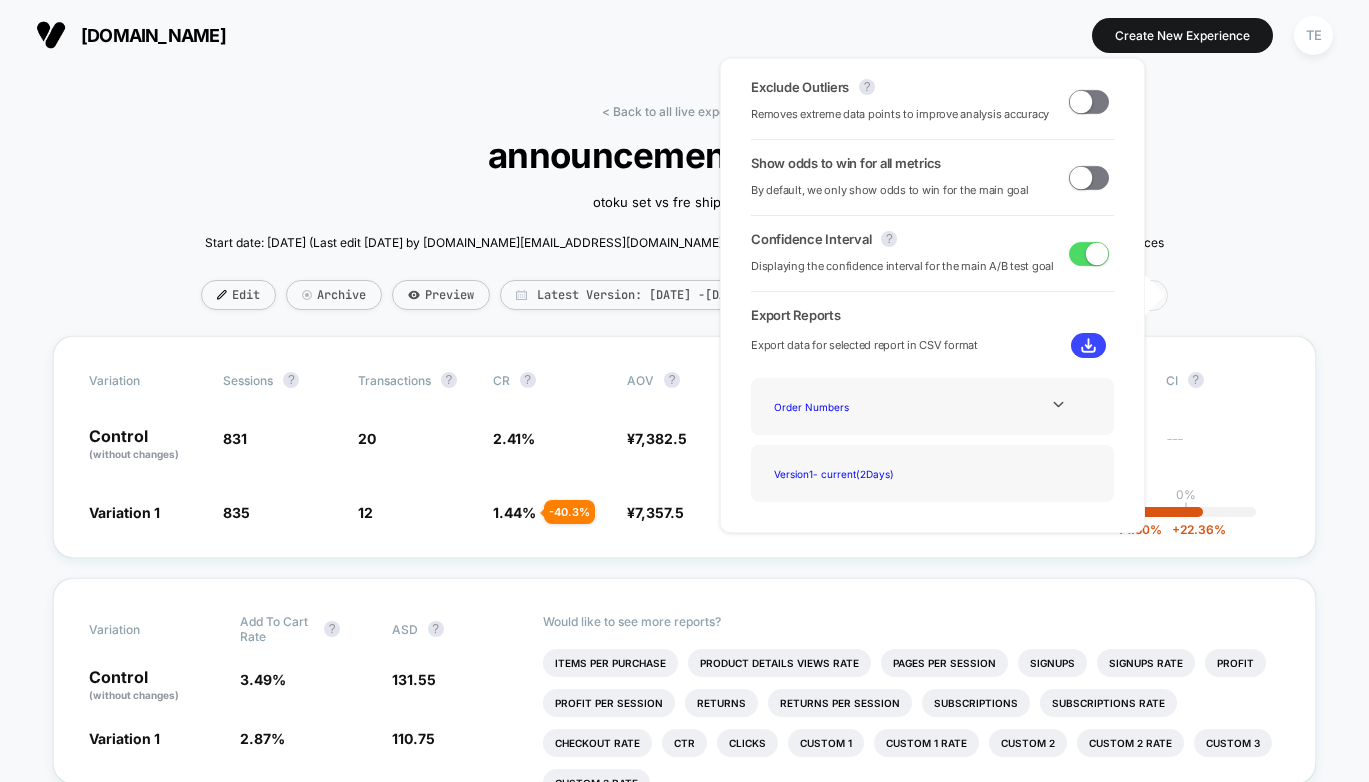 click at bounding box center (1146, 295) 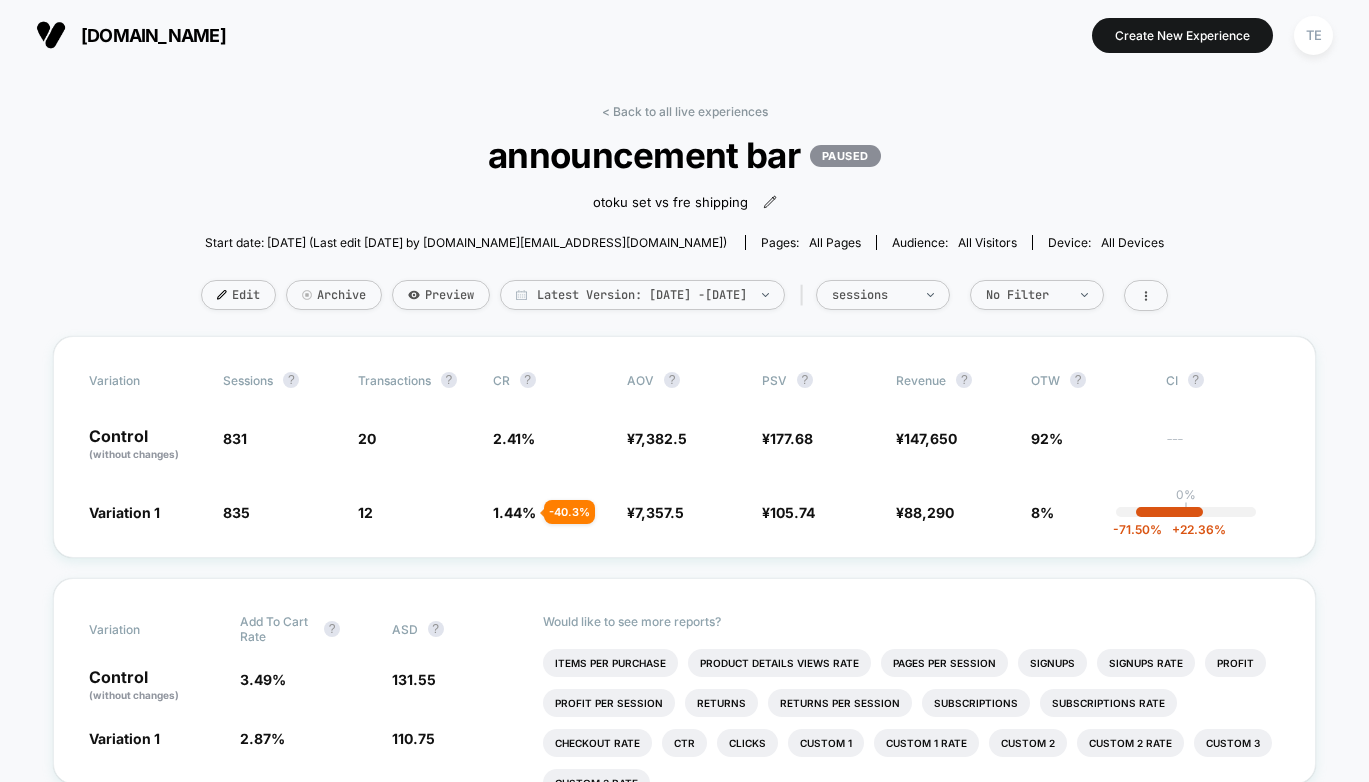 click on "[DOMAIN_NAME]" at bounding box center (153, 35) 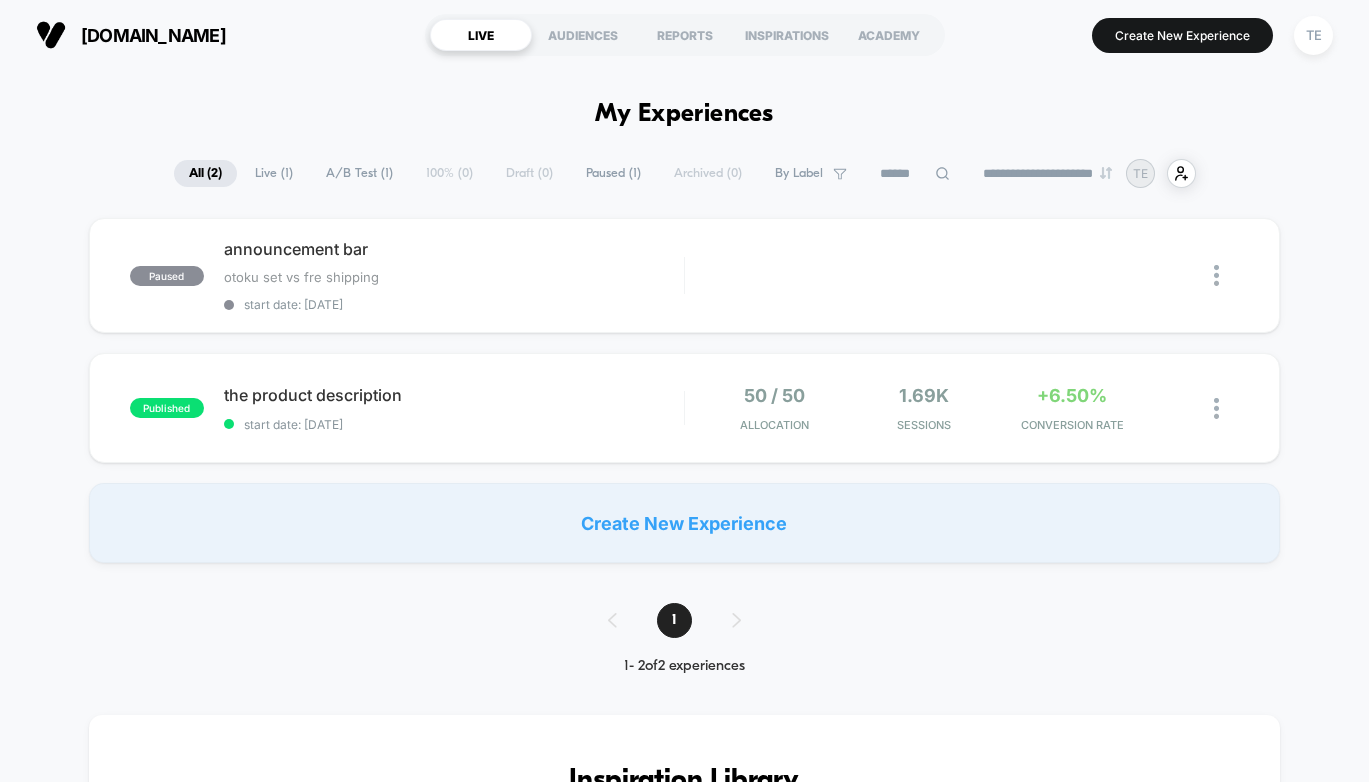 scroll, scrollTop: 0, scrollLeft: 0, axis: both 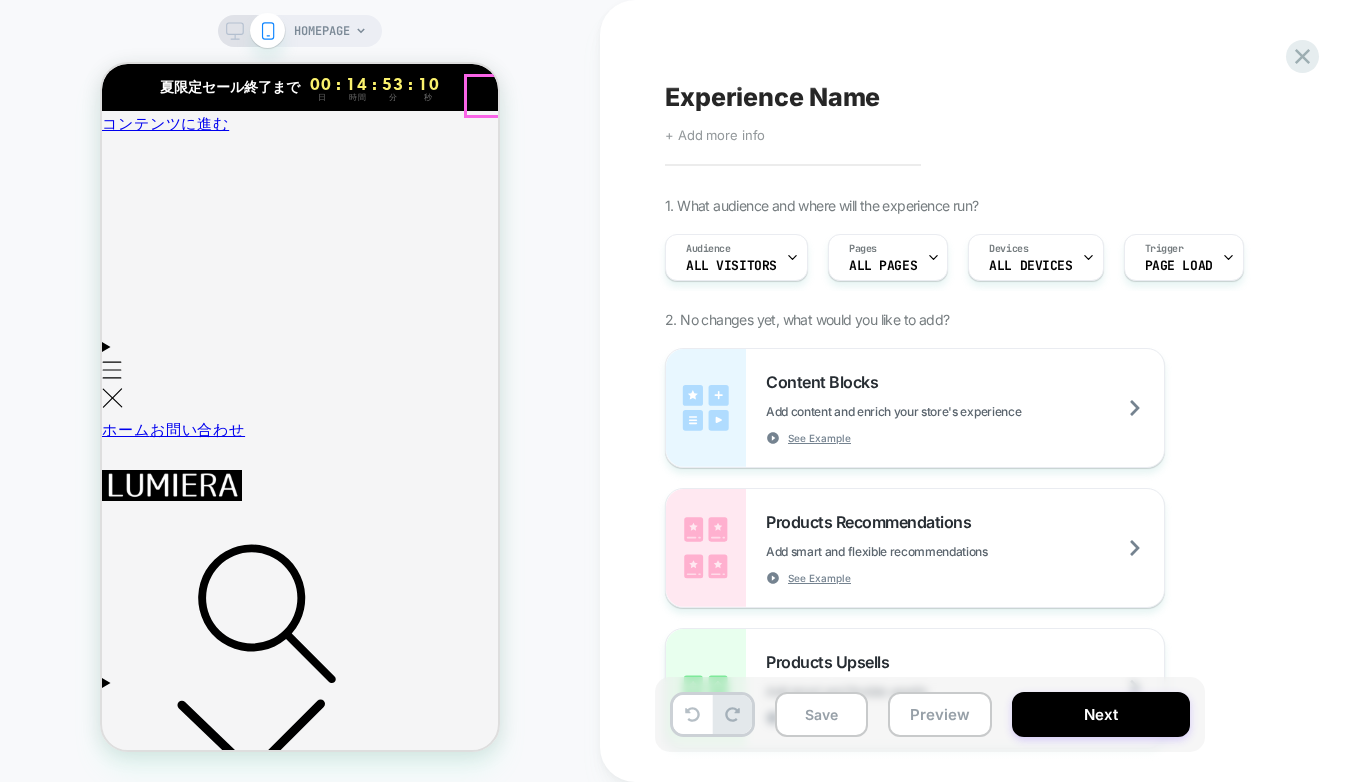 click at bounding box center (110, 1600) 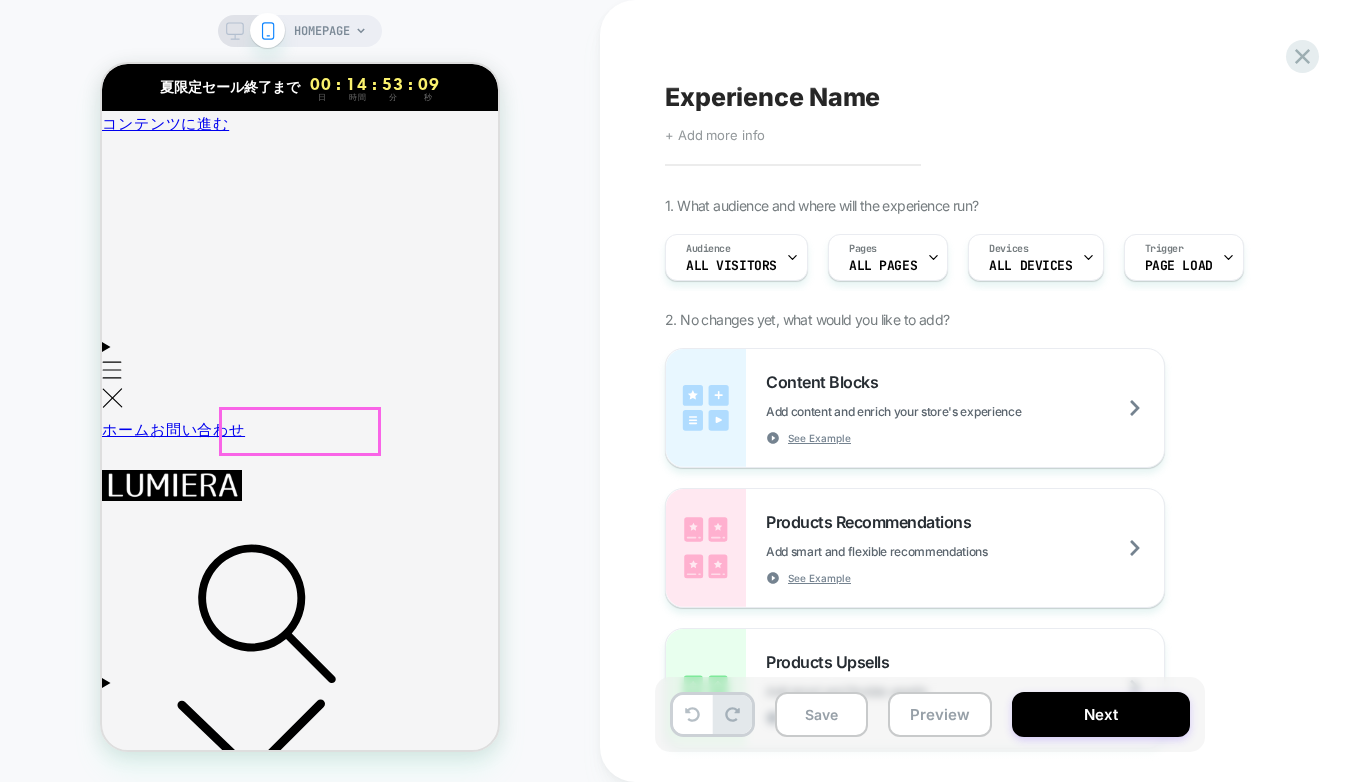 click on "カメラを見る" at bounding box center (149, 4763) 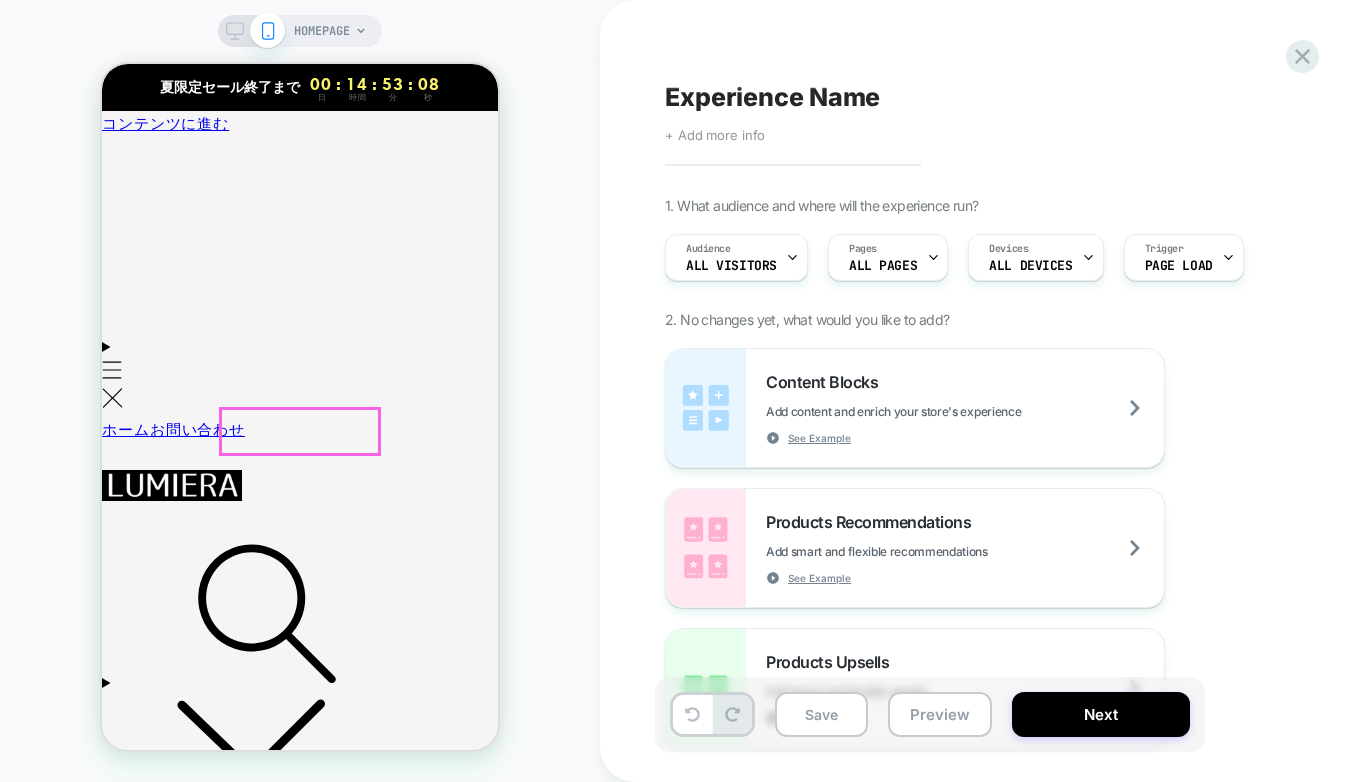 click on "カメラを見る" at bounding box center [149, 4763] 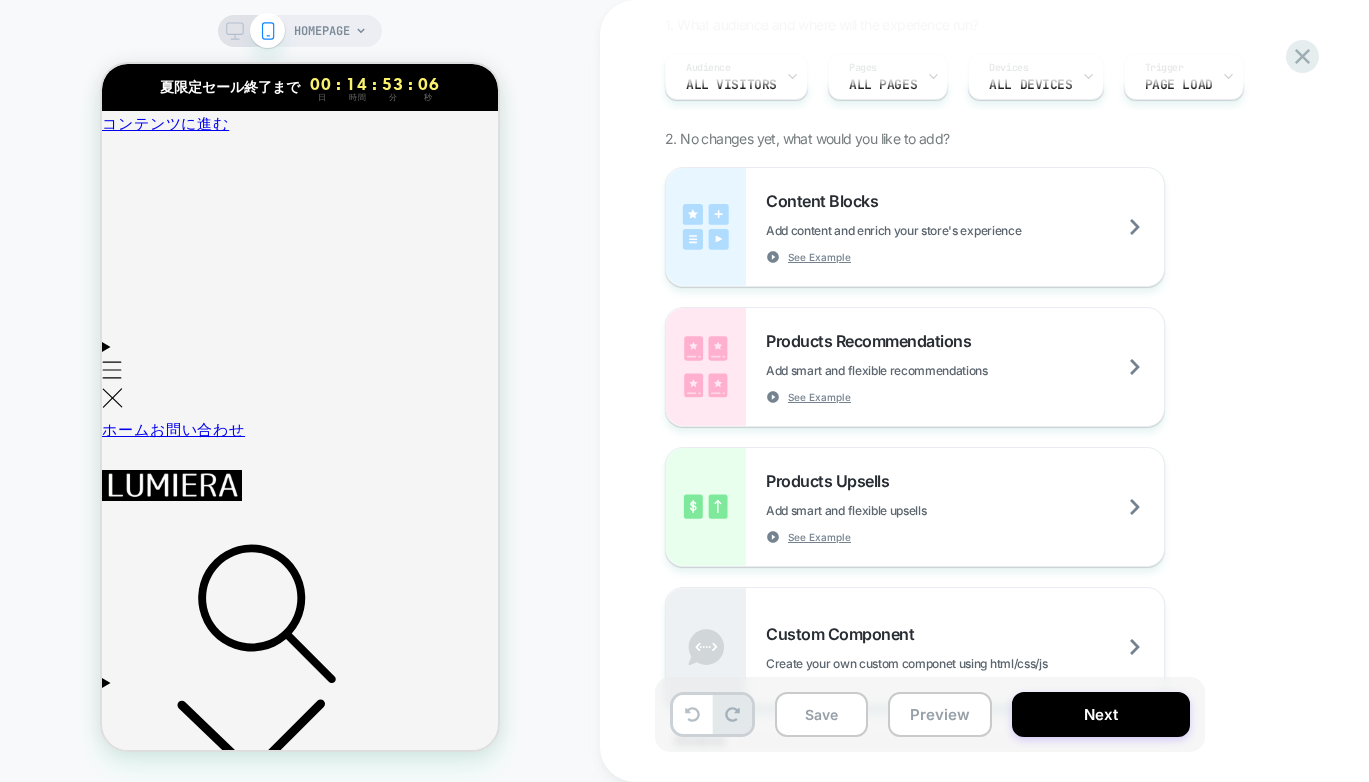 scroll, scrollTop: 220, scrollLeft: 0, axis: vertical 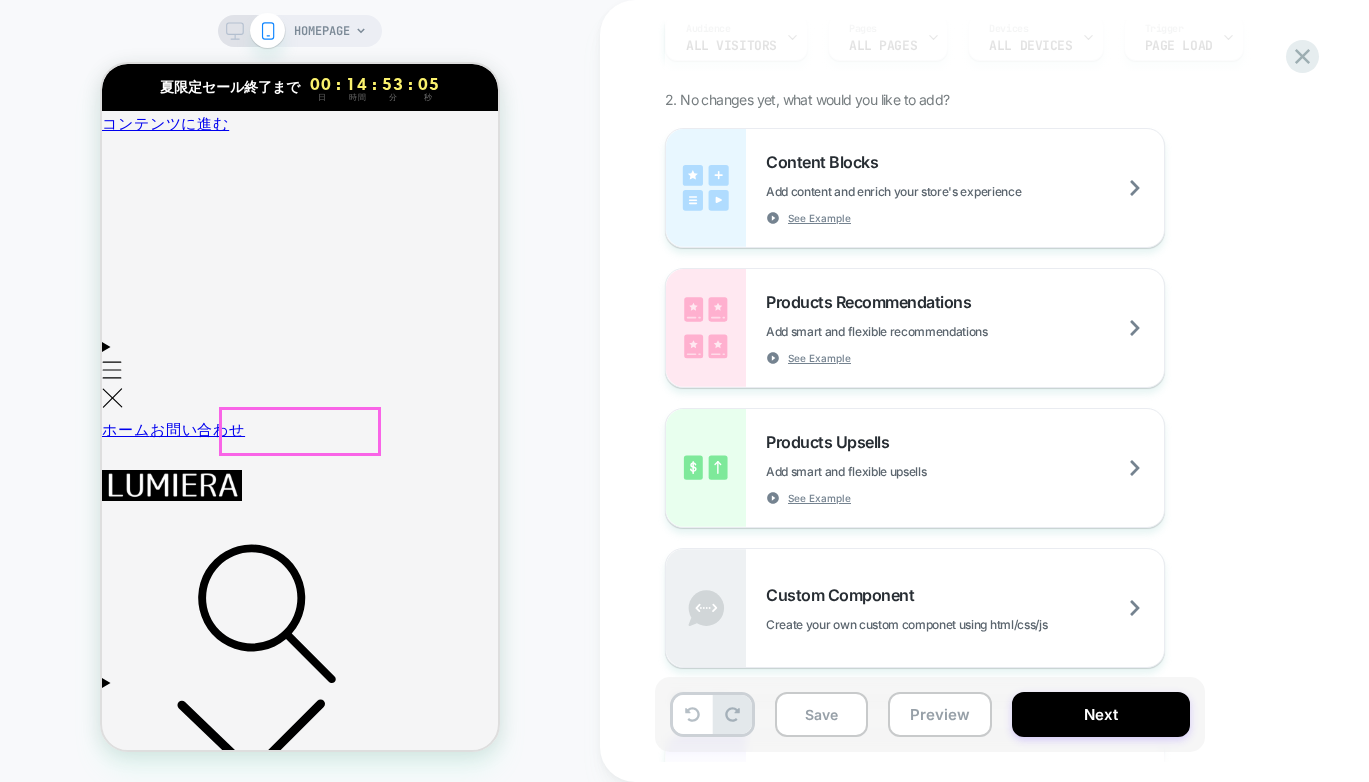 click on "カメラを見る" at bounding box center [149, 4763] 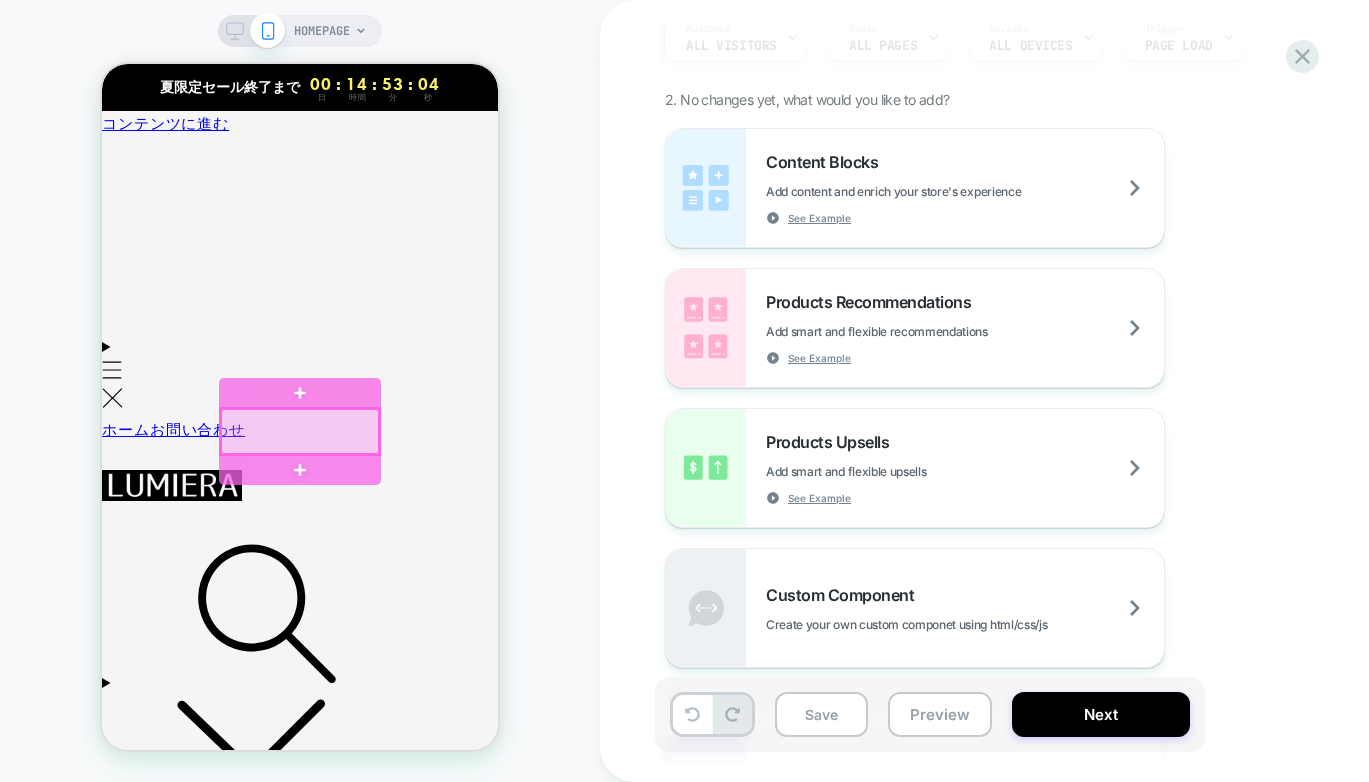click at bounding box center (300, 431) 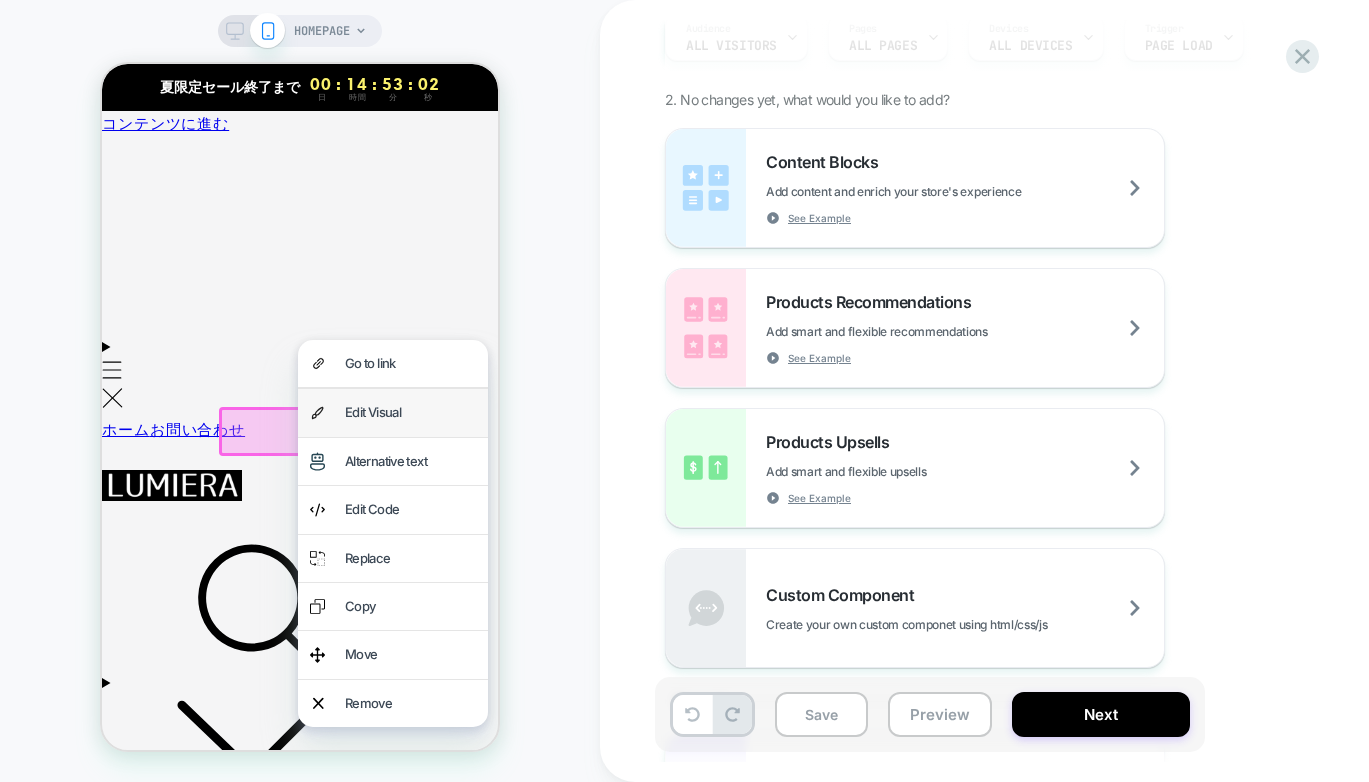 click on "Edit Visual" at bounding box center [393, 412] 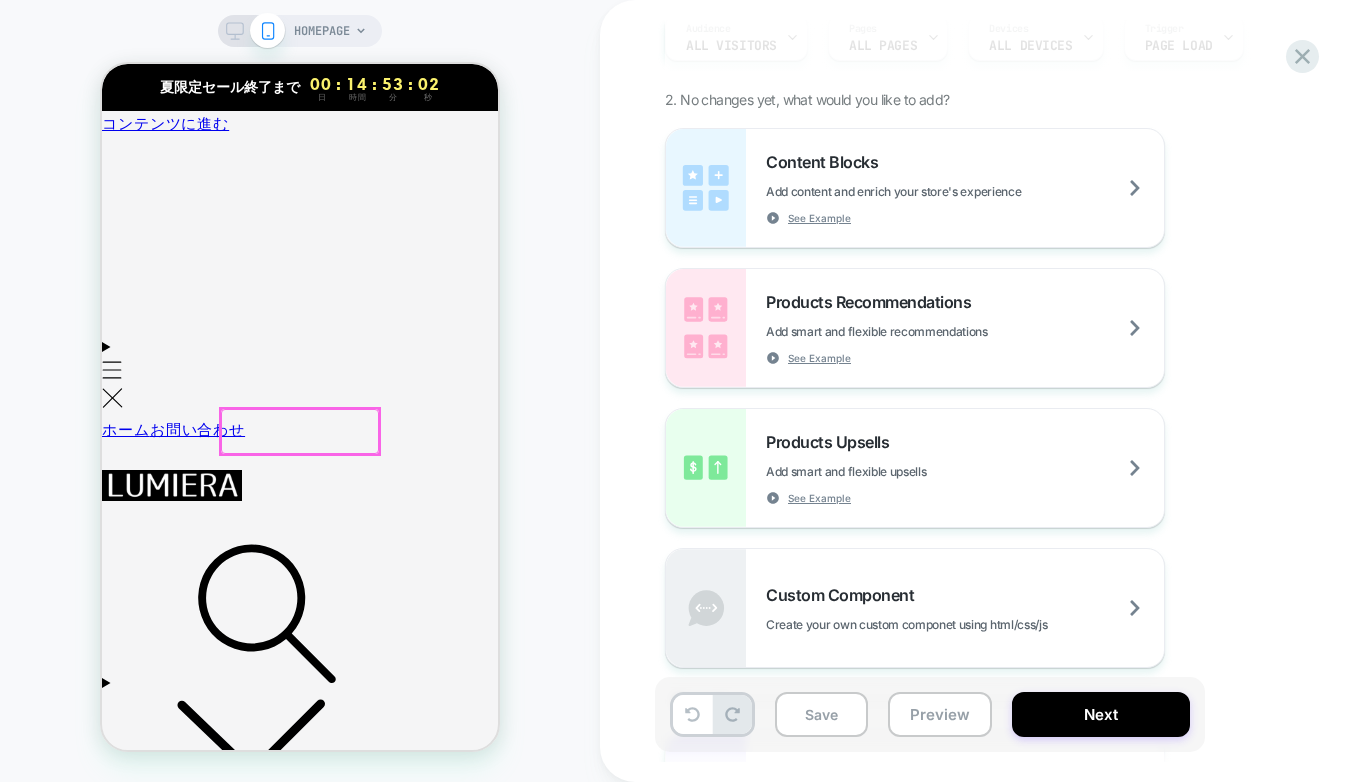 type on "*" 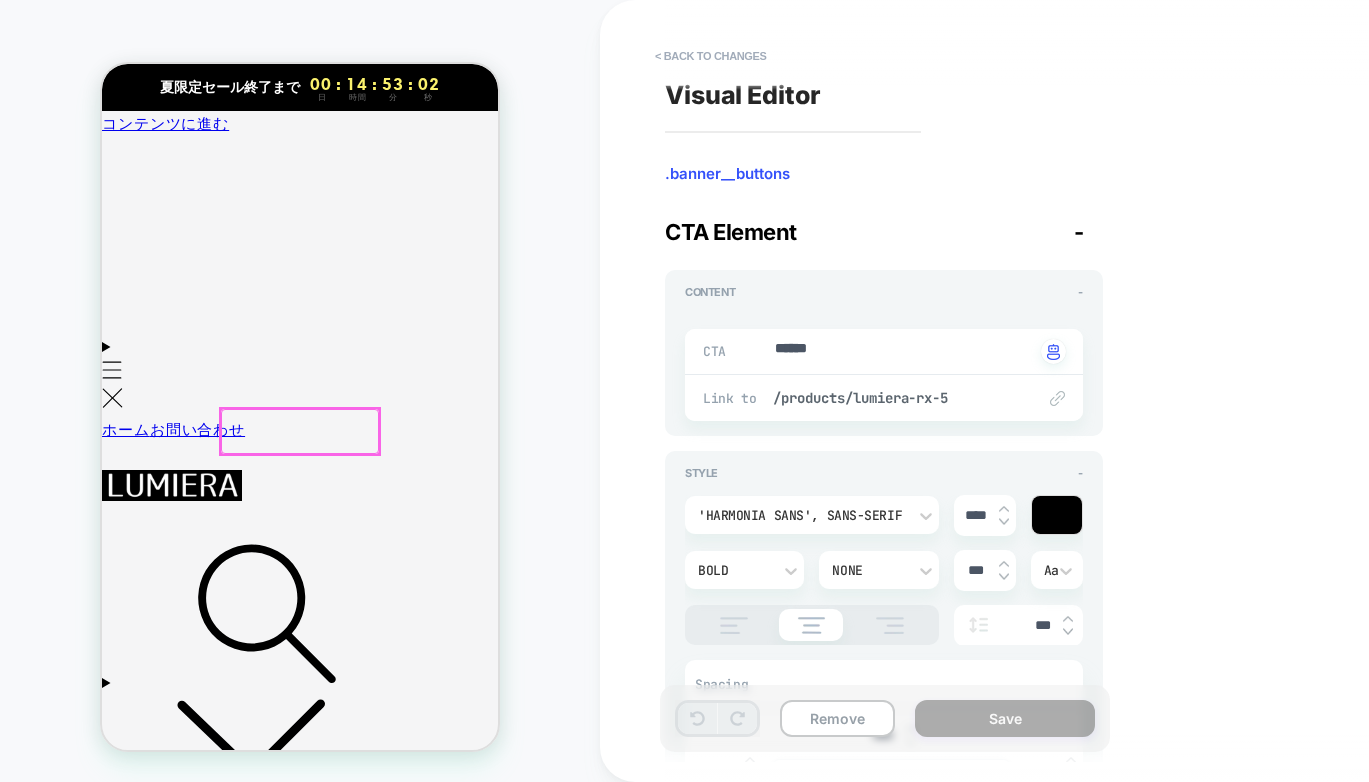 scroll, scrollTop: 24, scrollLeft: 0, axis: vertical 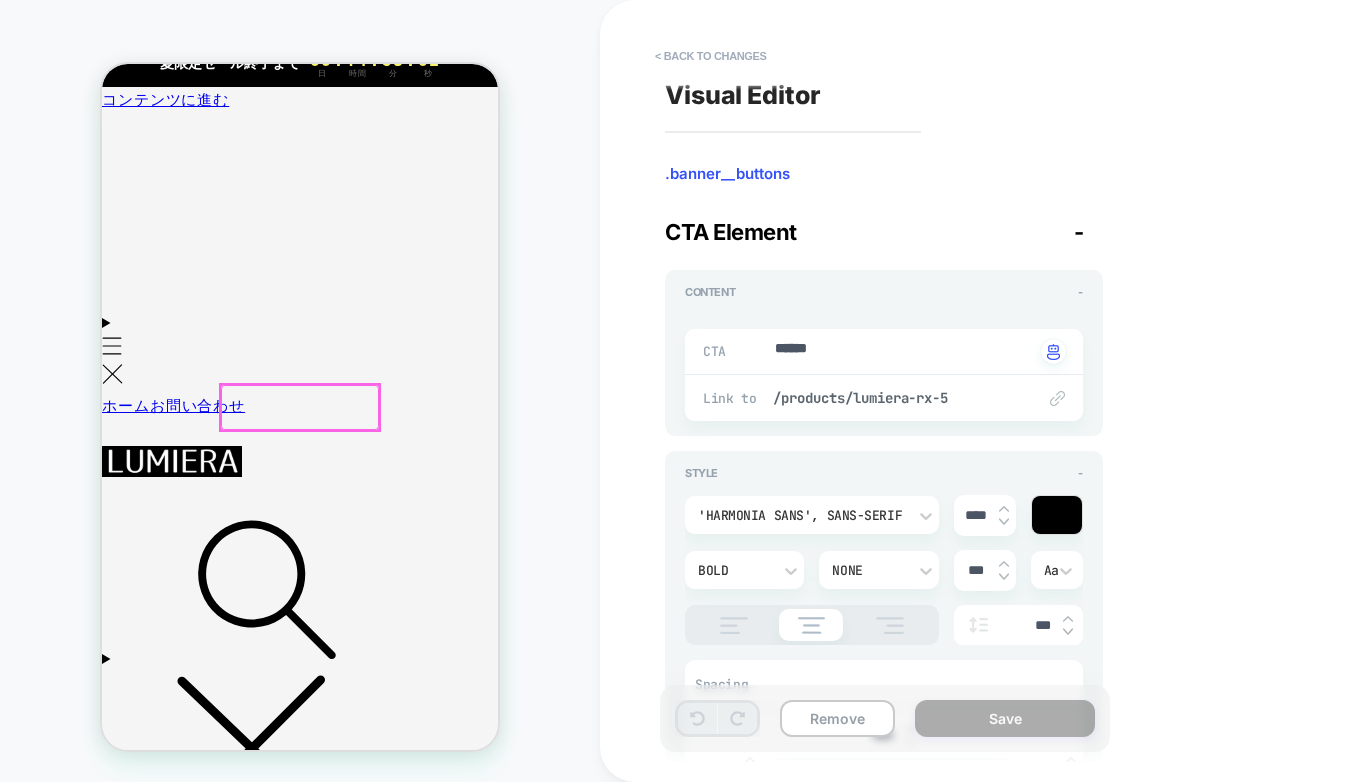 select on "****" 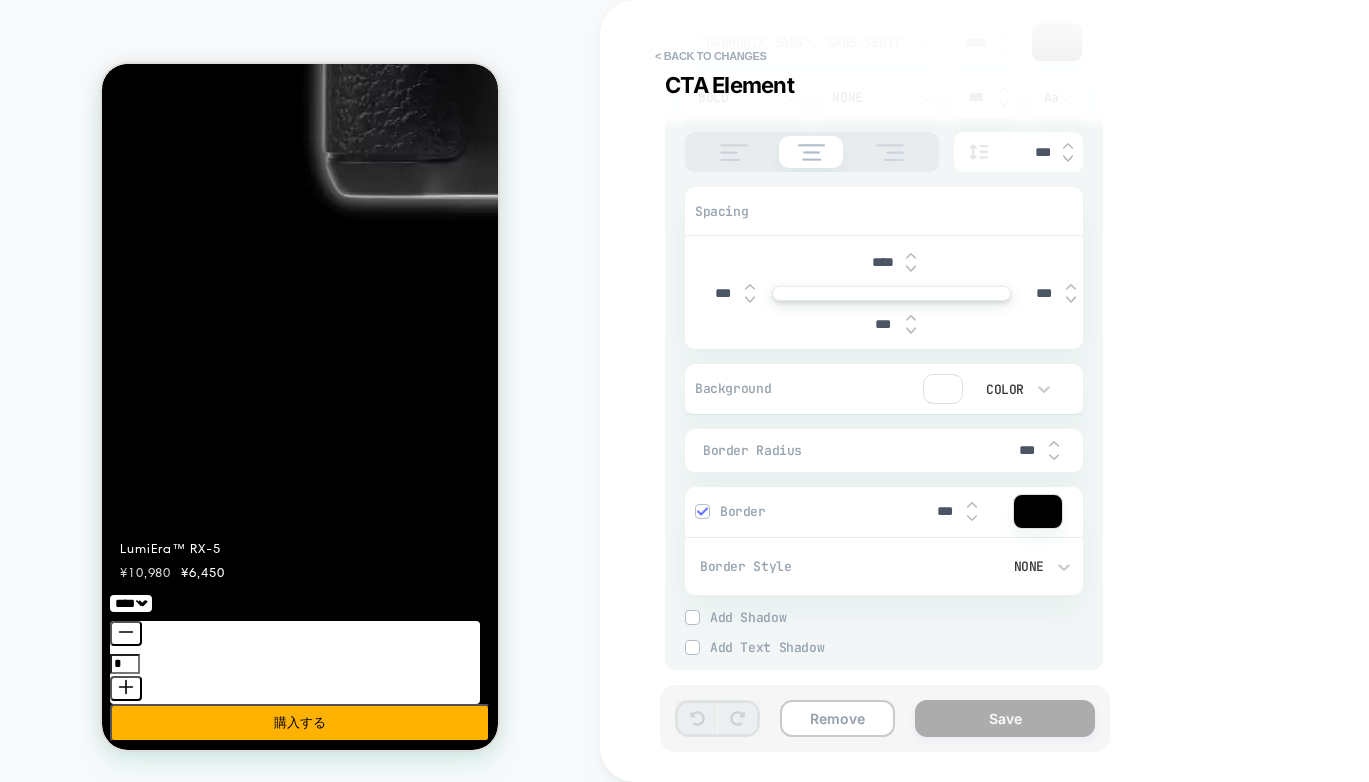 scroll, scrollTop: 490, scrollLeft: 0, axis: vertical 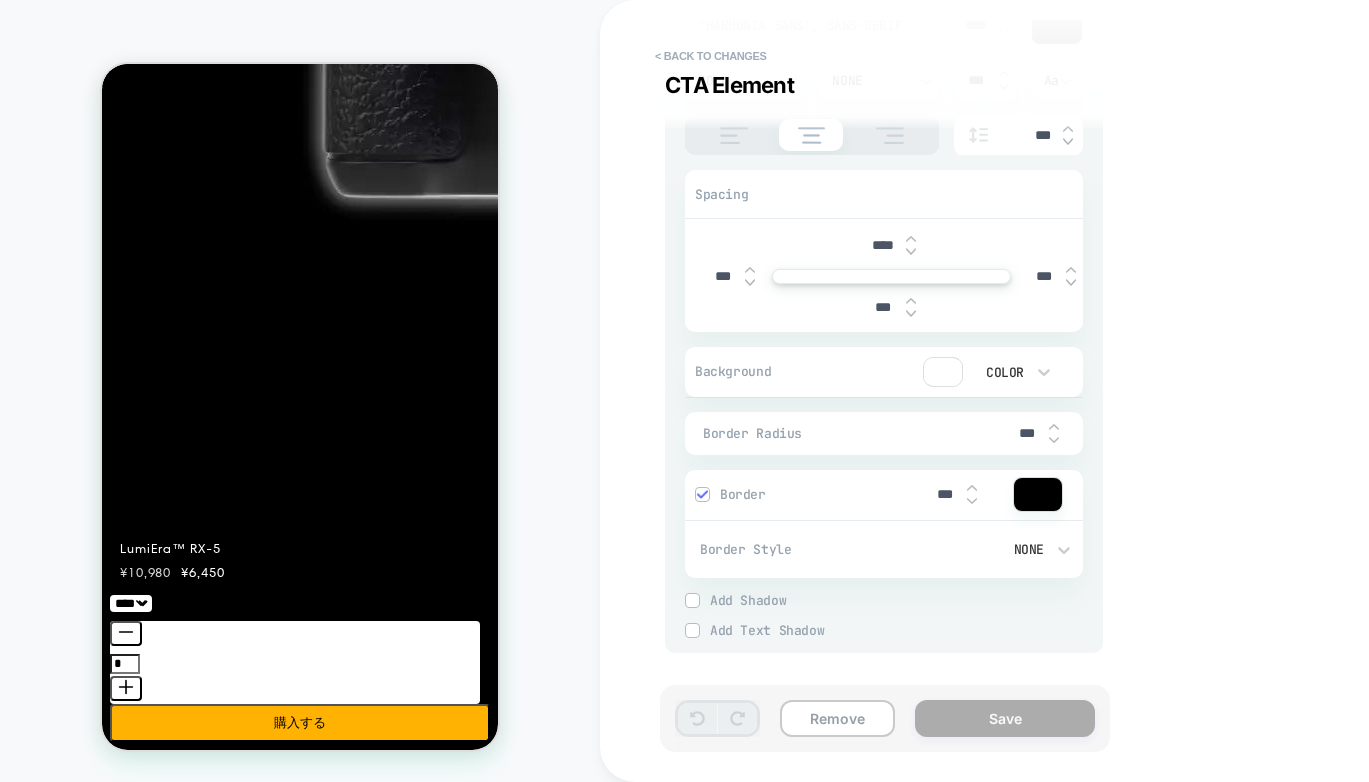 click on "Add Shadow" at bounding box center [896, 600] 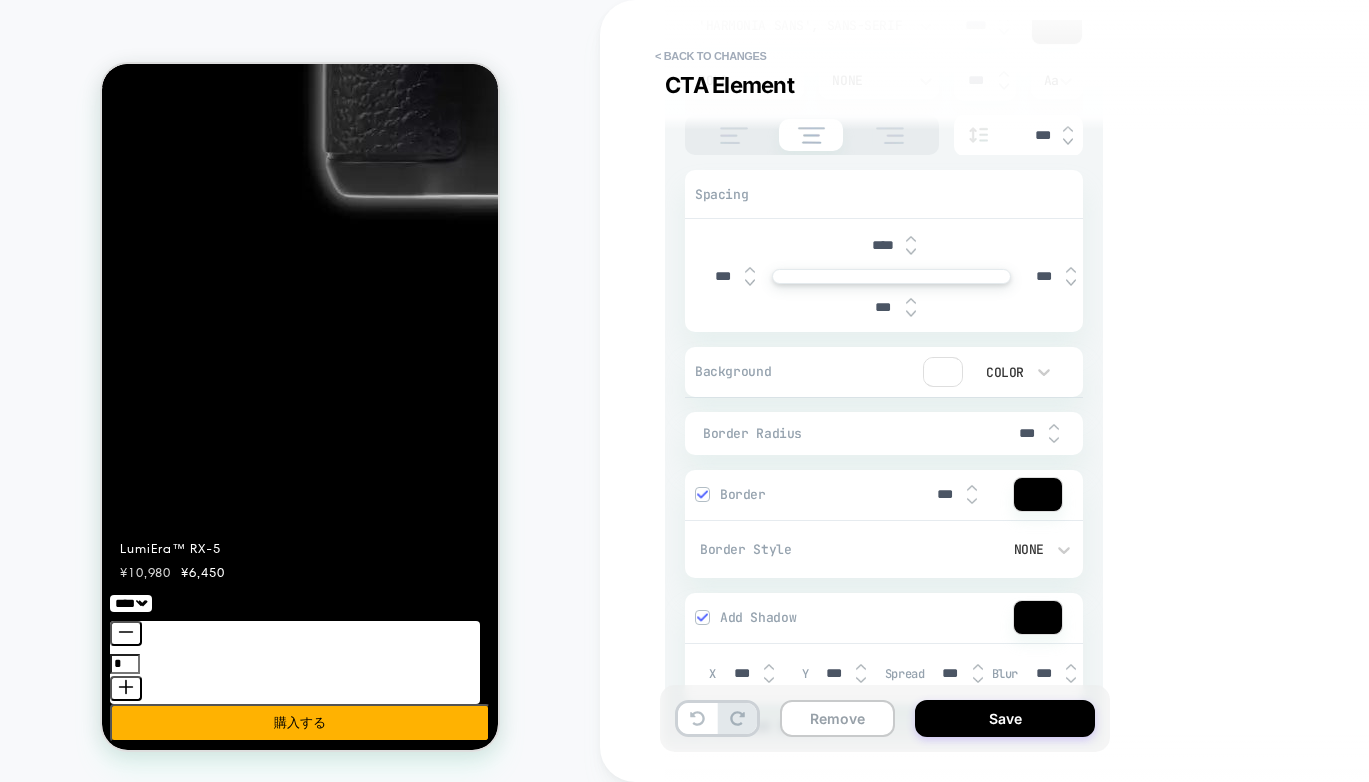 click on "Add Shadow" at bounding box center [866, 617] 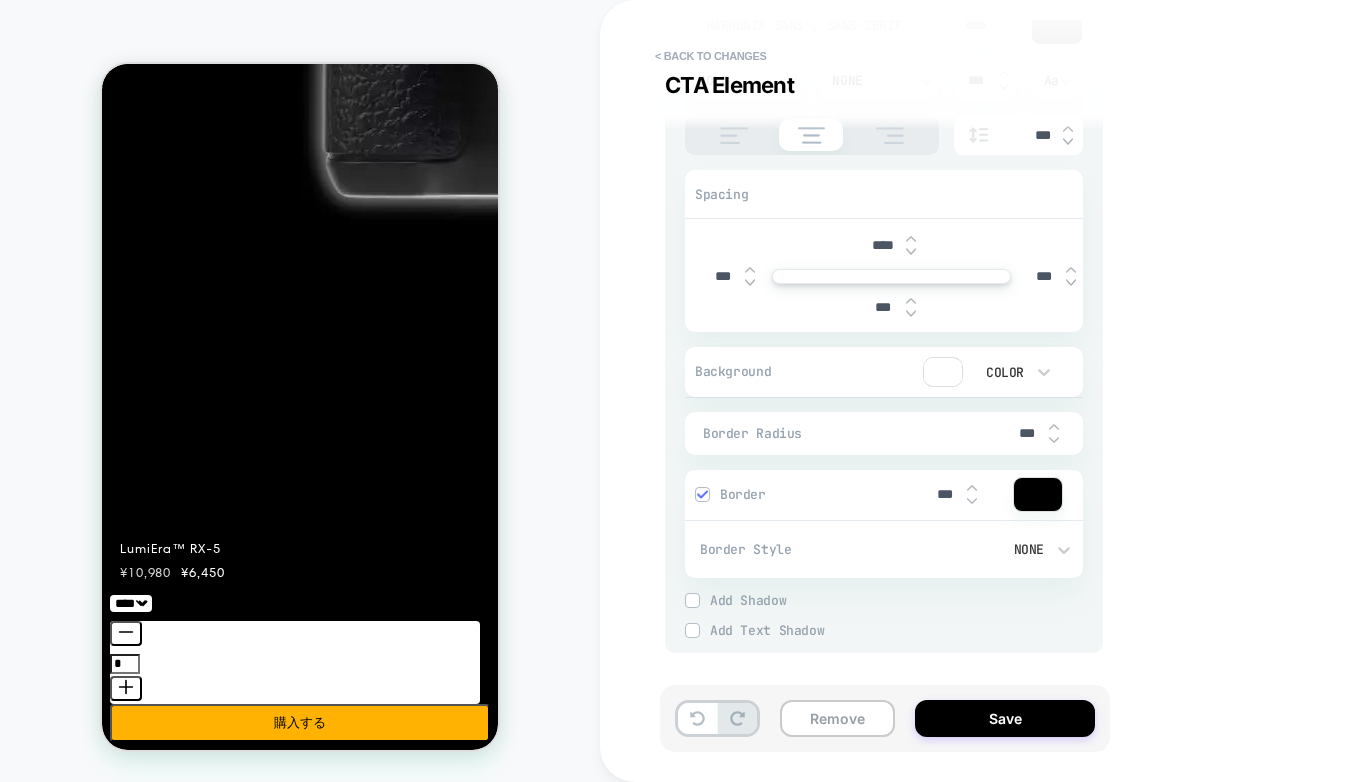 click at bounding box center [1038, 494] 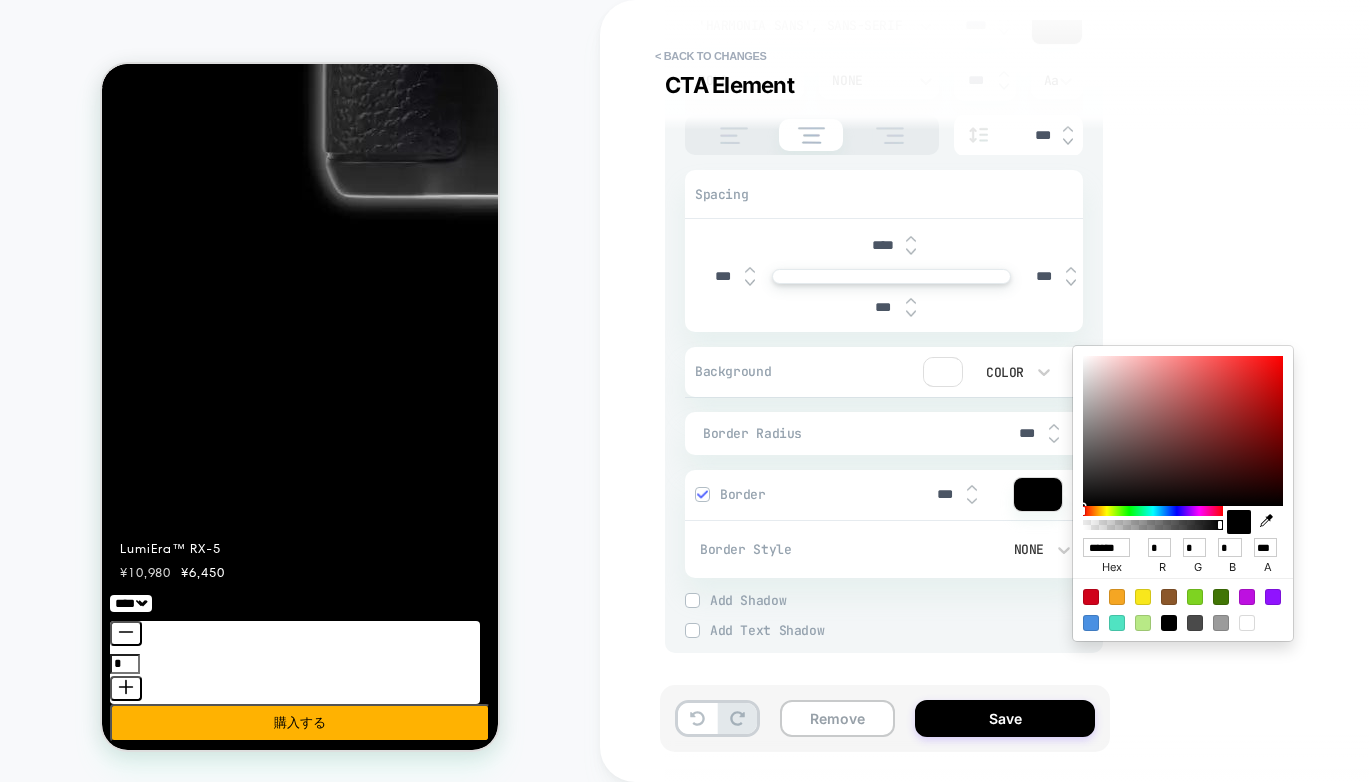 type on "*" 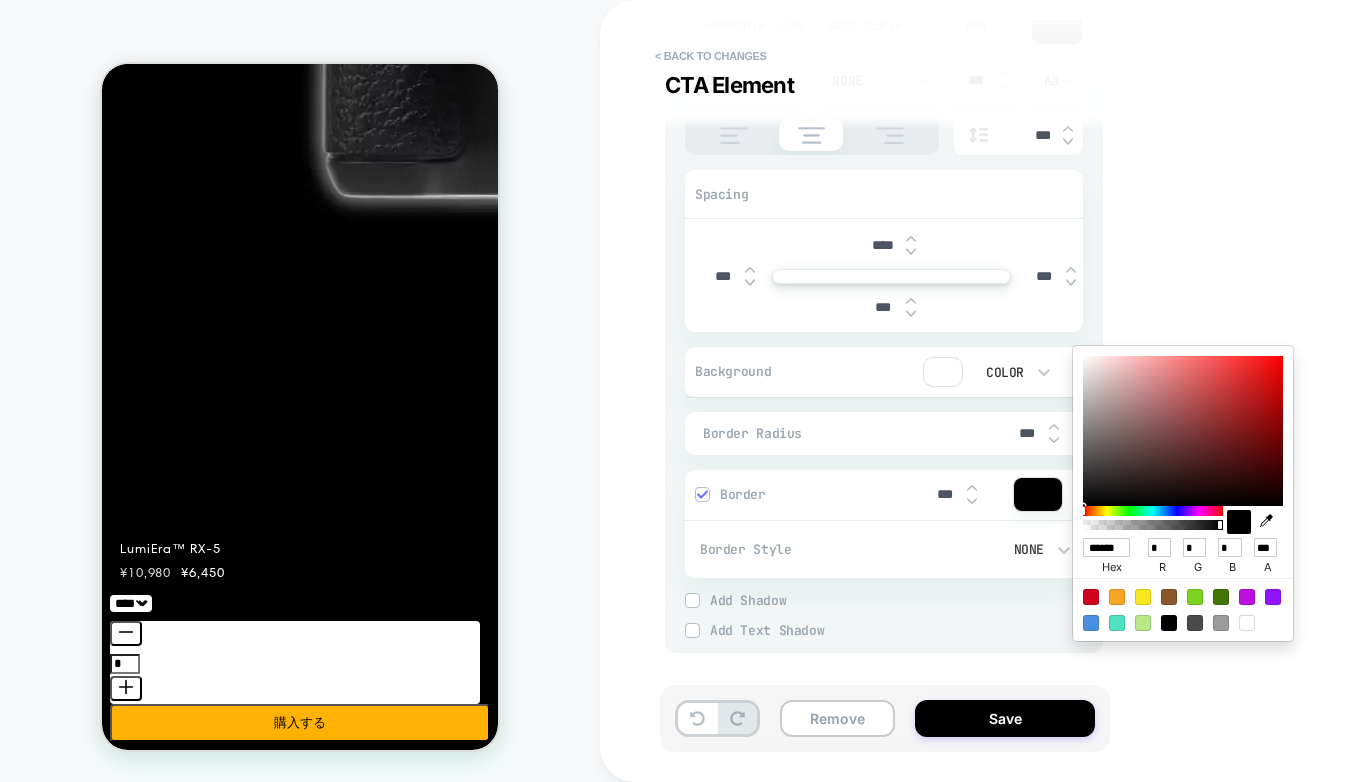 type on "******" 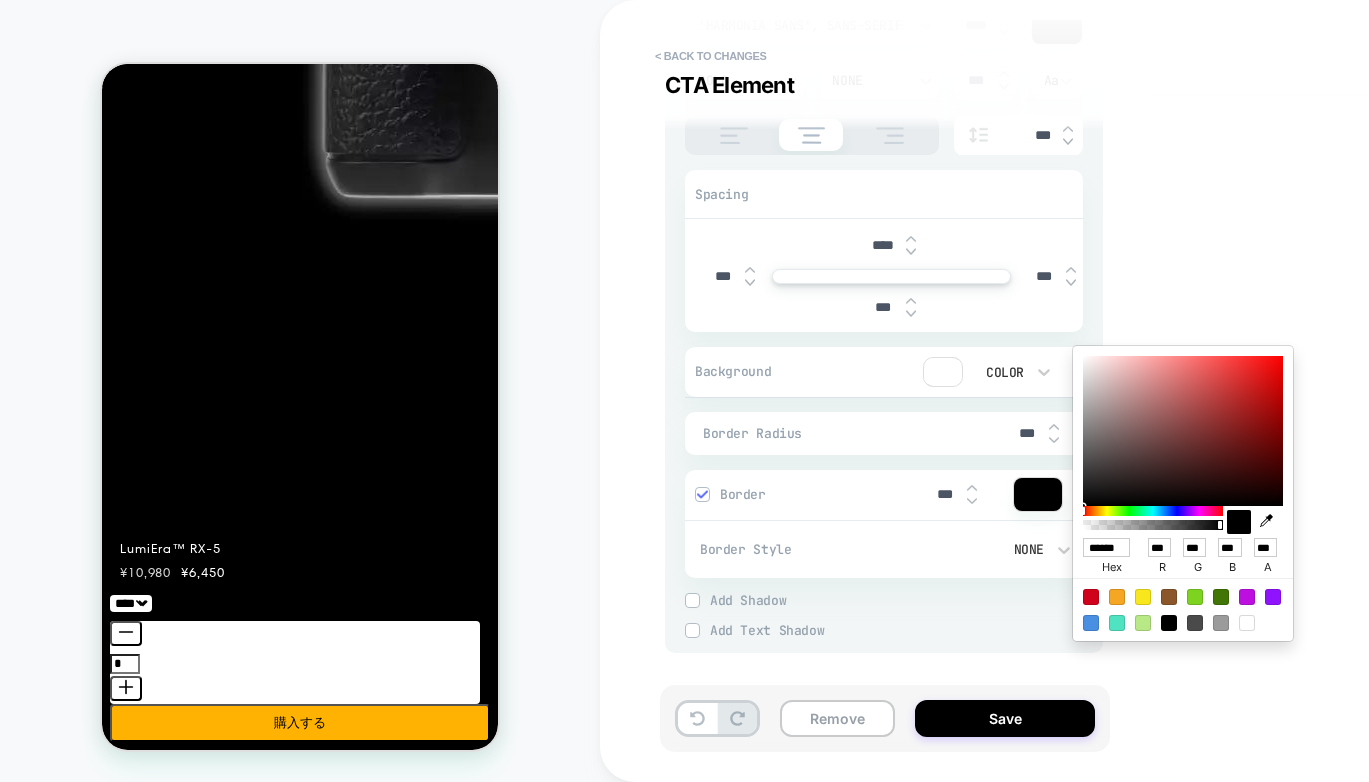 type on "*" 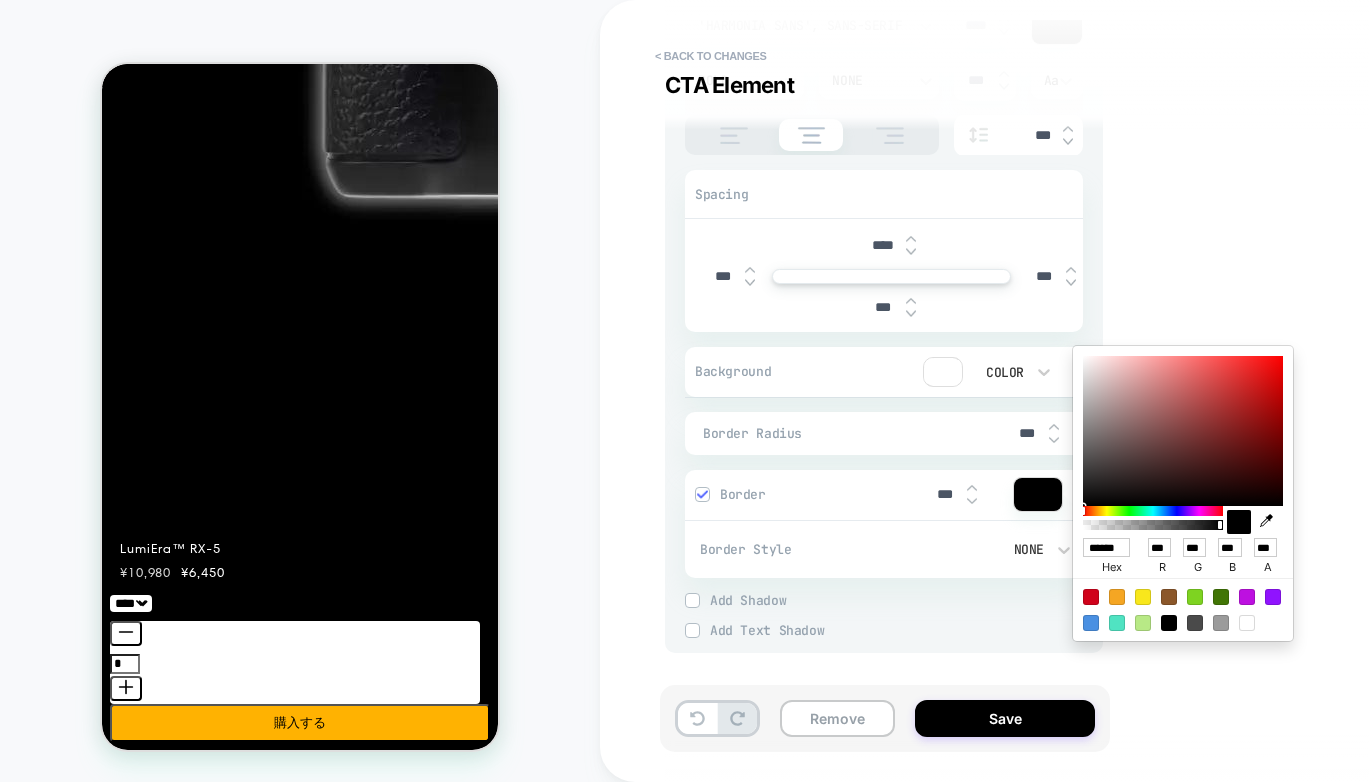 type on "******" 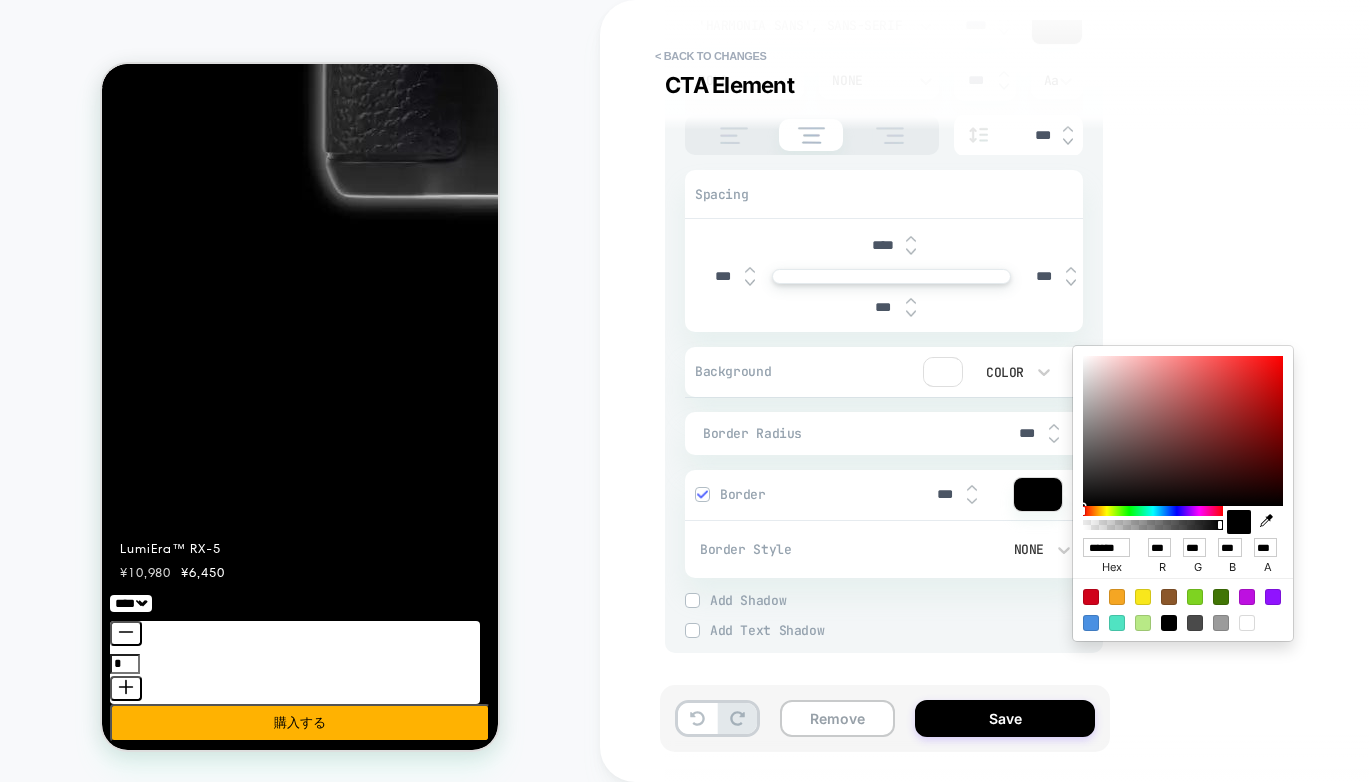 type on "*" 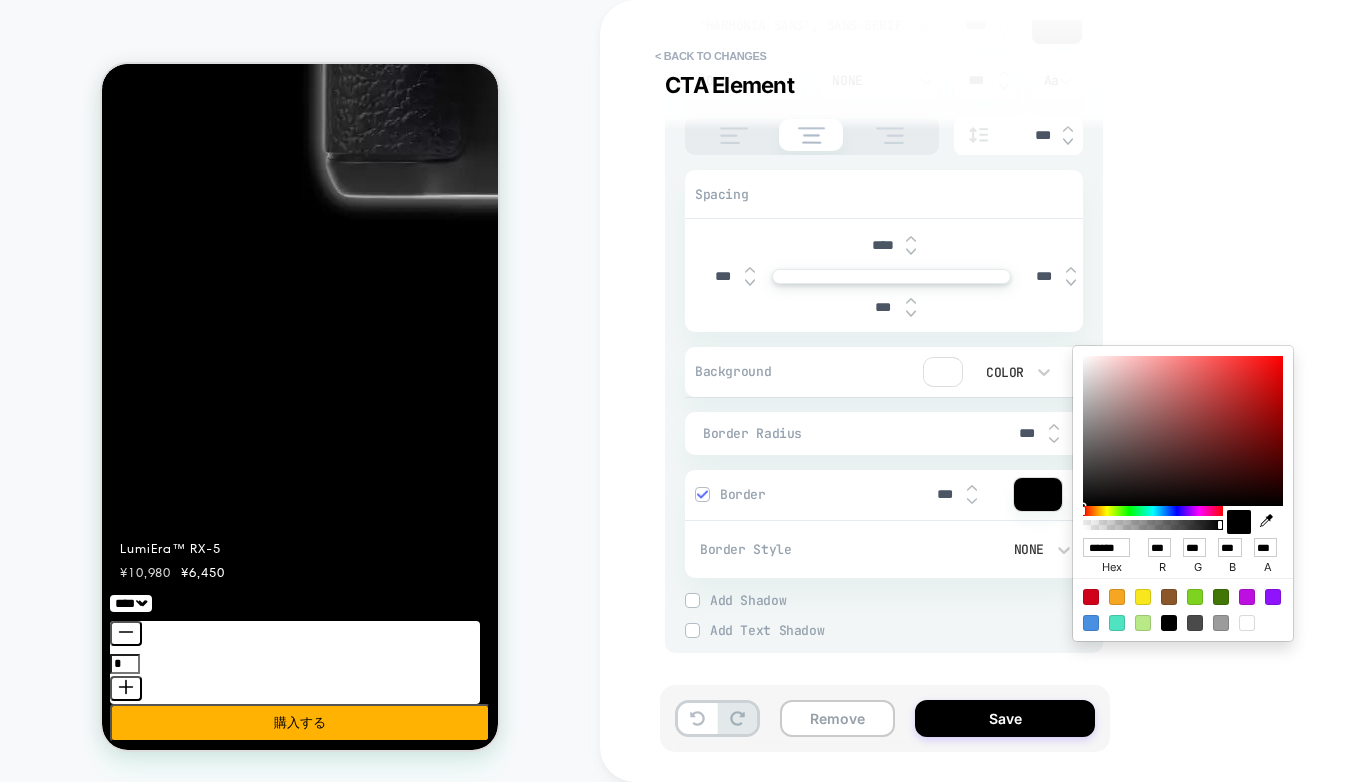 type on "******" 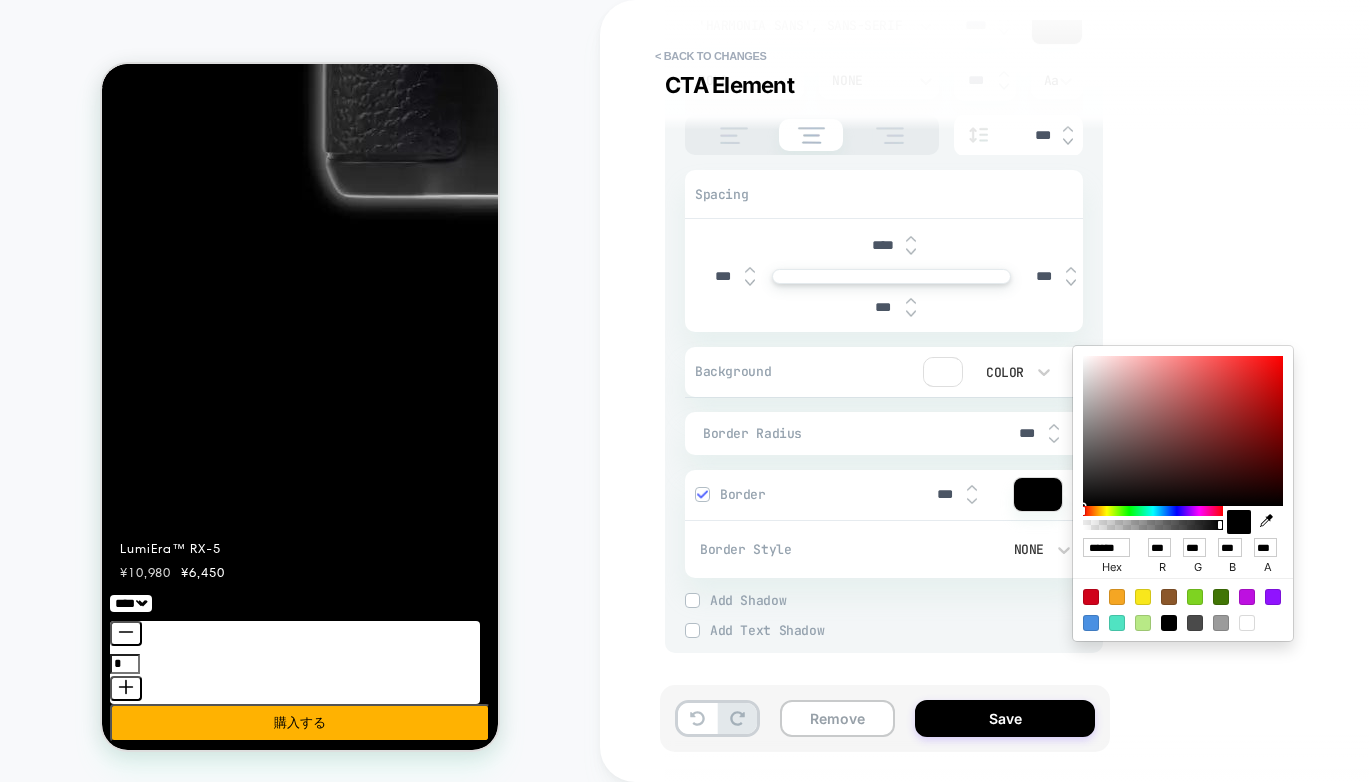 type on "*" 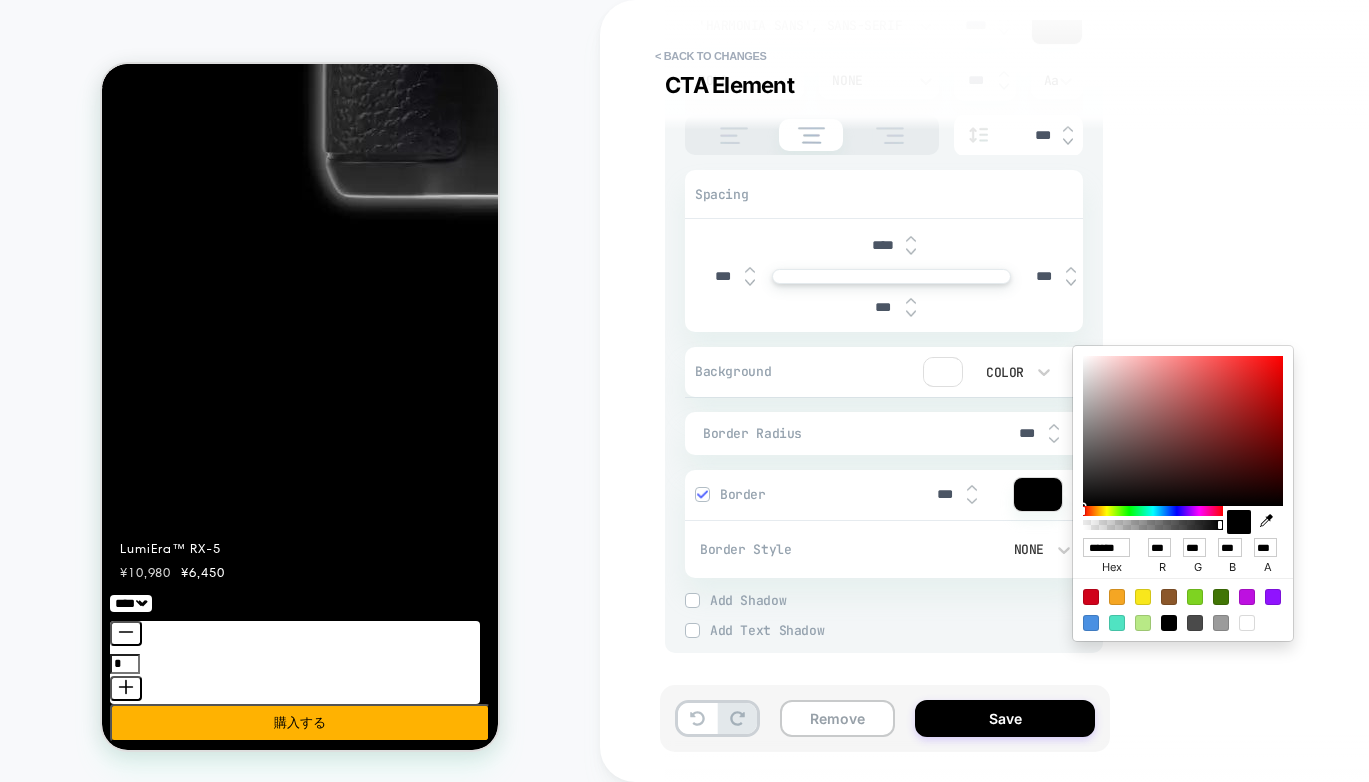 type on "******" 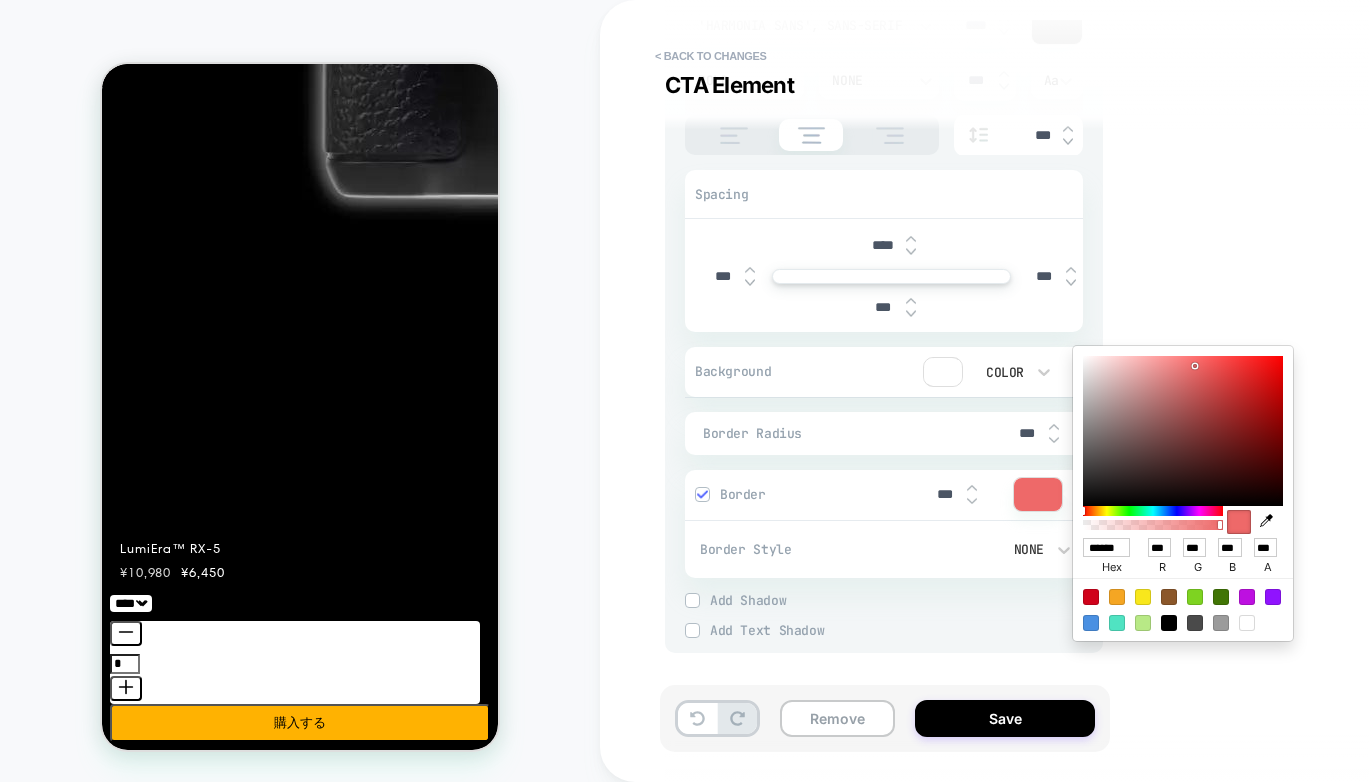 type on "*" 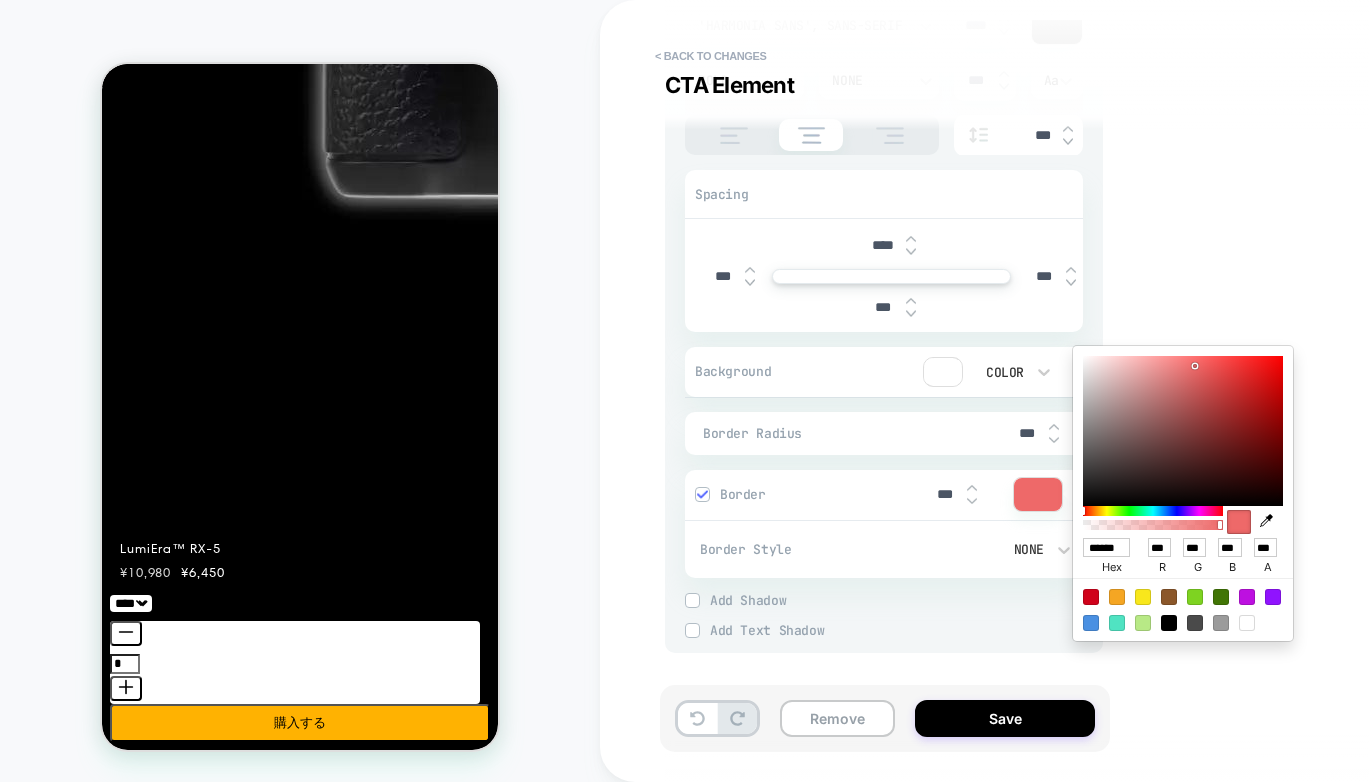 type on "******" 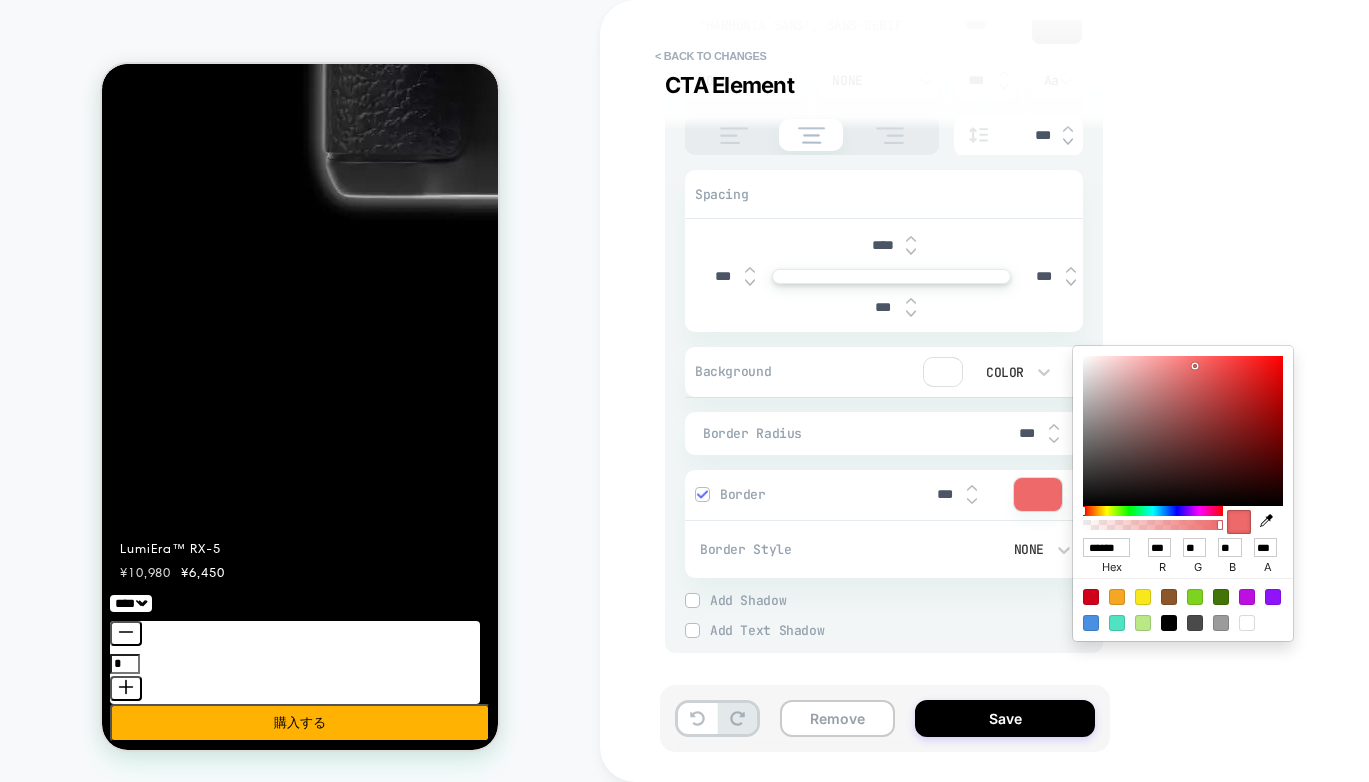 type on "*" 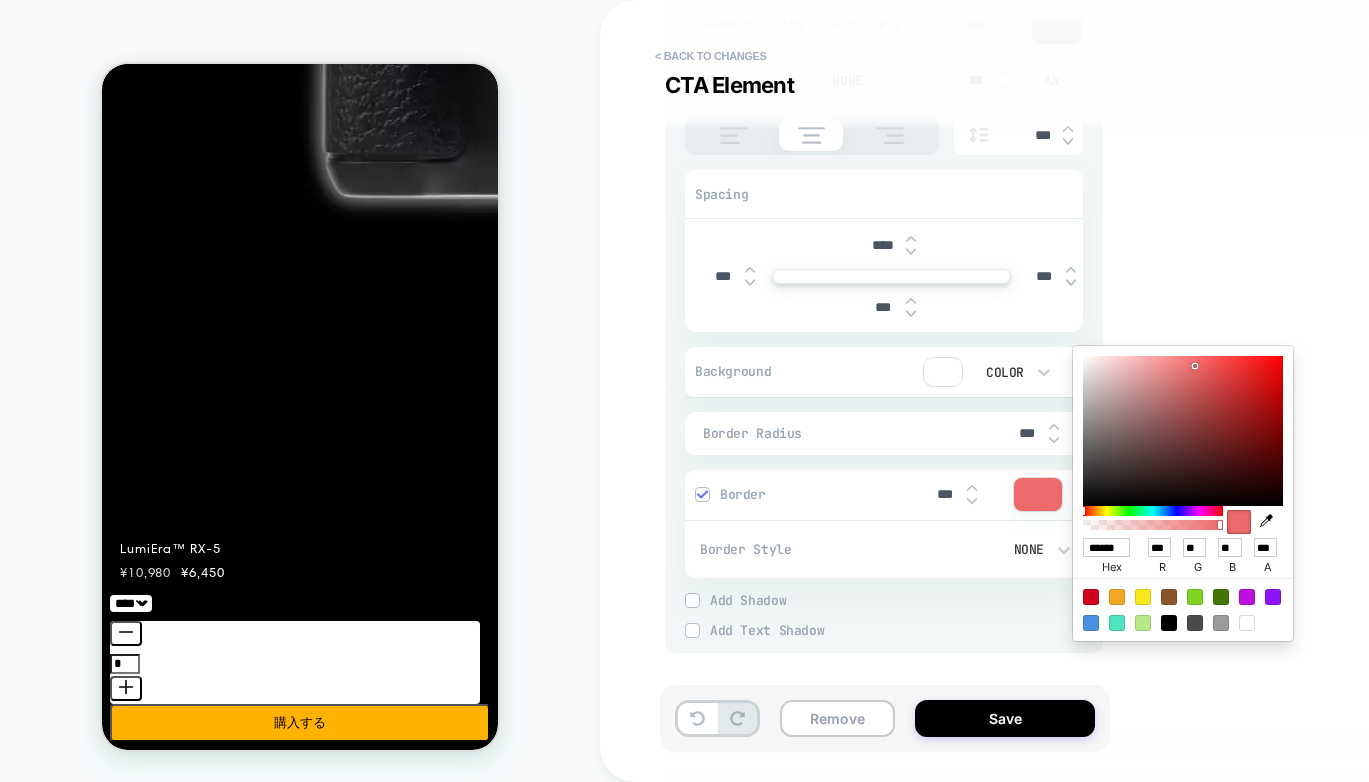 type on "******" 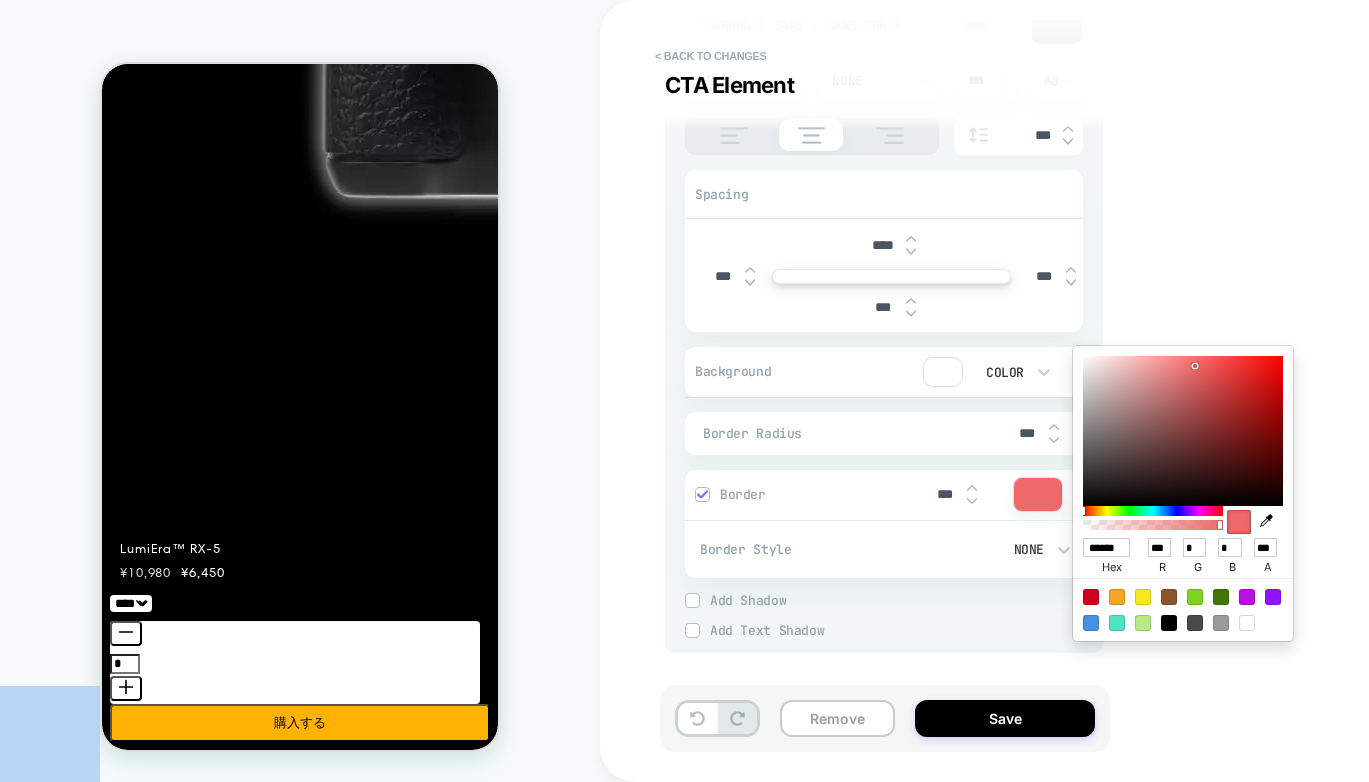 drag, startPoint x: 1106, startPoint y: 420, endPoint x: 1313, endPoint y: 329, distance: 226.11943 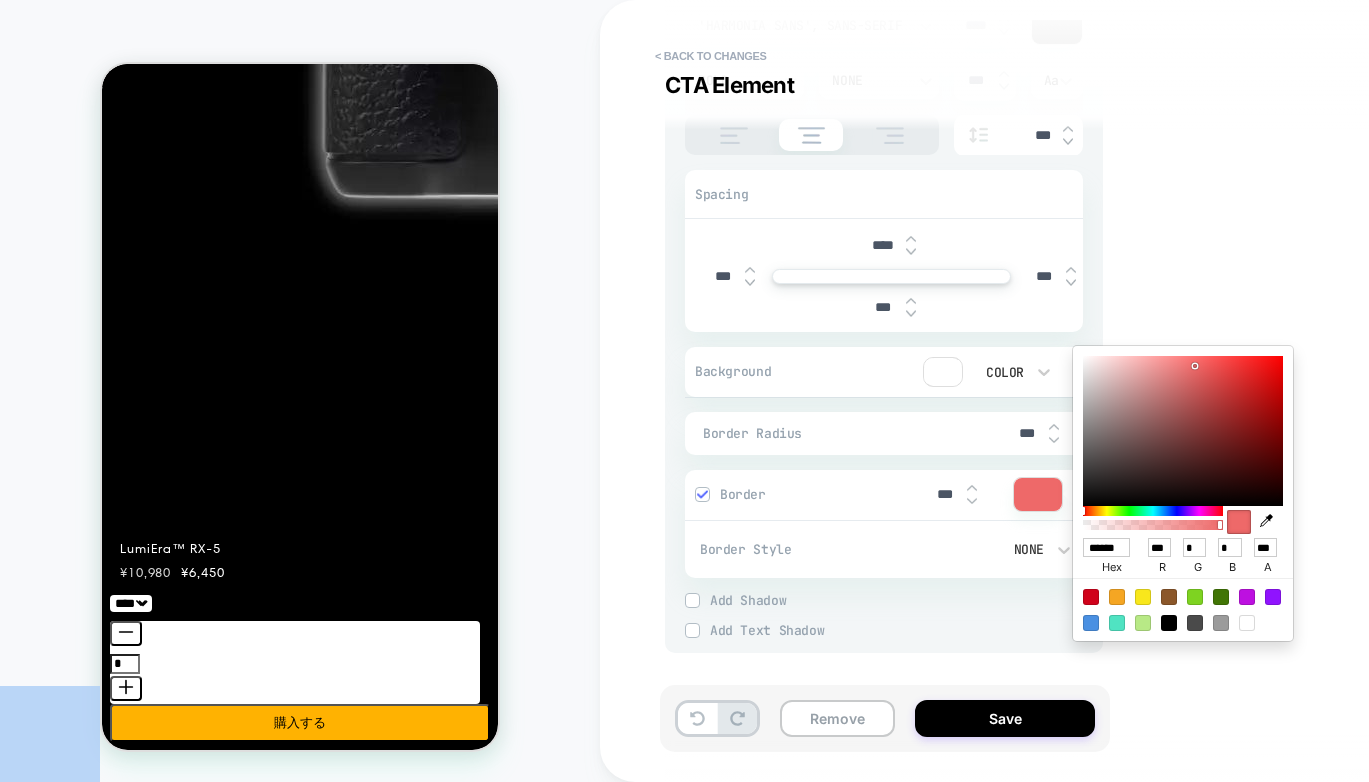 click on "HOMEPAGE < Back to changes CTA Element Visual Editor .banner__buttons CTA Element - Content - CTA ****** Click to change to  alternative text Link to /products/lumiera-rx-5 Style - 'Harmonia Sans', sans-serif **** Bold None *** Aa *** Spacing **** *** *** *** Background Color Border Radius *** Border *** Border Style None Add Border Add Shadow X *** Y *** Spread *** Blur *** Add Shadow Add Text Shadow X *** Y *** Blur *** Add Text Shadow Remove Save Display size not supported Unfortunately, our dashboard is not supported on a mobile device. Please open it on a desktop computer. Navigated to Visually.io | No-code CRO for Shopify
-Infinitys
* ****** hex *** r * g * b *** a" at bounding box center (684, 391) 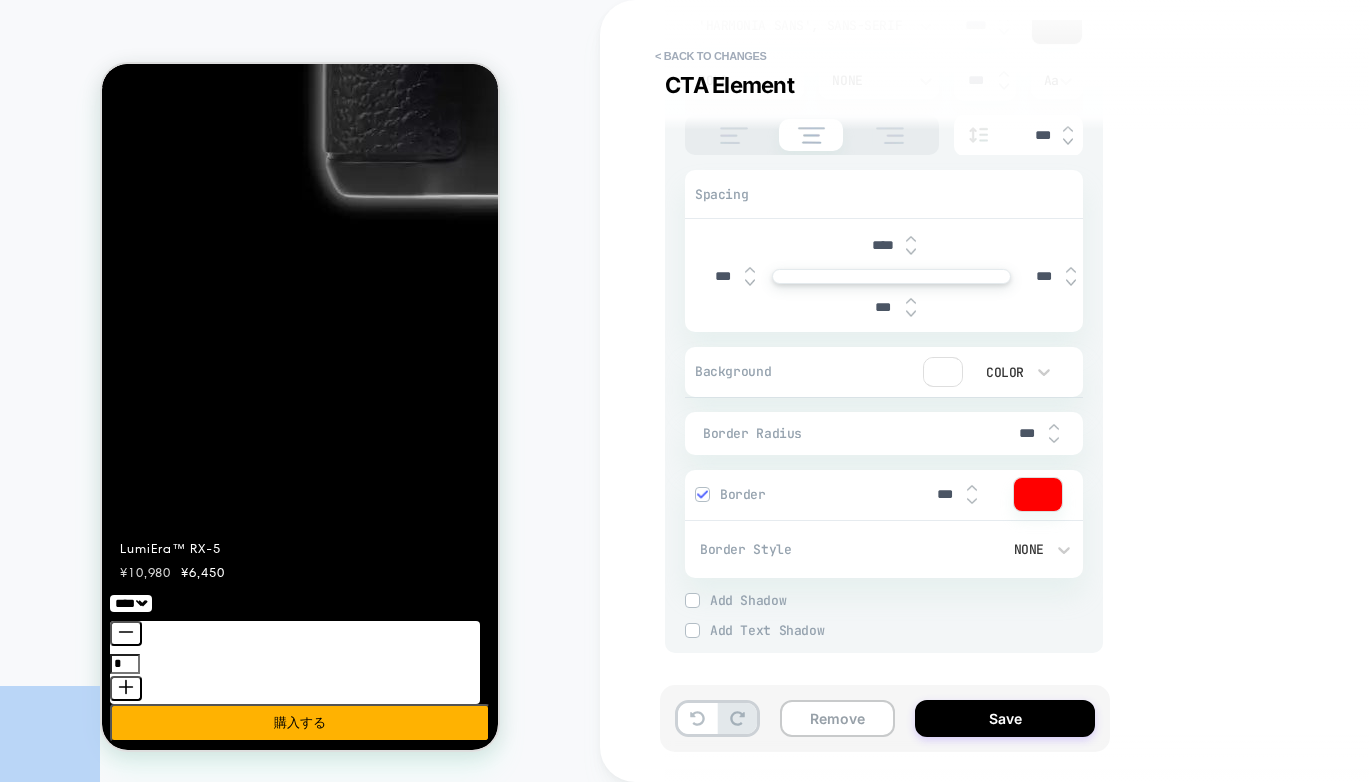 click at bounding box center [1038, 494] 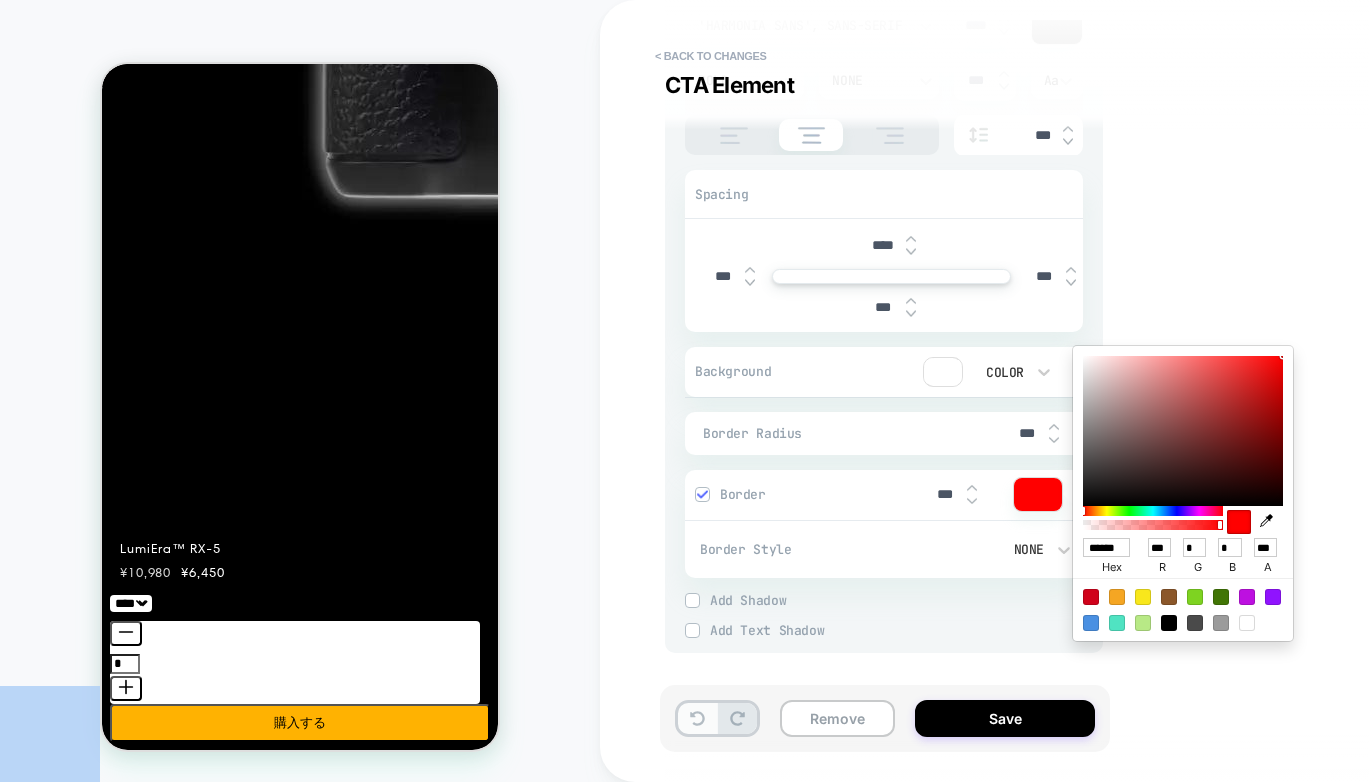 click 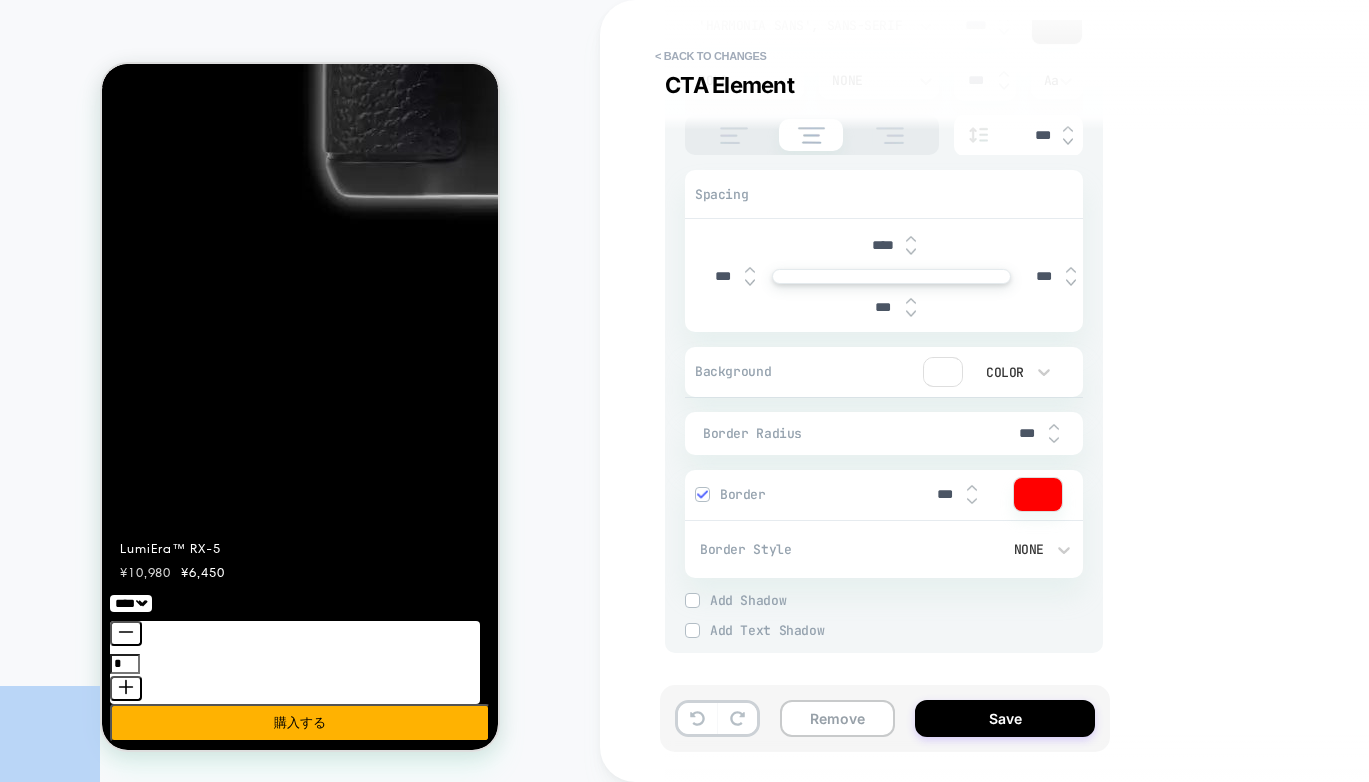 click at bounding box center [943, 372] 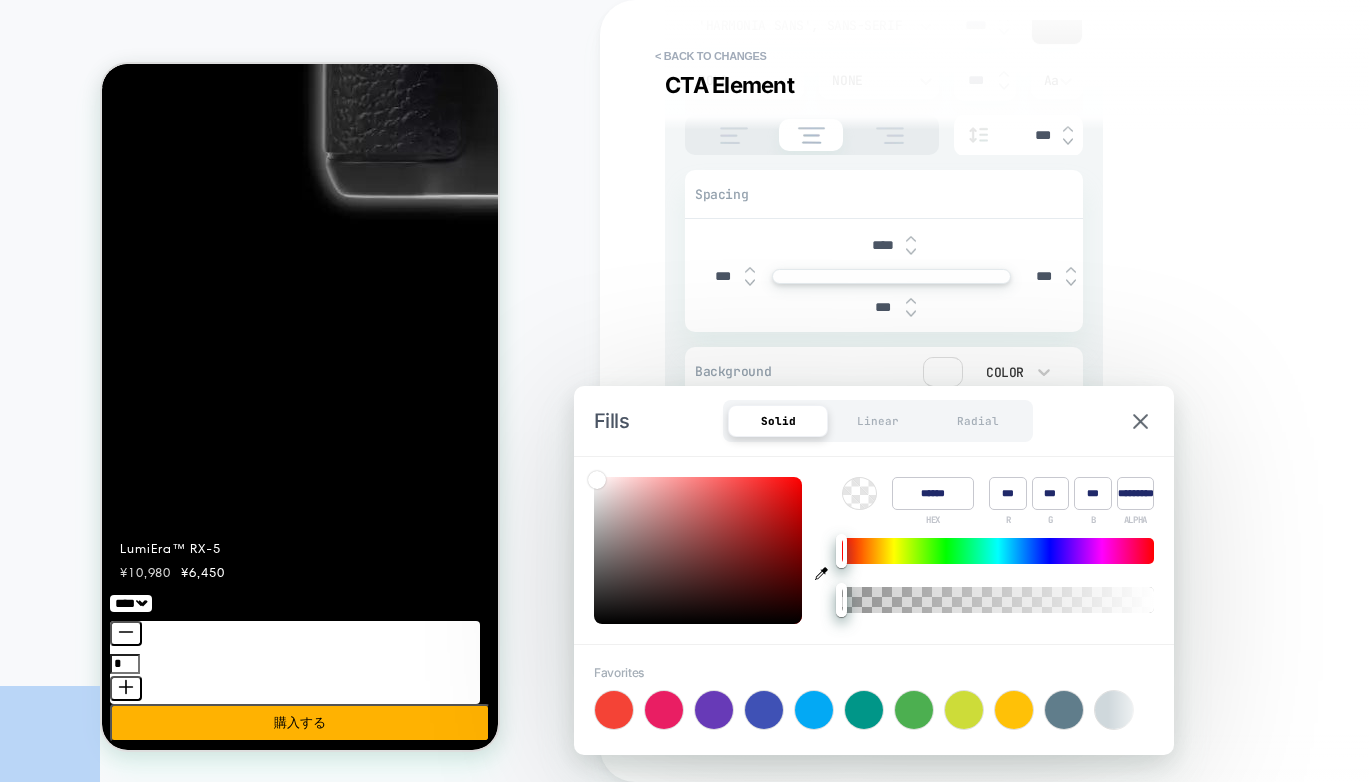type on "*" 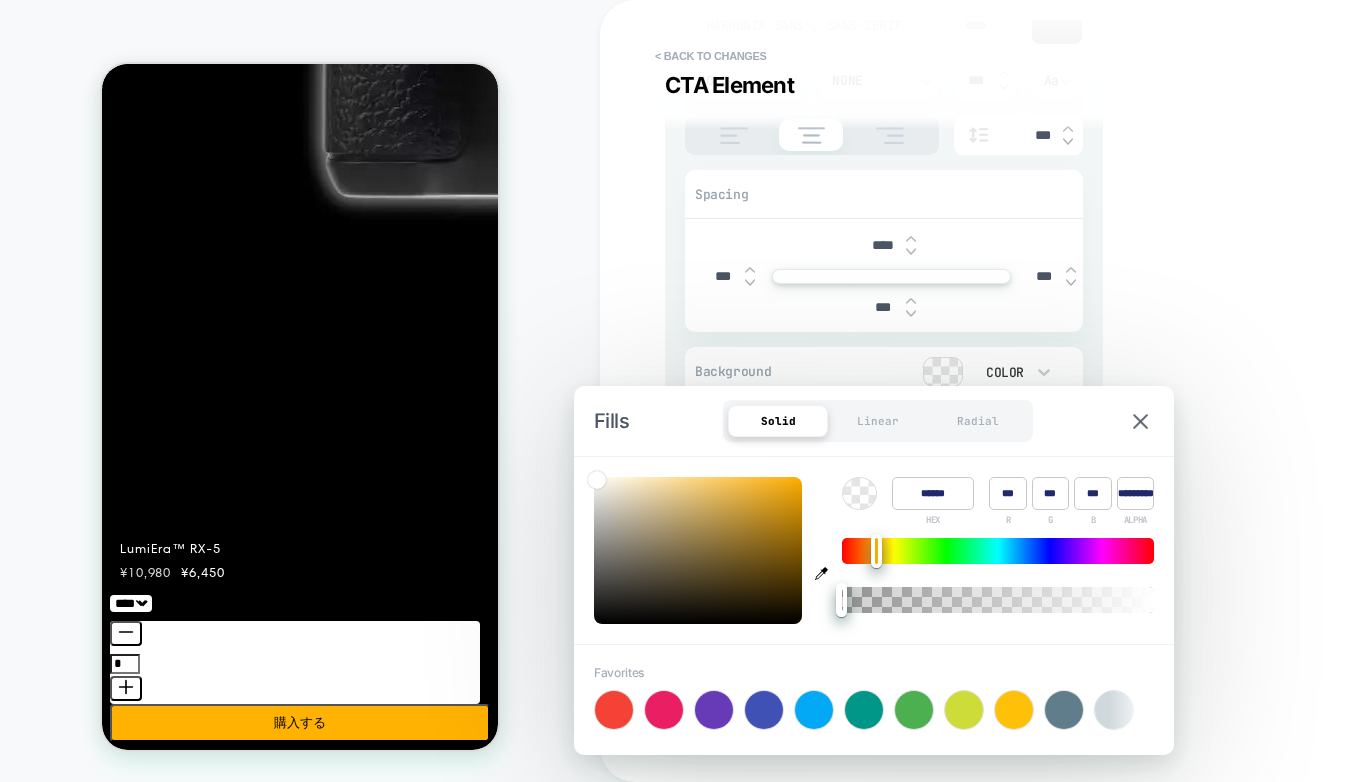 click at bounding box center [998, 551] 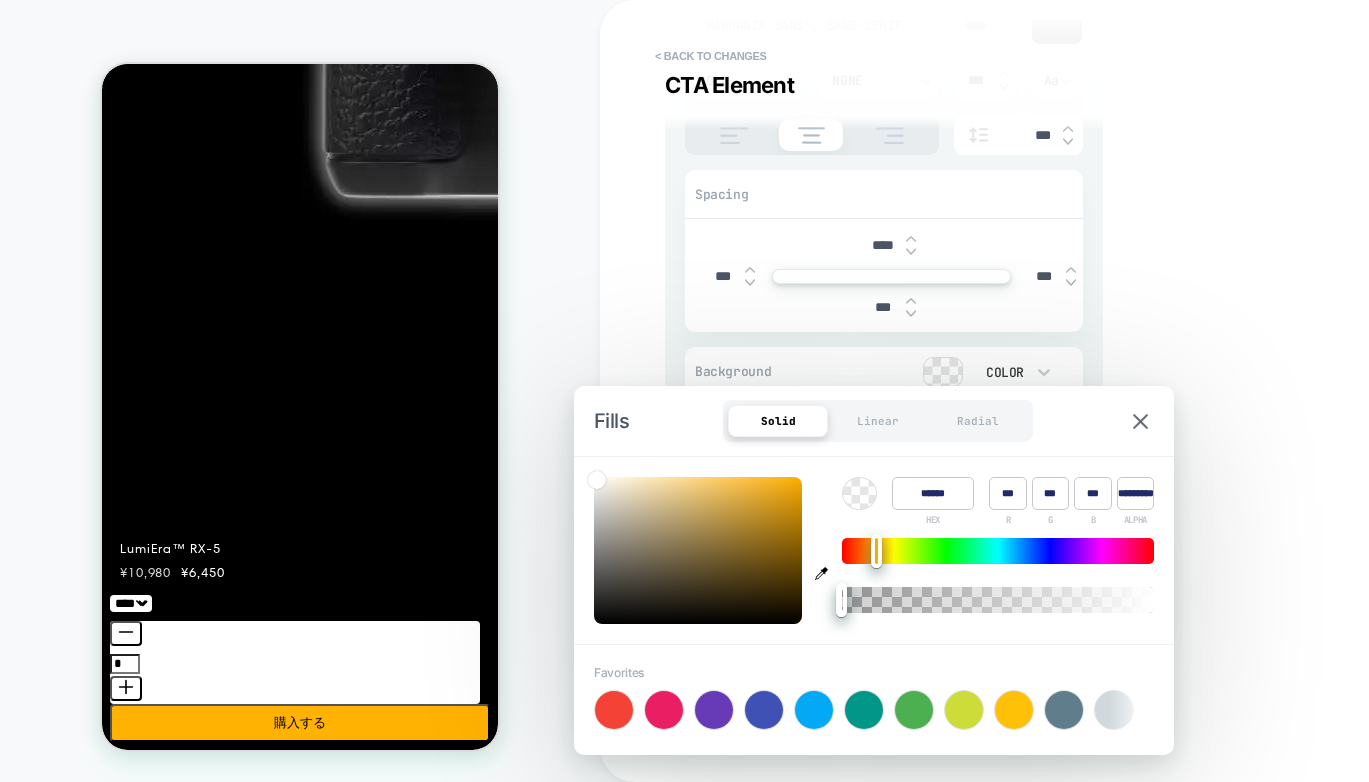 type on "***" 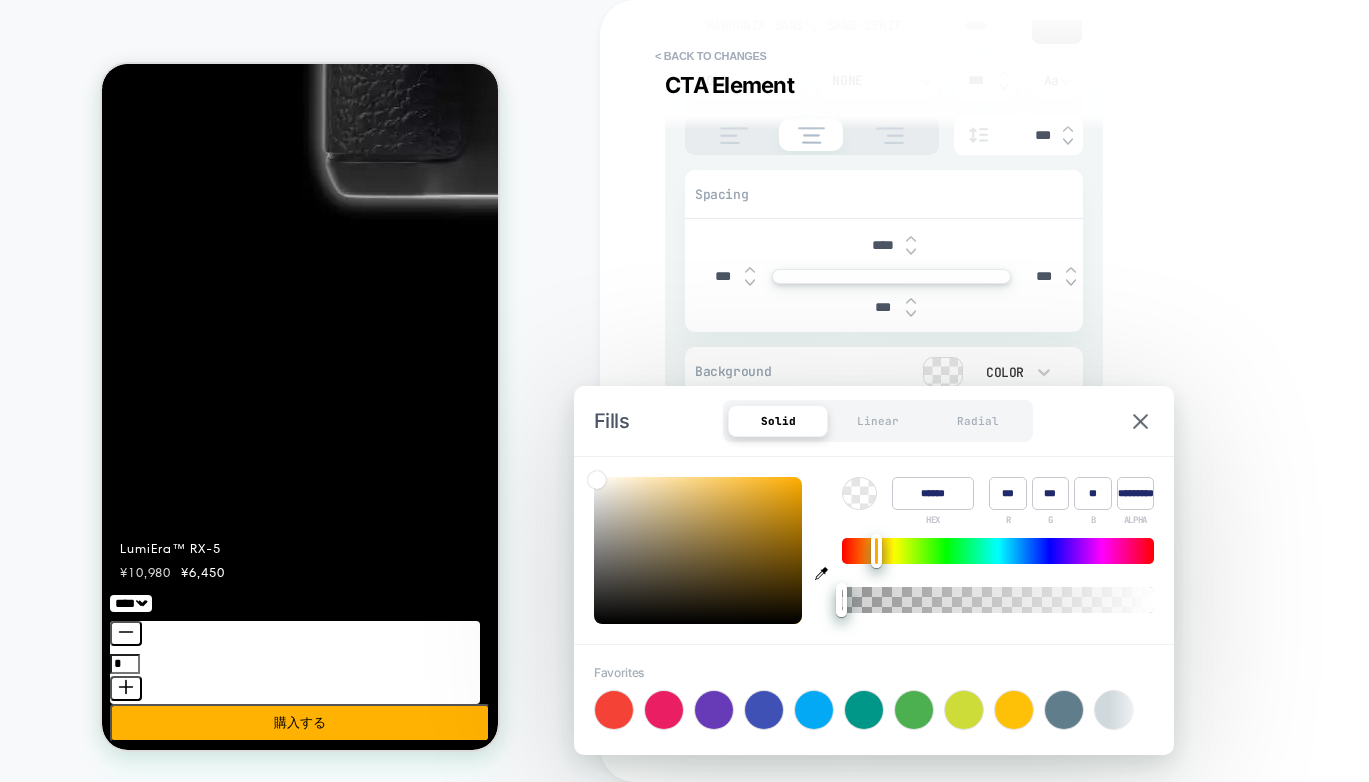type on "*" 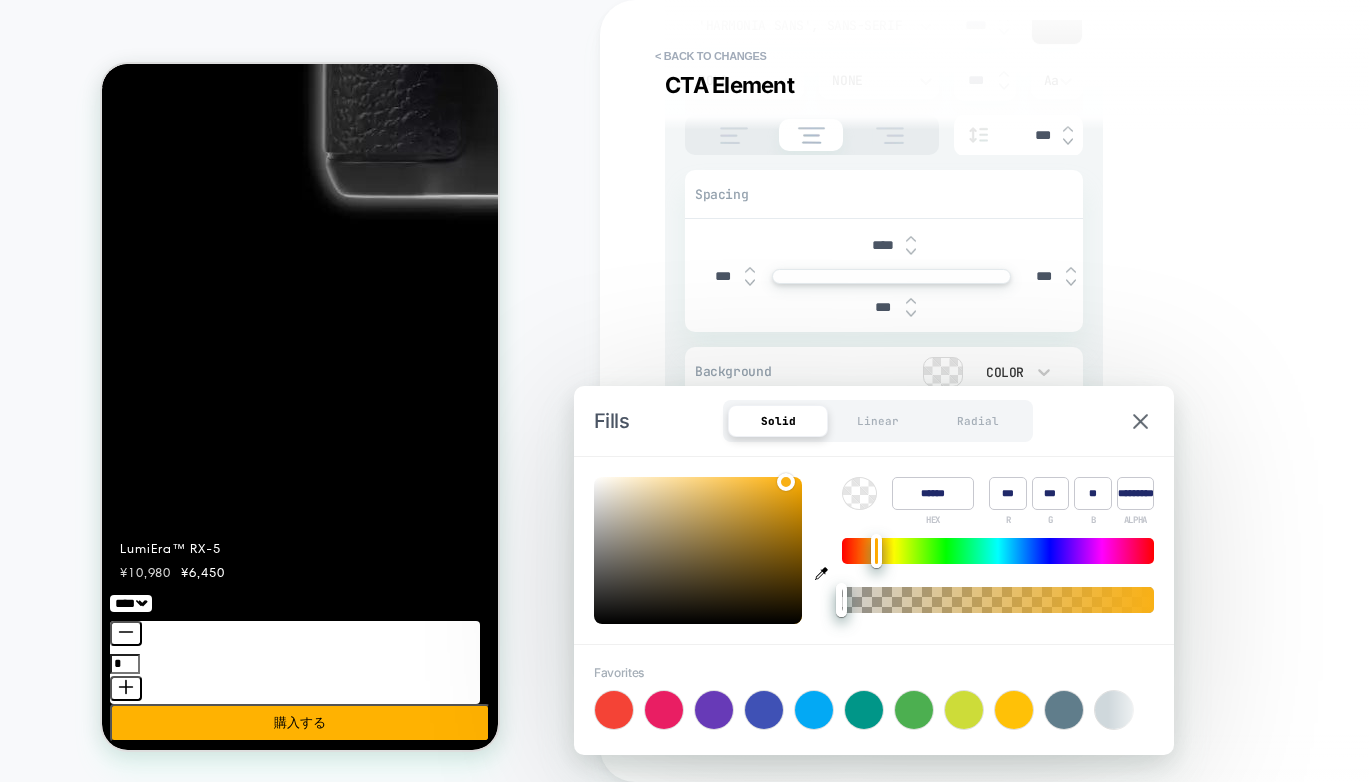 click at bounding box center [698, 550] 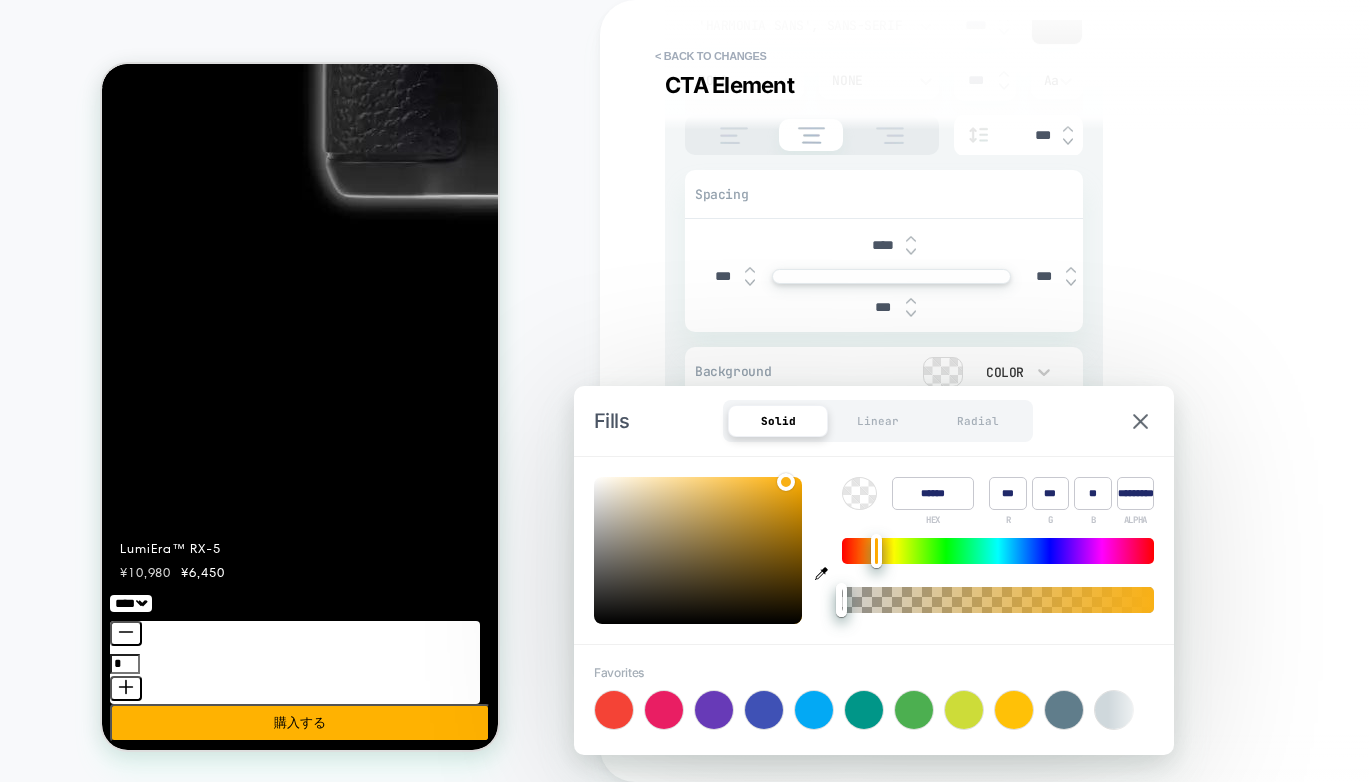 type on "******" 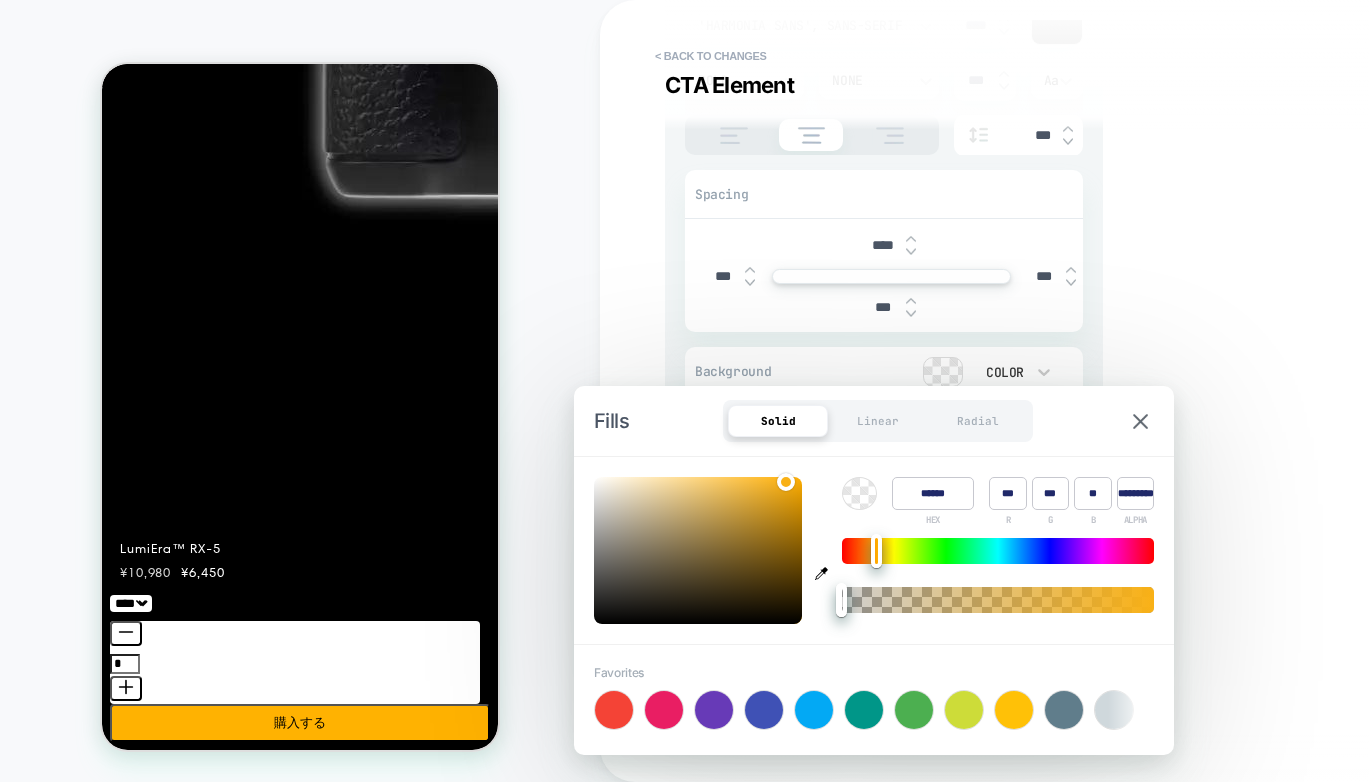 type on "***" 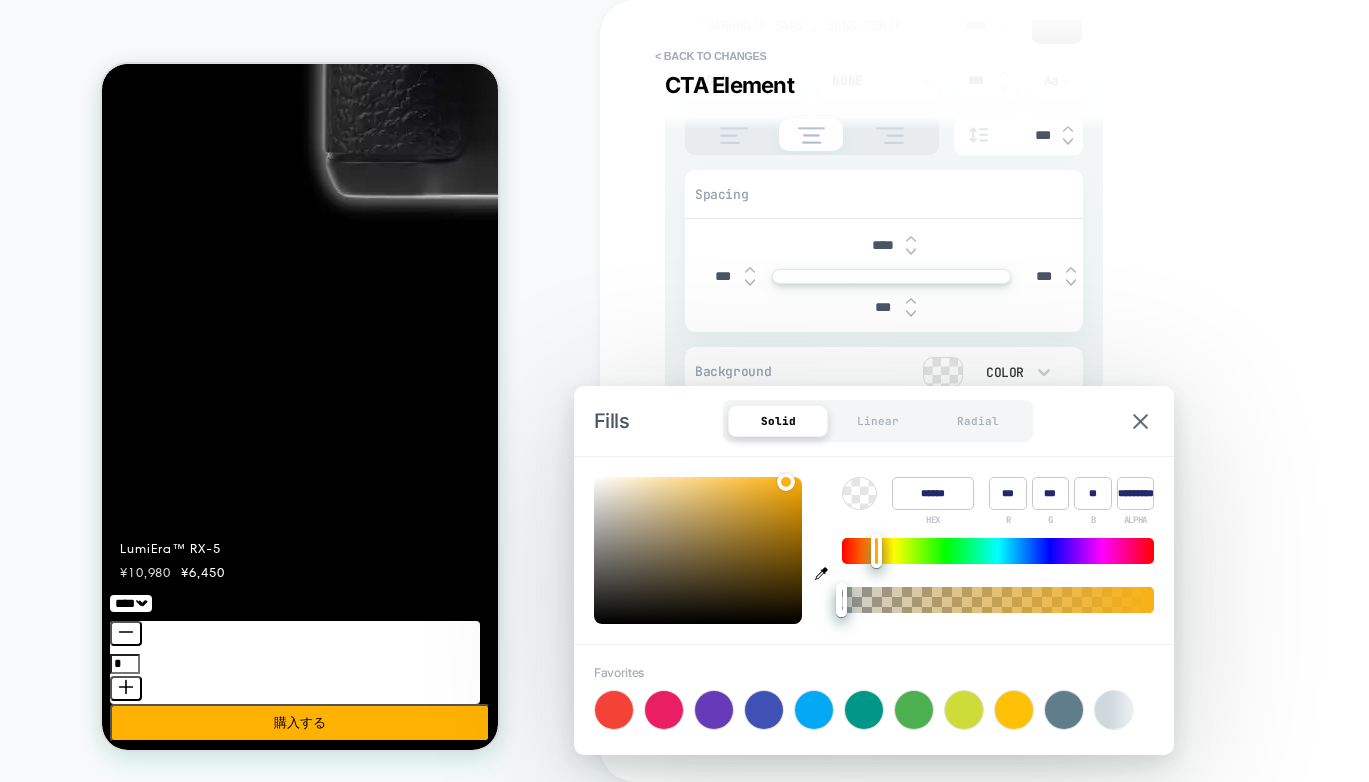type on "*" 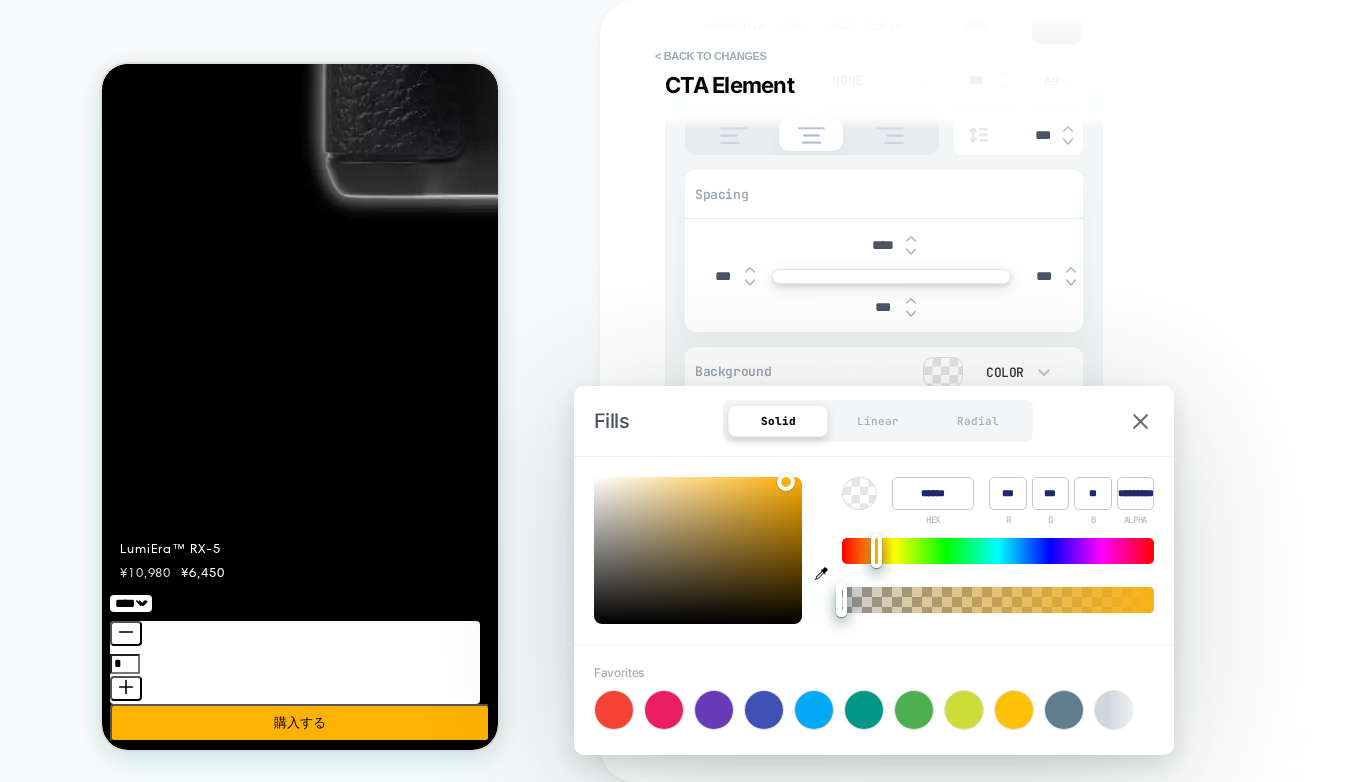 type on "******" 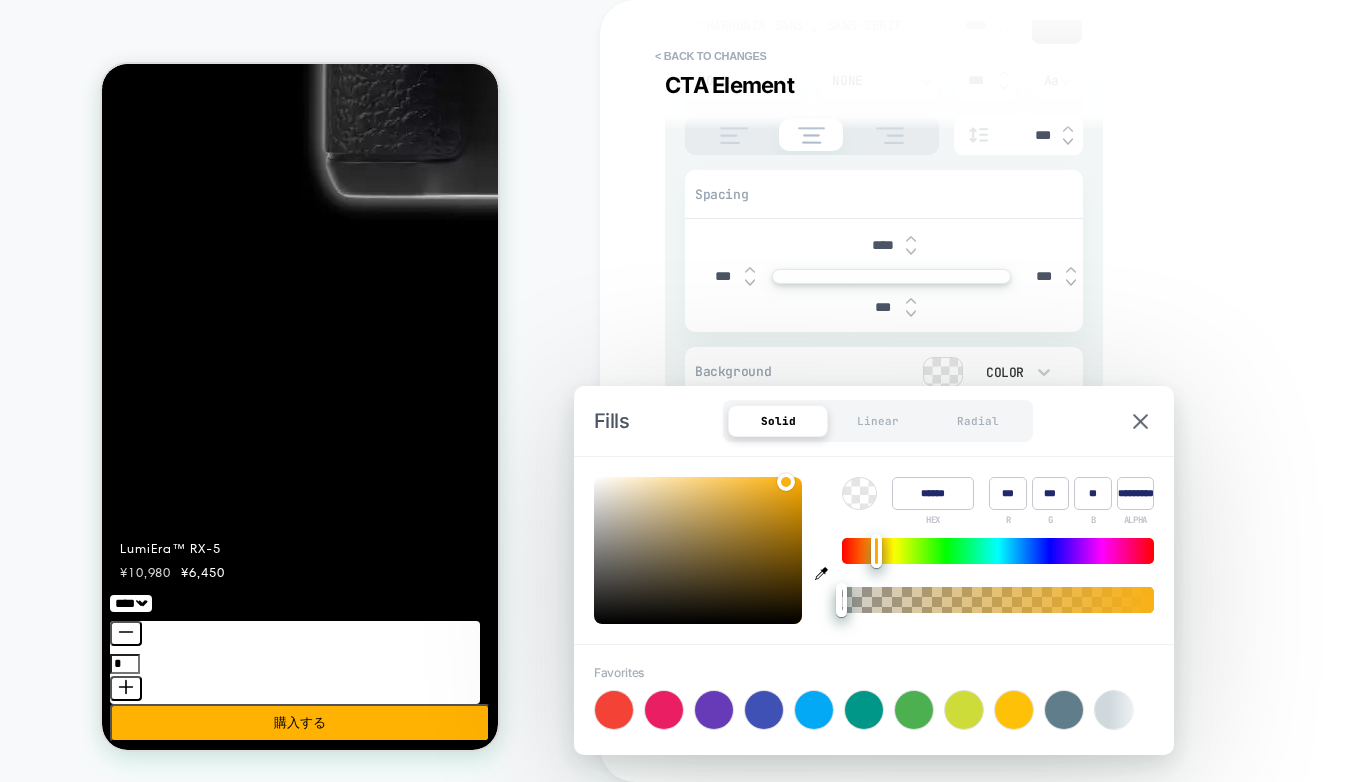 type on "***" 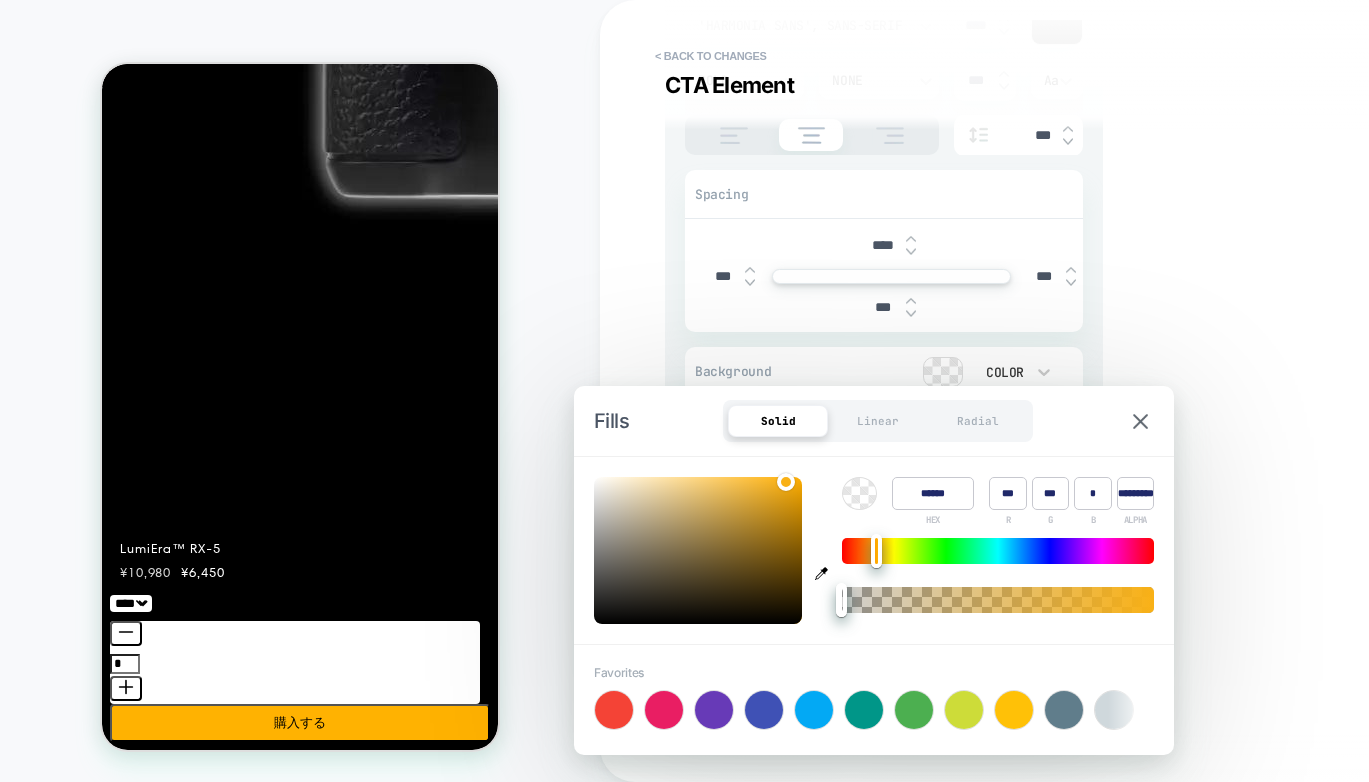 type on "*" 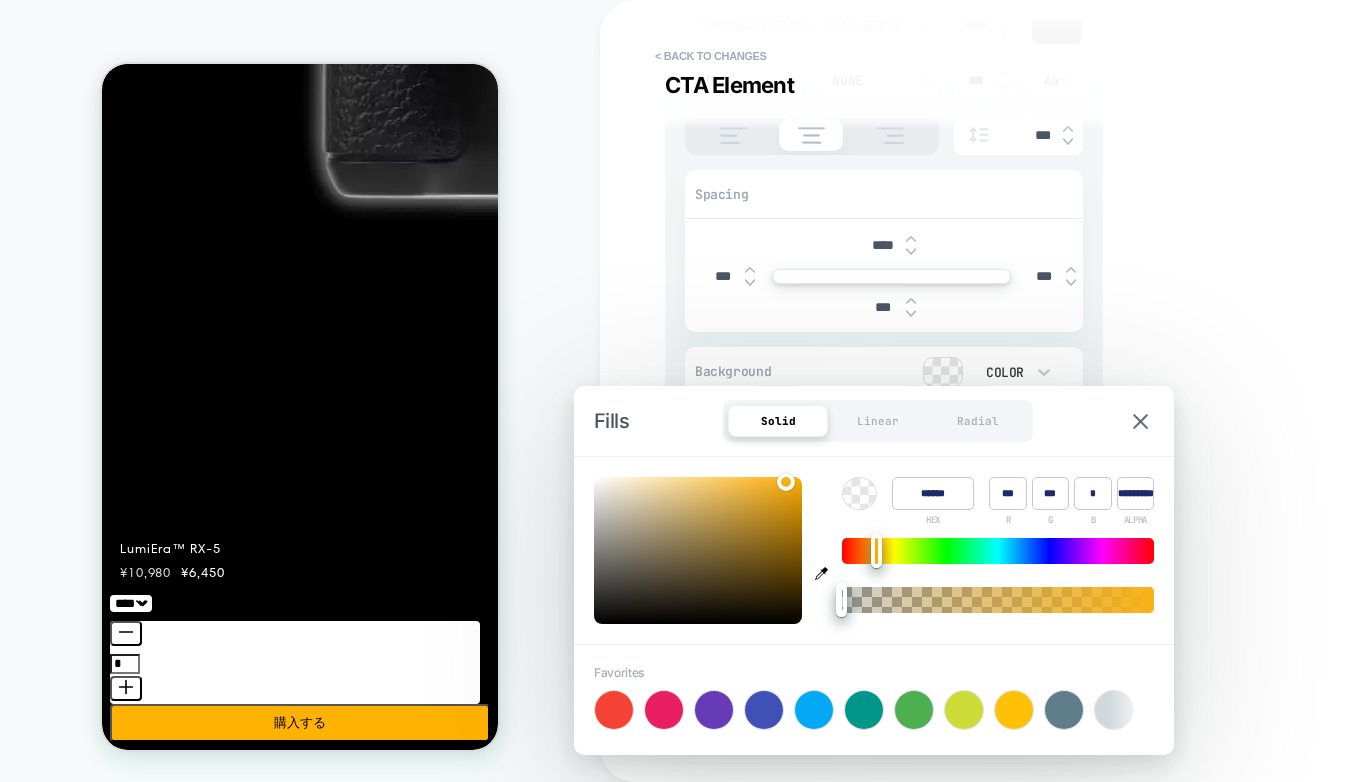 type on "******" 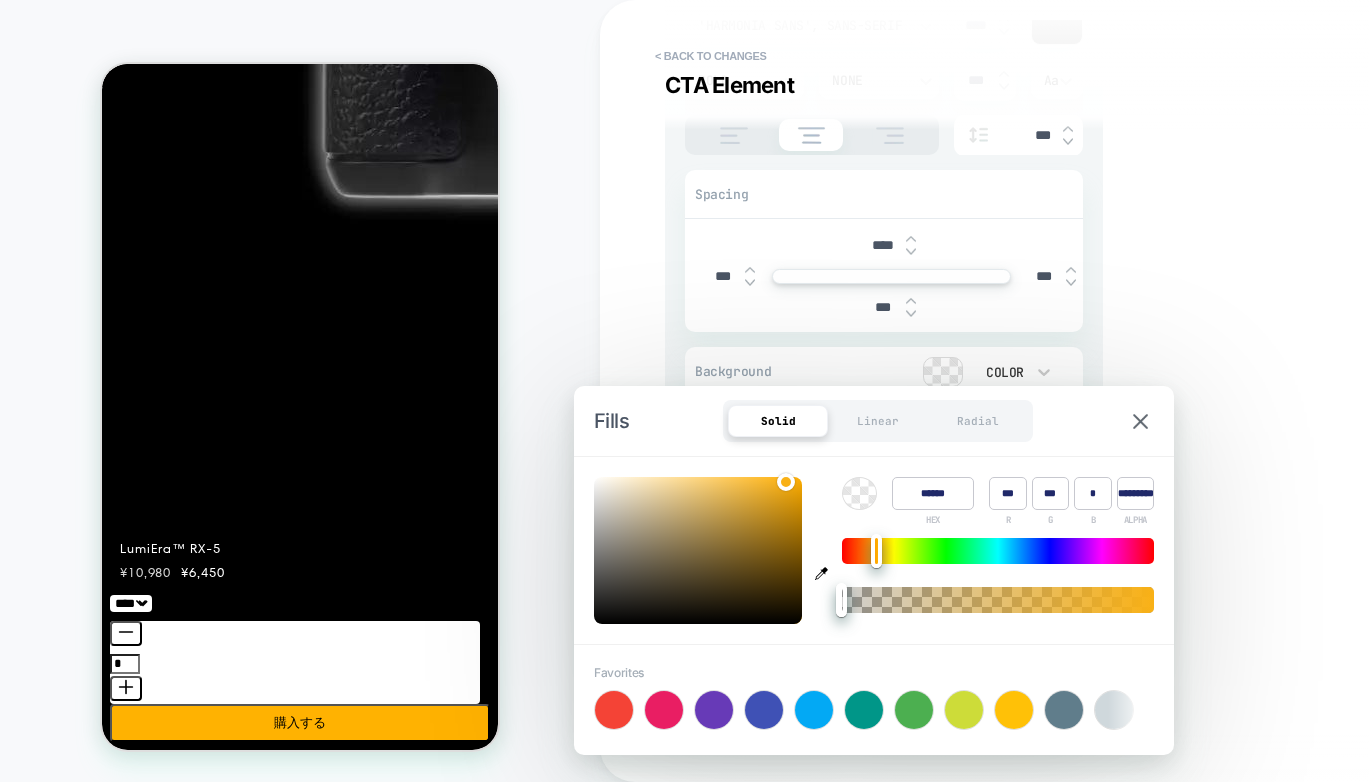 type on "***" 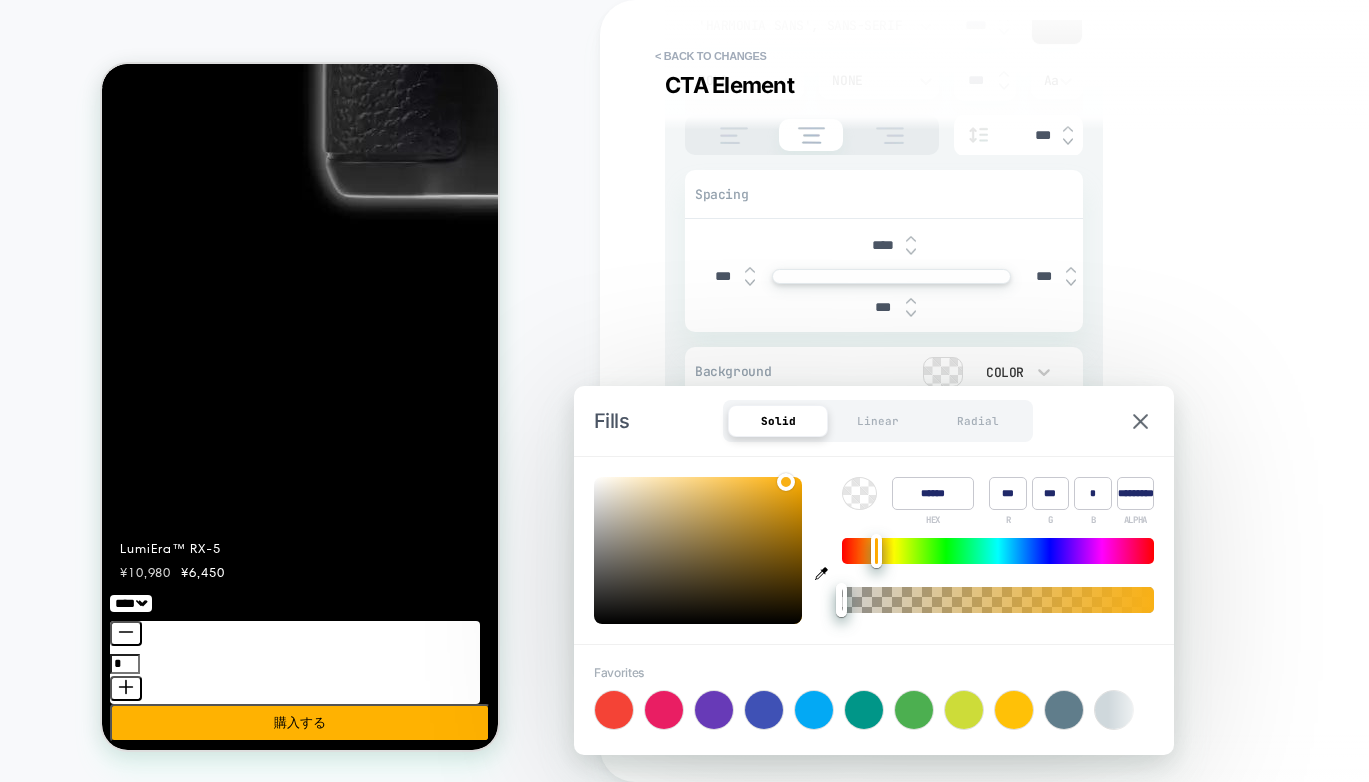 type on "******" 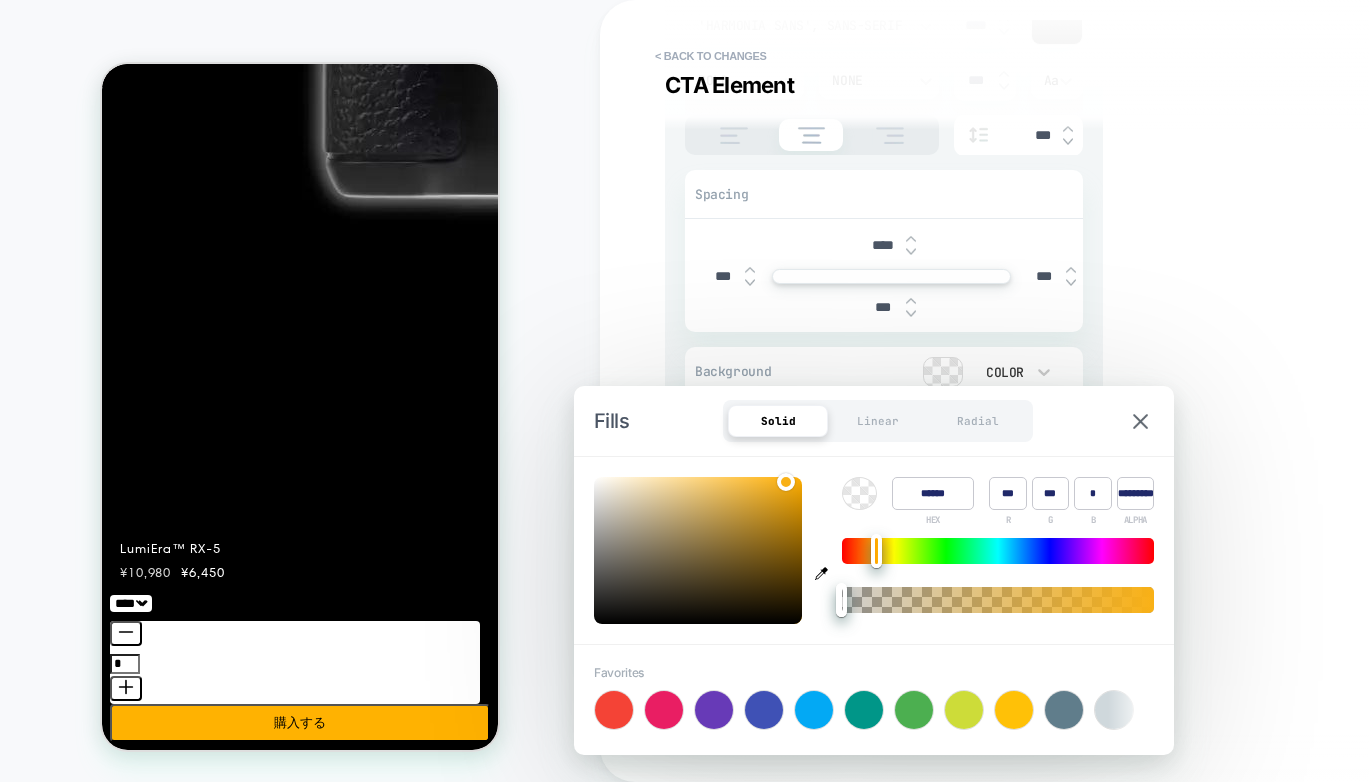 type on "***" 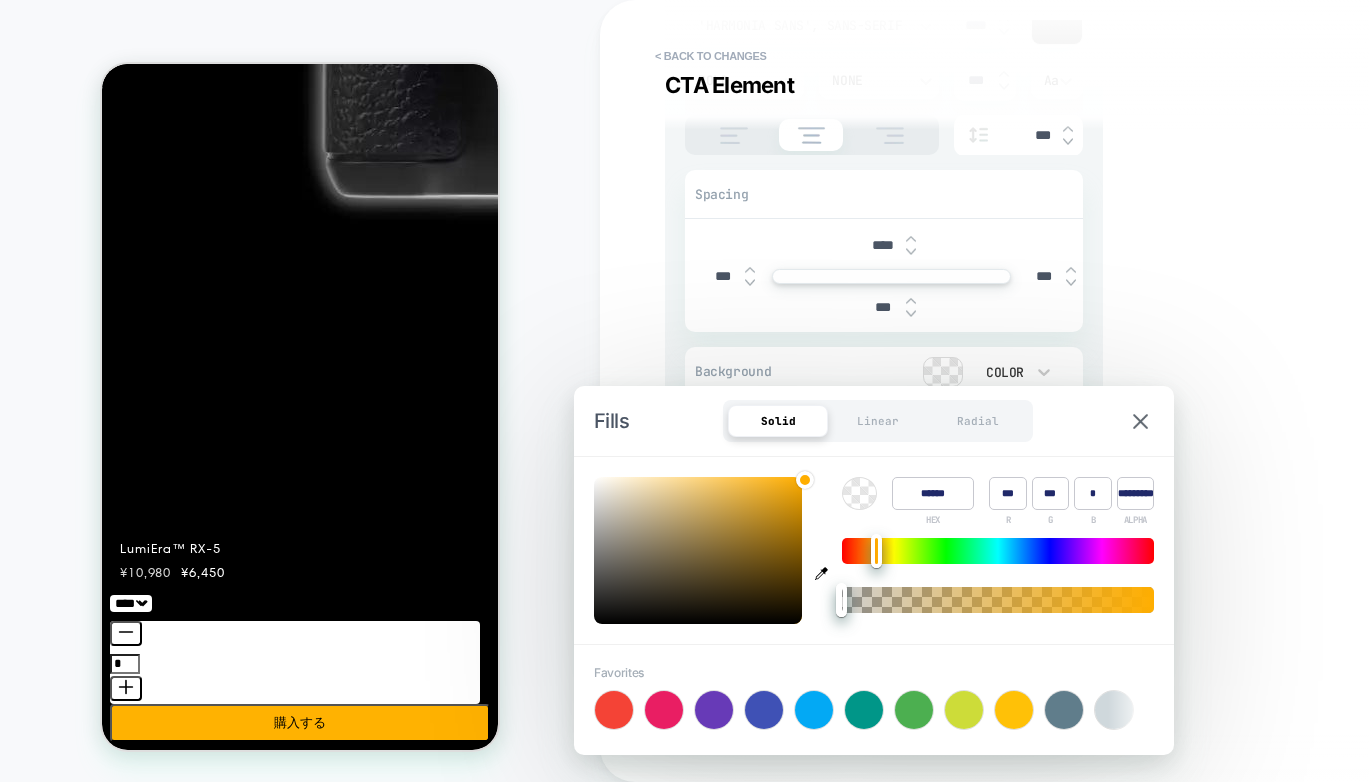 drag, startPoint x: 792, startPoint y: 484, endPoint x: 859, endPoint y: 470, distance: 68.44706 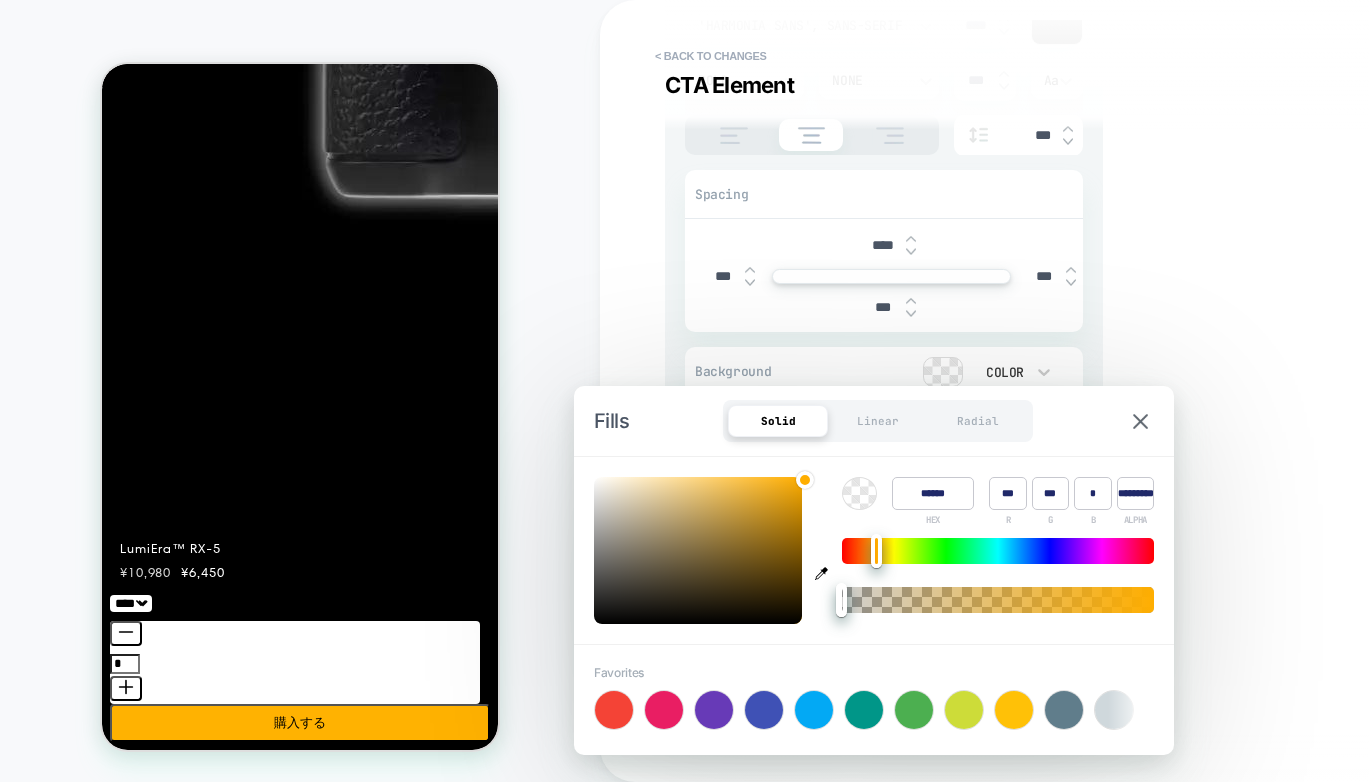 click on "Color ****** HEX *** R *** G * B ********* ALPHA" at bounding box center (874, 550) 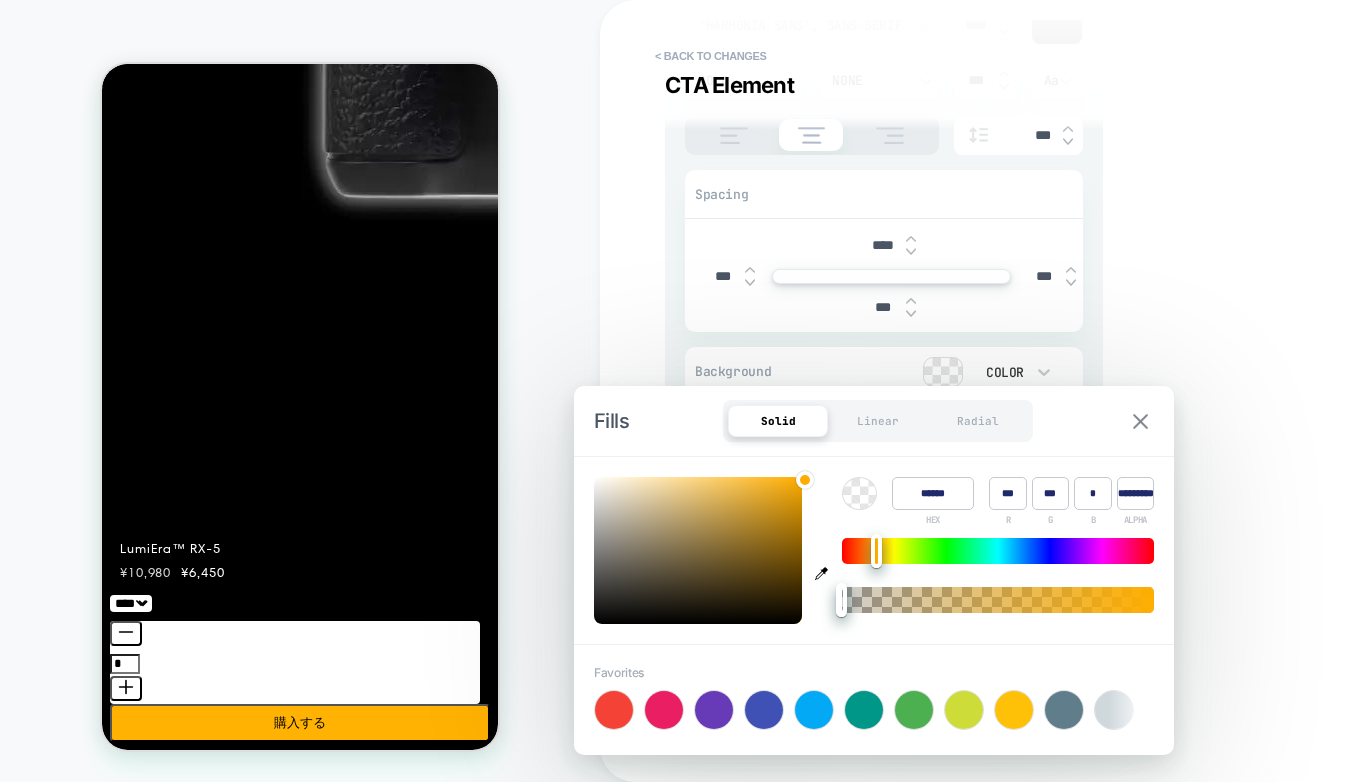 click at bounding box center [1140, 421] 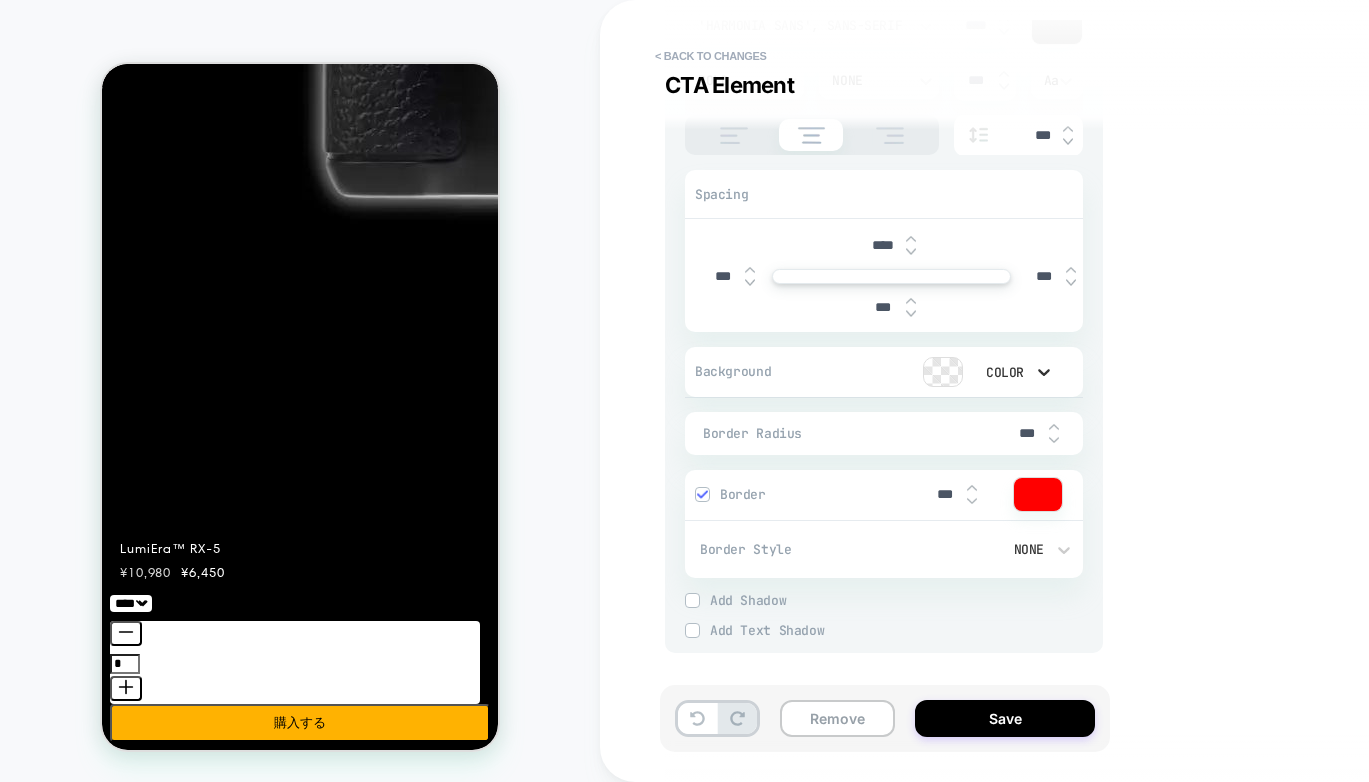 click 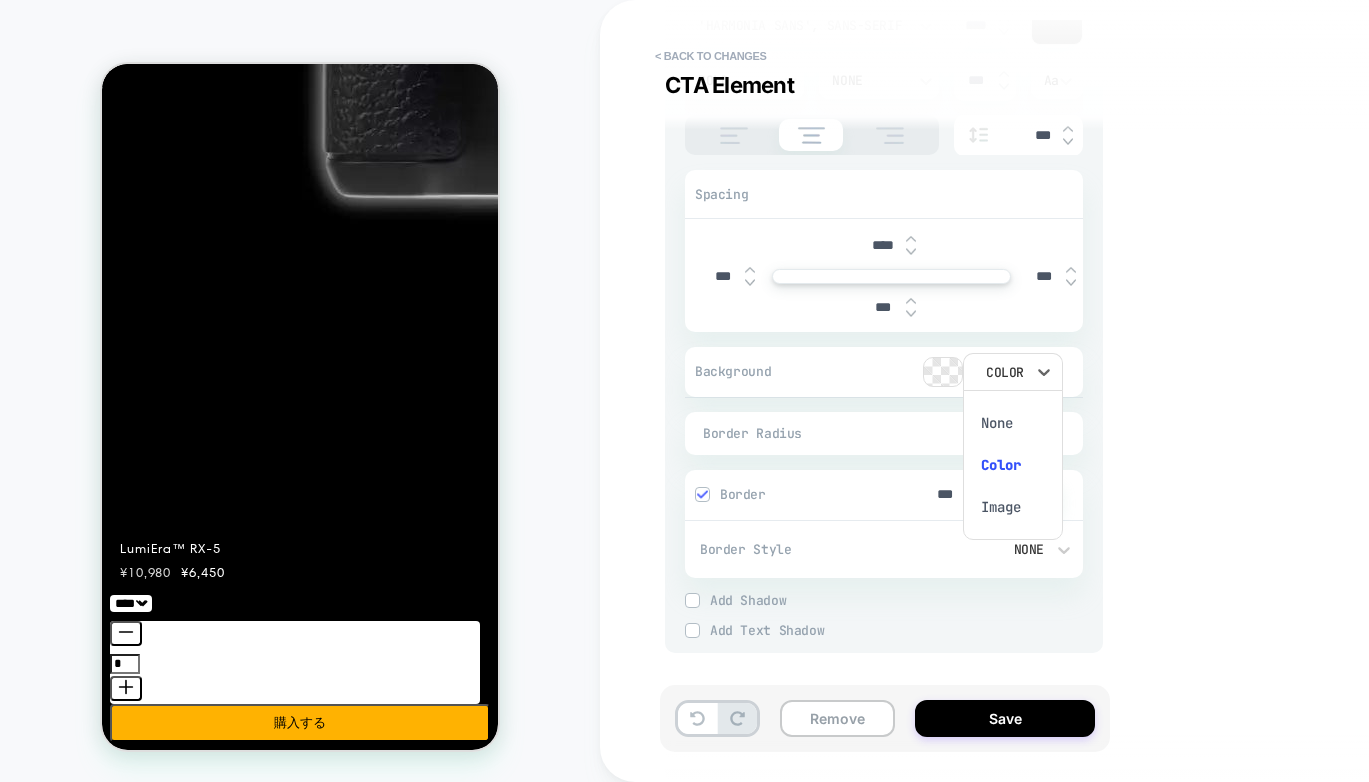 click at bounding box center (684, 391) 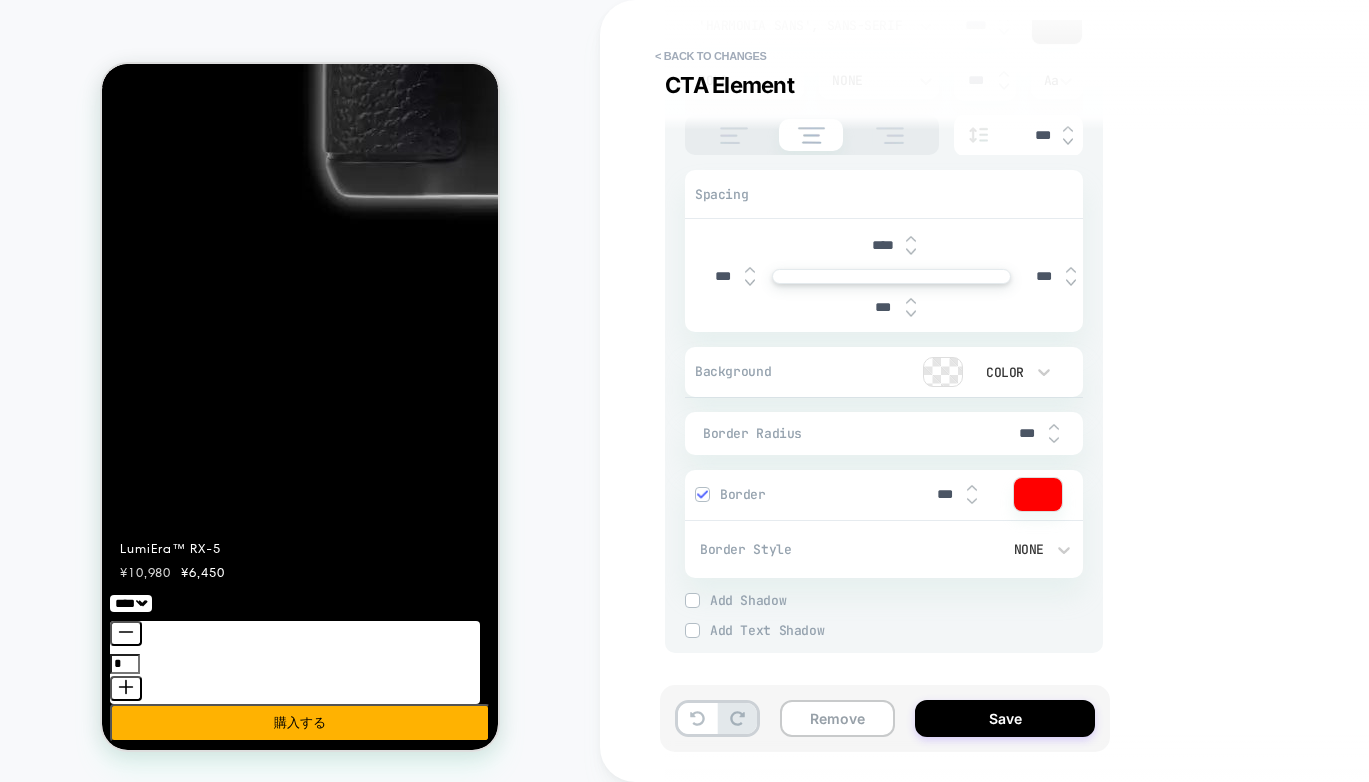 click at bounding box center [943, 372] 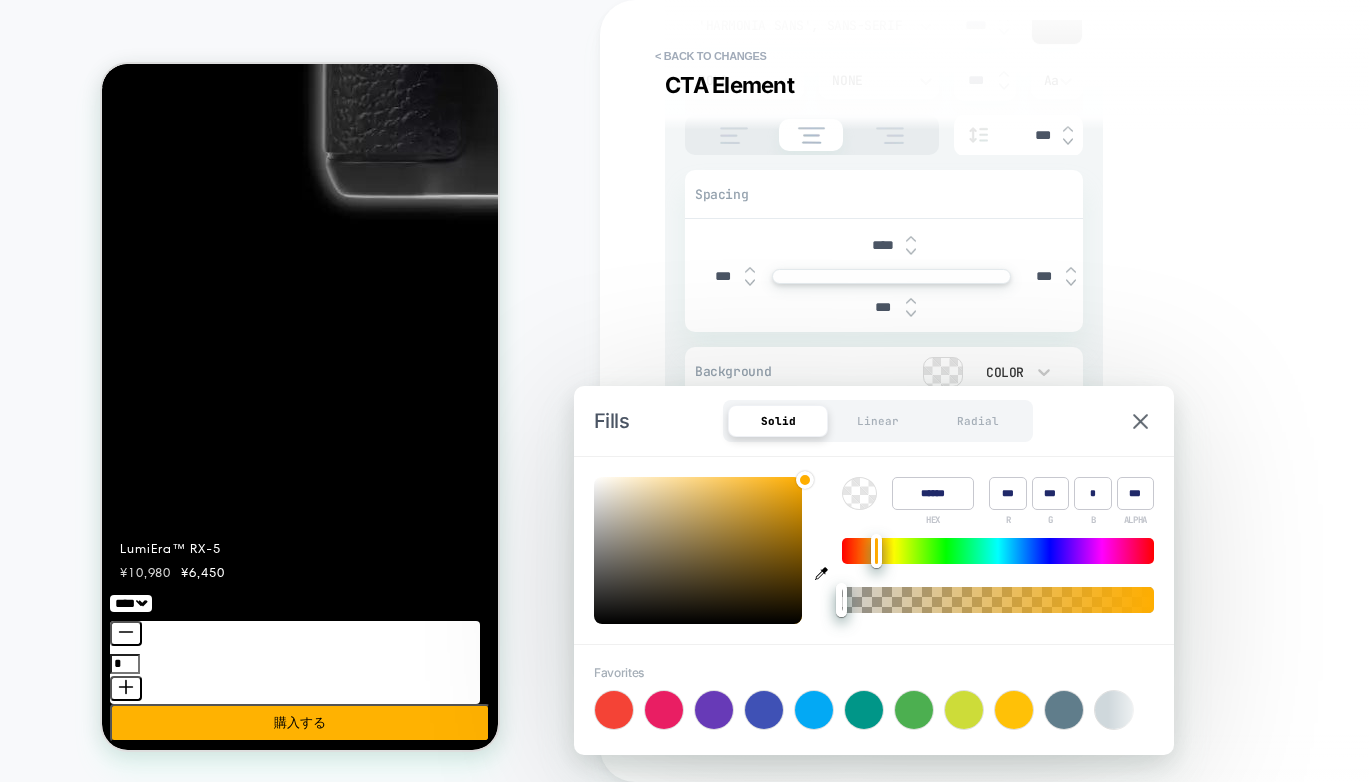 click on "Style - 'Harmonia Sans', sans-serif **** Bold None *** Aa *** Spacing **** *** *** *** Background Color Border Radius *** Border *** Border Style None Add Border Add Shadow X *** Y *** Spread *** Blur *** Add Shadow Add Text Shadow X *** Y *** Blur *** Add Text Shadow" at bounding box center [884, 307] 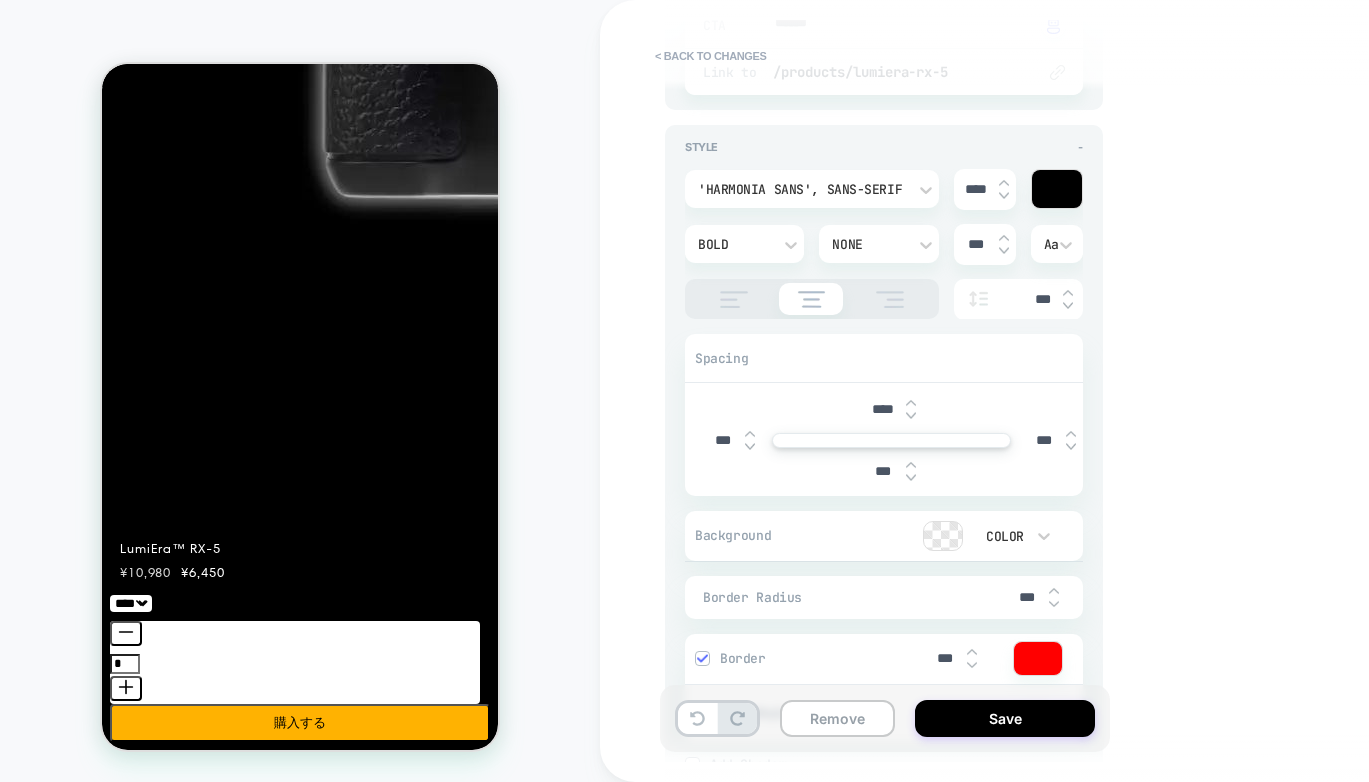 scroll, scrollTop: 0, scrollLeft: 0, axis: both 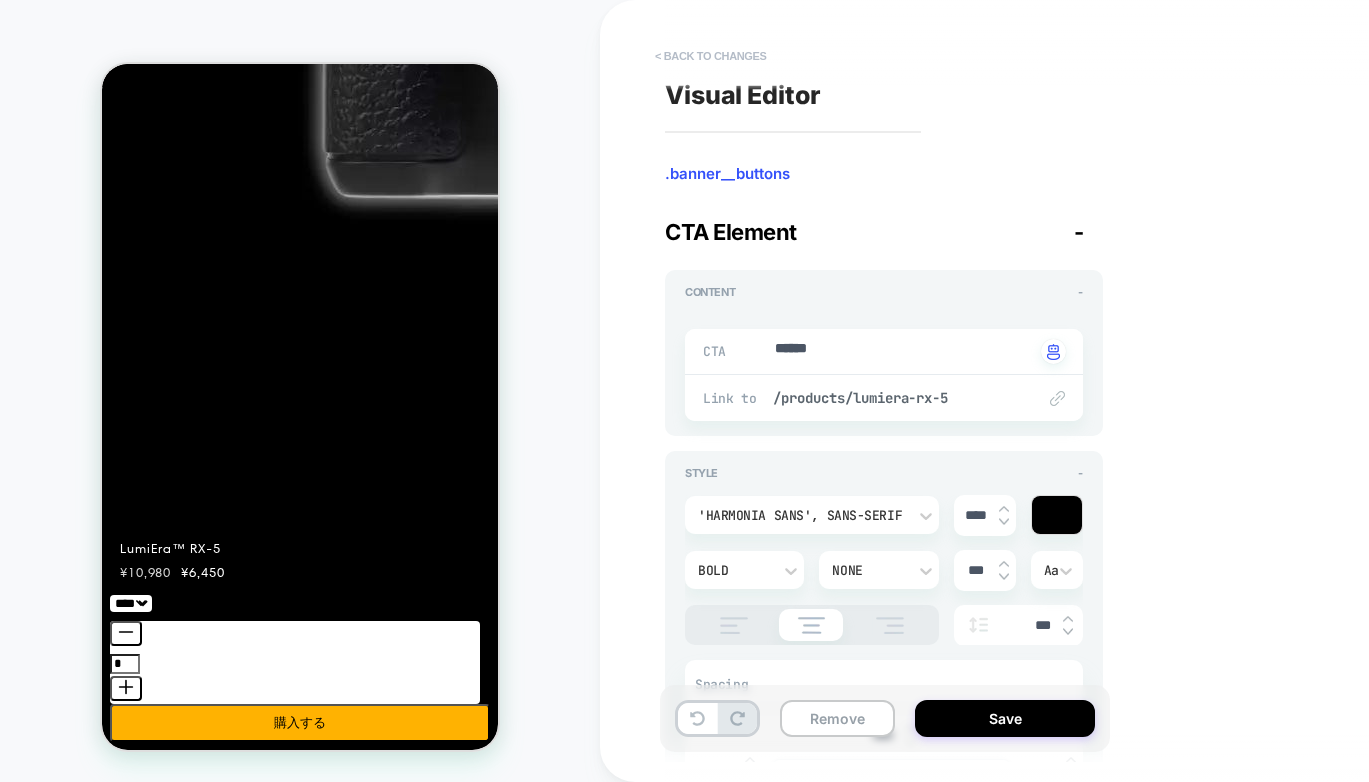 click on "< Back to changes" at bounding box center (711, 56) 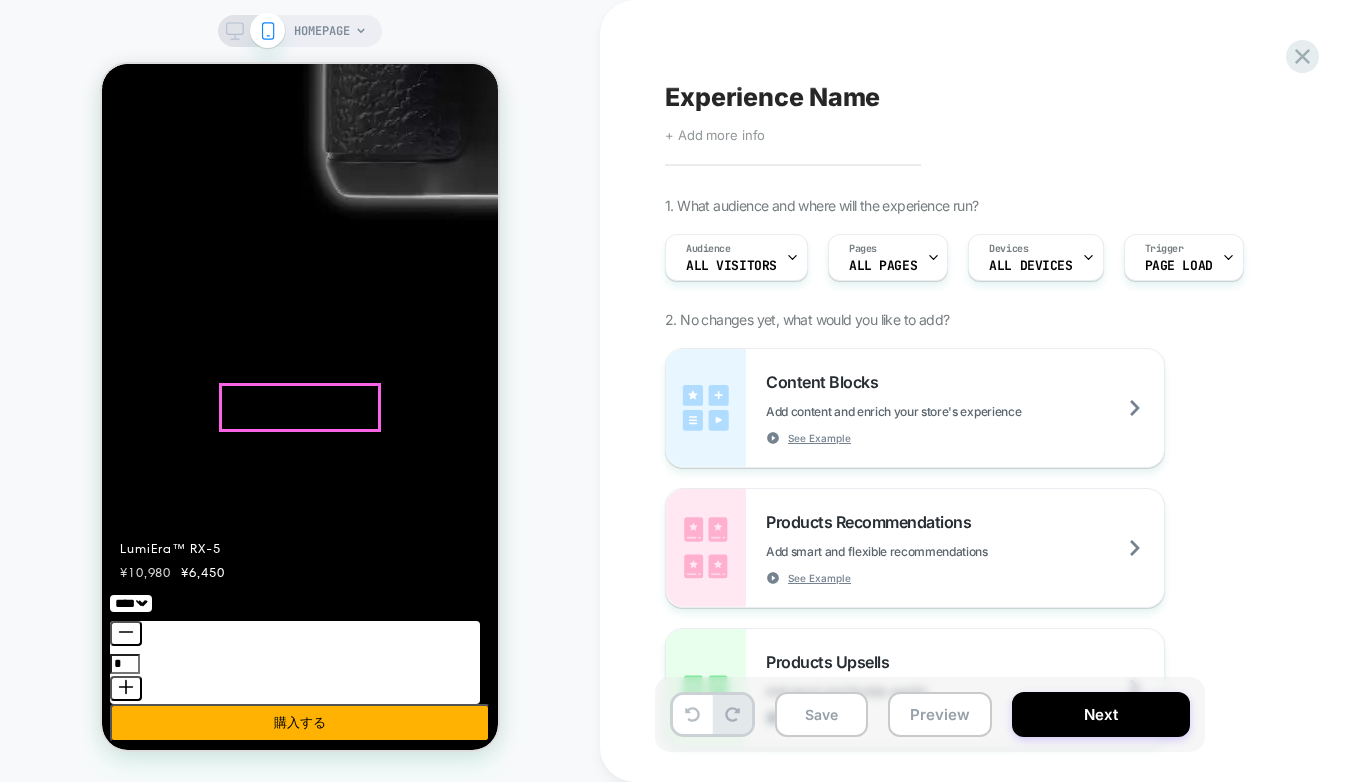 click on "カメラを見る" at bounding box center [149, 4739] 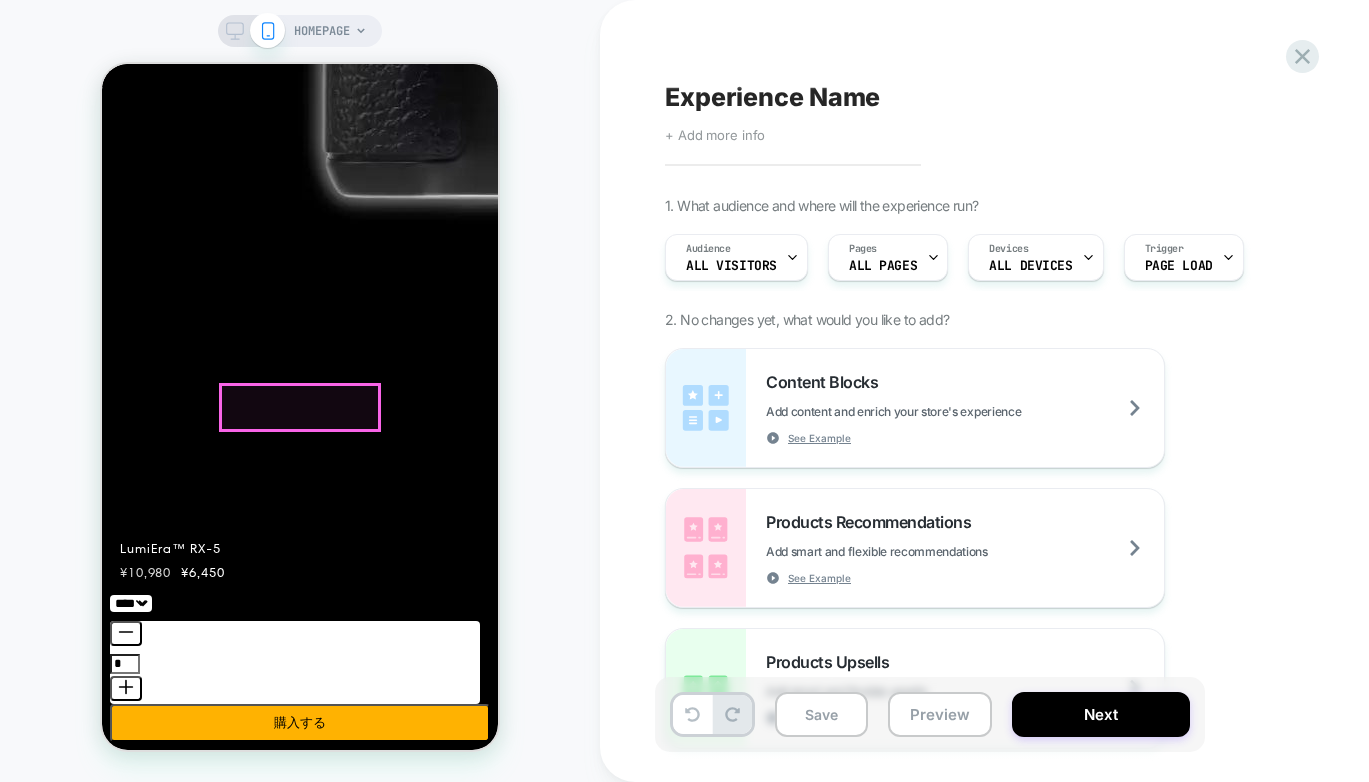 click on "カメラを見る" at bounding box center [149, 4739] 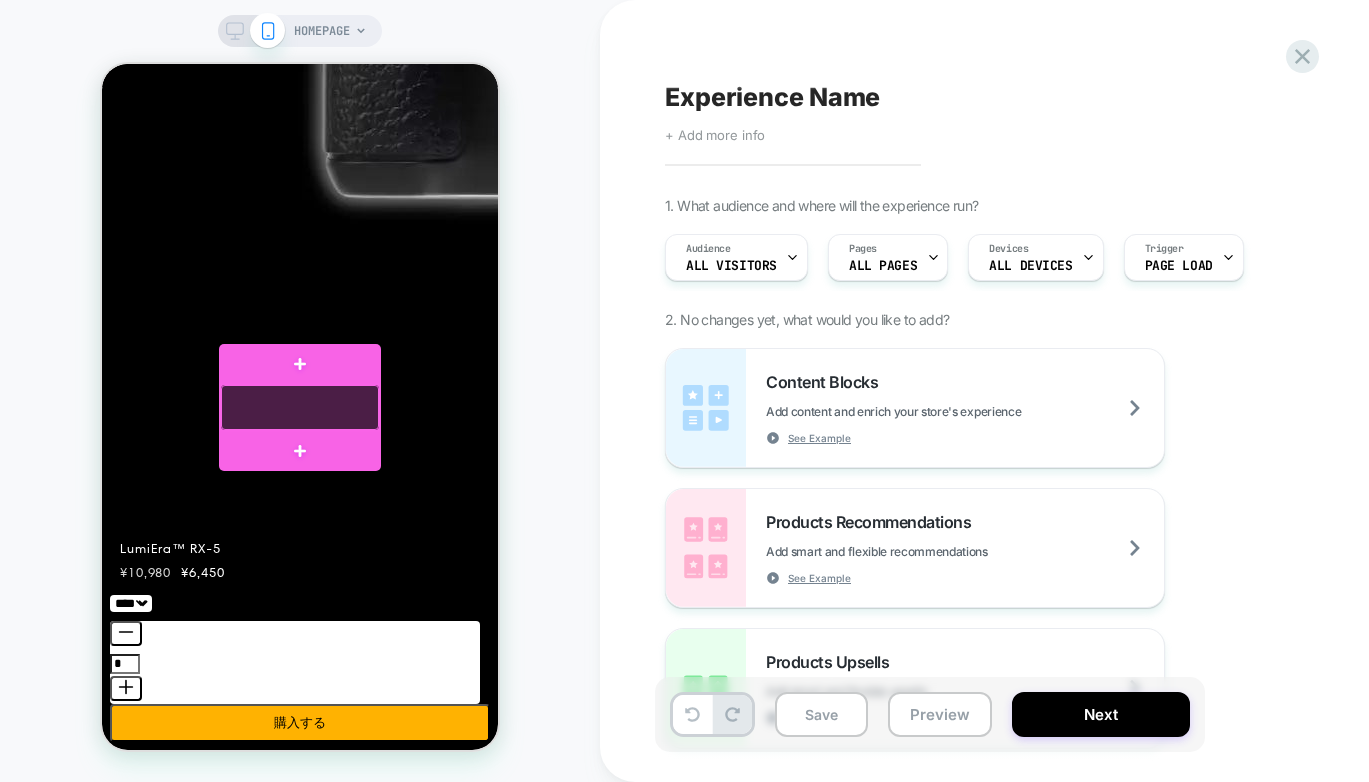 click at bounding box center (300, 407) 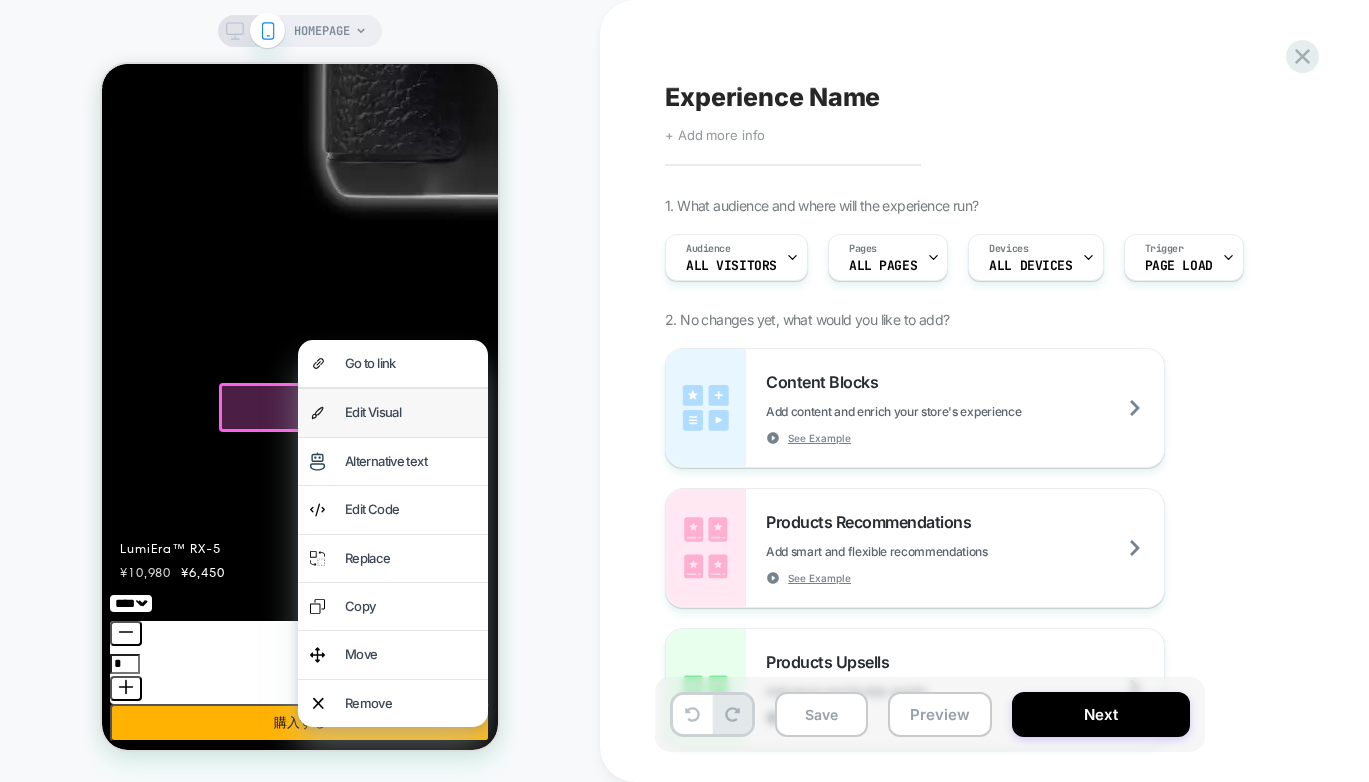 click on "Edit Visual" at bounding box center [410, 412] 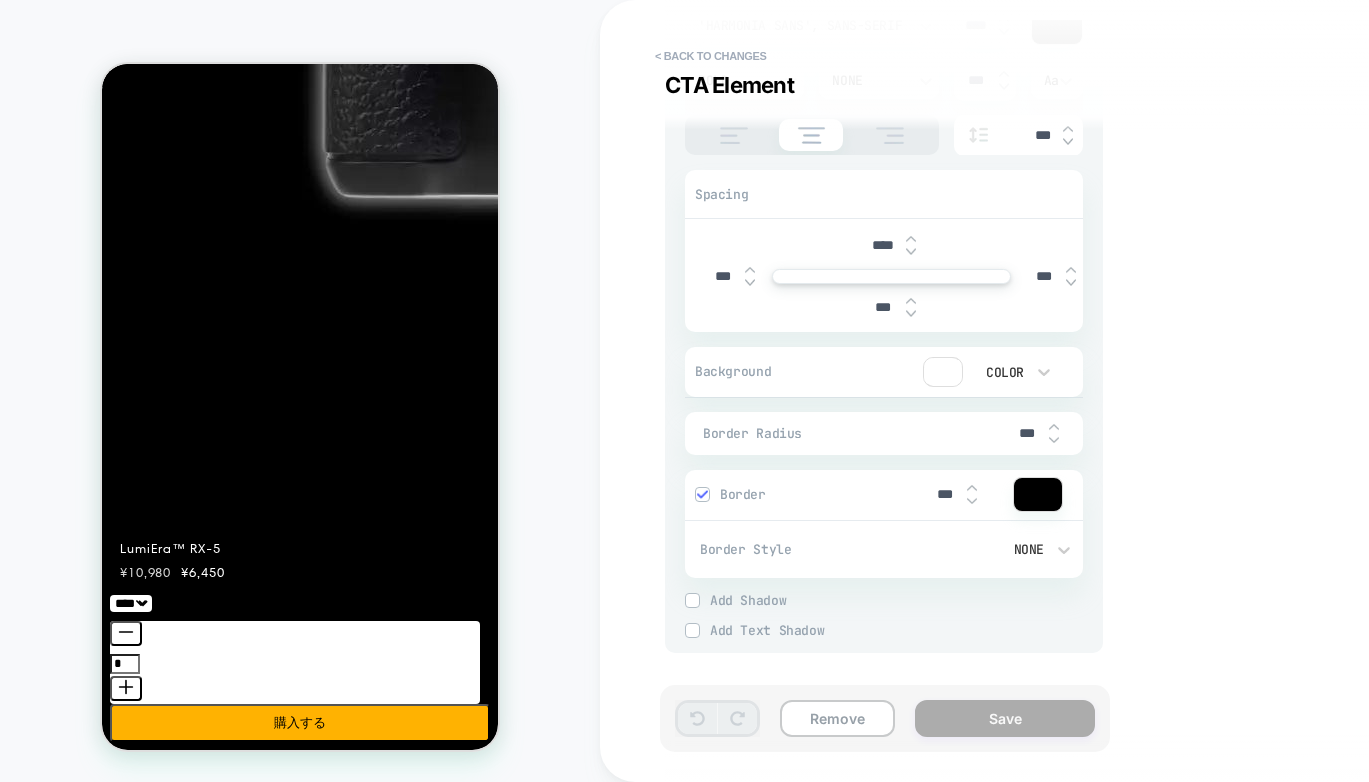 scroll, scrollTop: 487, scrollLeft: 0, axis: vertical 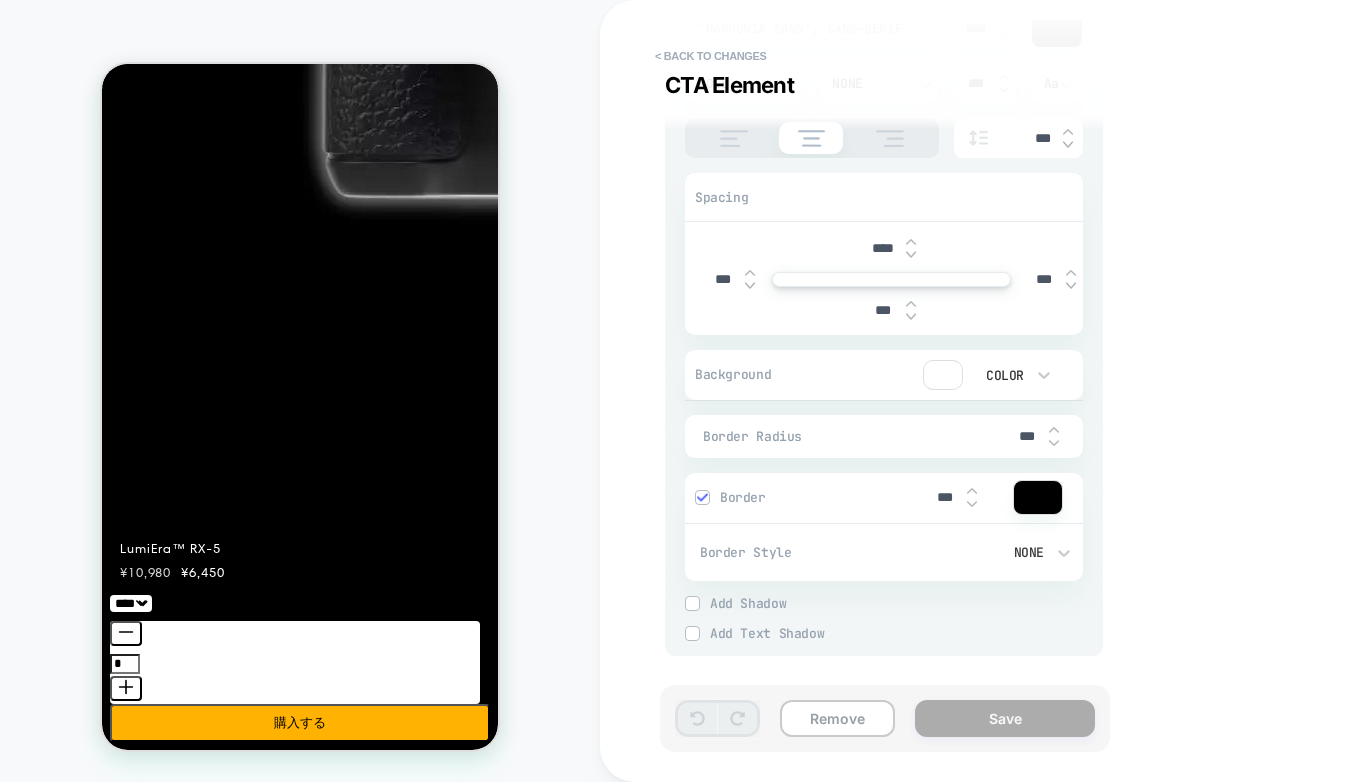 click on "Color" at bounding box center (1003, 375) 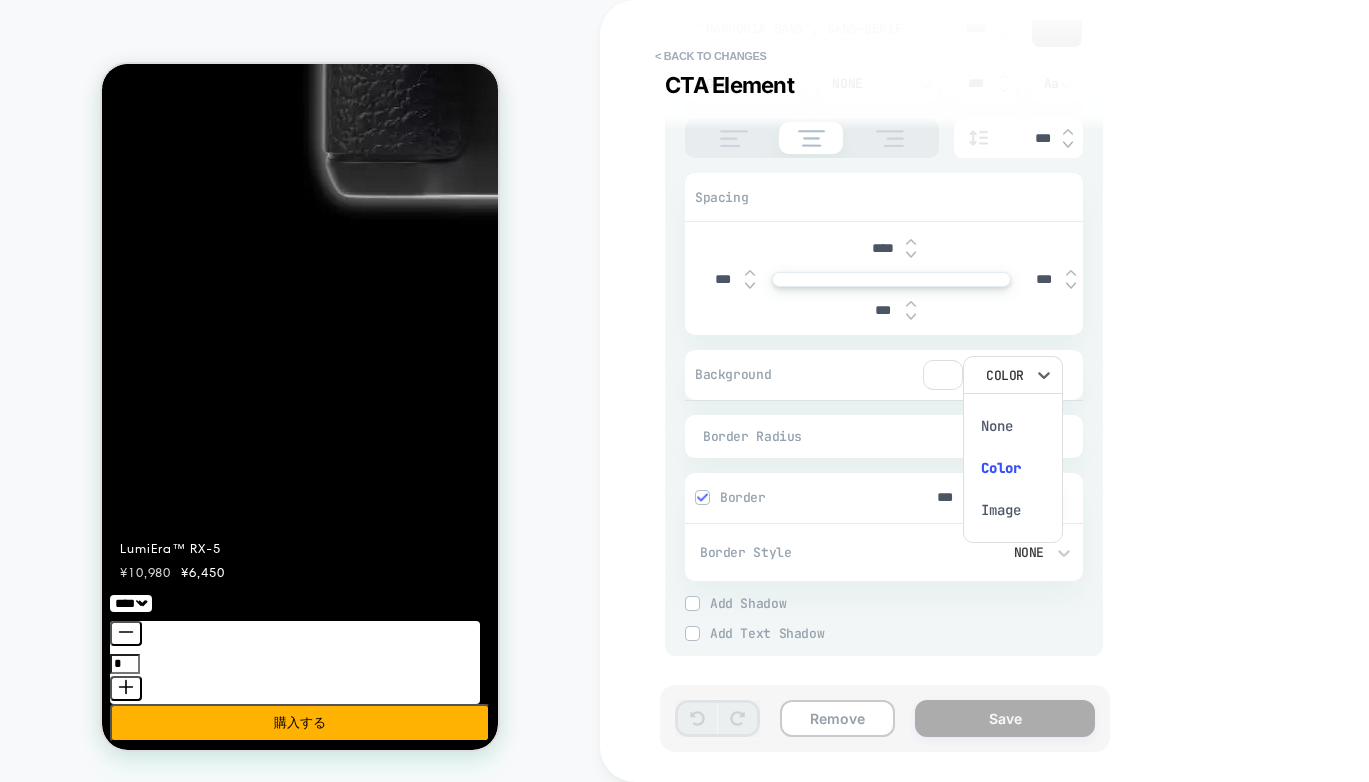 click on "None" at bounding box center (1013, 426) 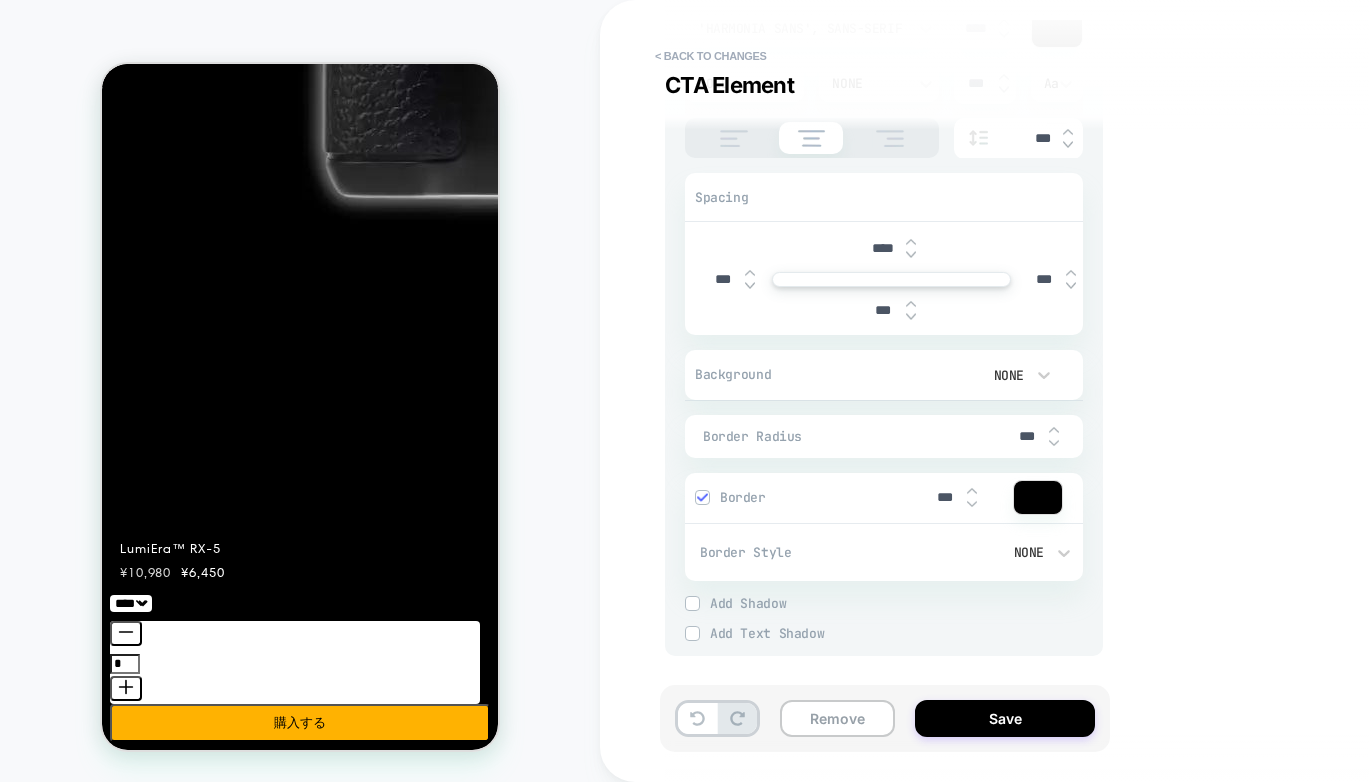click on "None" at bounding box center (1003, 375) 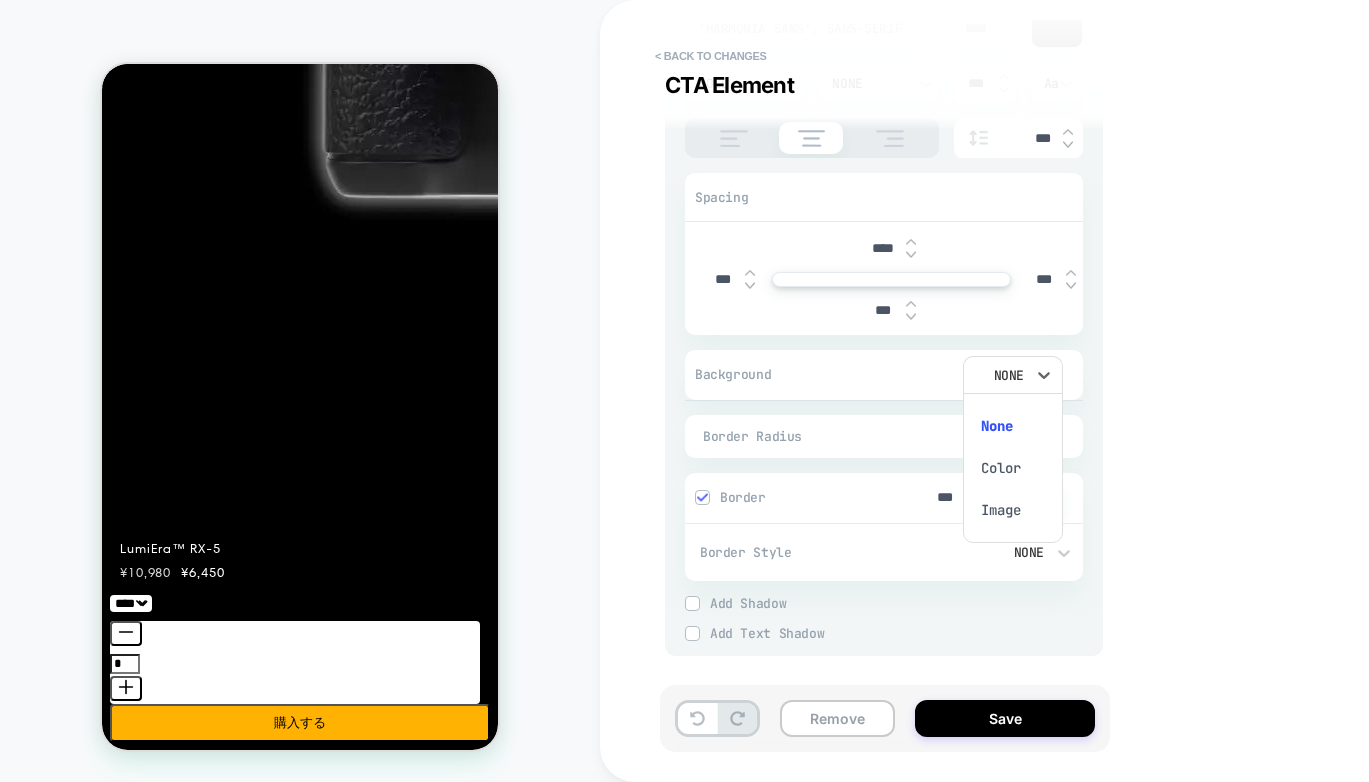 click on "Color" at bounding box center (1013, 468) 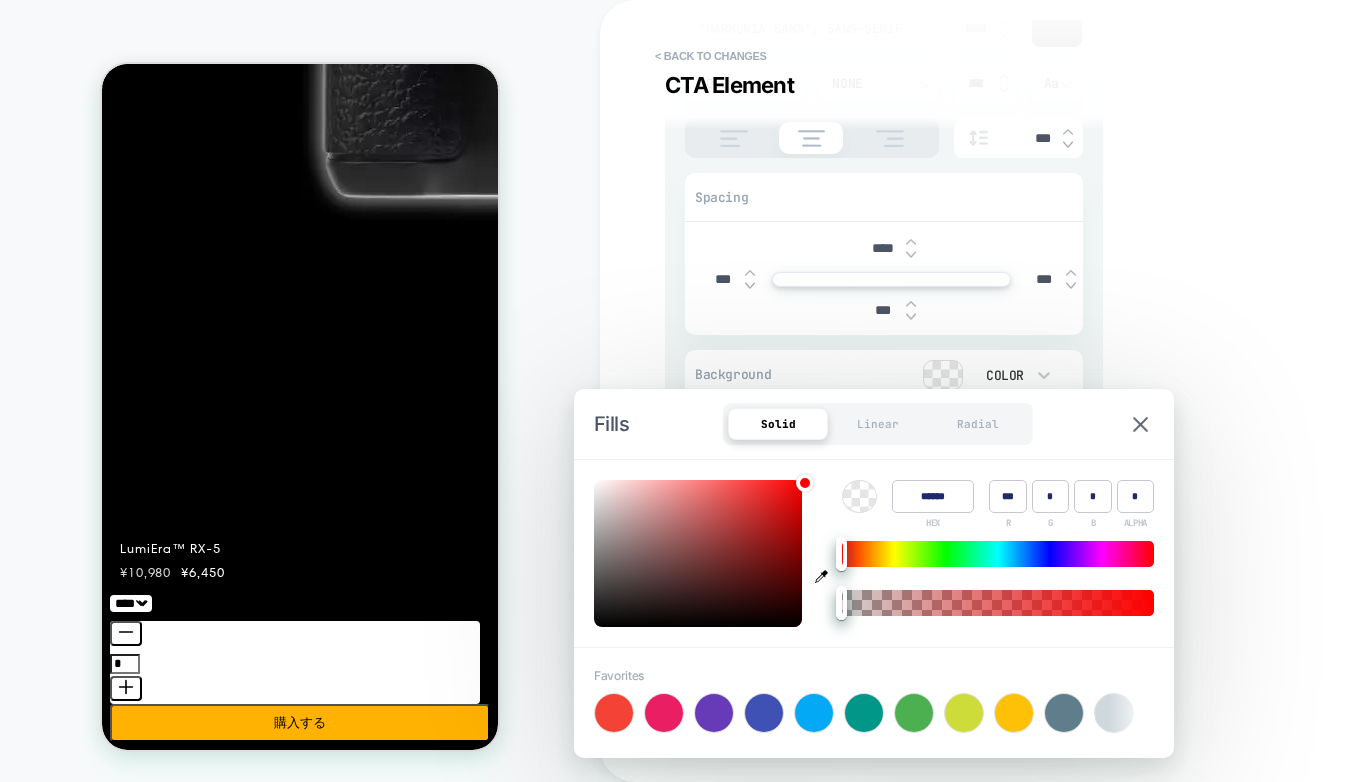 click at bounding box center [943, 375] 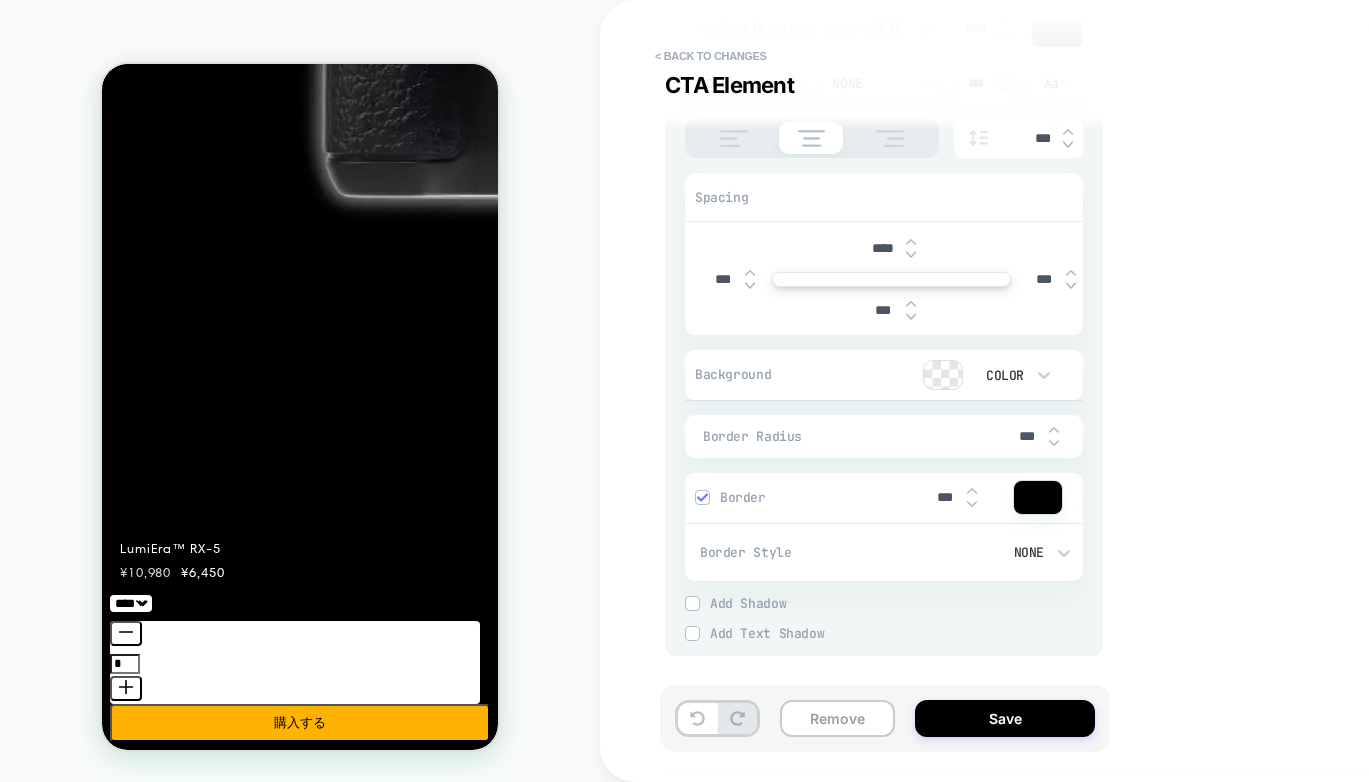 click at bounding box center (943, 375) 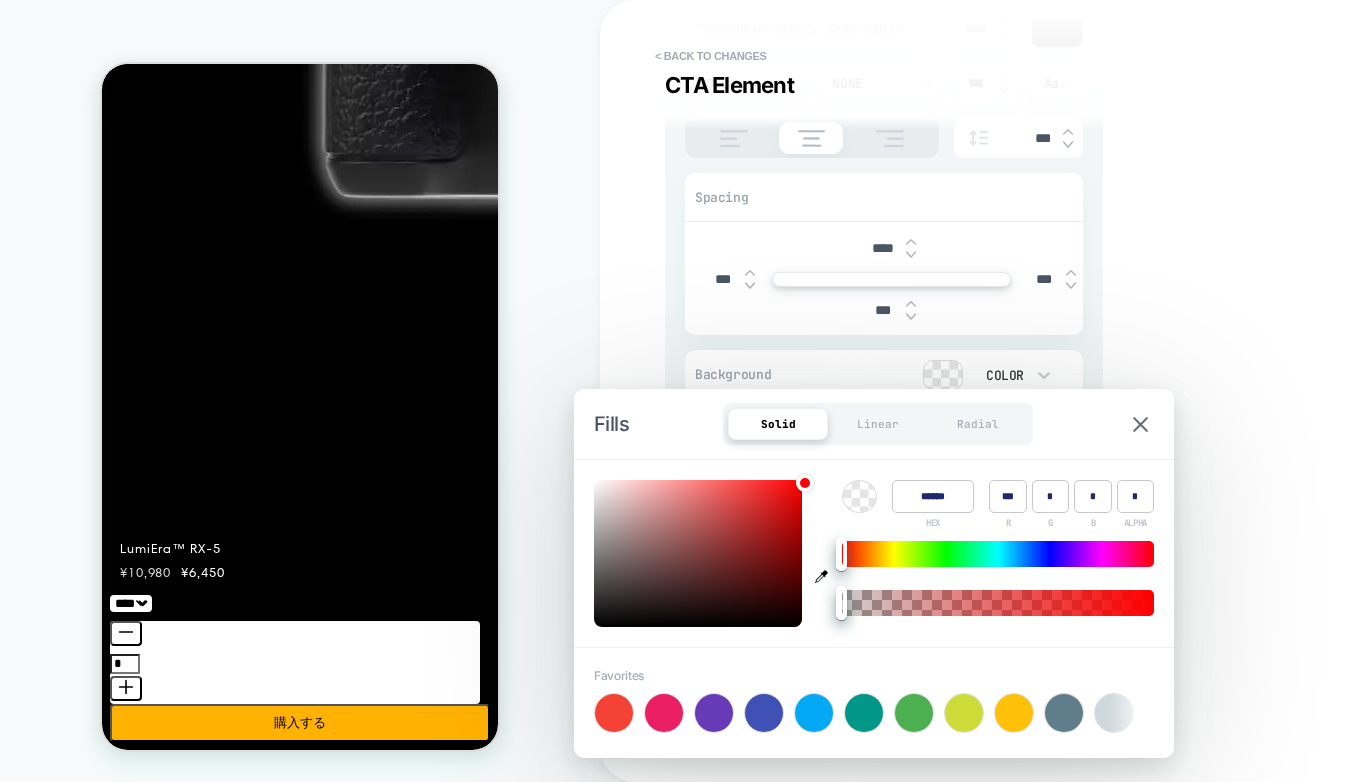 click on "Background Color" at bounding box center (884, 375) 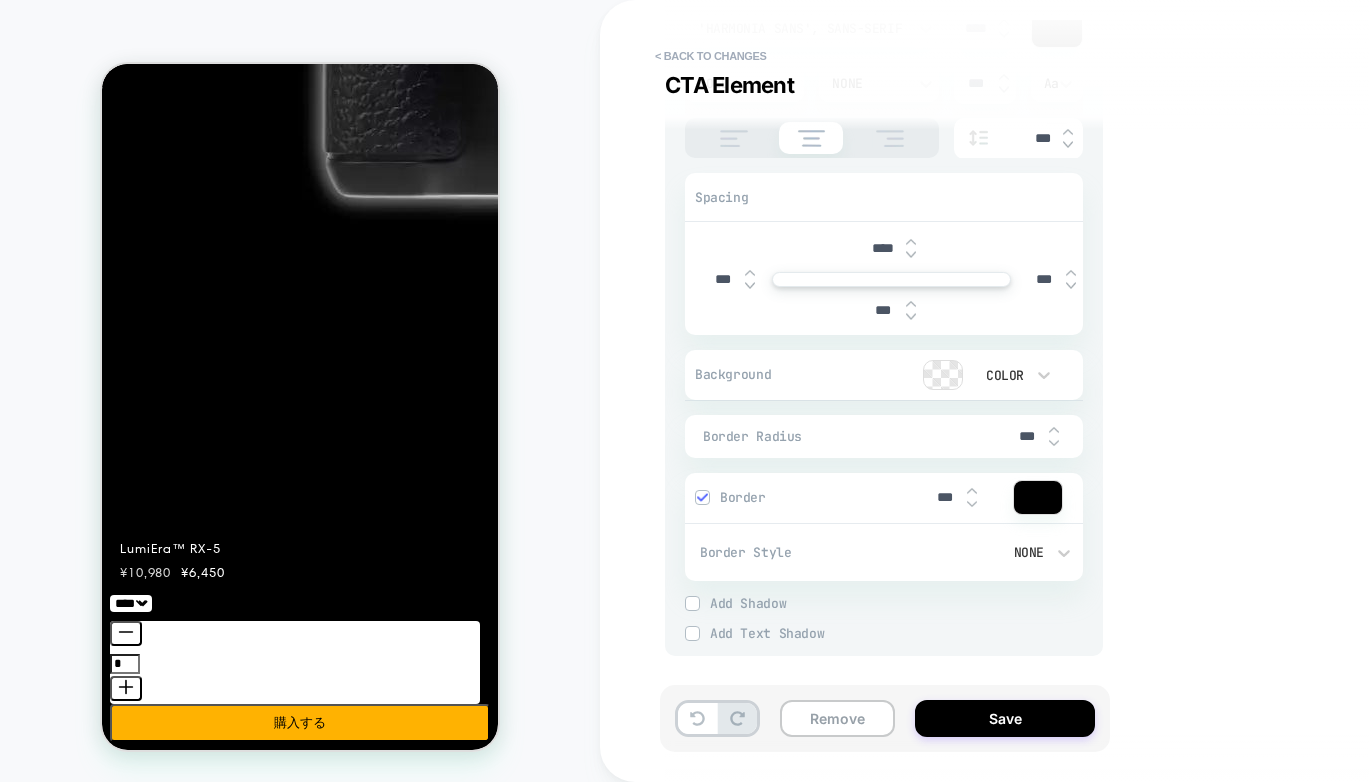click on "カメラを見る" at bounding box center (149, 4739) 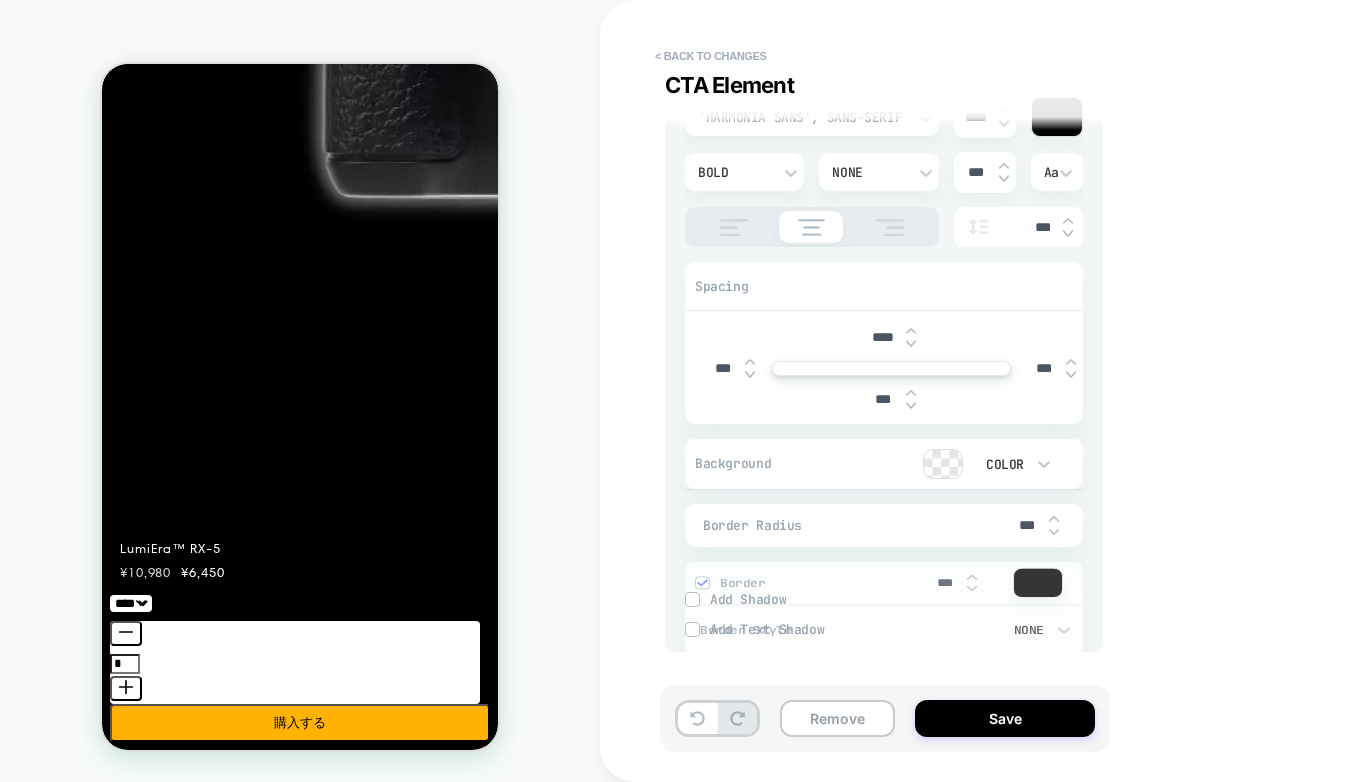 scroll, scrollTop: 397, scrollLeft: 0, axis: vertical 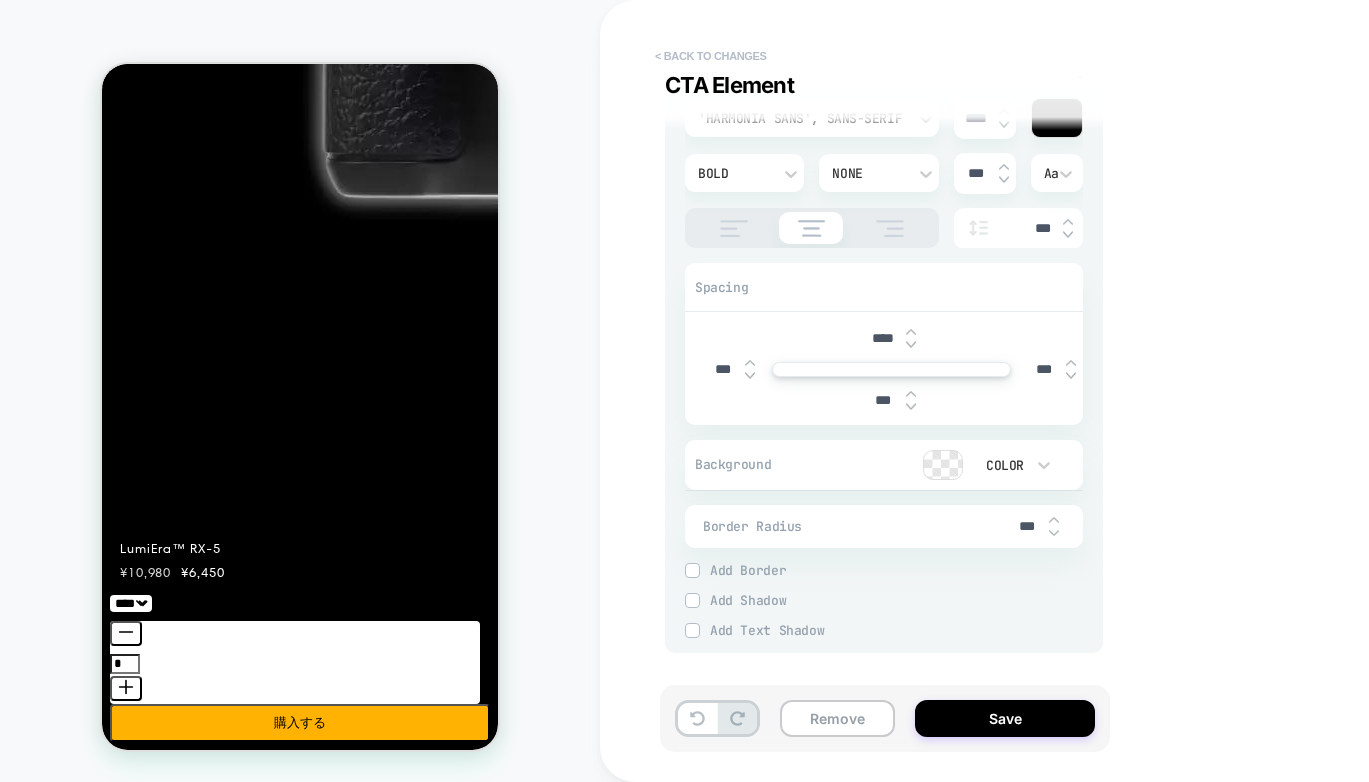 click on "< Back to changes" at bounding box center (711, 56) 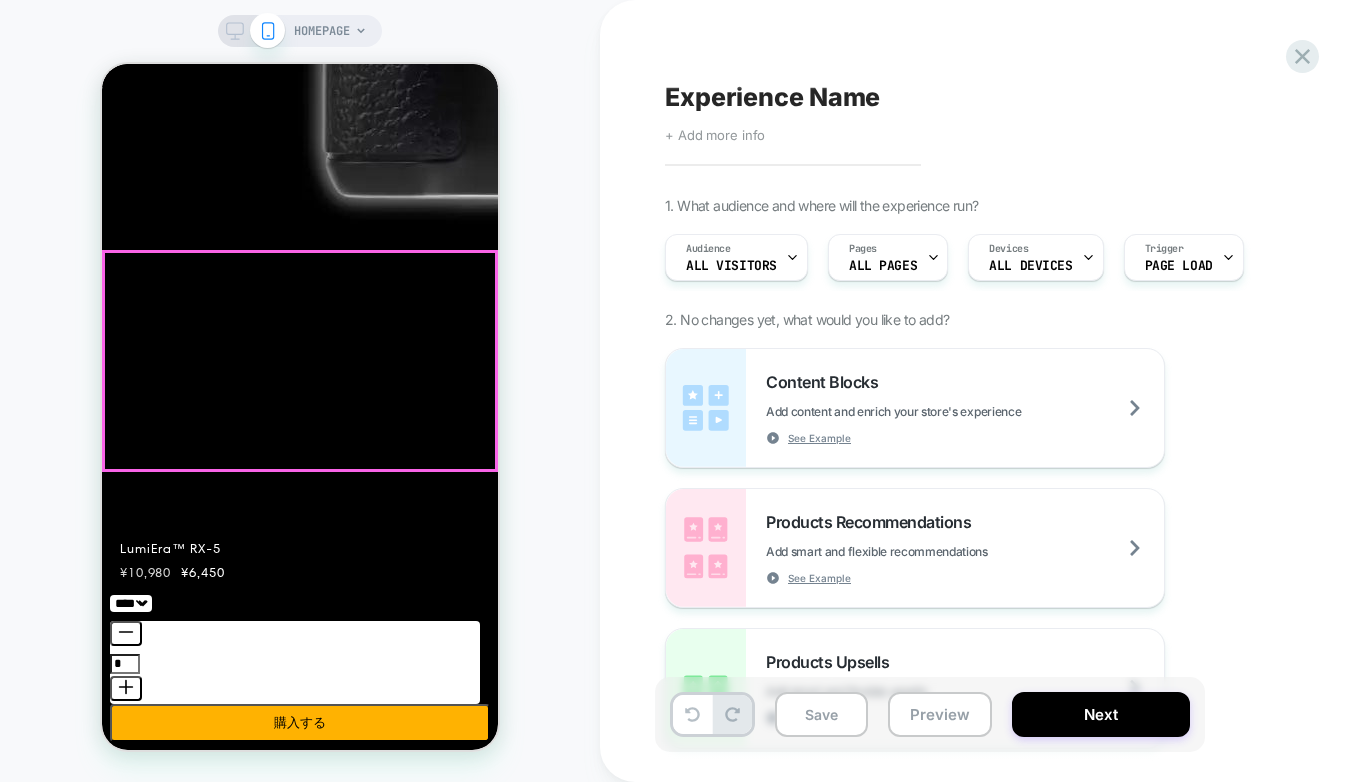 click on "カメラを見る" at bounding box center (149, 4739) 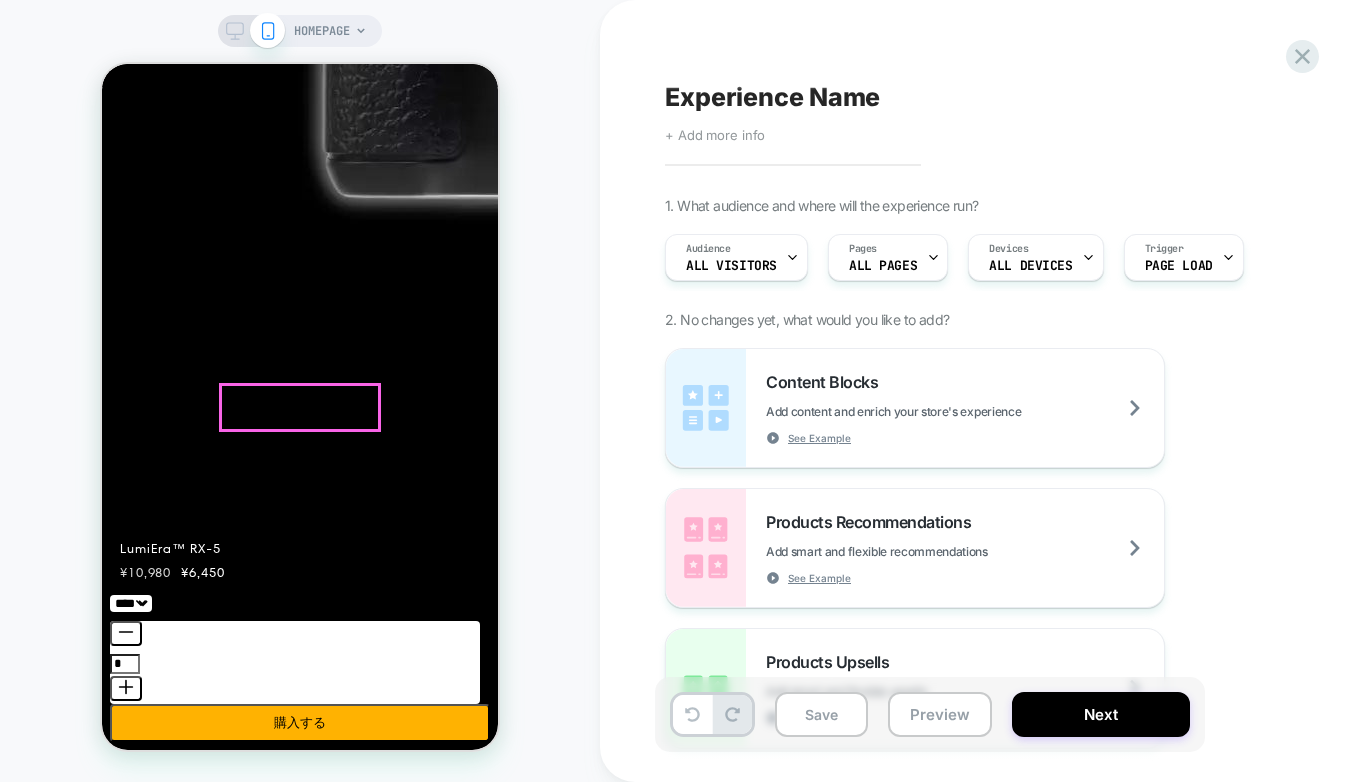 click on "カメラを見る" at bounding box center [149, 4739] 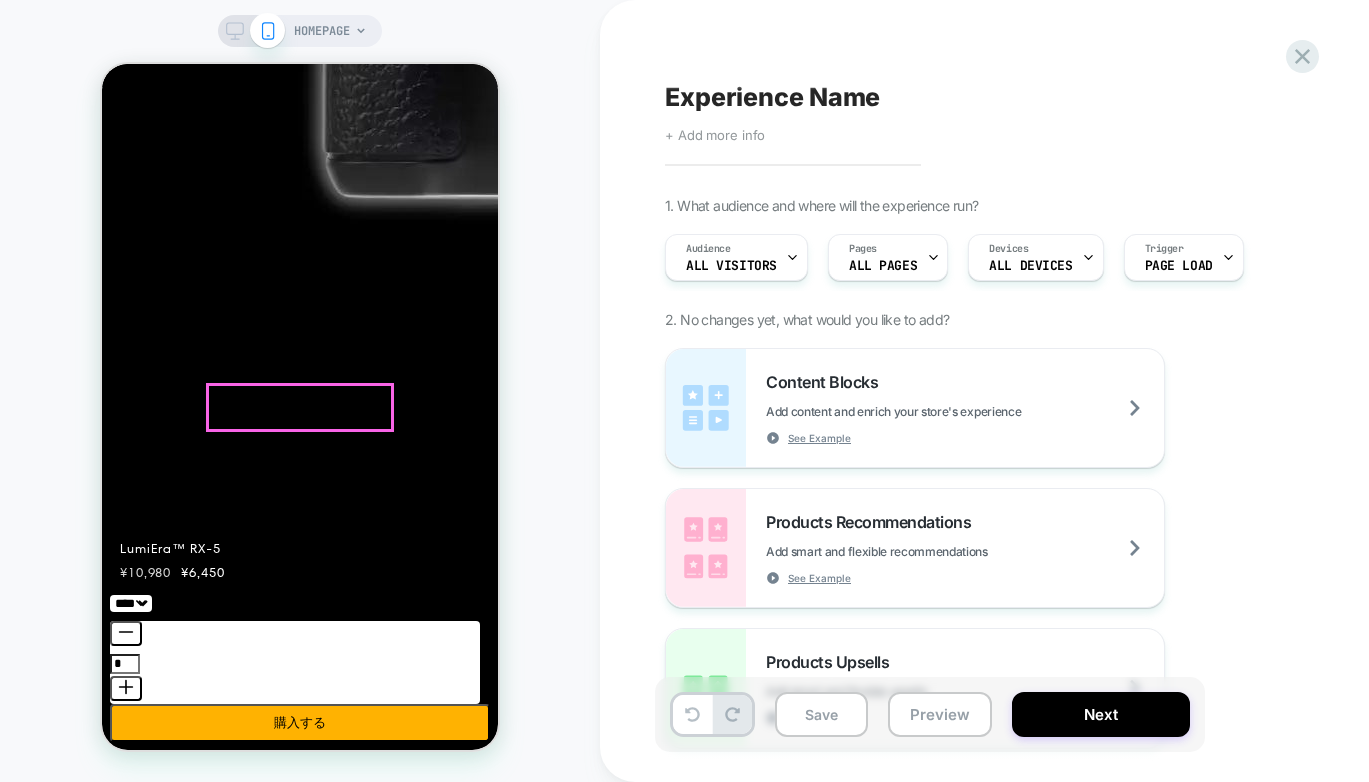 click on "カメラを見る" at bounding box center [149, 4739] 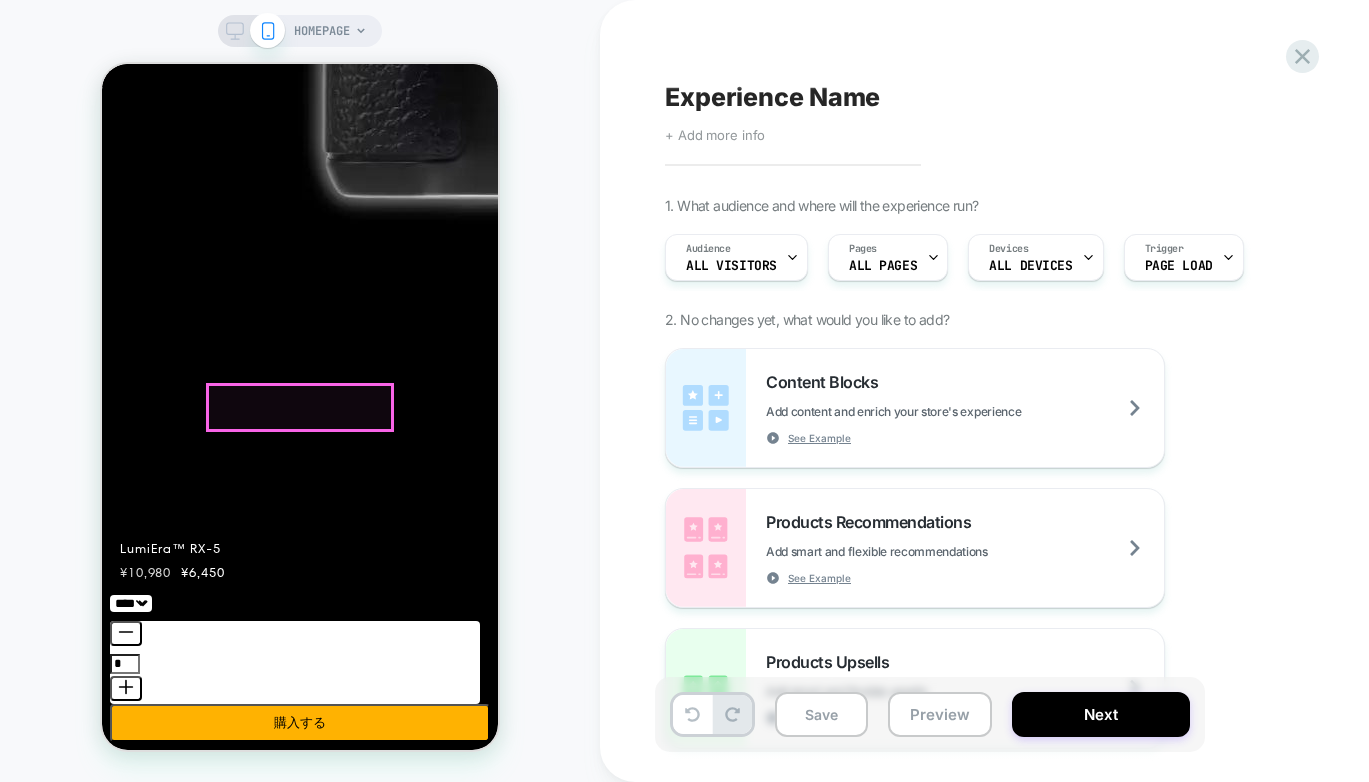 click on "カメラを見る" at bounding box center (149, 4739) 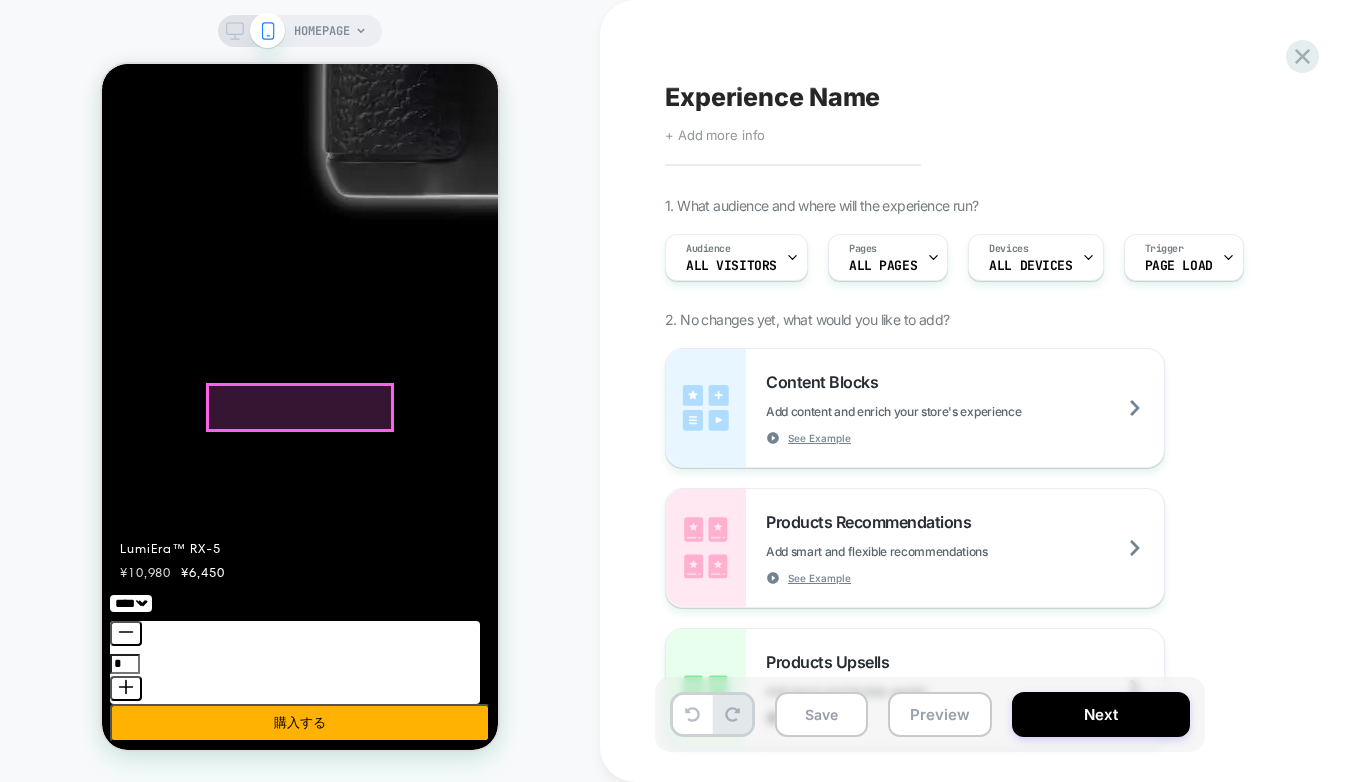 click on "カメラを見る" at bounding box center [149, 4739] 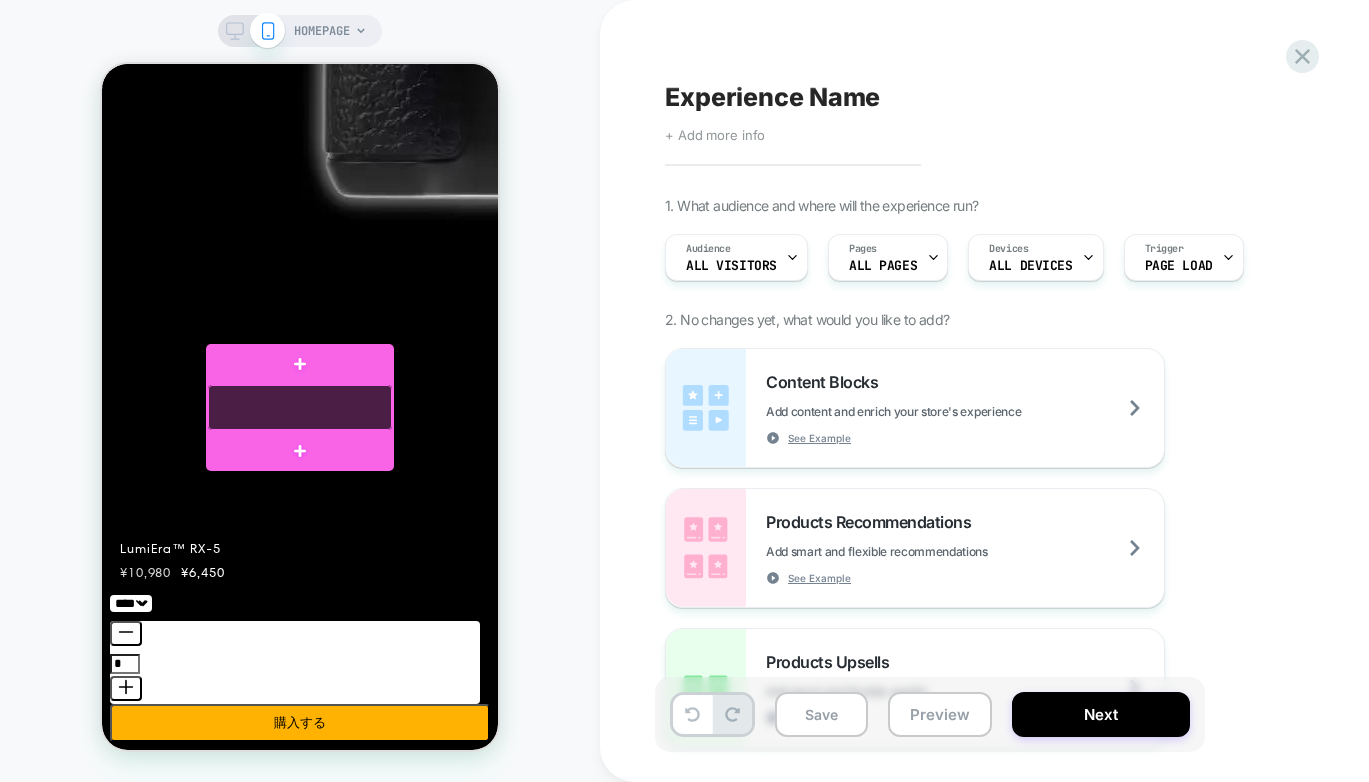 click at bounding box center [299, 407] 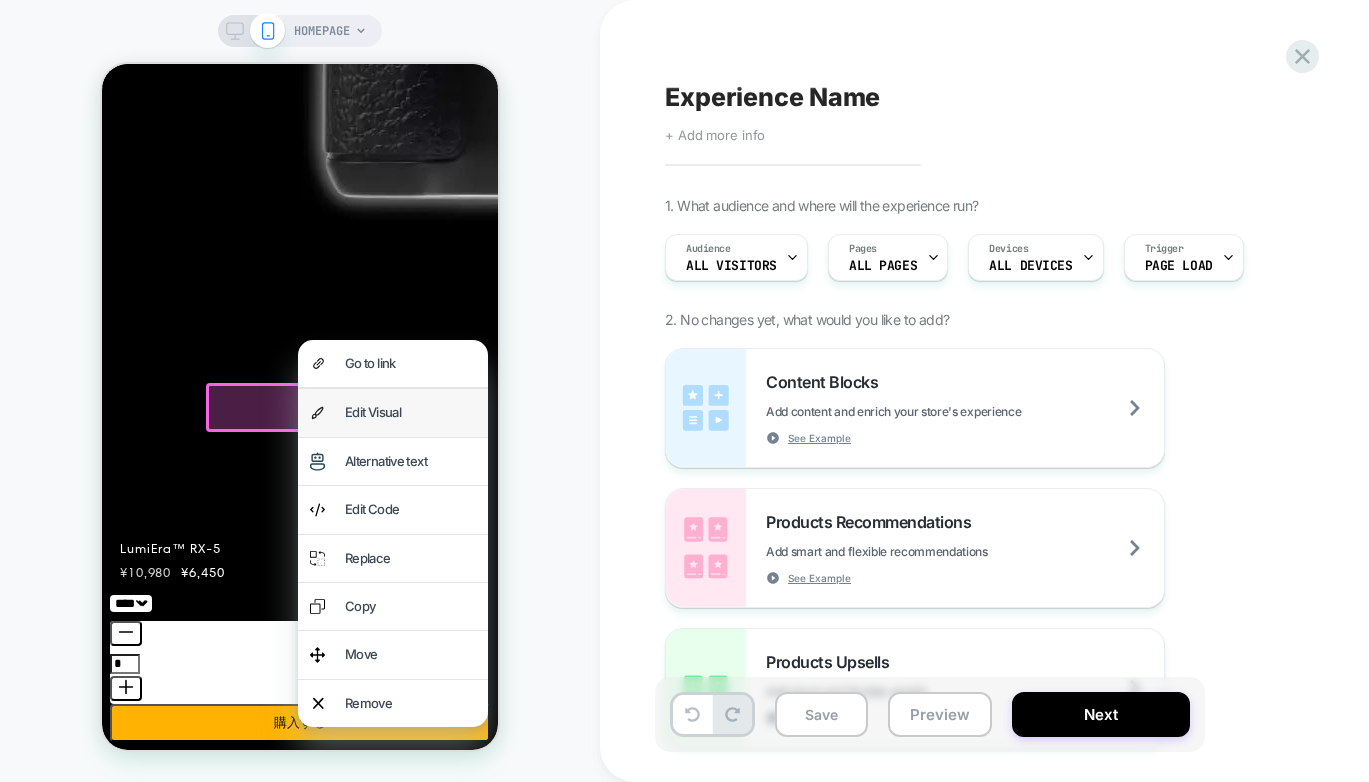 click on "Edit Visual" at bounding box center (410, 412) 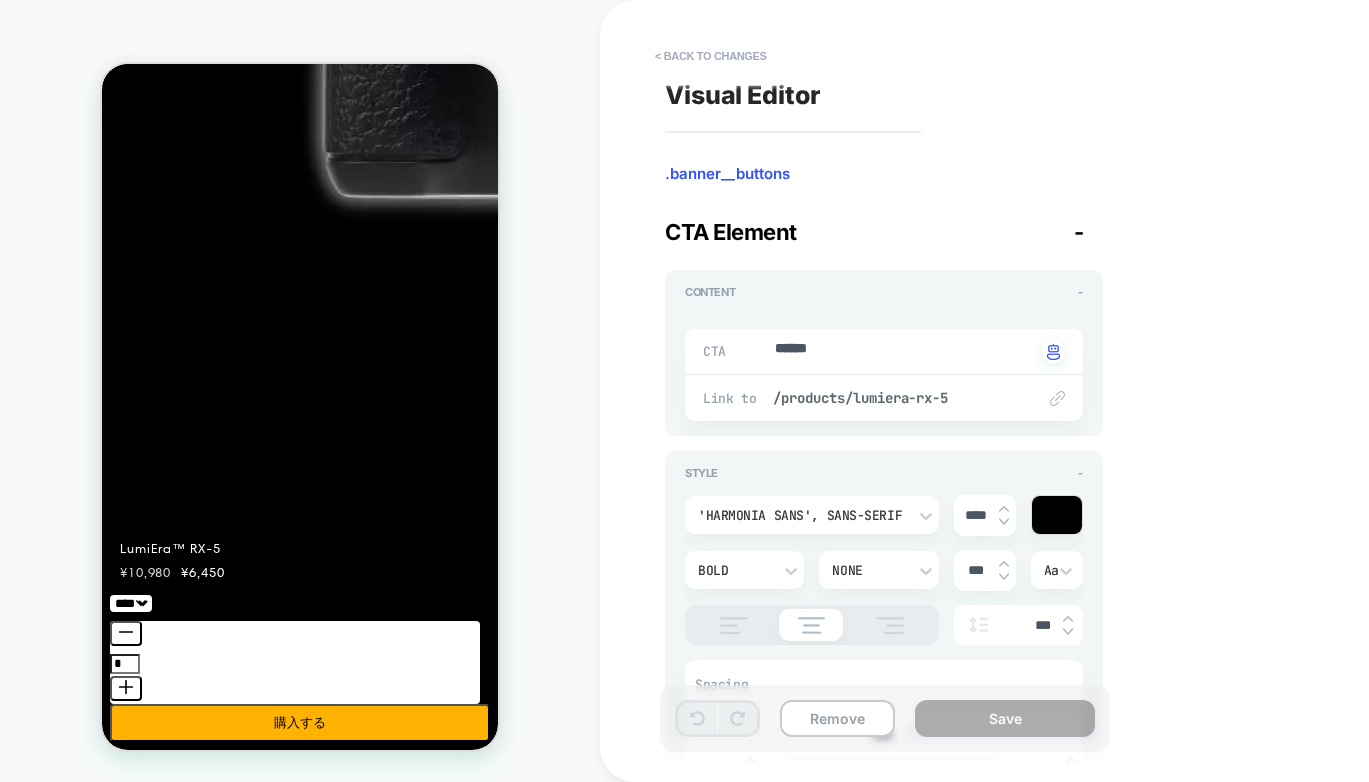 scroll, scrollTop: 490, scrollLeft: 0, axis: vertical 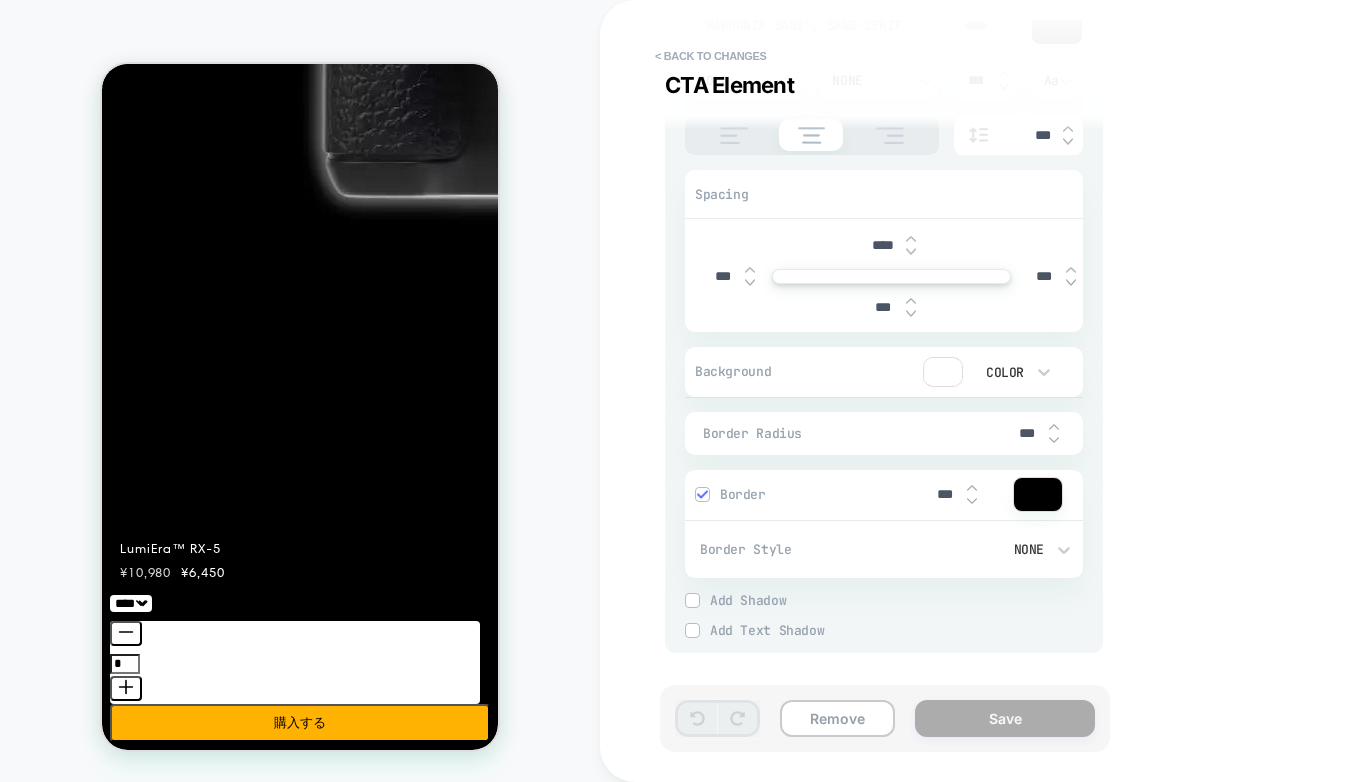 click at bounding box center [943, 372] 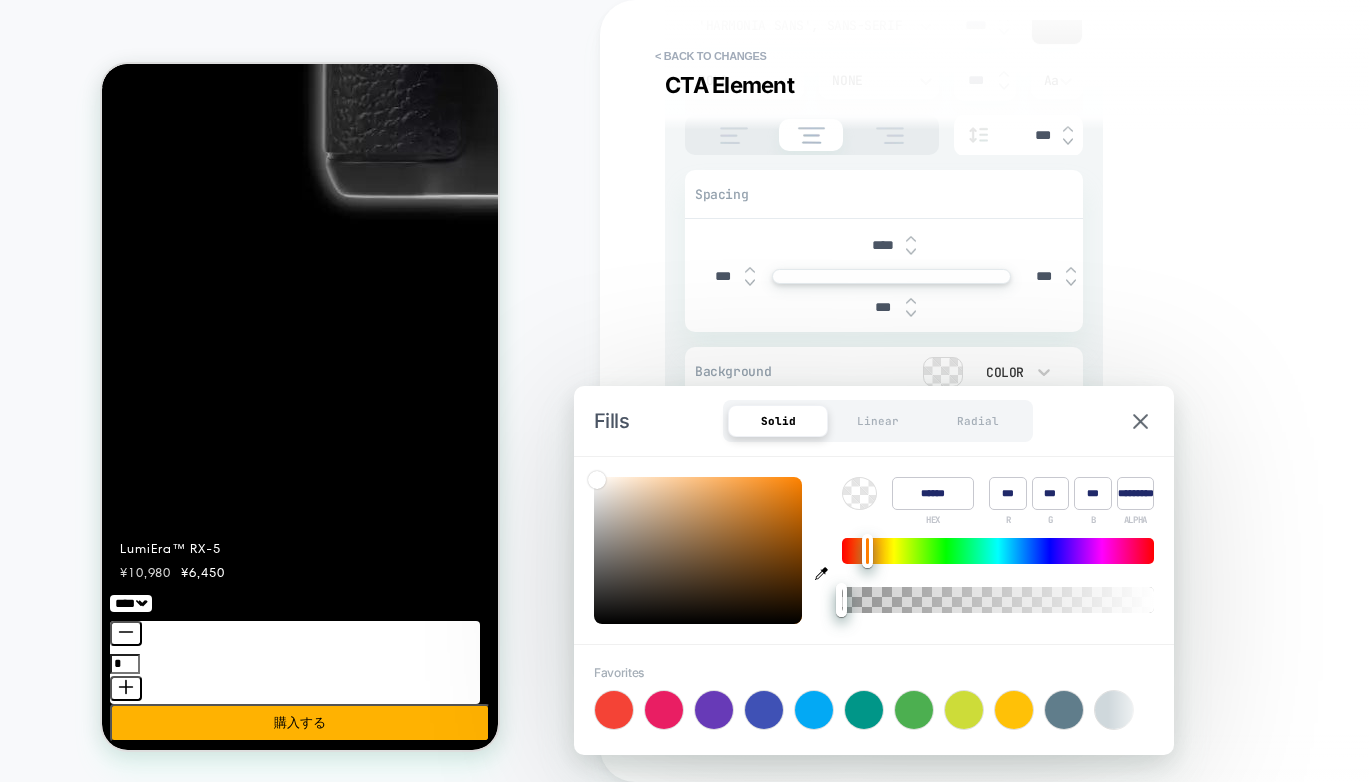 click at bounding box center [998, 551] 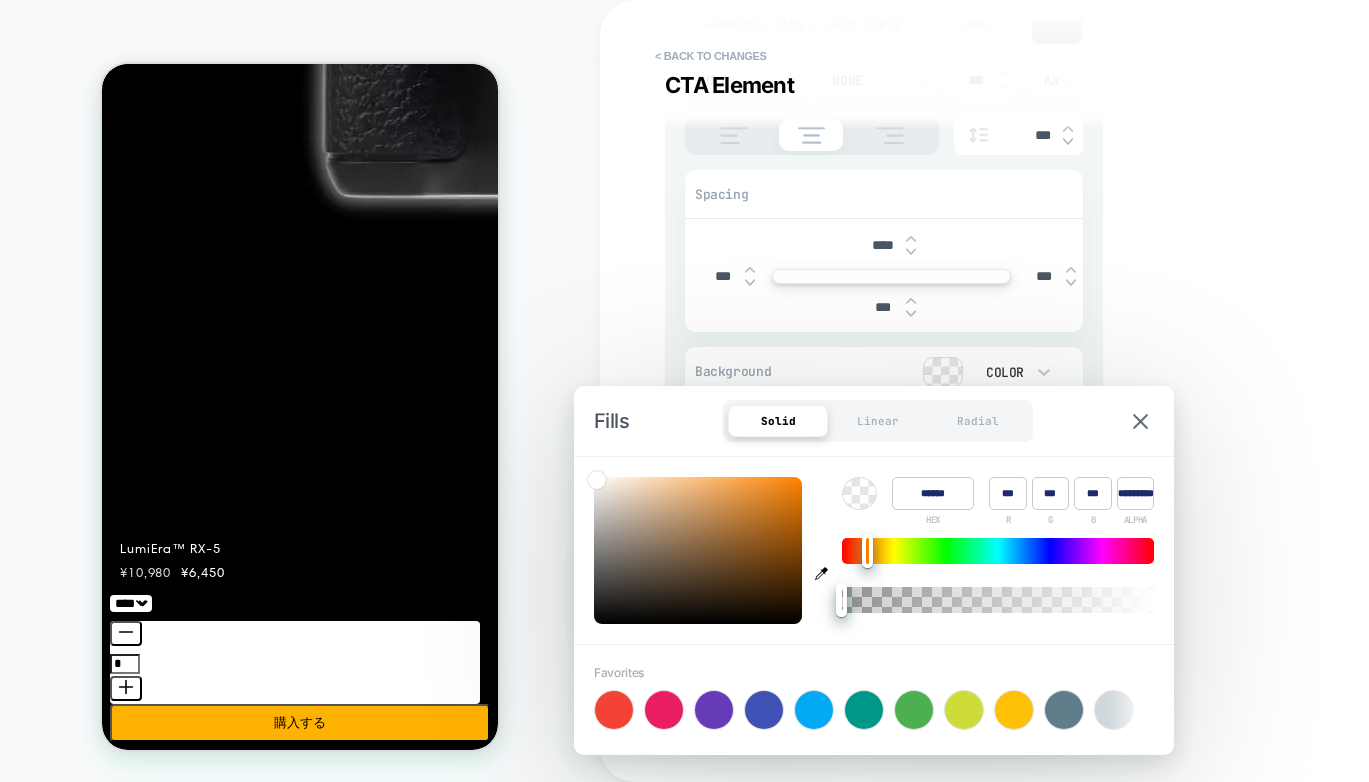 type on "***" 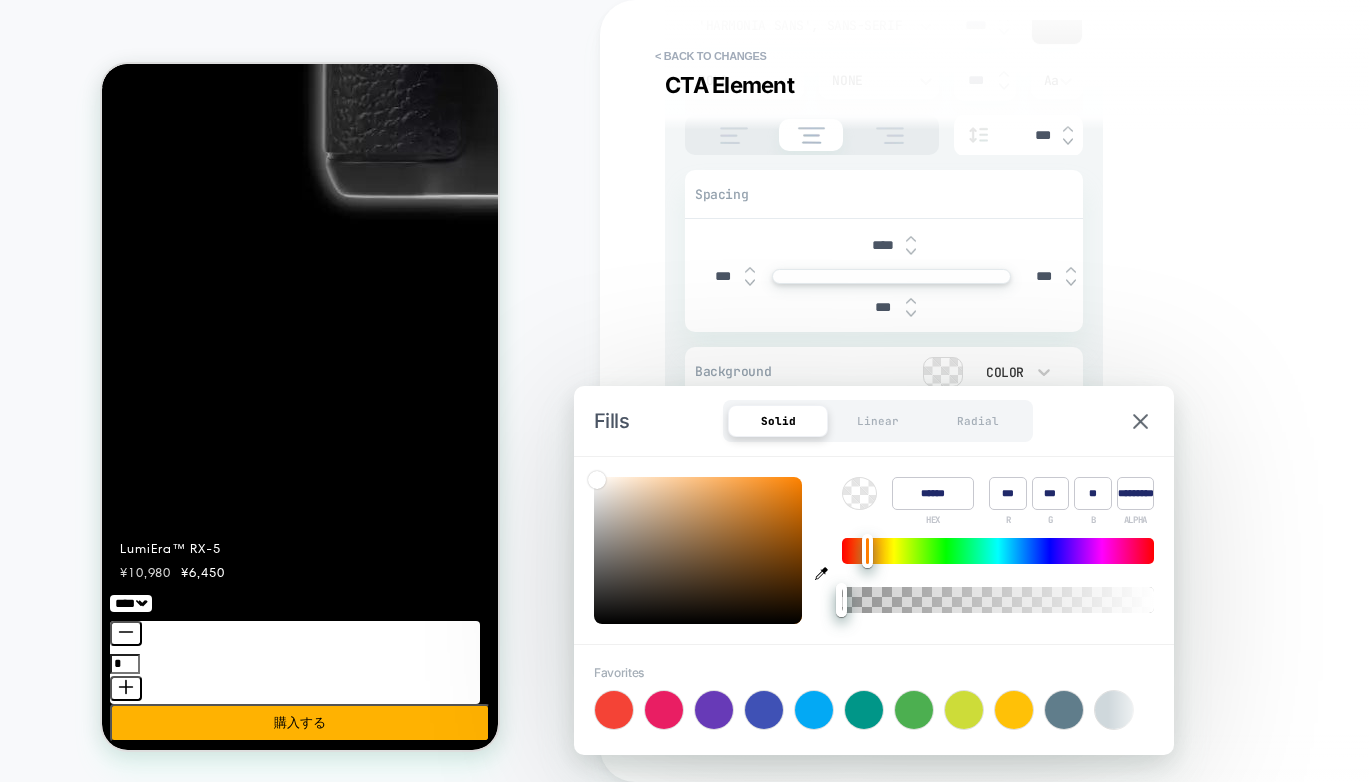 type on "*" 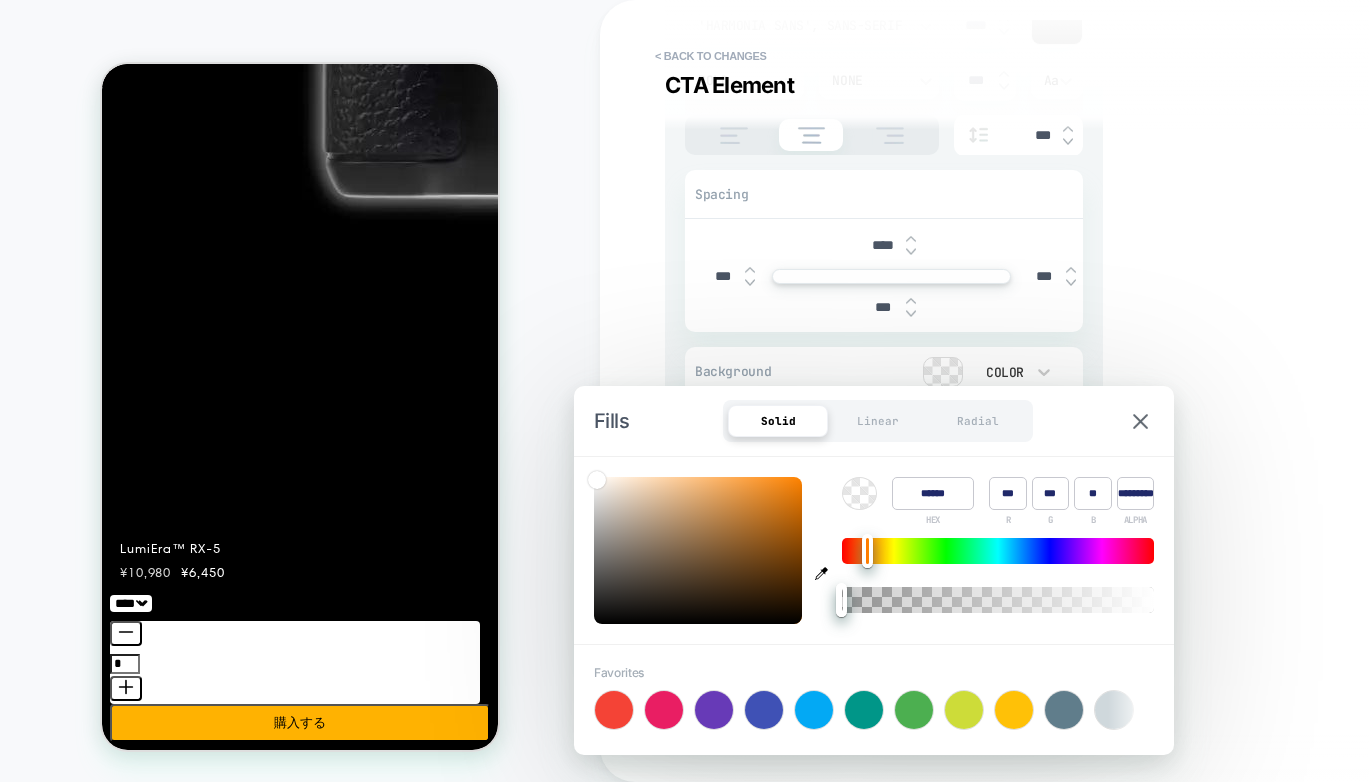 click at bounding box center [698, 550] 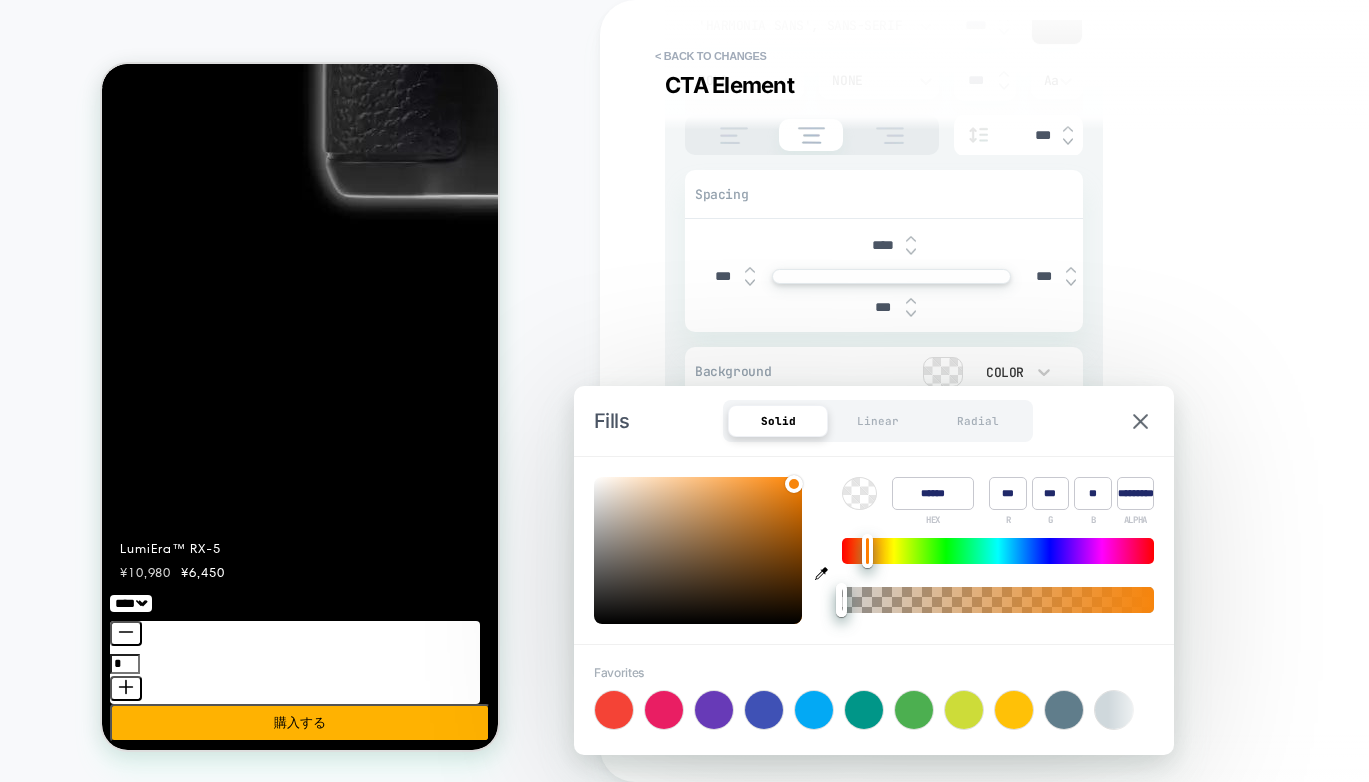 type on "****" 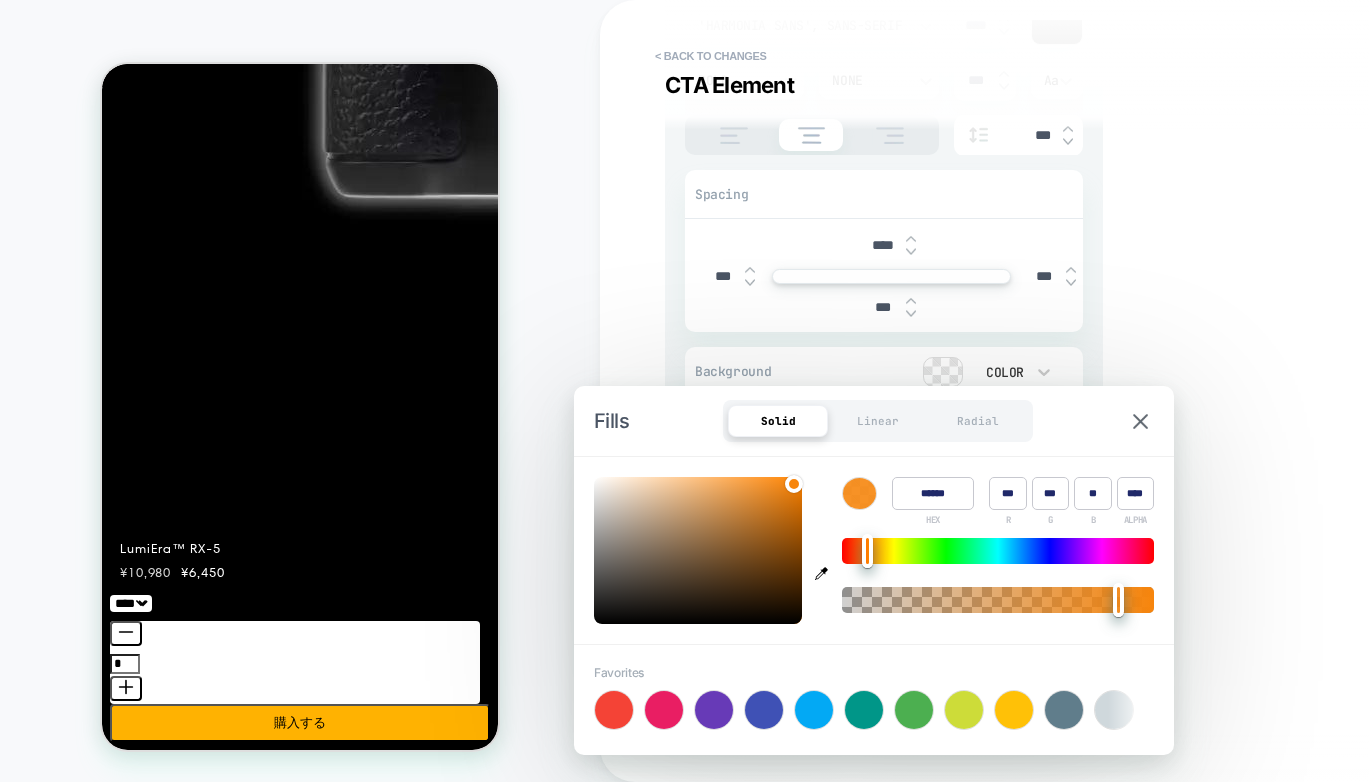 click at bounding box center (998, 600) 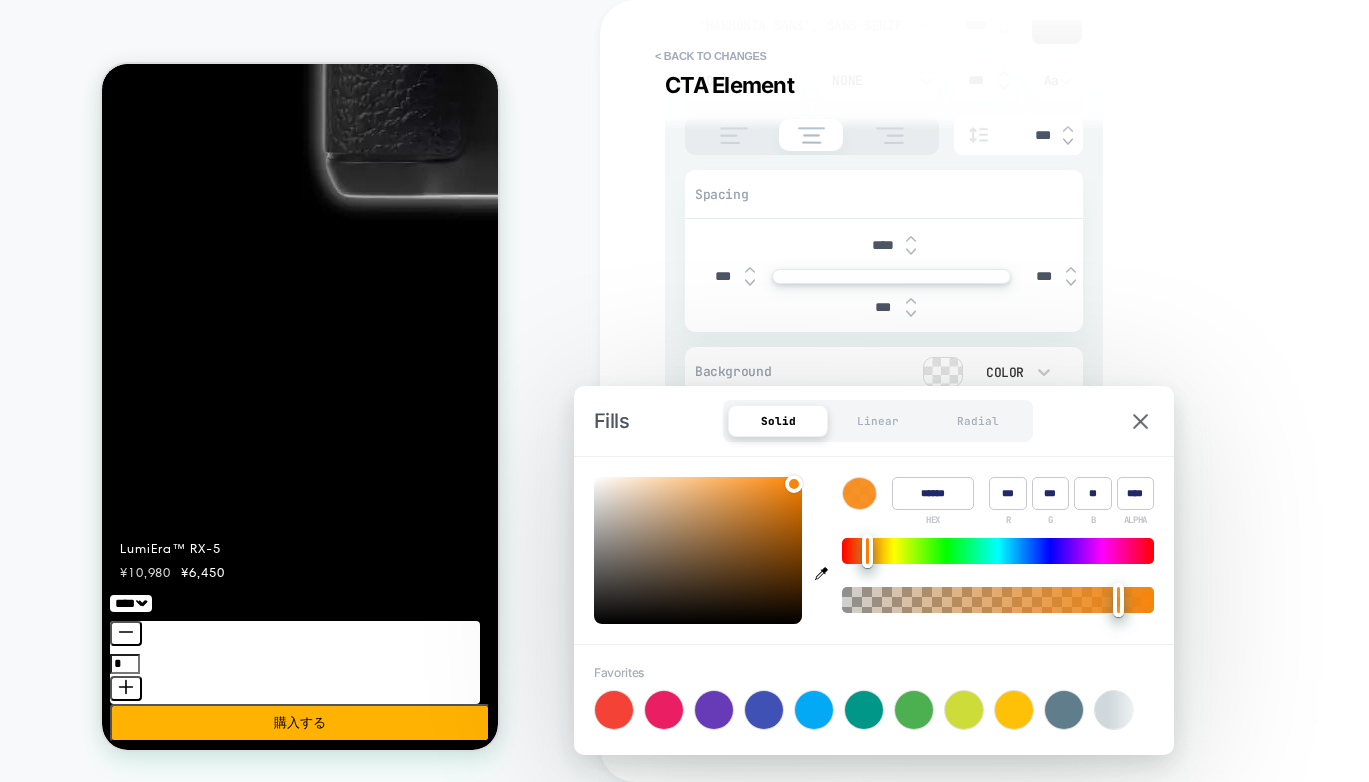 type on "*" 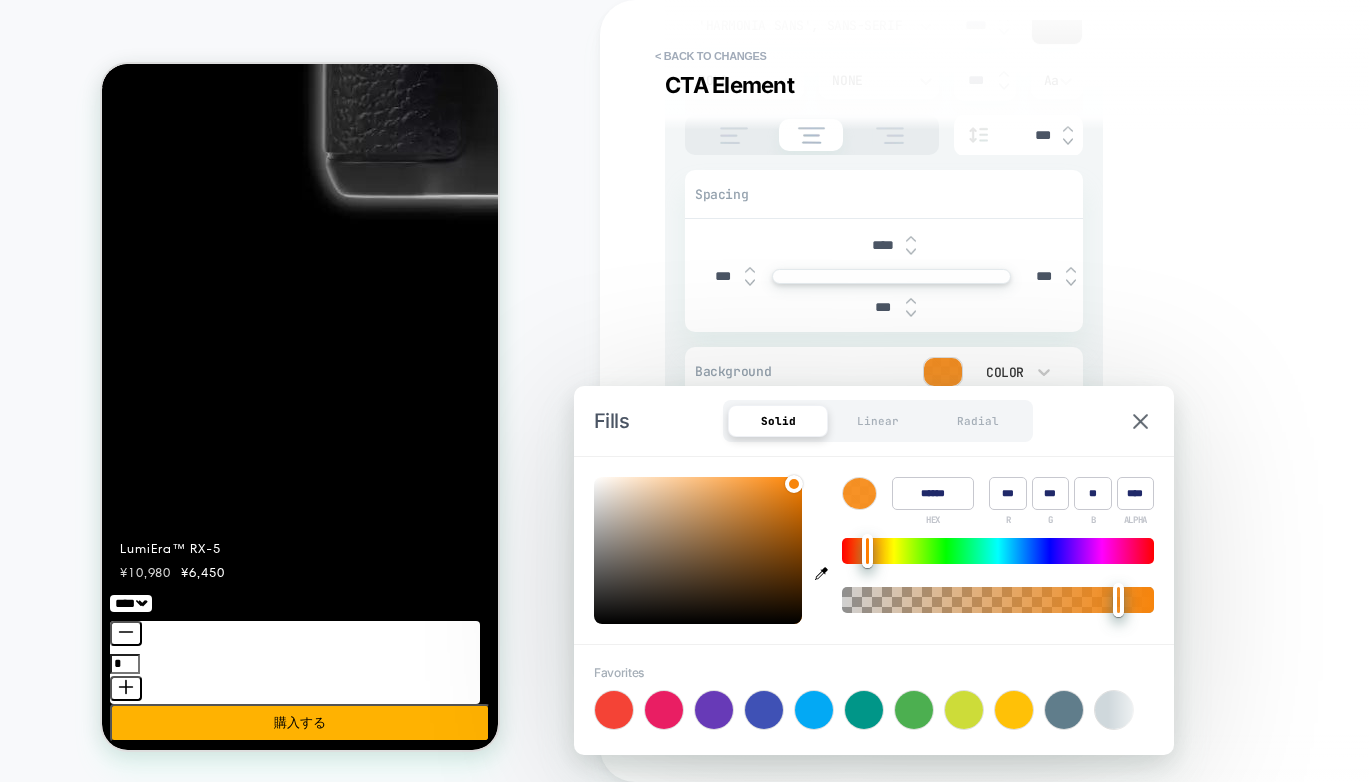 type on "*" 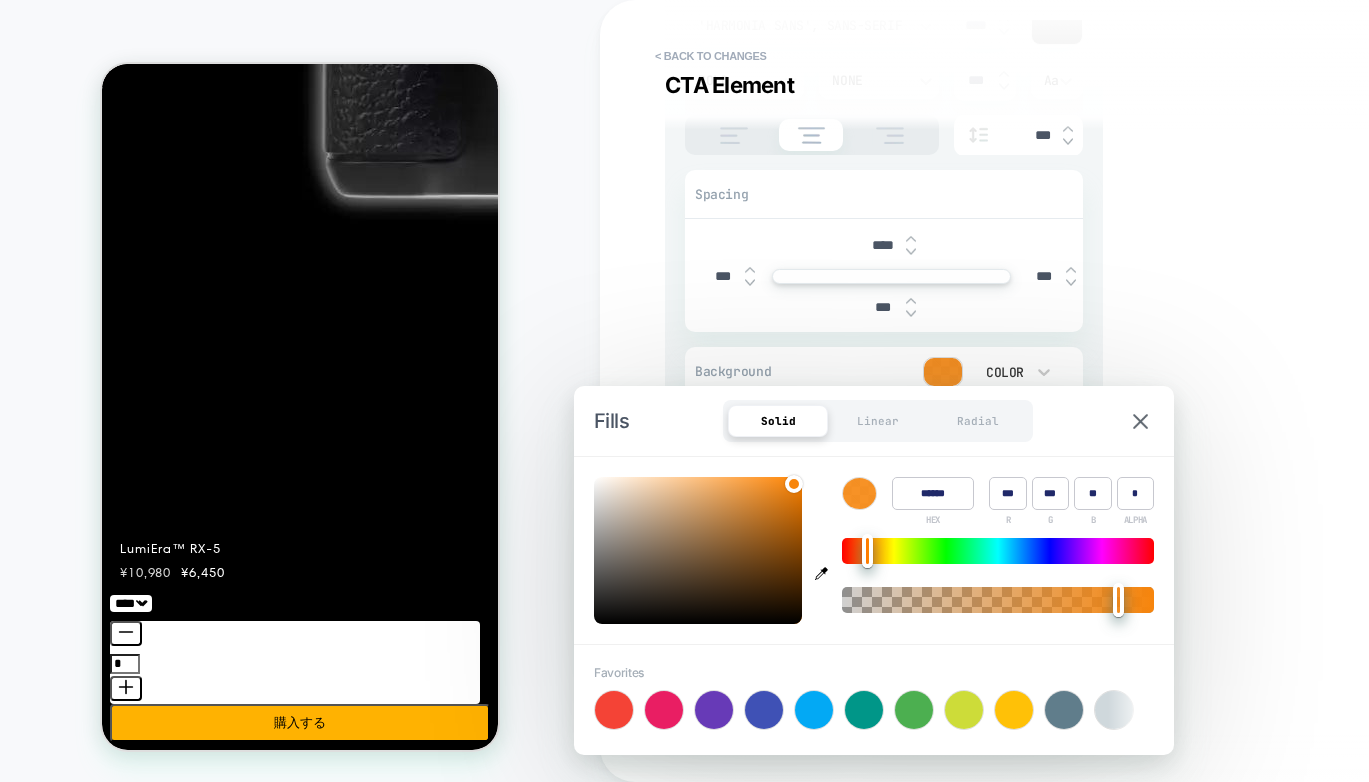 drag, startPoint x: 1121, startPoint y: 594, endPoint x: 1168, endPoint y: 594, distance: 47 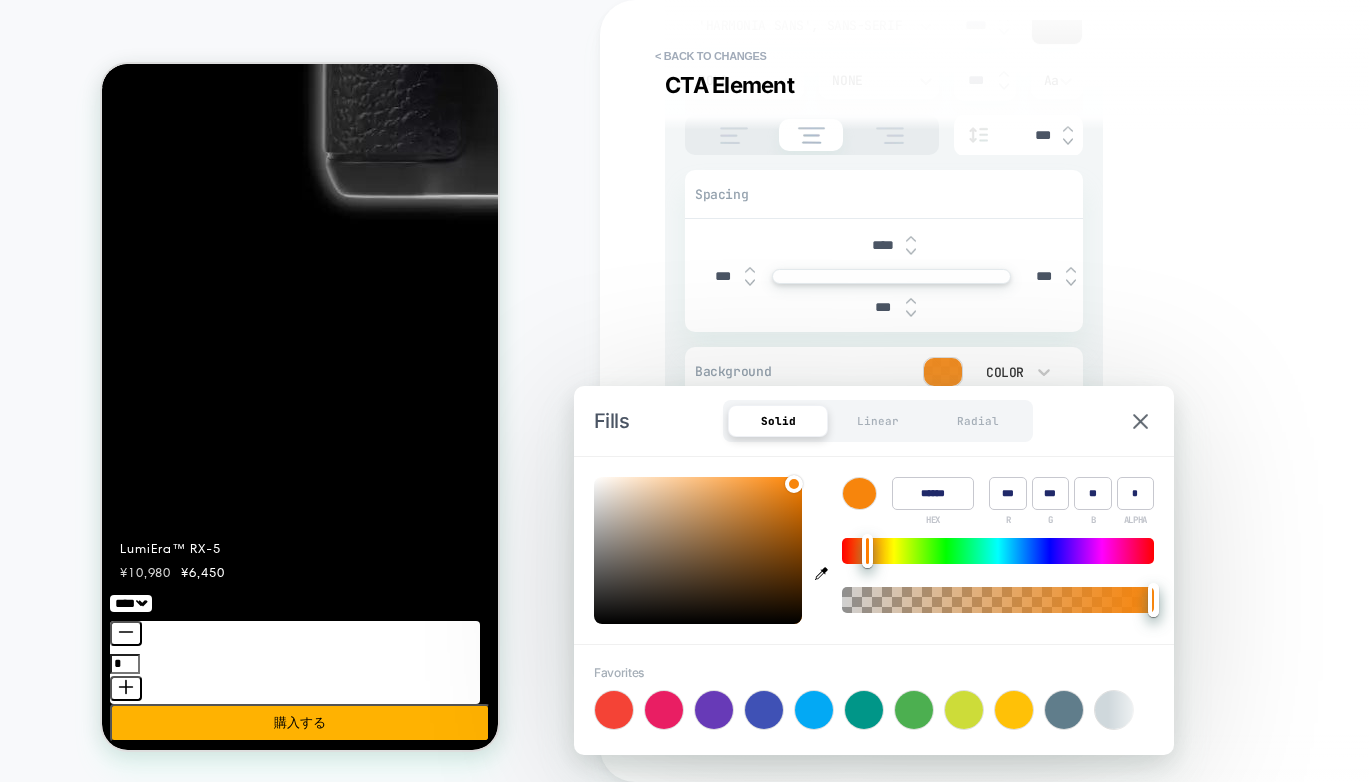 type on "*" 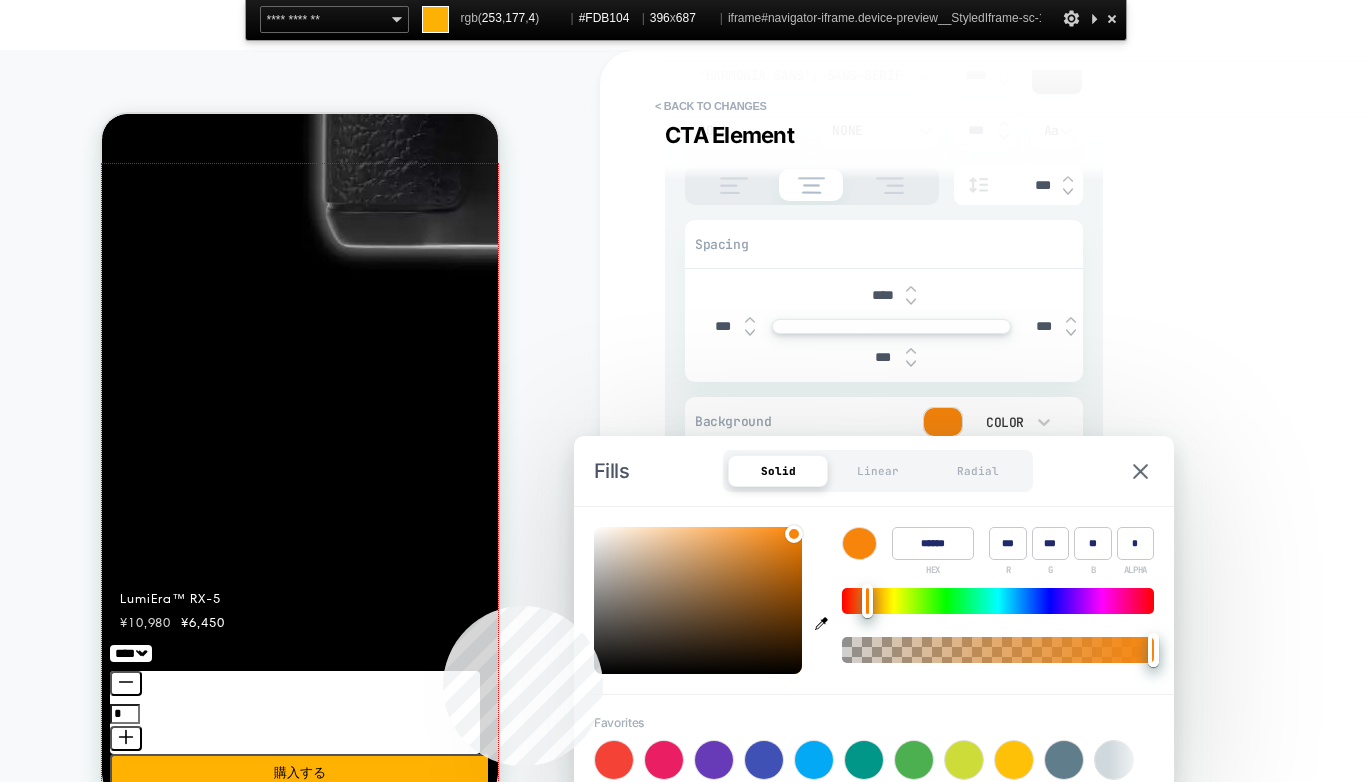 click at bounding box center [300, 507] 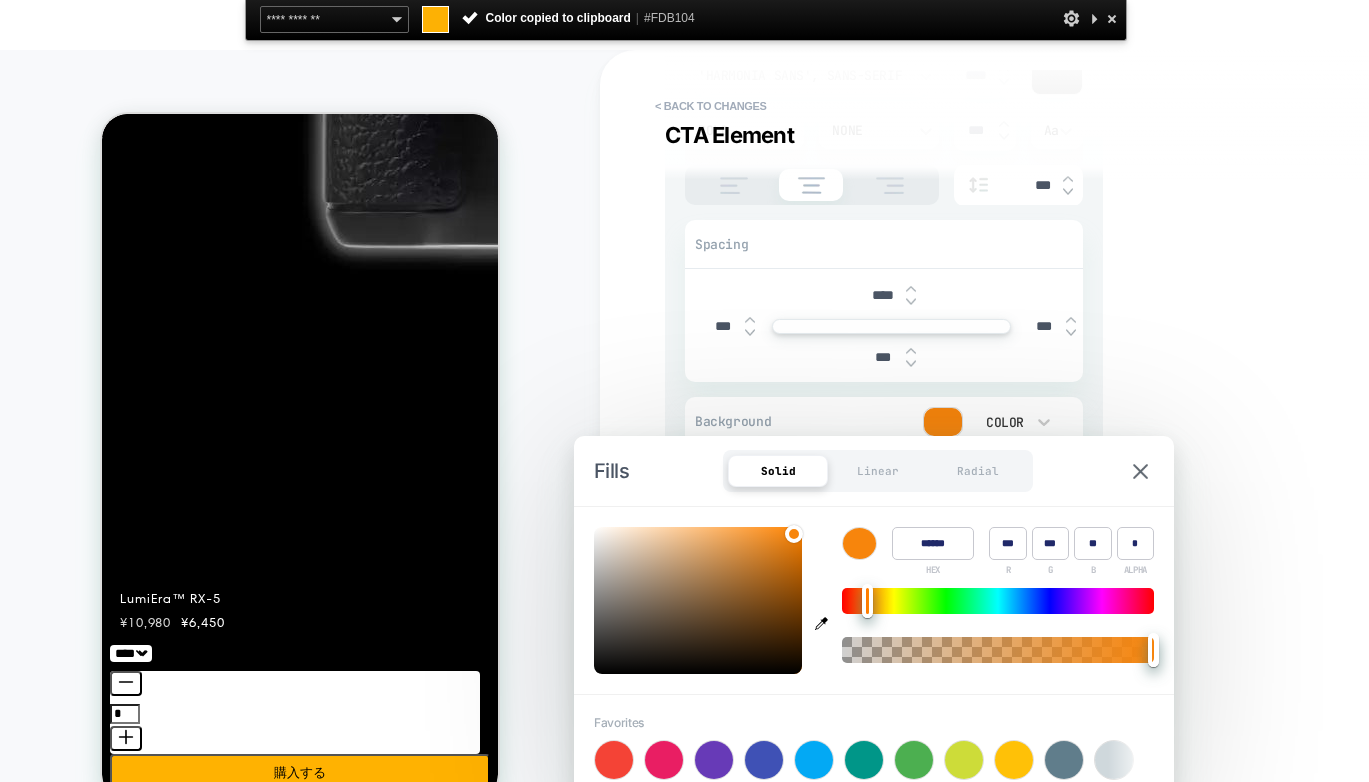click on "******" at bounding box center [933, 543] 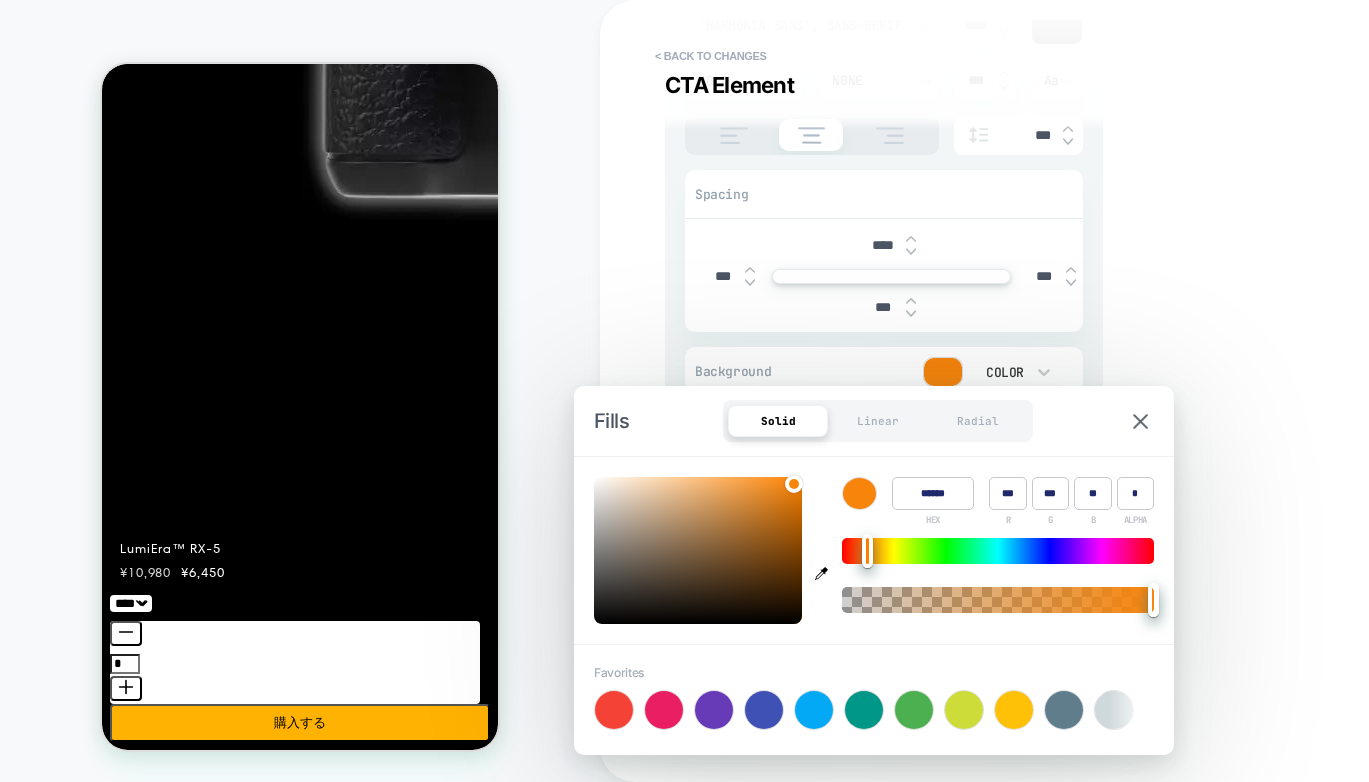 click on "******" at bounding box center (933, 493) 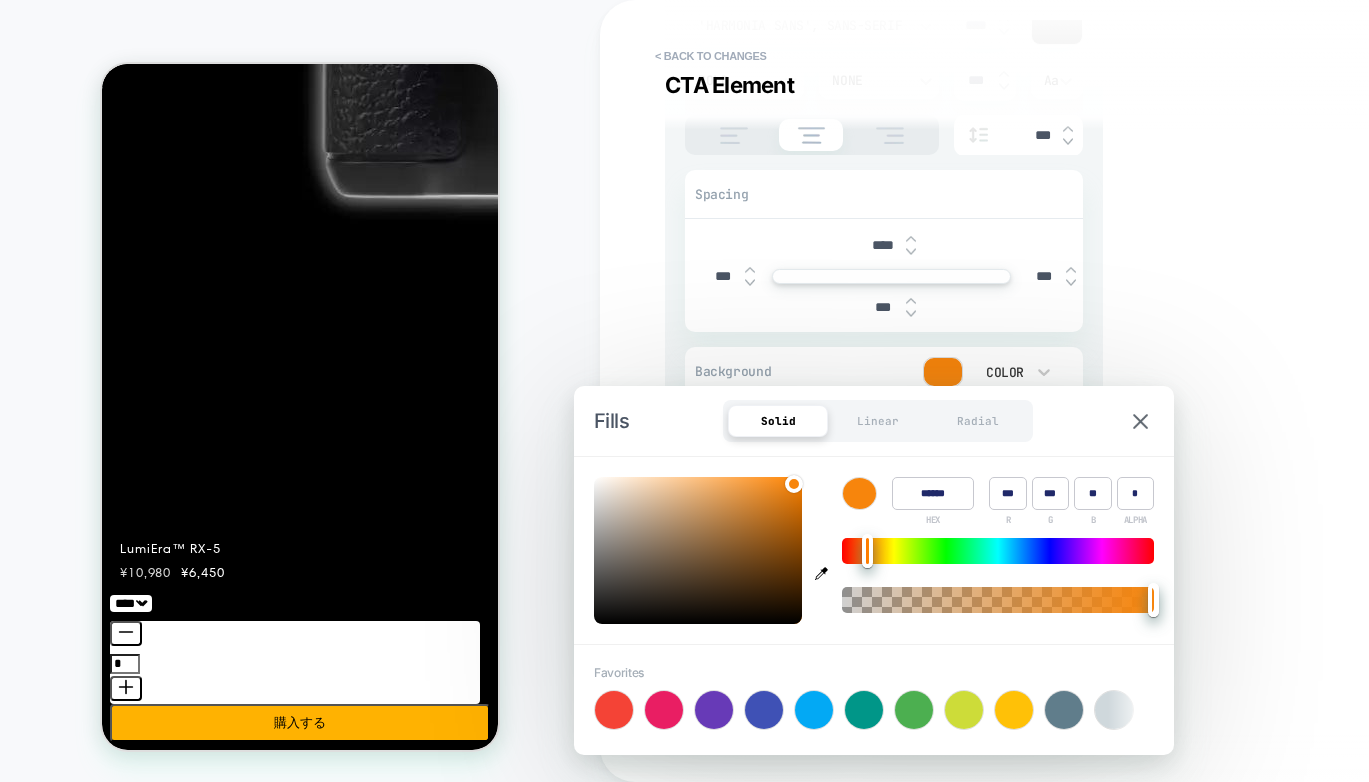 type on "******" 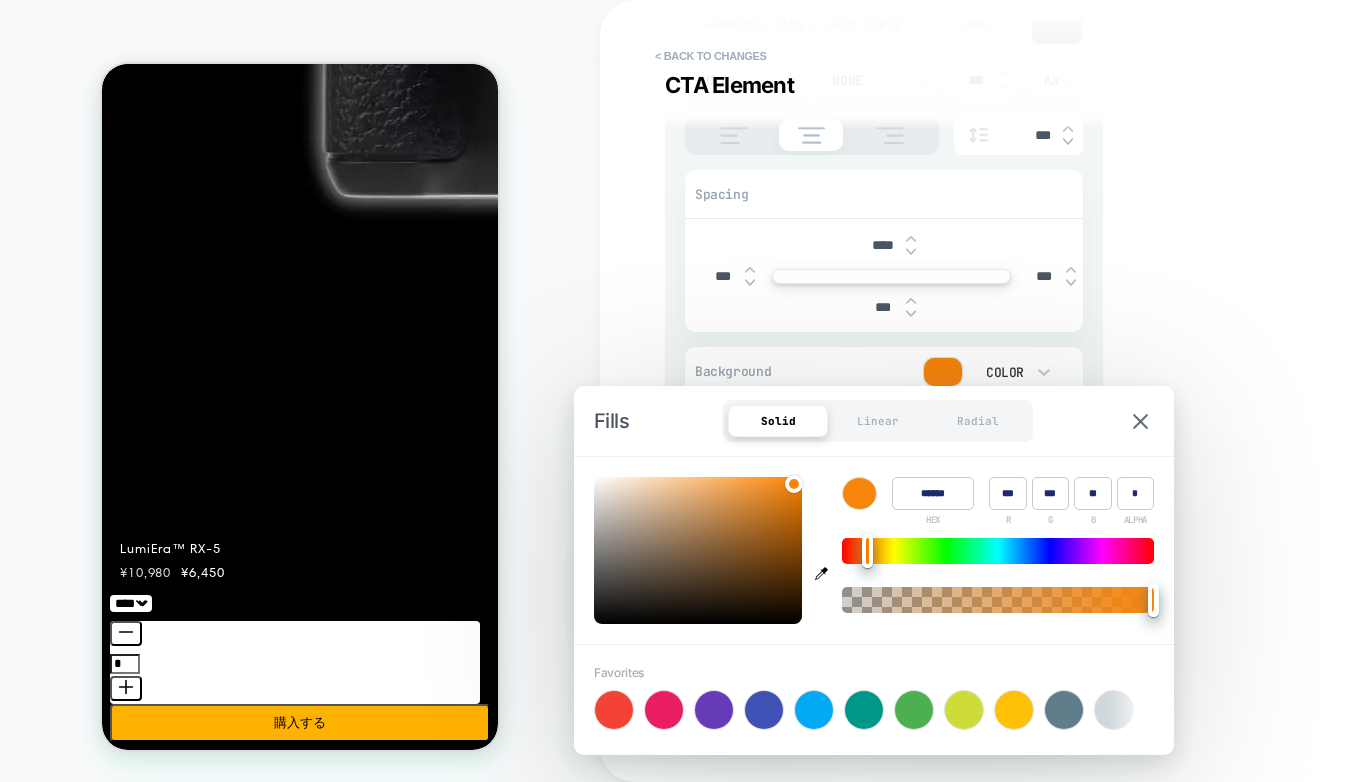type on "***" 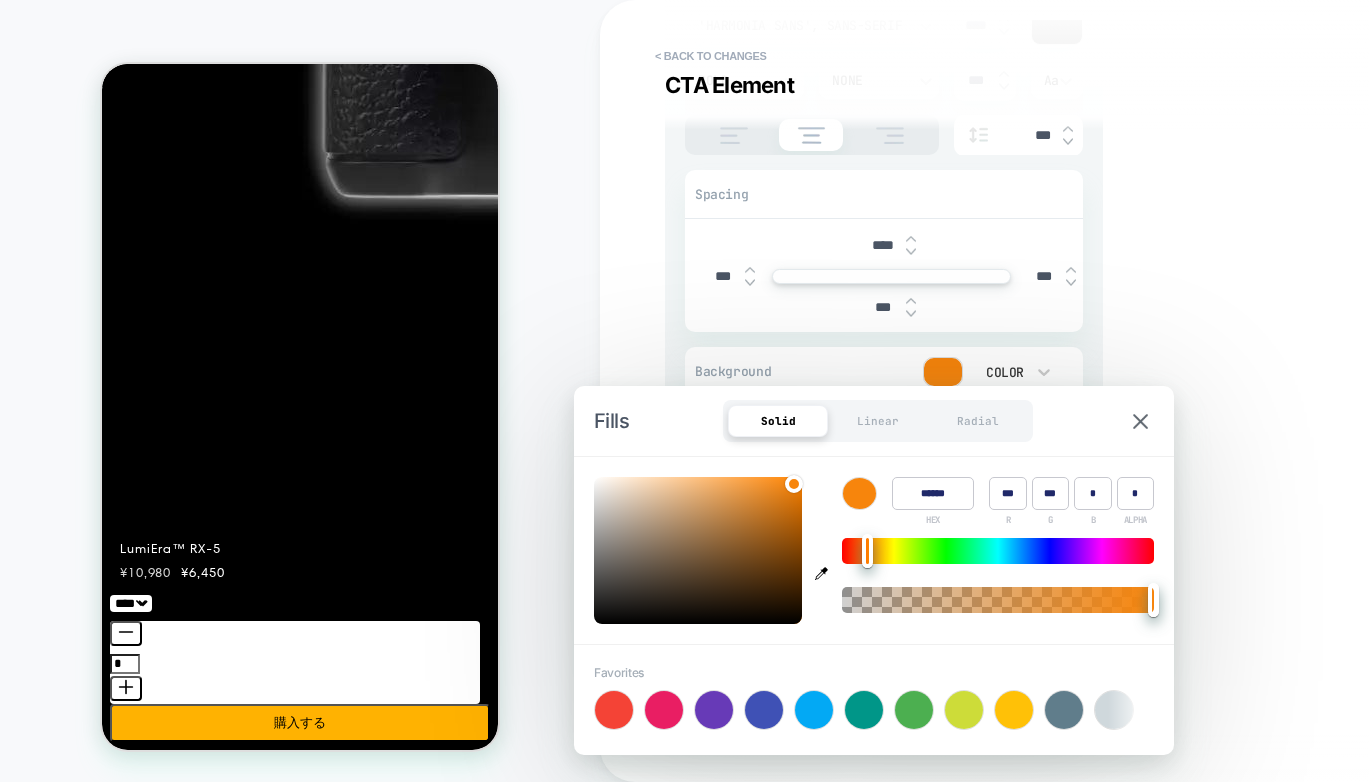 type on "*" 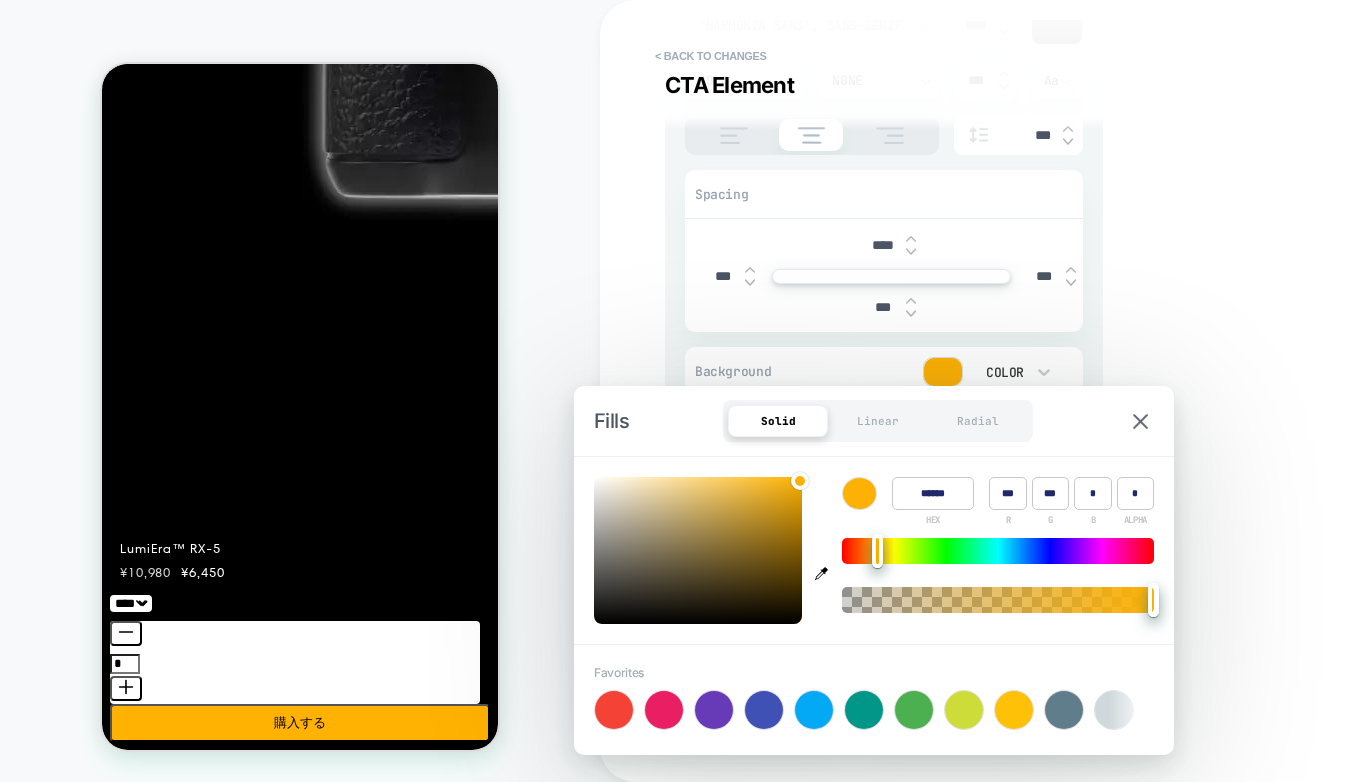 type on "******" 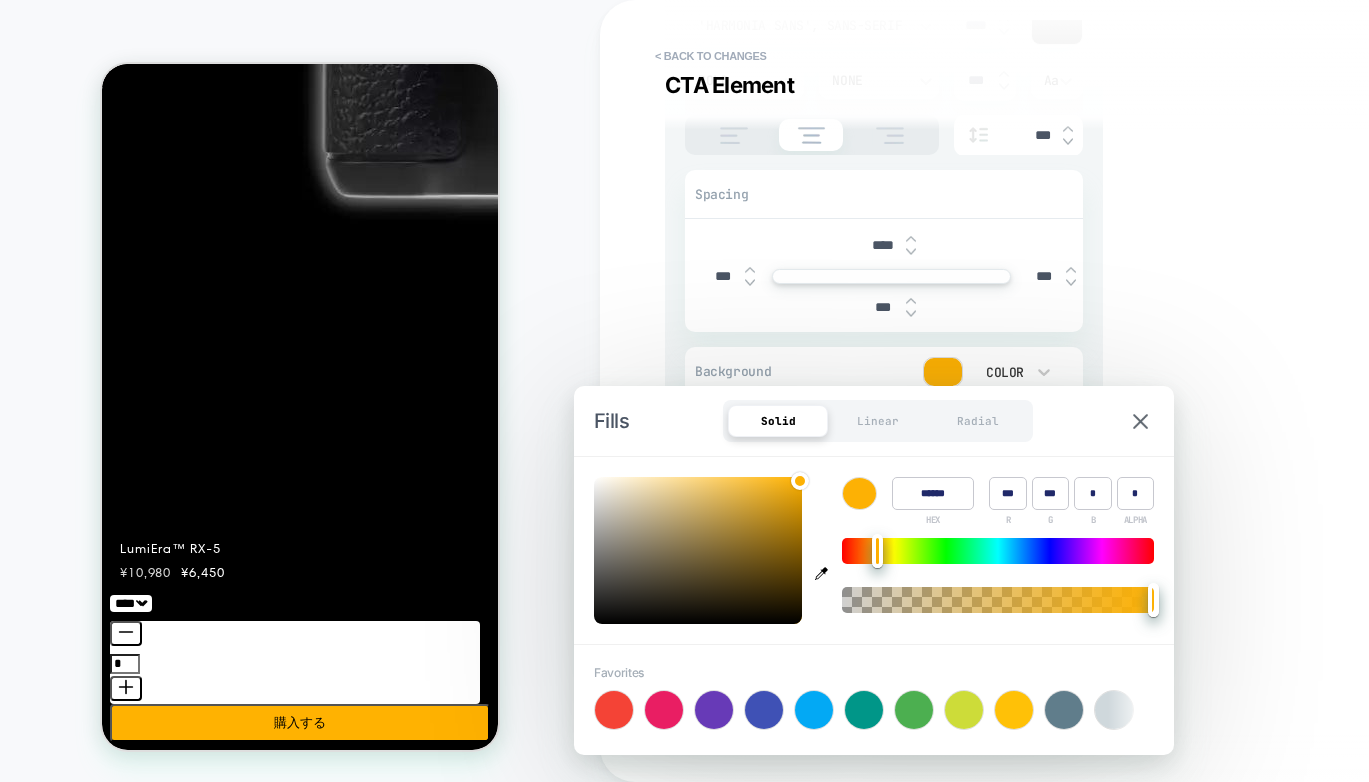 click on "Color ****** HEX *** R *** G * B * ALPHA" at bounding box center (874, 550) 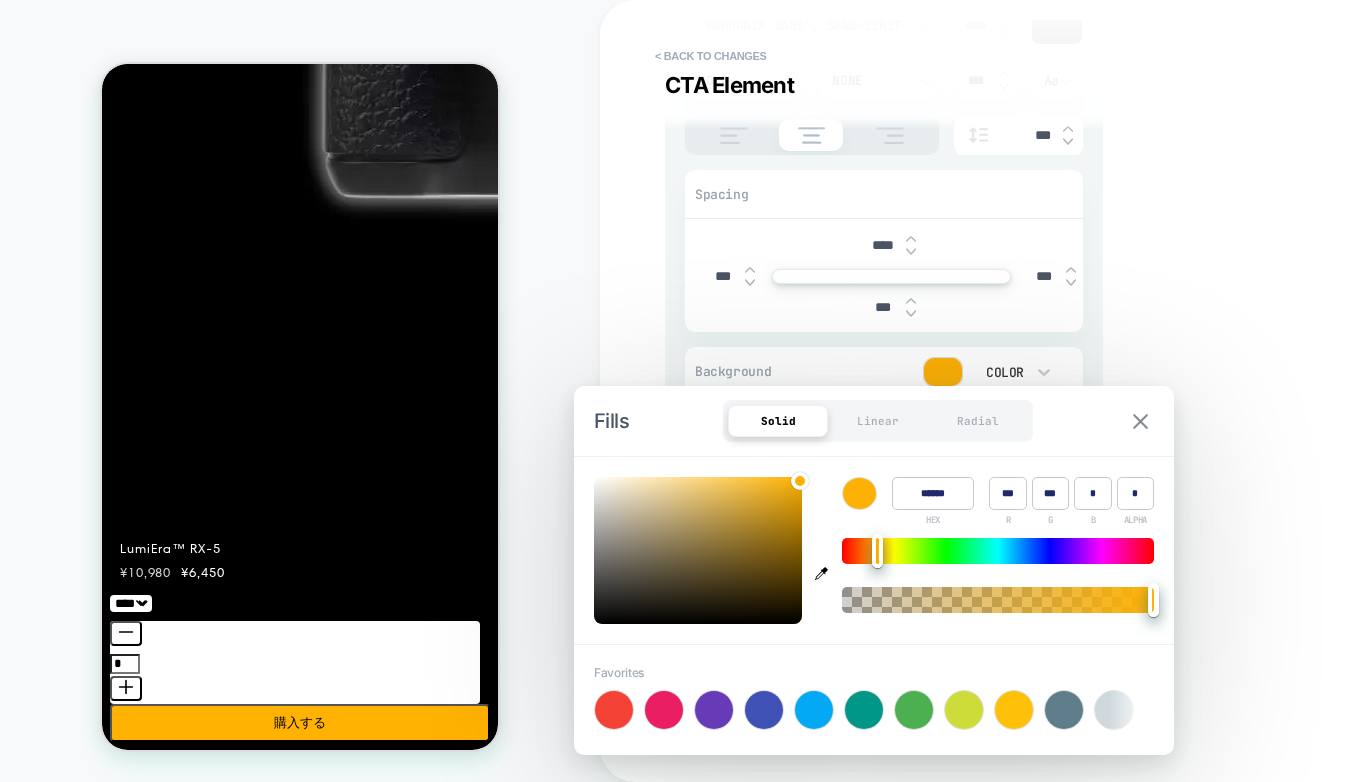 click at bounding box center (1140, 421) 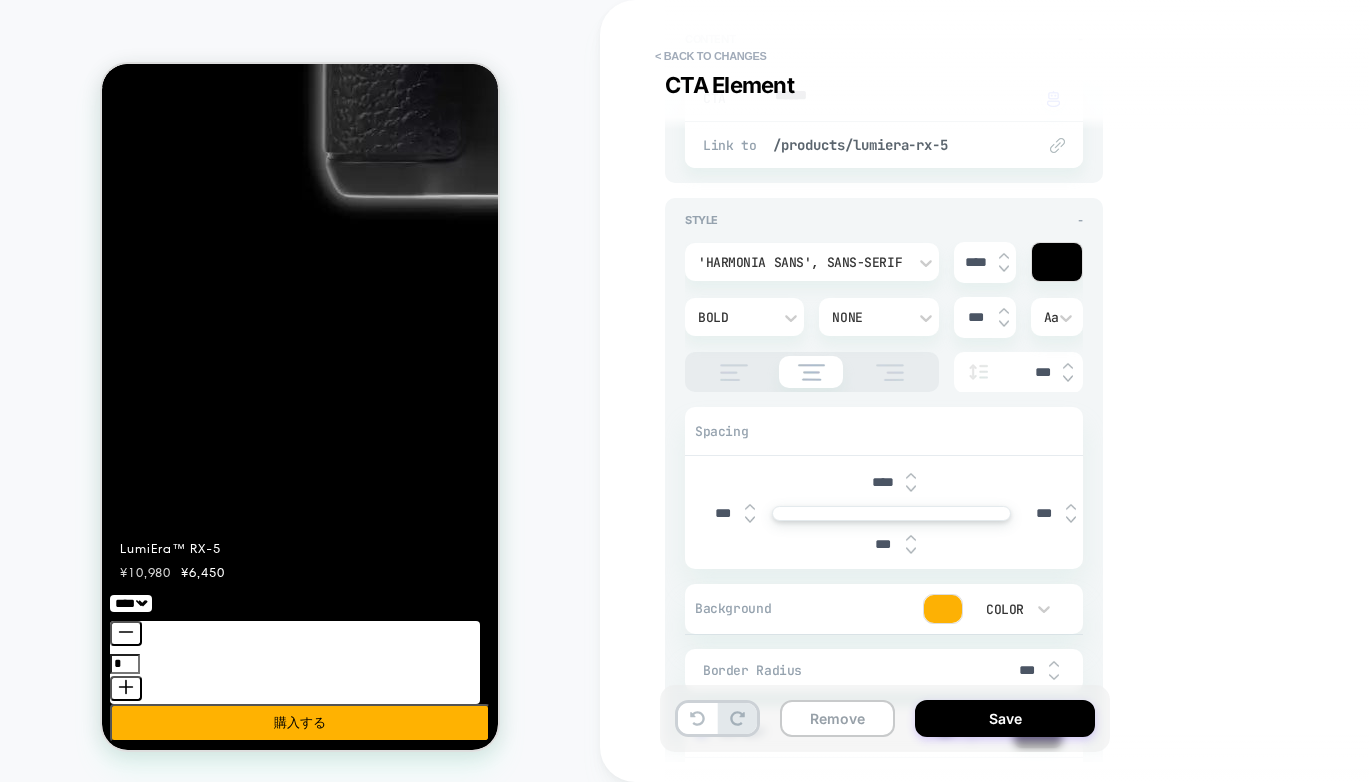 scroll, scrollTop: 317, scrollLeft: 0, axis: vertical 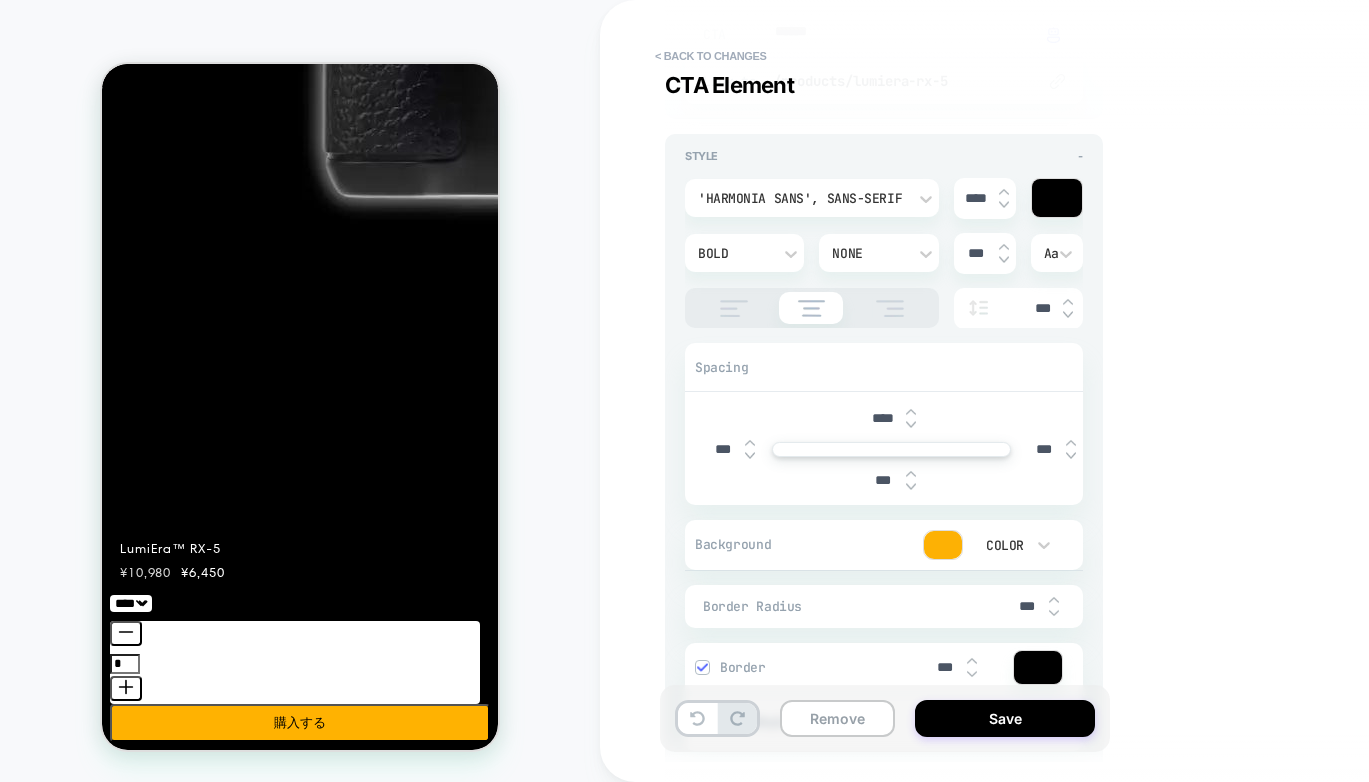 click at bounding box center [943, 545] 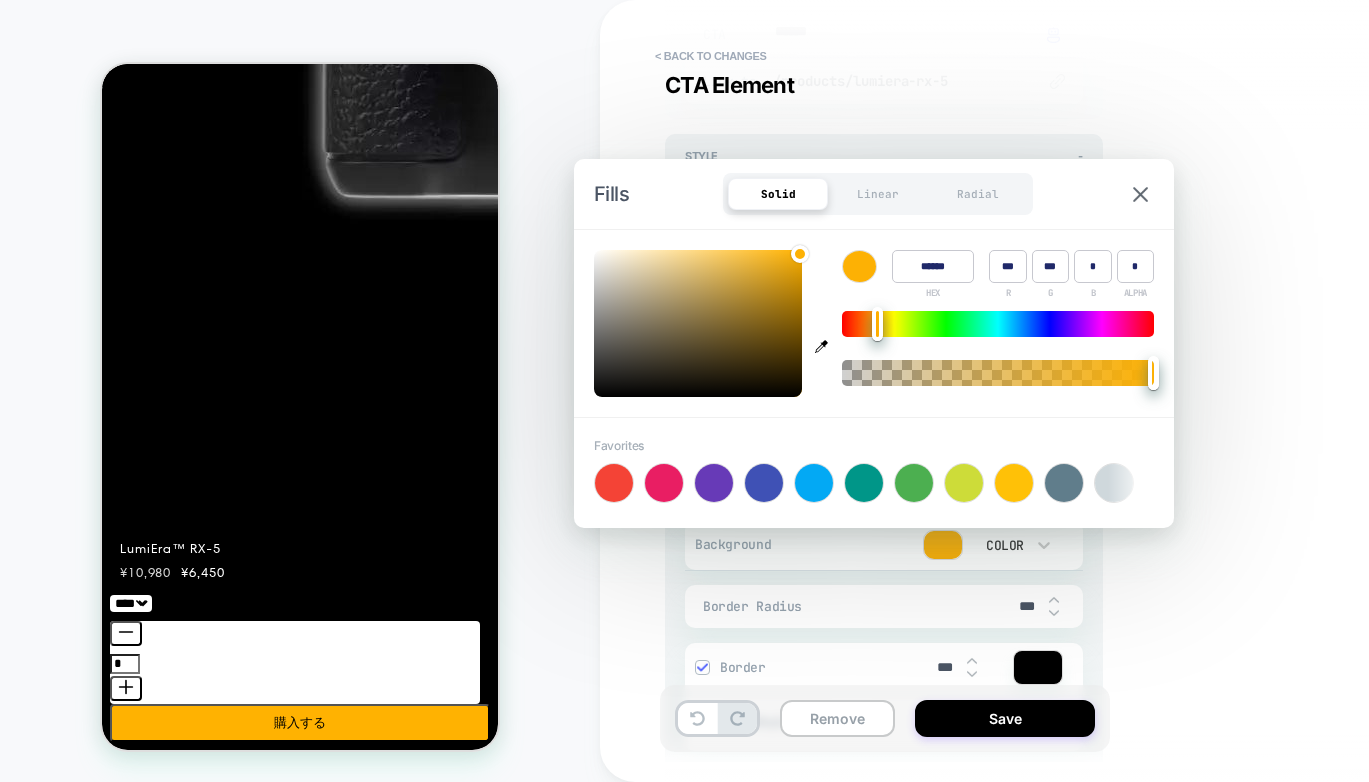click on "Visual Editor .banner__buttons CTA Element - Content - CTA ****** Click to change to  alternative text Link to /products/lumiera-rx-5 Style - 'Harmonia Sans', sans-serif **** Bold None *** Aa *** Spacing **** *** *** *** Background Color Border Radius *** Border *** Border Style None Add Border Add Shadow X *** Y *** Spread *** Blur *** Add Shadow Add Text Shadow X *** Y *** Blur *** Add Text Shadow" at bounding box center [1030, 391] 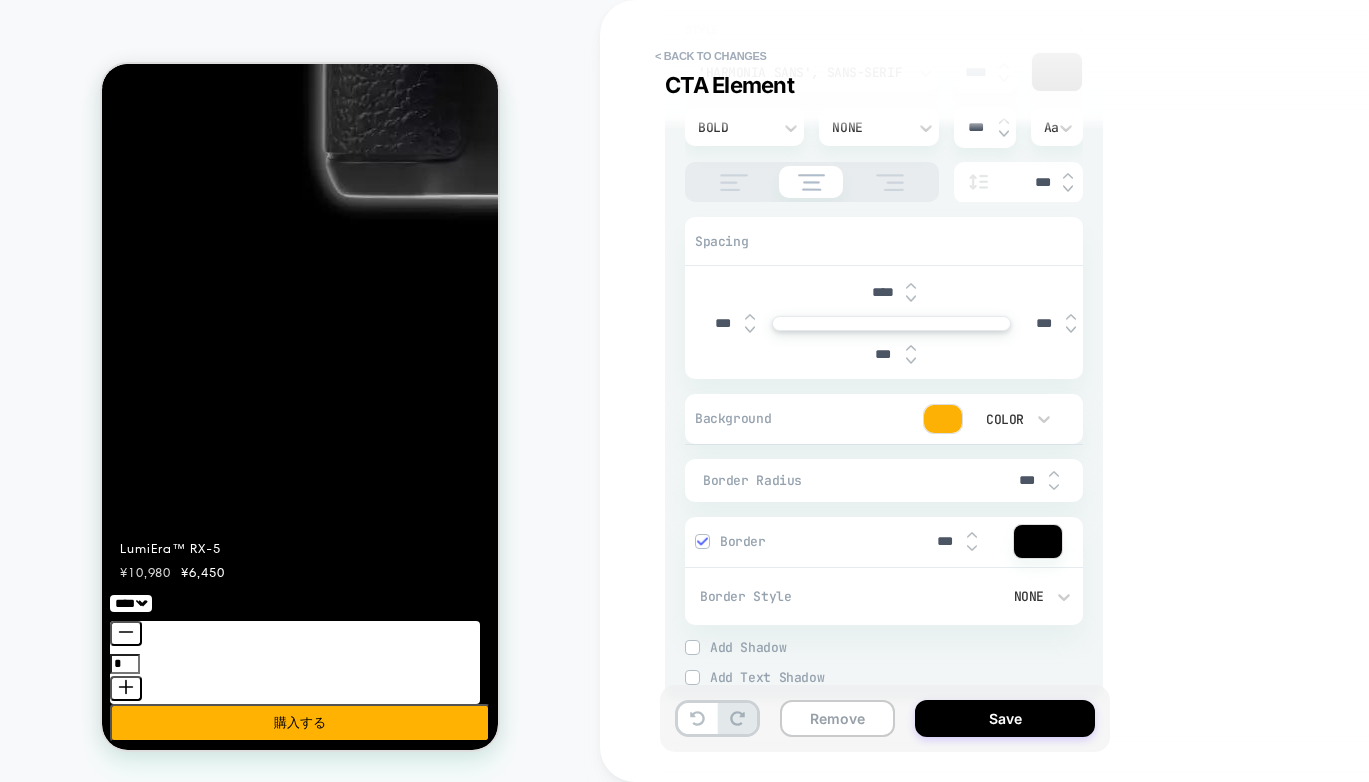 scroll, scrollTop: 490, scrollLeft: 0, axis: vertical 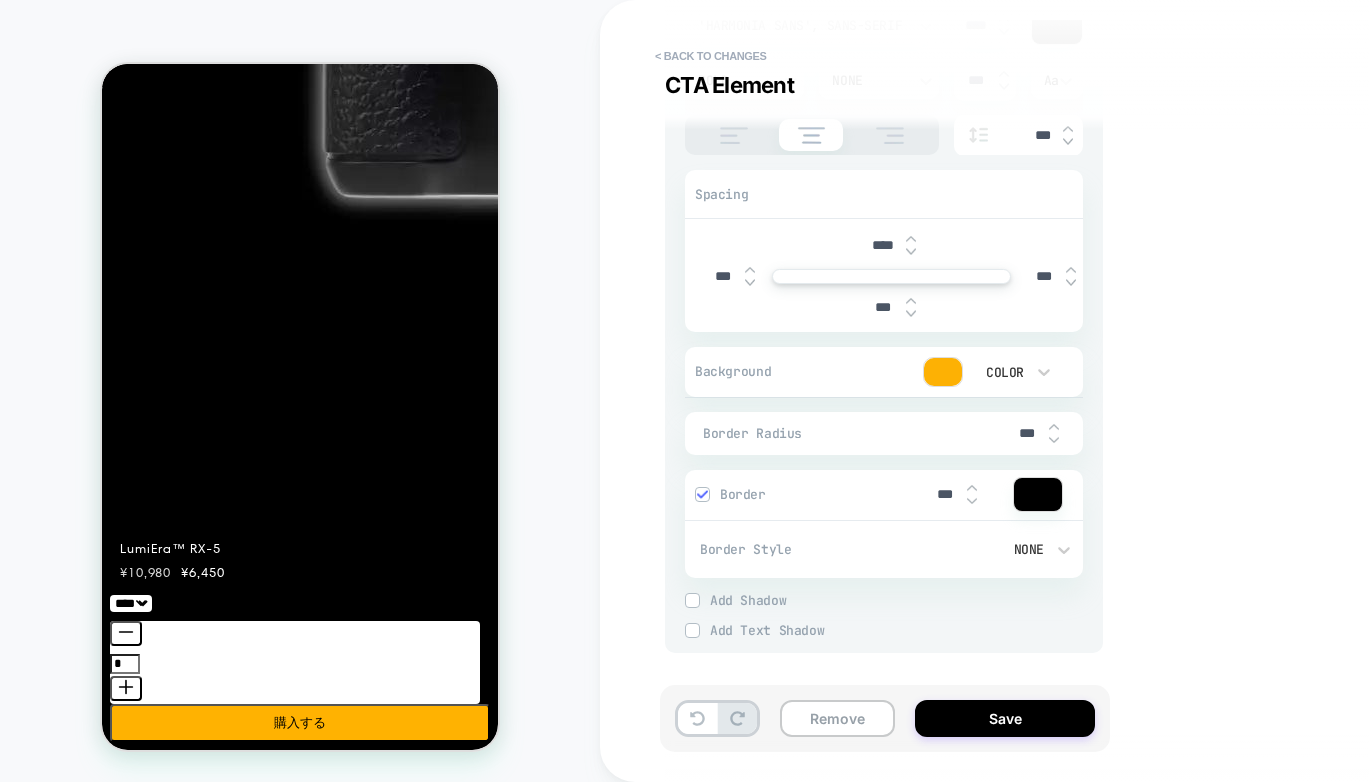 click at bounding box center (972, 494) 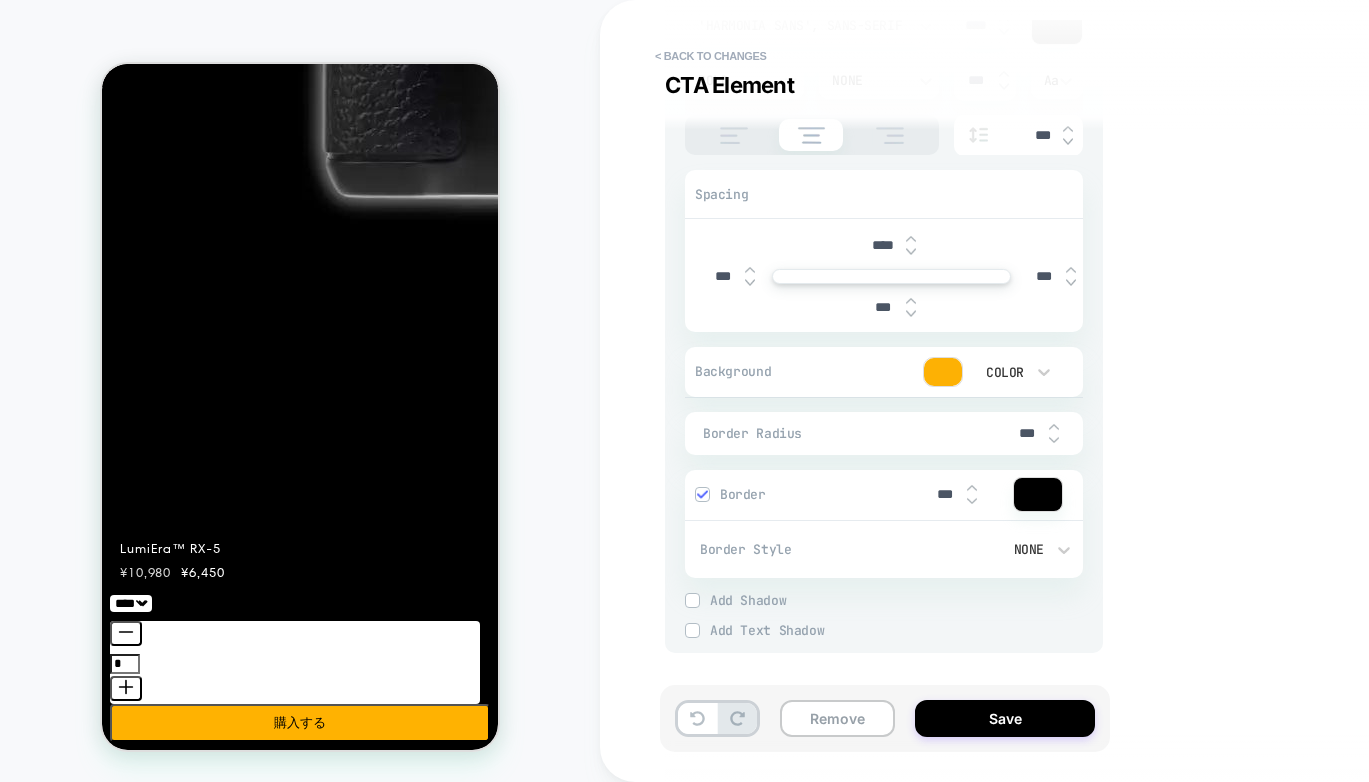 click on "***" at bounding box center [953, 494] 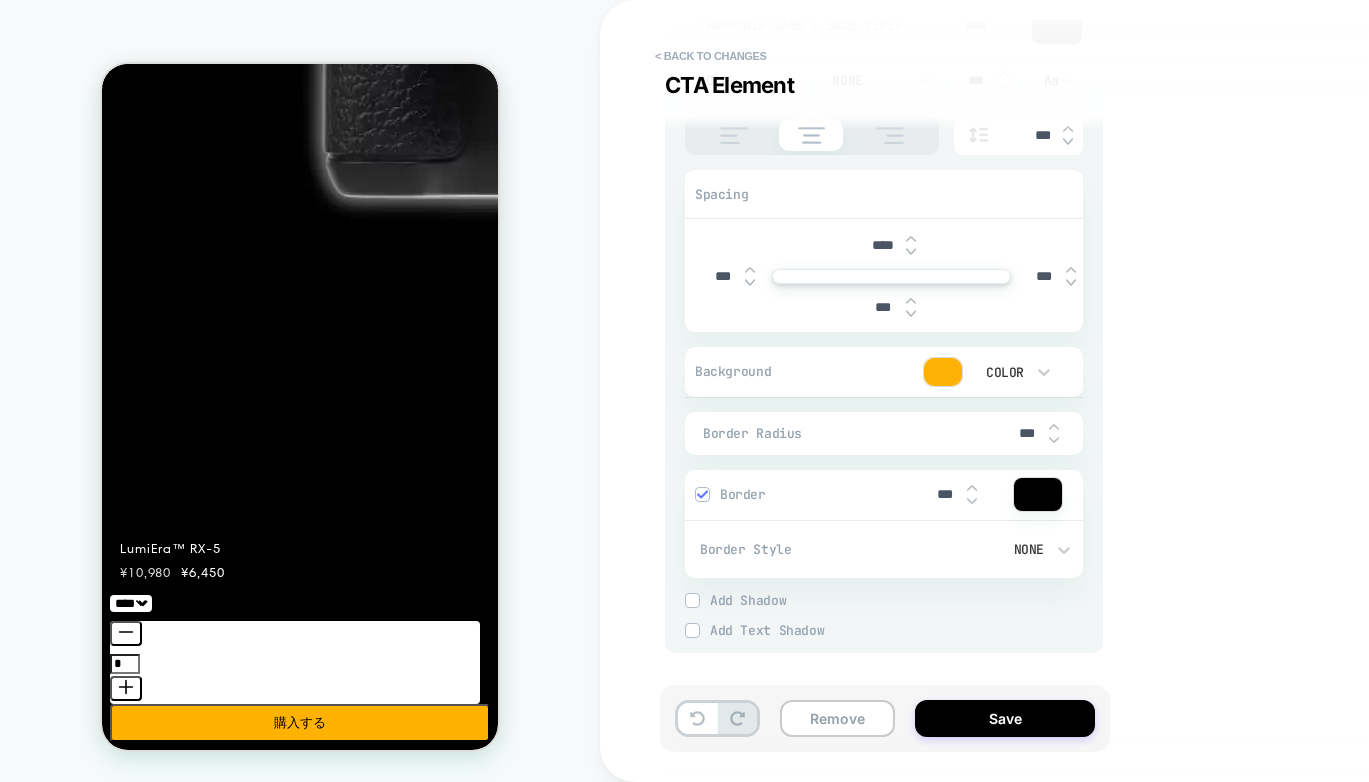 click on "HOMEPAGE" at bounding box center [300, 391] 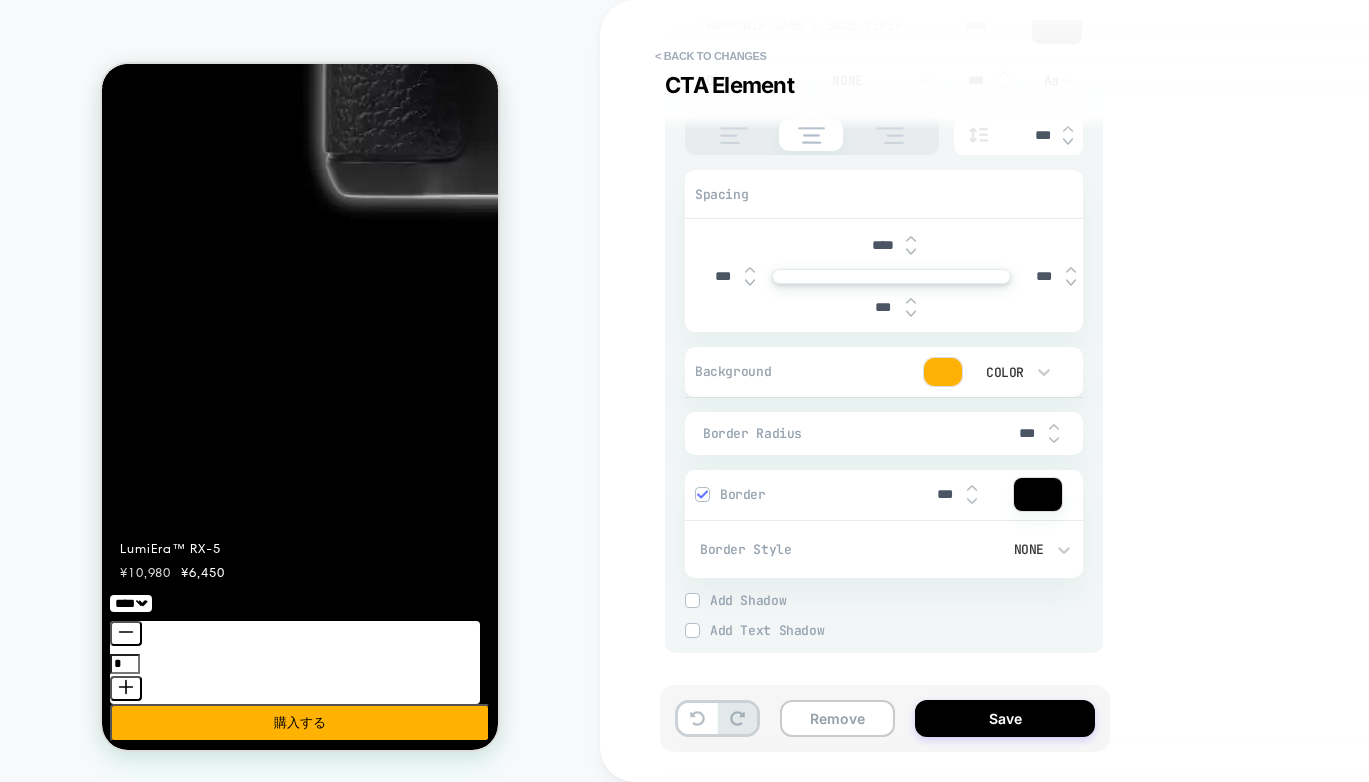 click on "***" at bounding box center (944, 494) 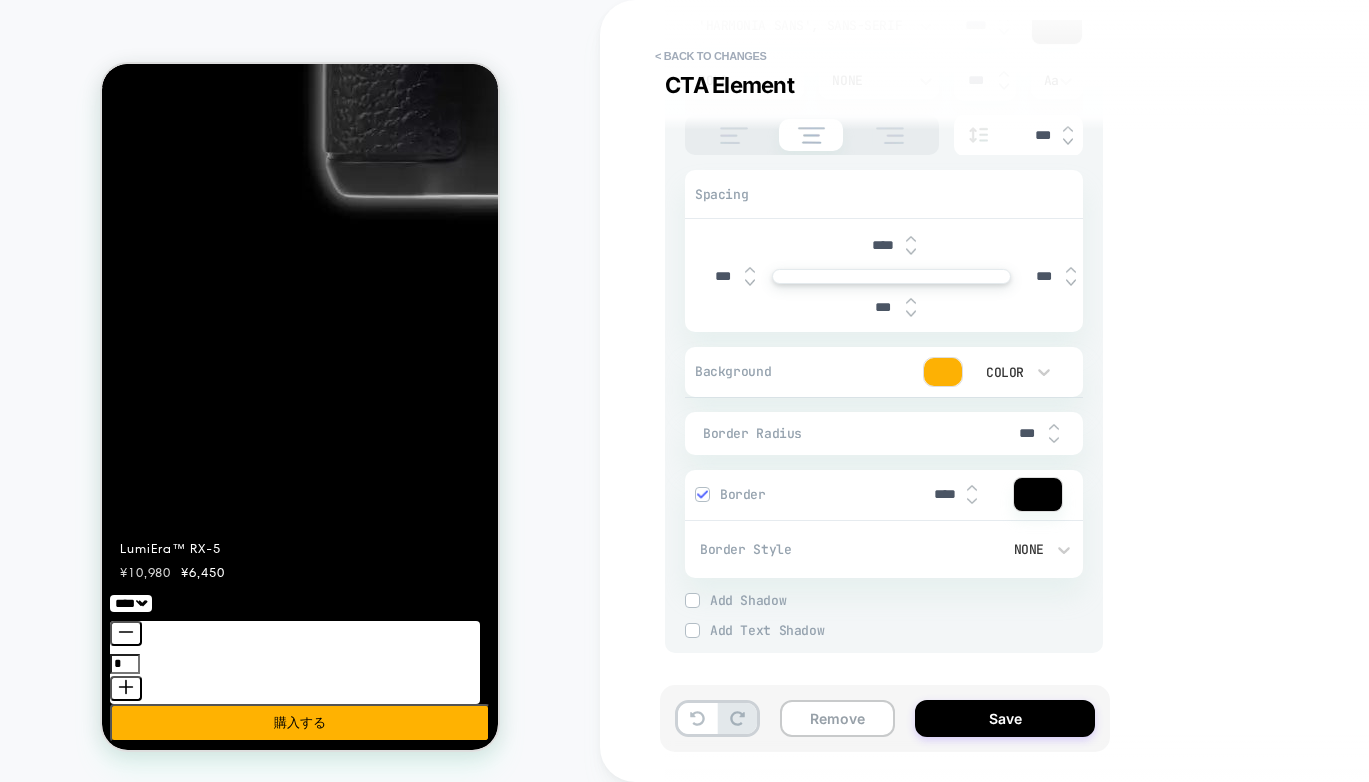 type on "*" 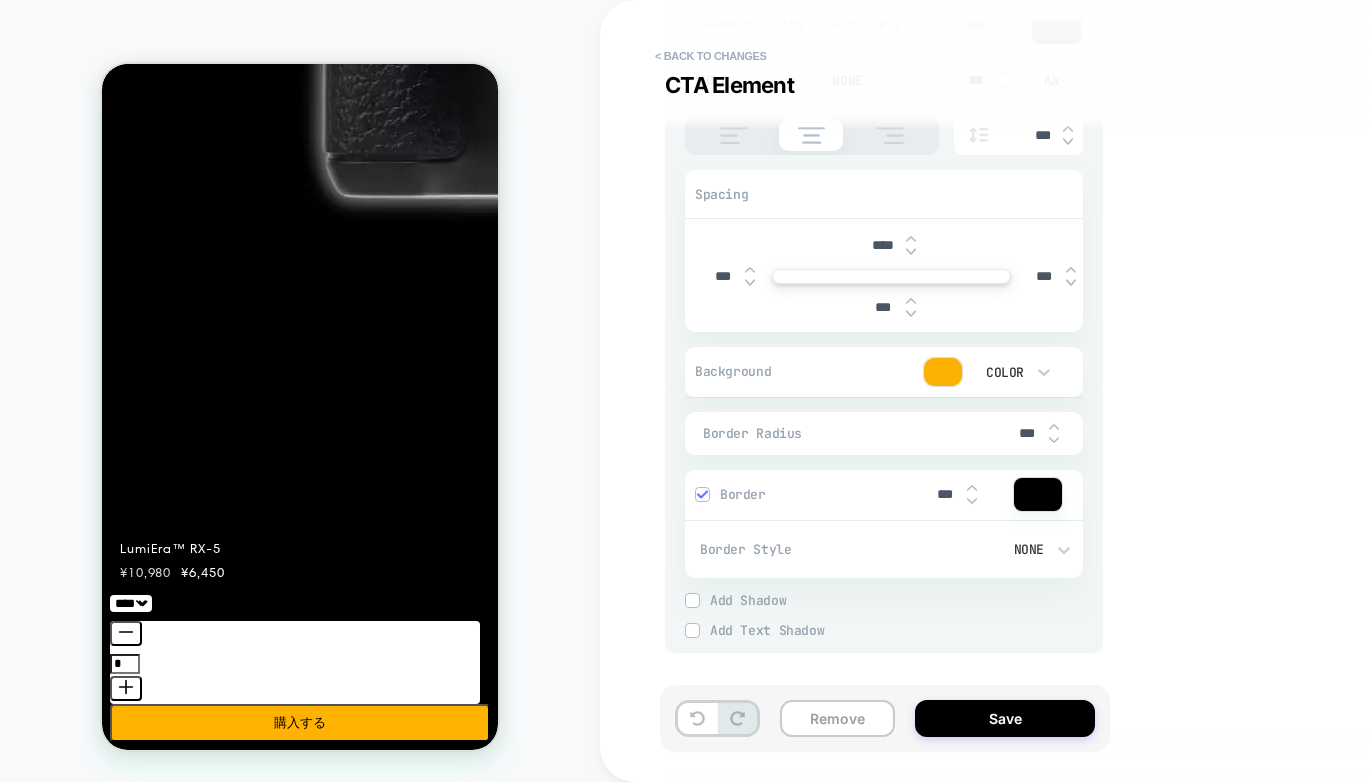 type on "*" 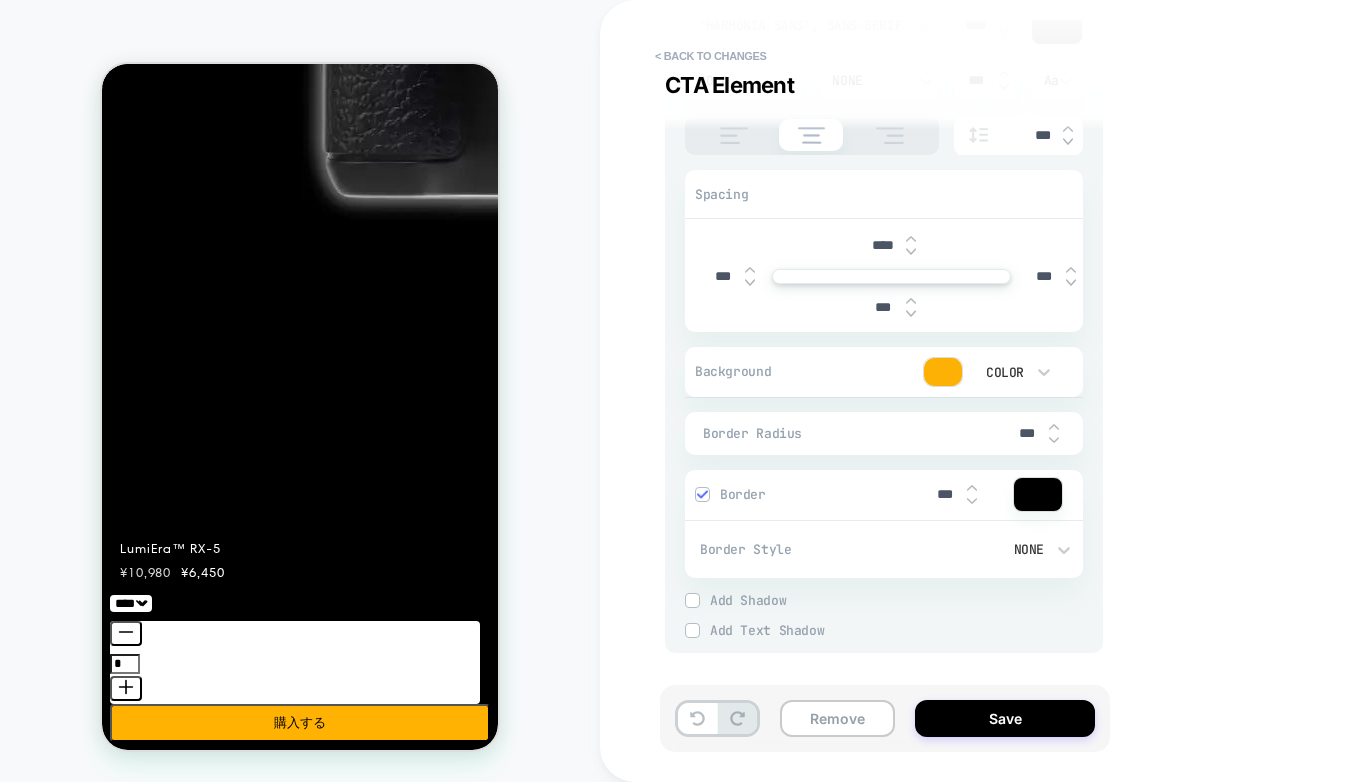 type on "***" 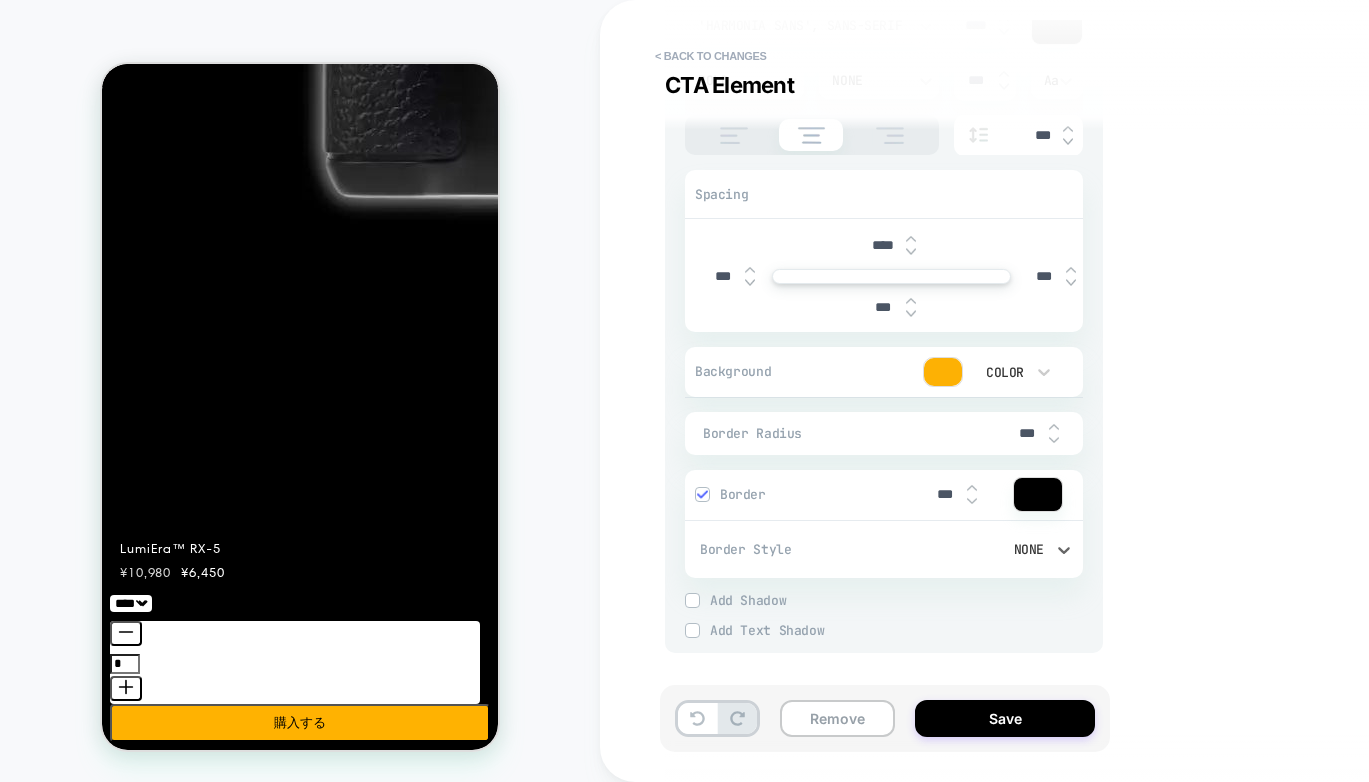 click on "None" at bounding box center [978, 549] 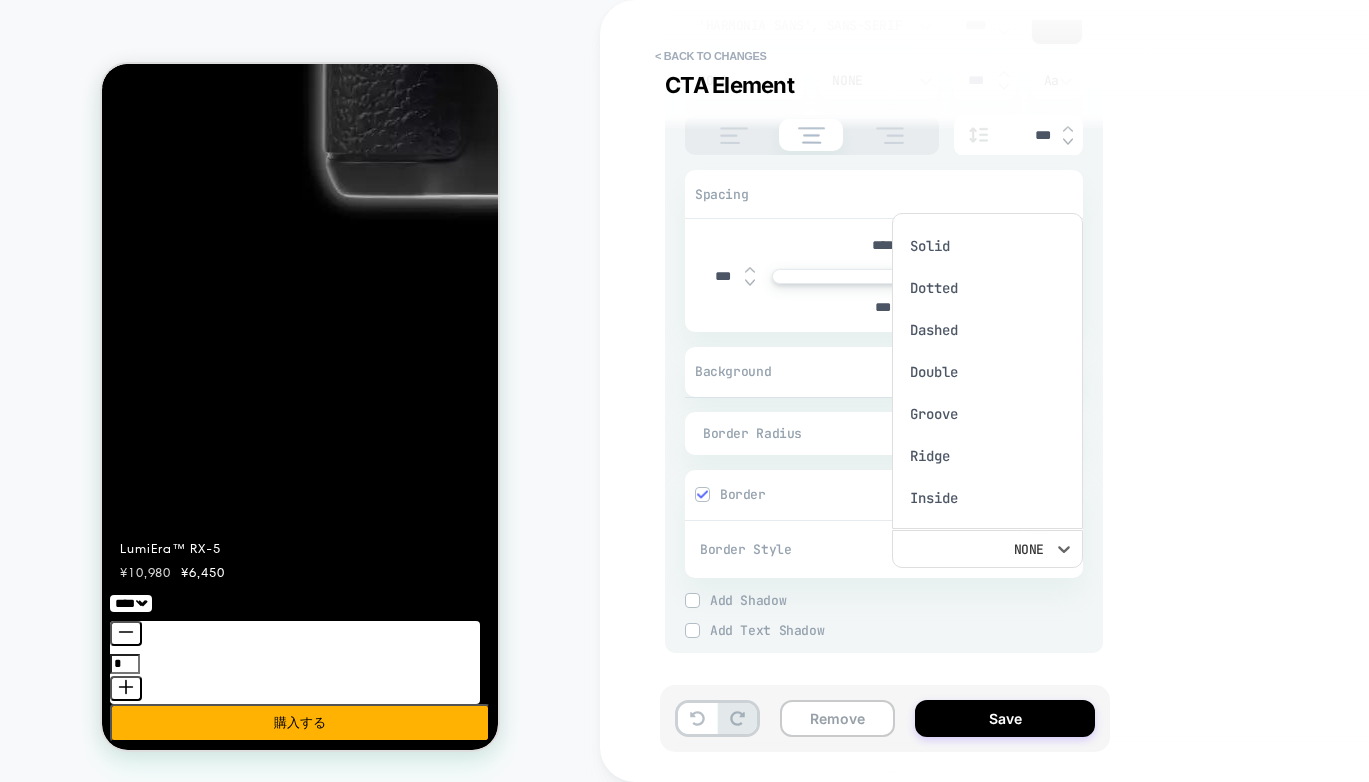 scroll, scrollTop: 16, scrollLeft: 0, axis: vertical 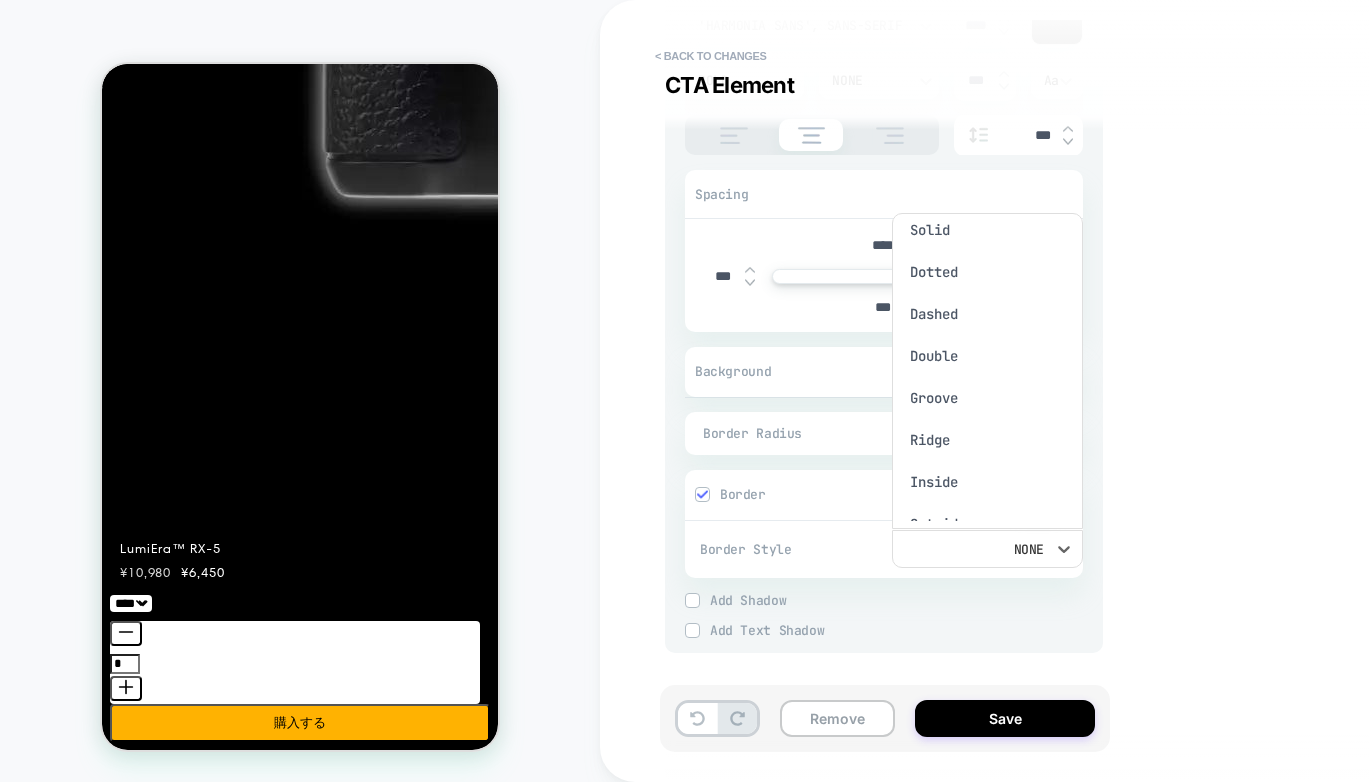 click on "Double" at bounding box center [987, 356] 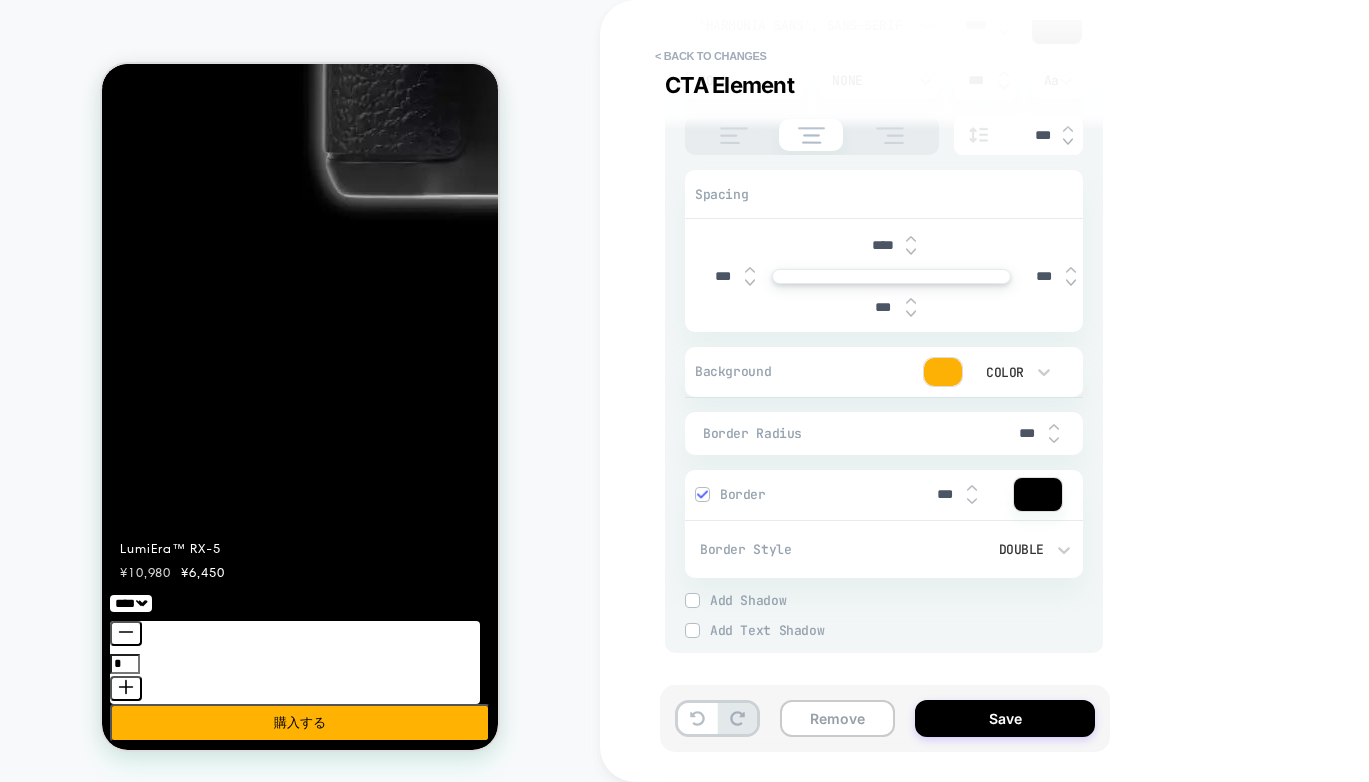 click on "Visual Editor .banner__buttons CTA Element - Content - CTA ****** Click to change to  alternative text Link to /products/lumiera-rx-5 Style - 'Harmonia Sans', sans-serif **** Bold None *** Aa *** Spacing **** *** *** *** Background Color Border Radius *** Border *** Border Style Double Add Border Add Shadow X *** Y *** Spread *** Blur *** Add Shadow Add Text Shadow X *** Y *** Blur *** Add Text Shadow" at bounding box center (1030, 391) 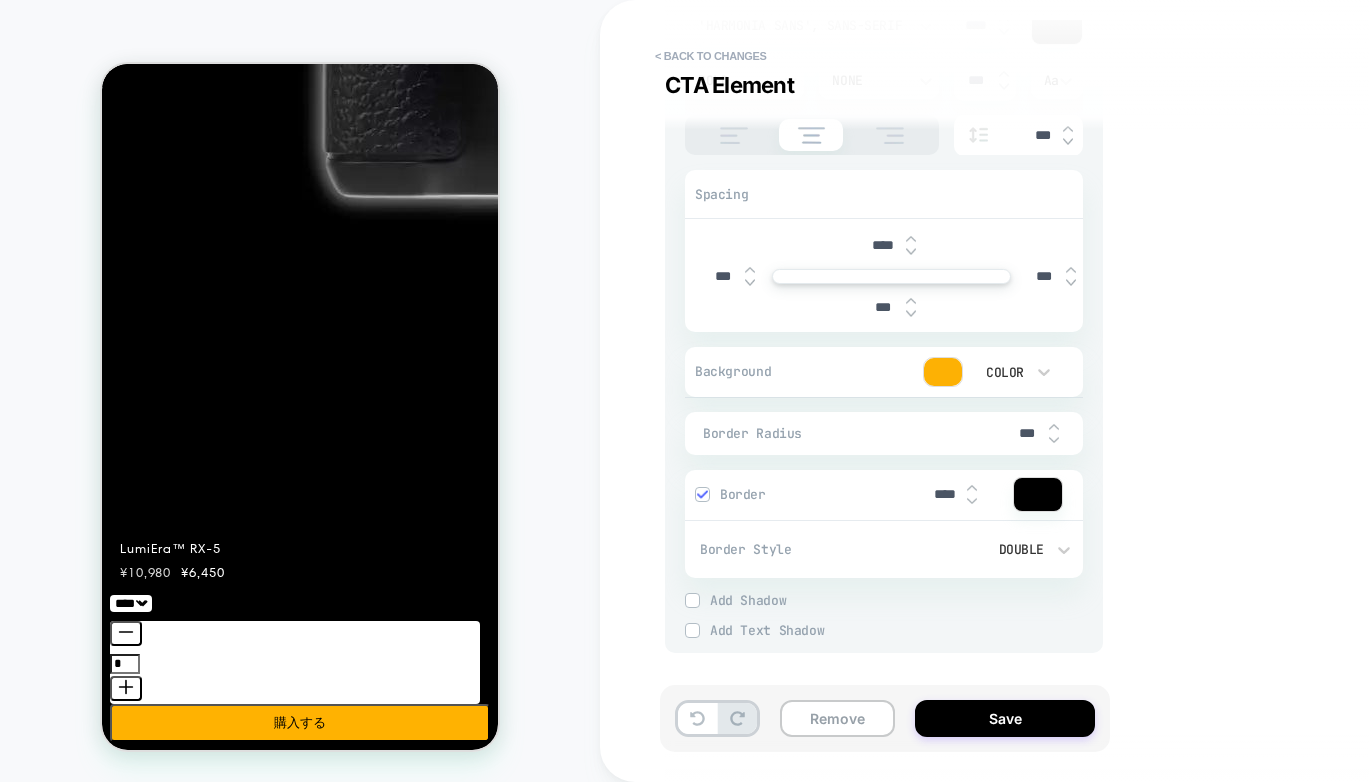 type on "*" 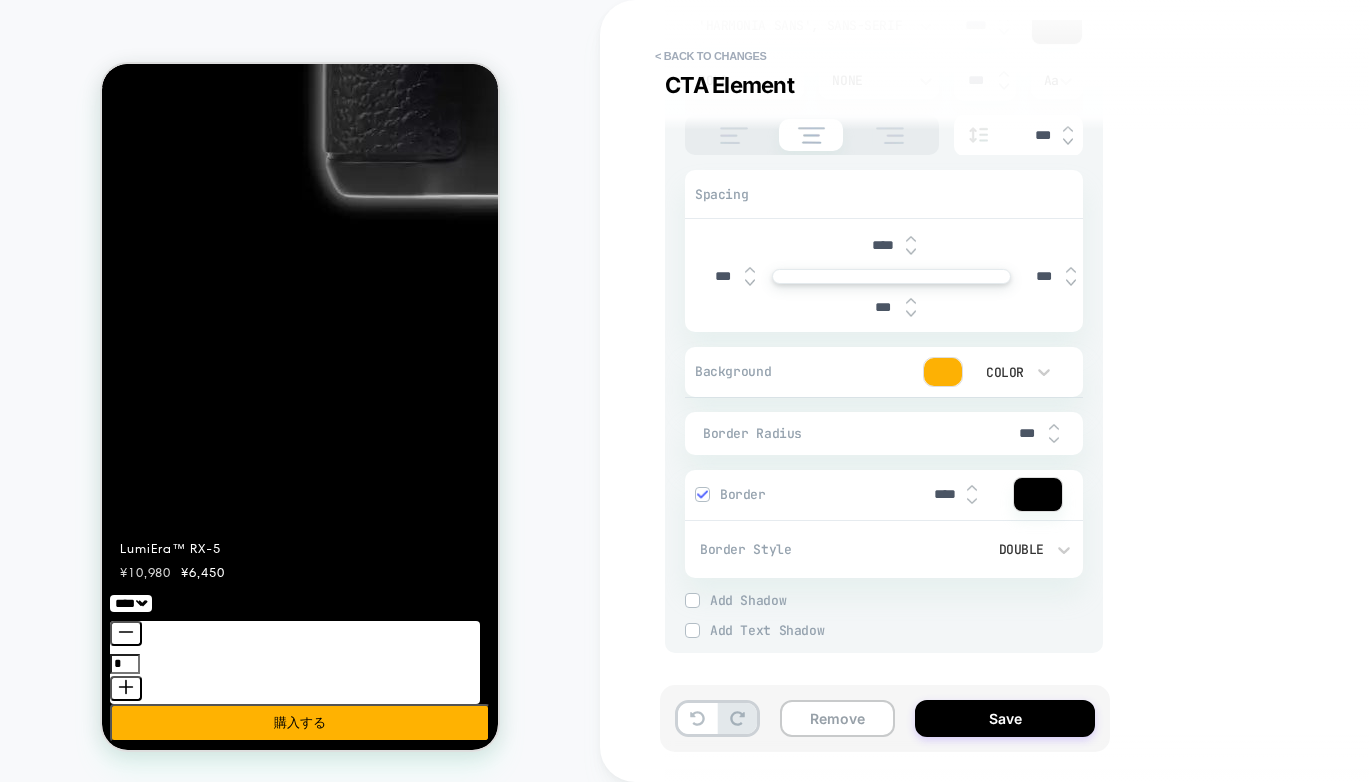 type on "***" 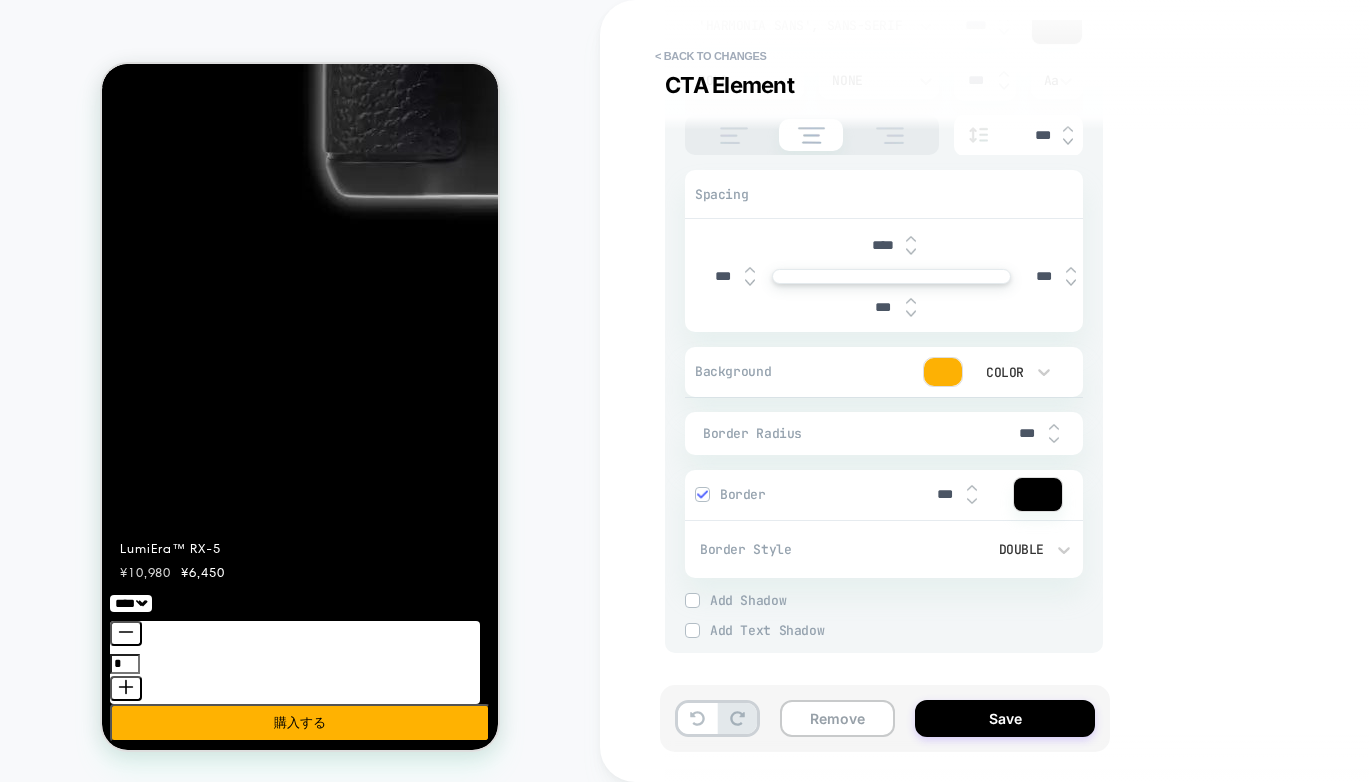 type on "*" 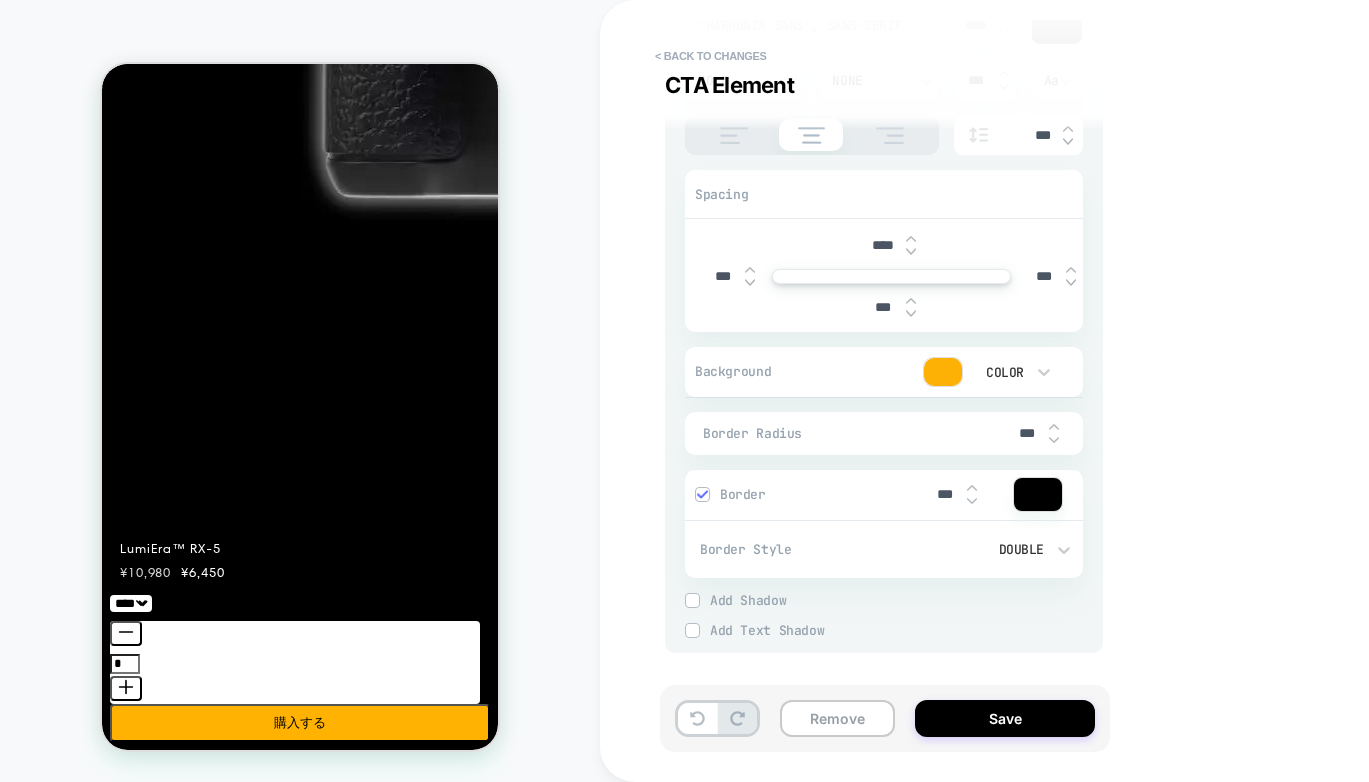 type 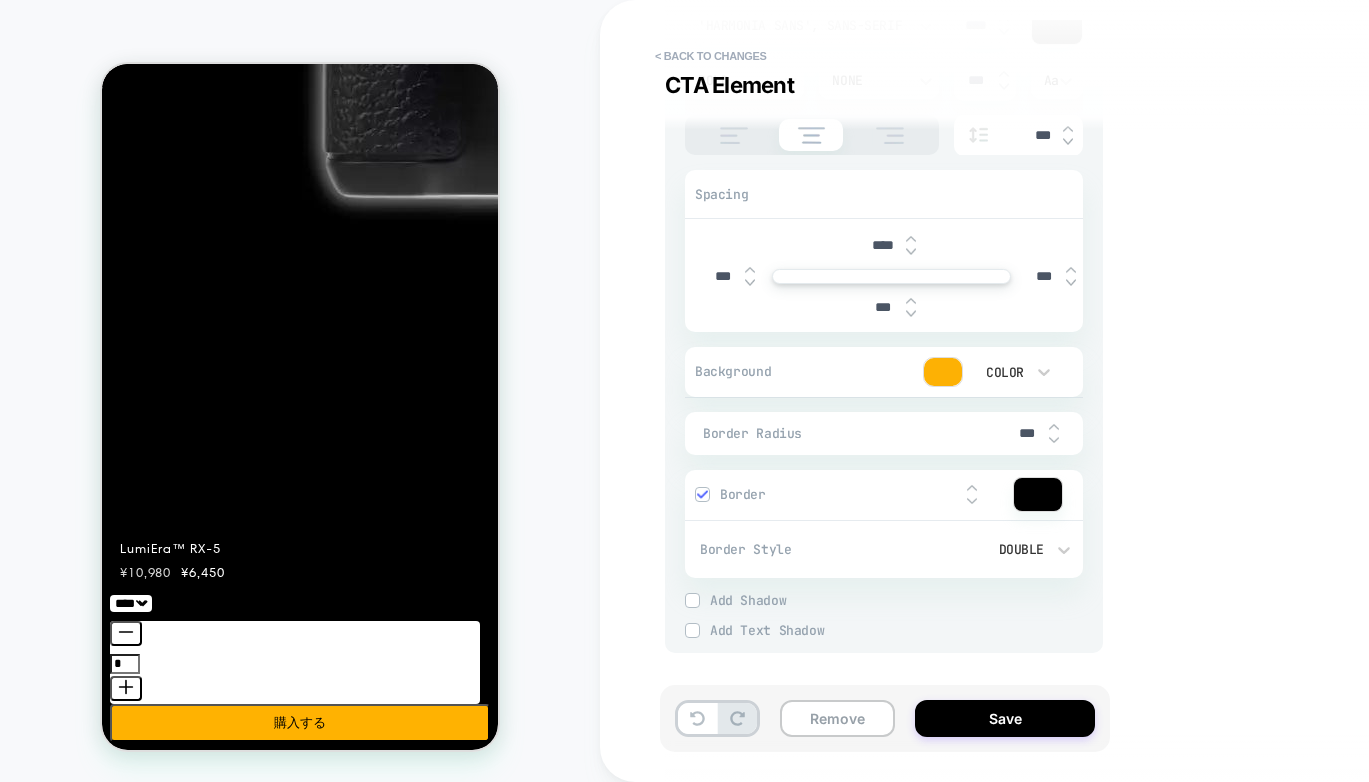 type on "*" 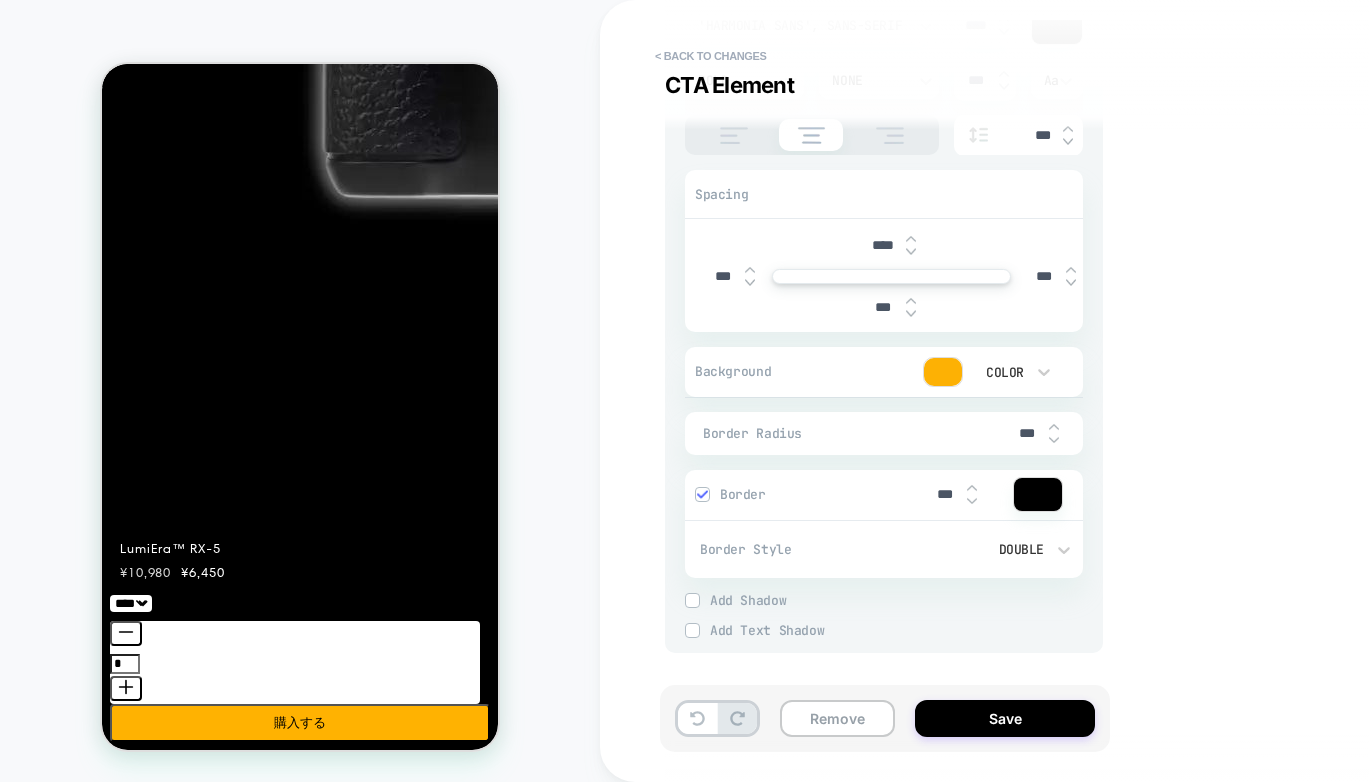 type on "*" 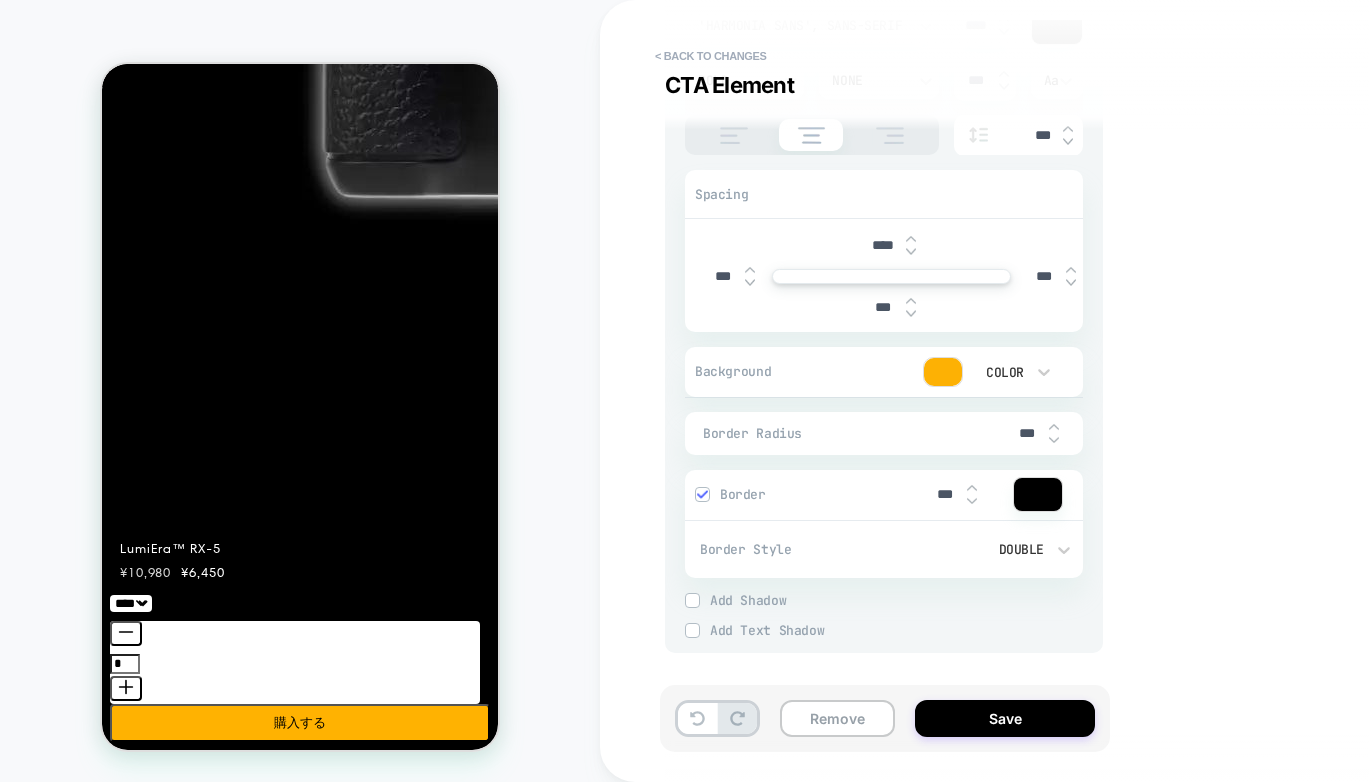 type 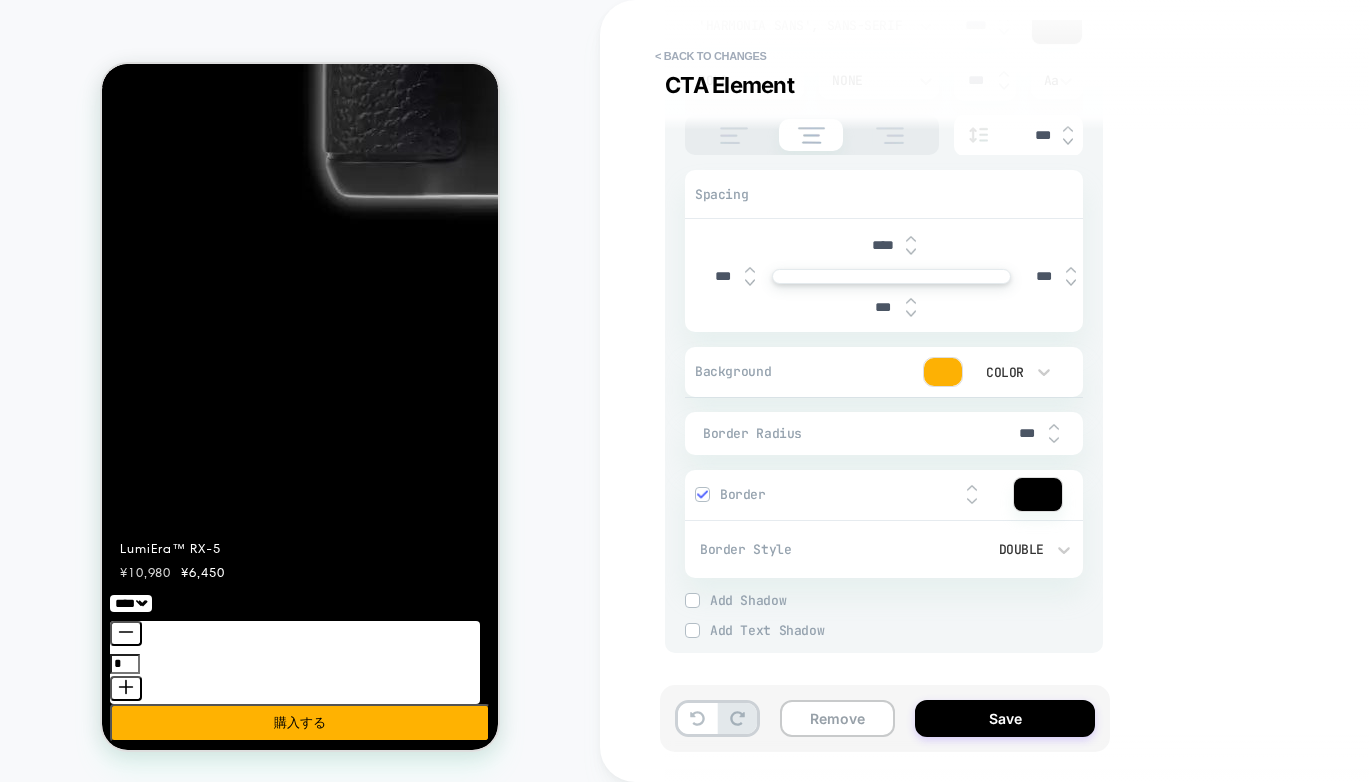 type on "*" 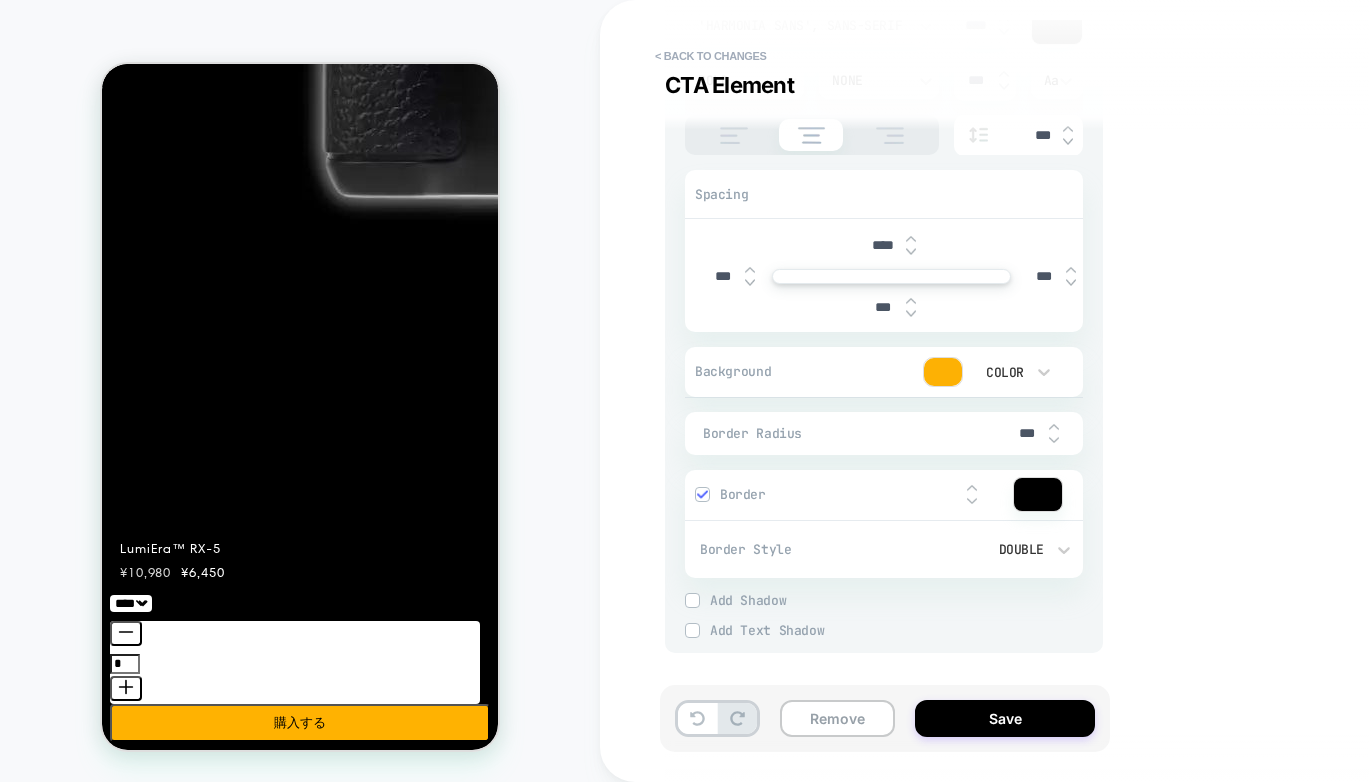 type 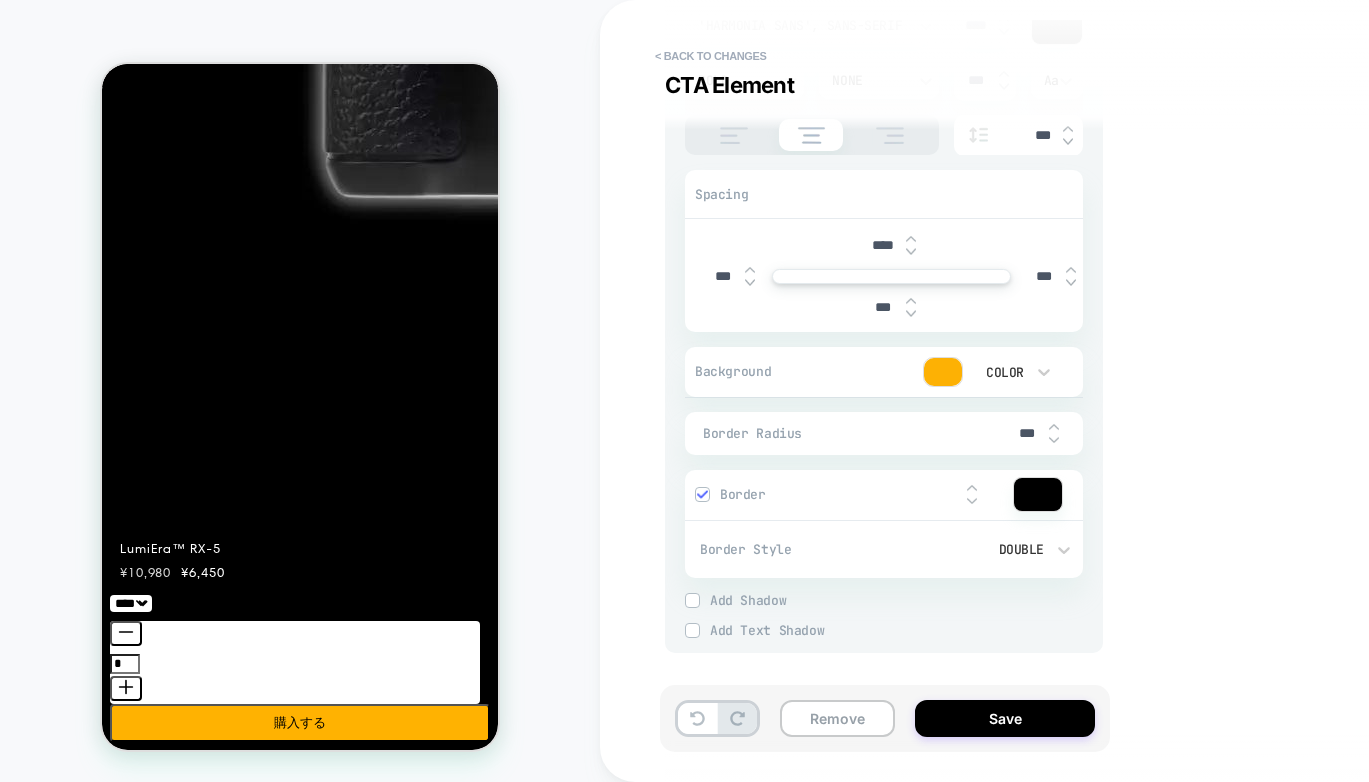 click on "Border" at bounding box center (884, 495) 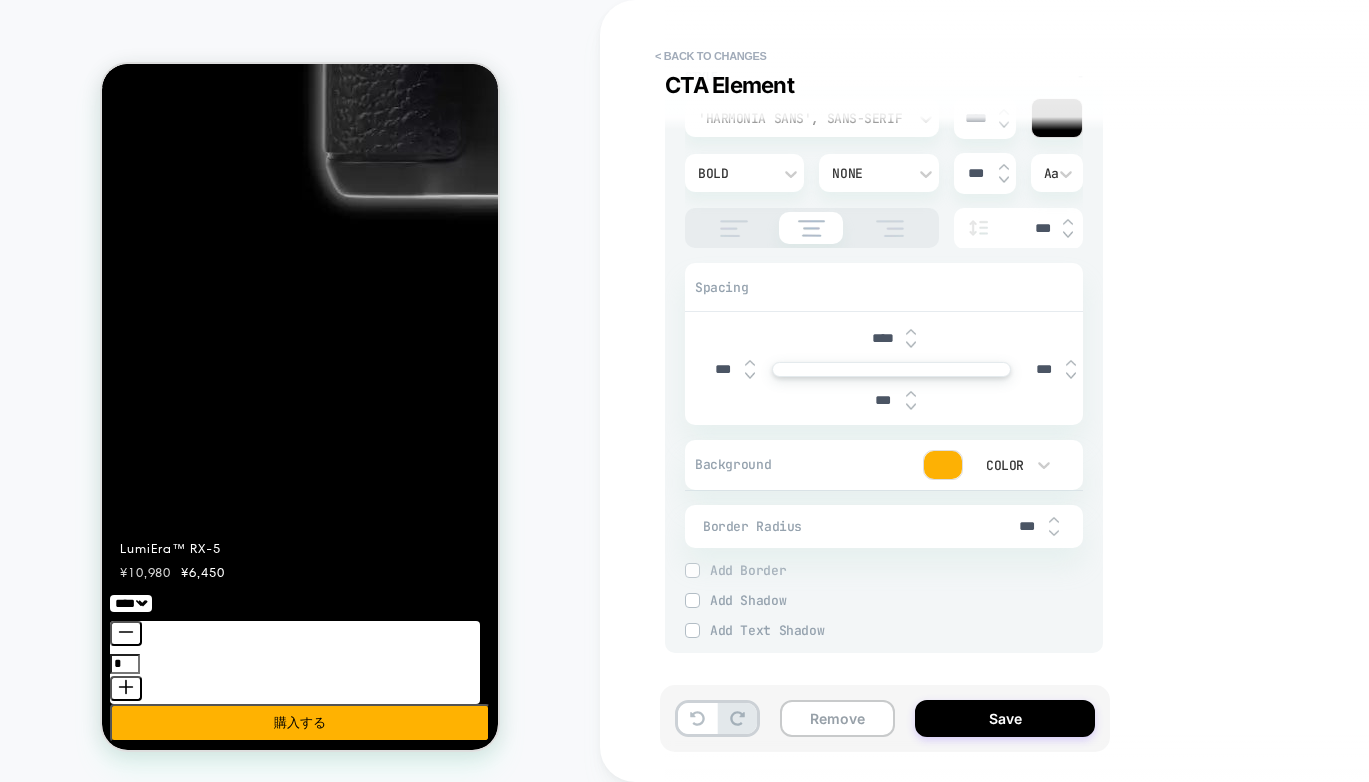 click on "X *** Y *** Spread *** Blur ***" at bounding box center [884, 617] 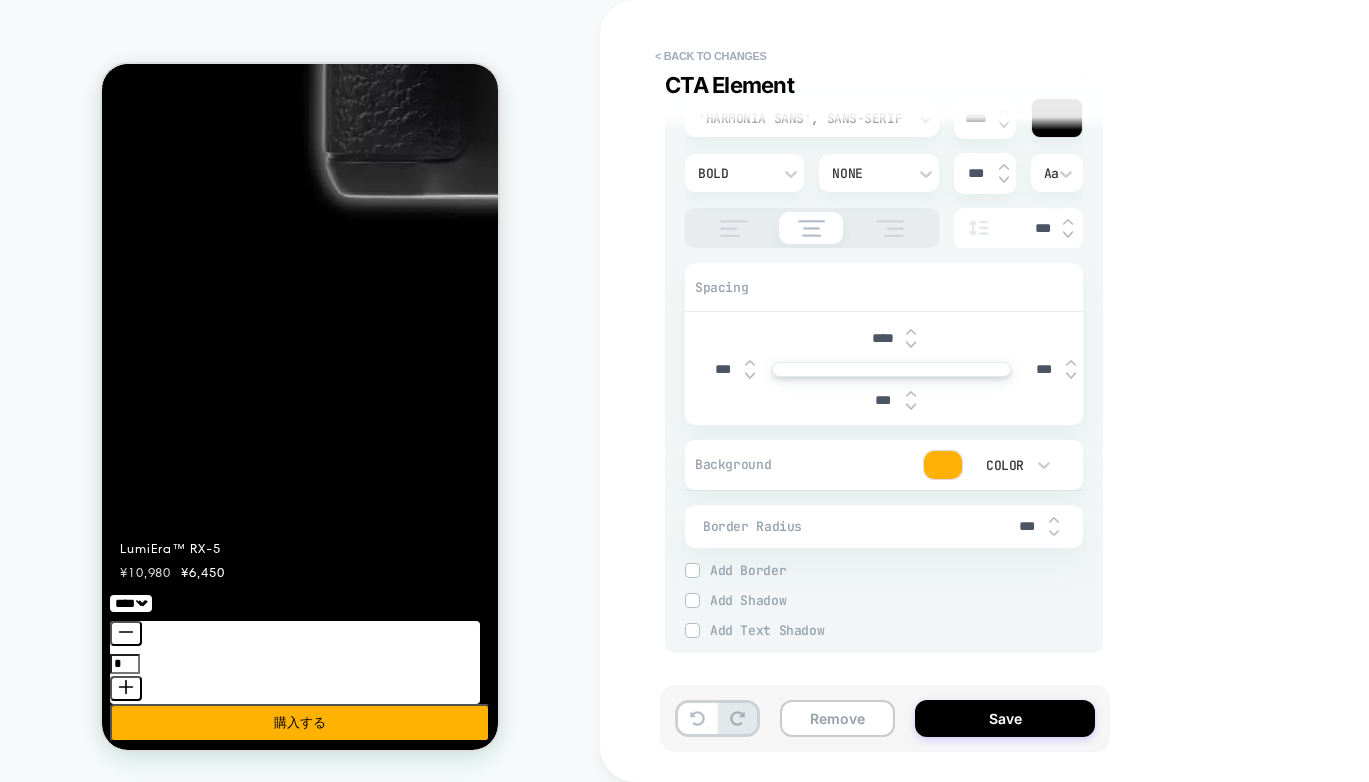 click on "Add Shadow" at bounding box center (896, 600) 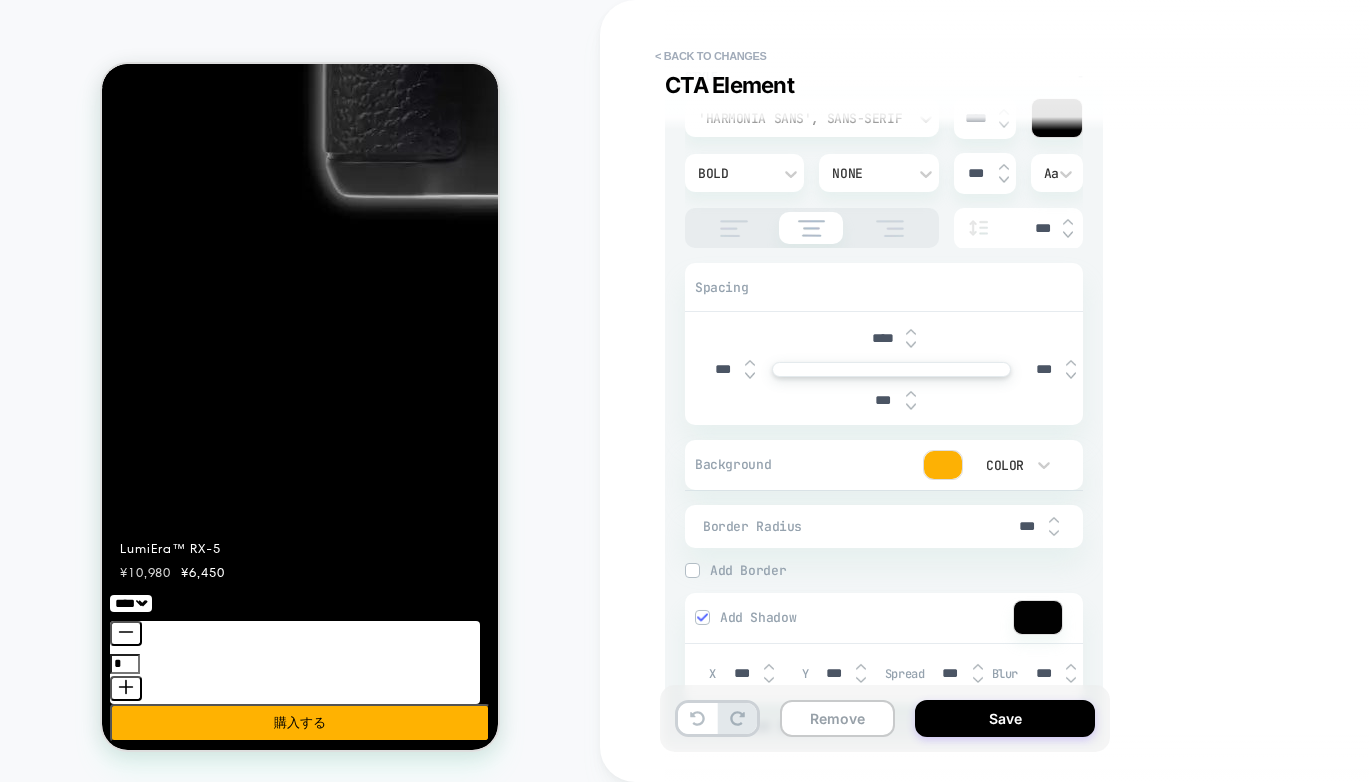 scroll, scrollTop: 493, scrollLeft: 0, axis: vertical 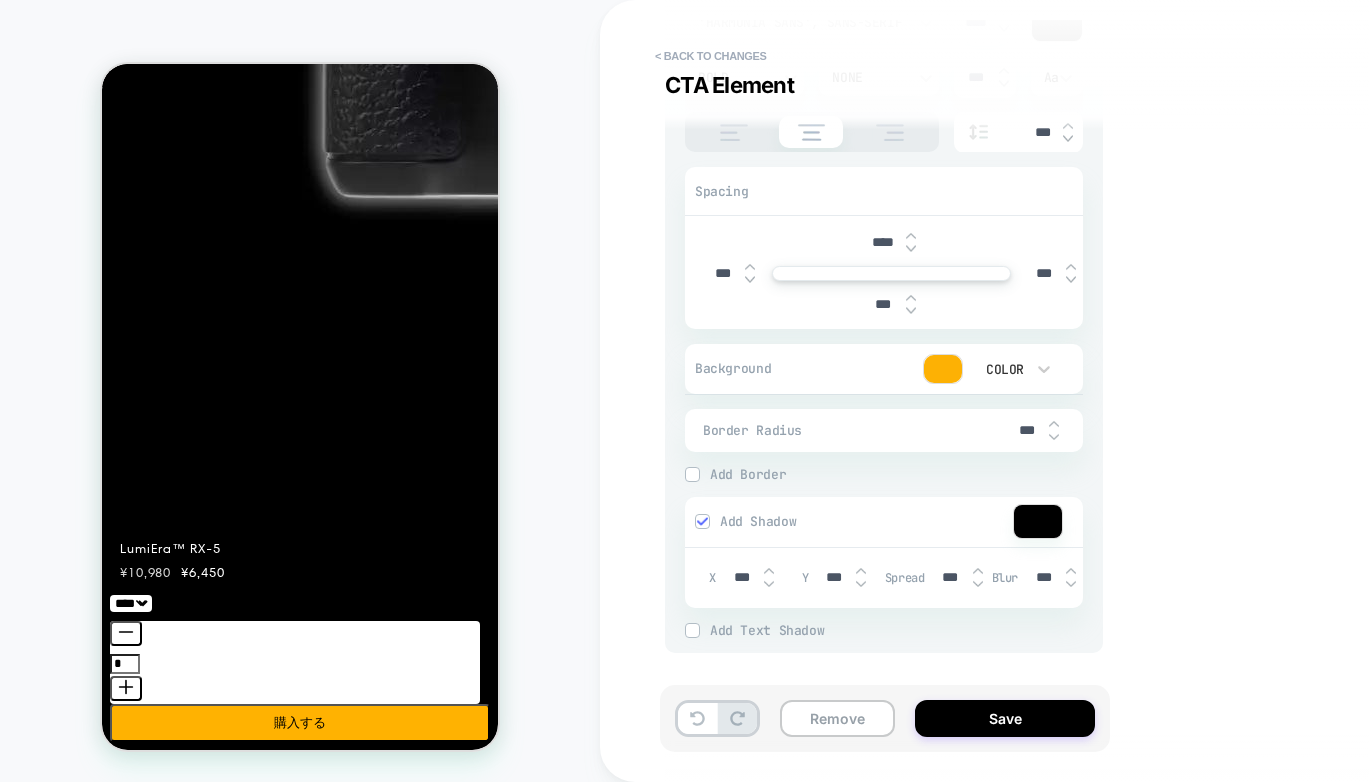 click on "***" at bounding box center (741, 577) 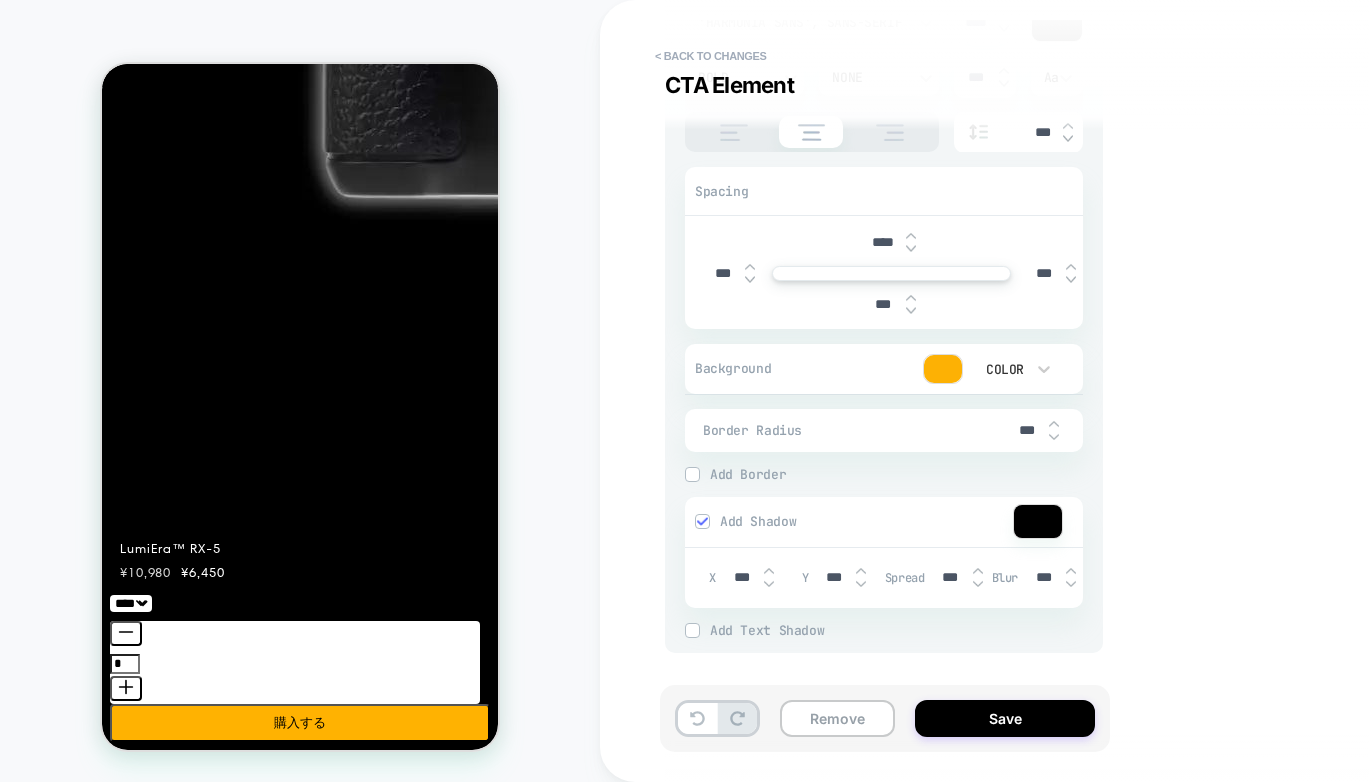 click on "X *** Y *** Spread *** Blur ***" at bounding box center [884, 577] 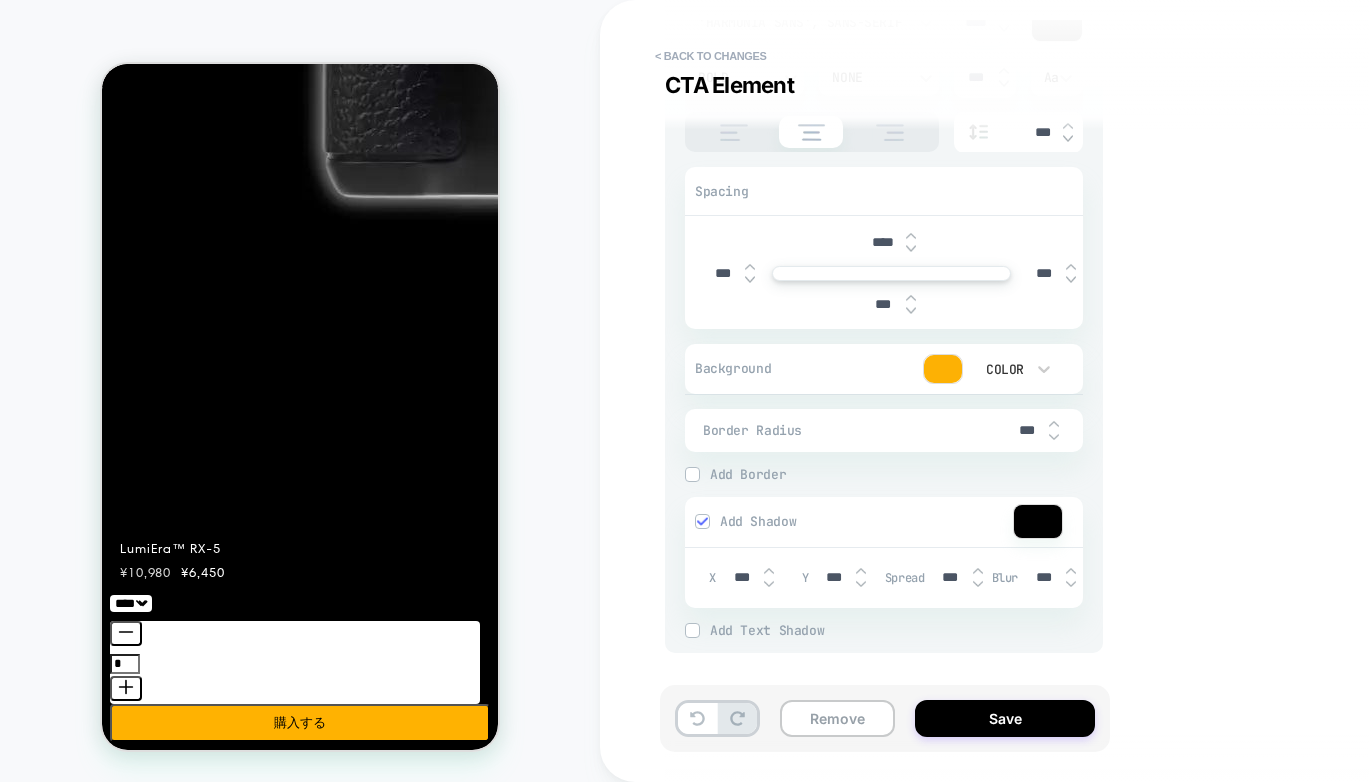 click on "< Back to changes CTA Element Visual Editor .banner__buttons CTA Element - Content - CTA ****** Click to change to  alternative text Link to /products/lumiera-rx-5 Style - 'Harmonia Sans', sans-serif **** Bold None *** Aa *** Spacing **** *** *** *** Background Color Border Radius *** Border Border Style Double Add Border Add Shadow X *** Y *** Spread *** Blur *** Add Shadow Add Text Shadow X *** Y *** Blur *** Add Text Shadow Remove Save" at bounding box center [1040, 391] 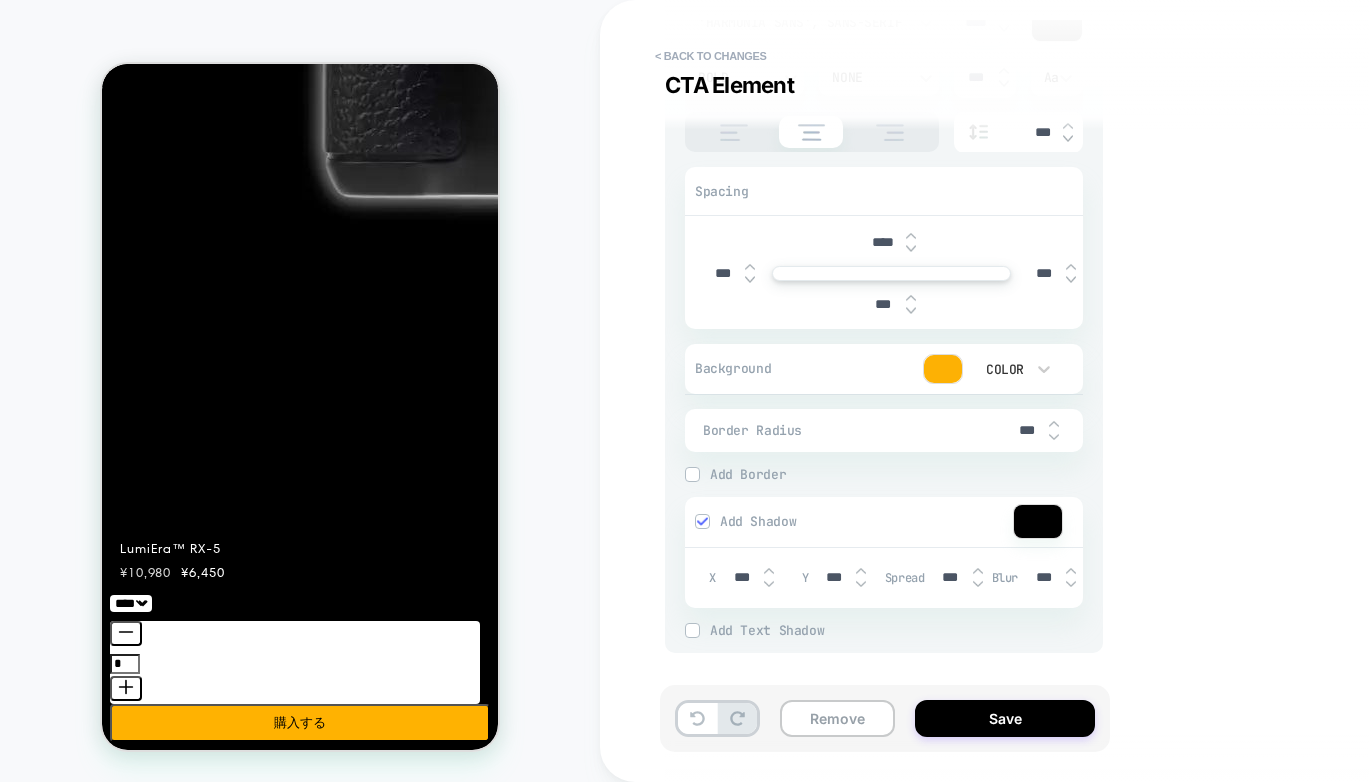 click on "Add Text Shadow" at bounding box center (884, 630) 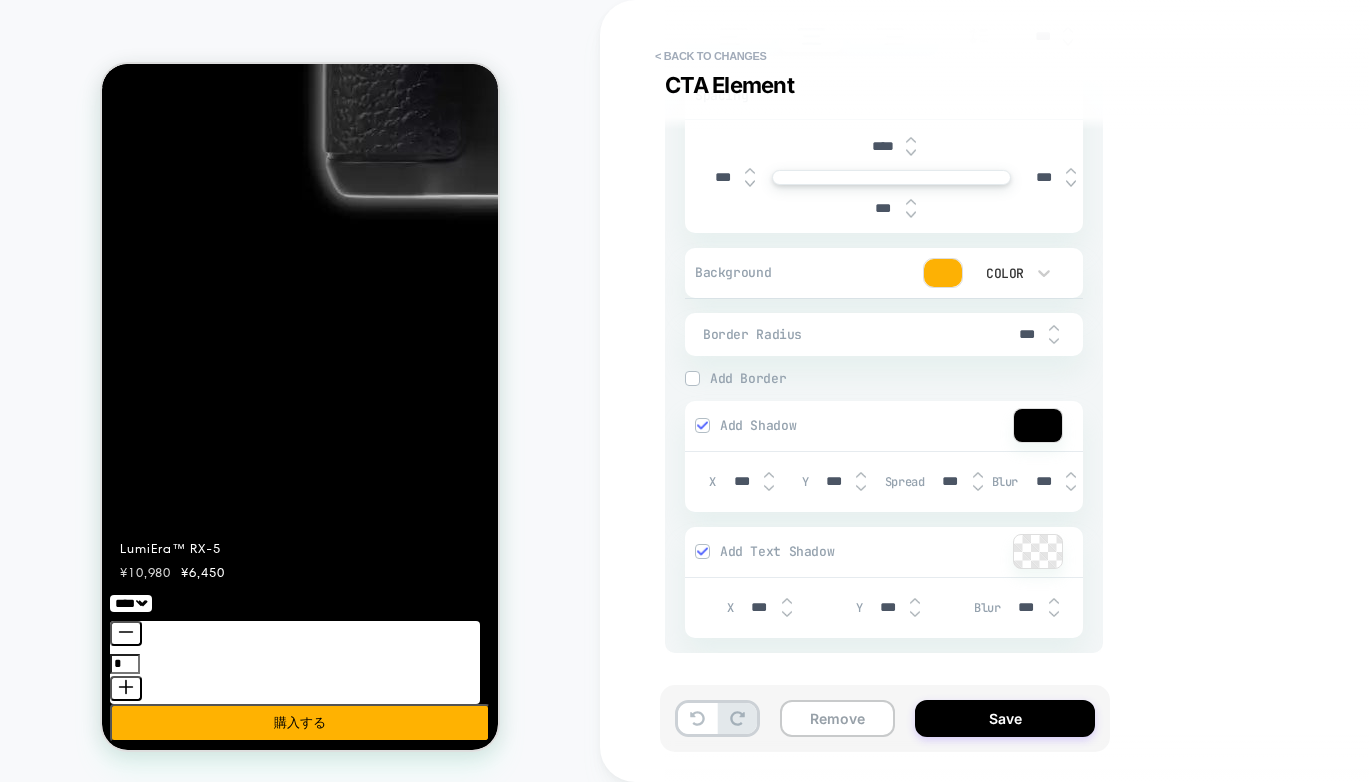 click on "Add Shadow" at bounding box center (866, 425) 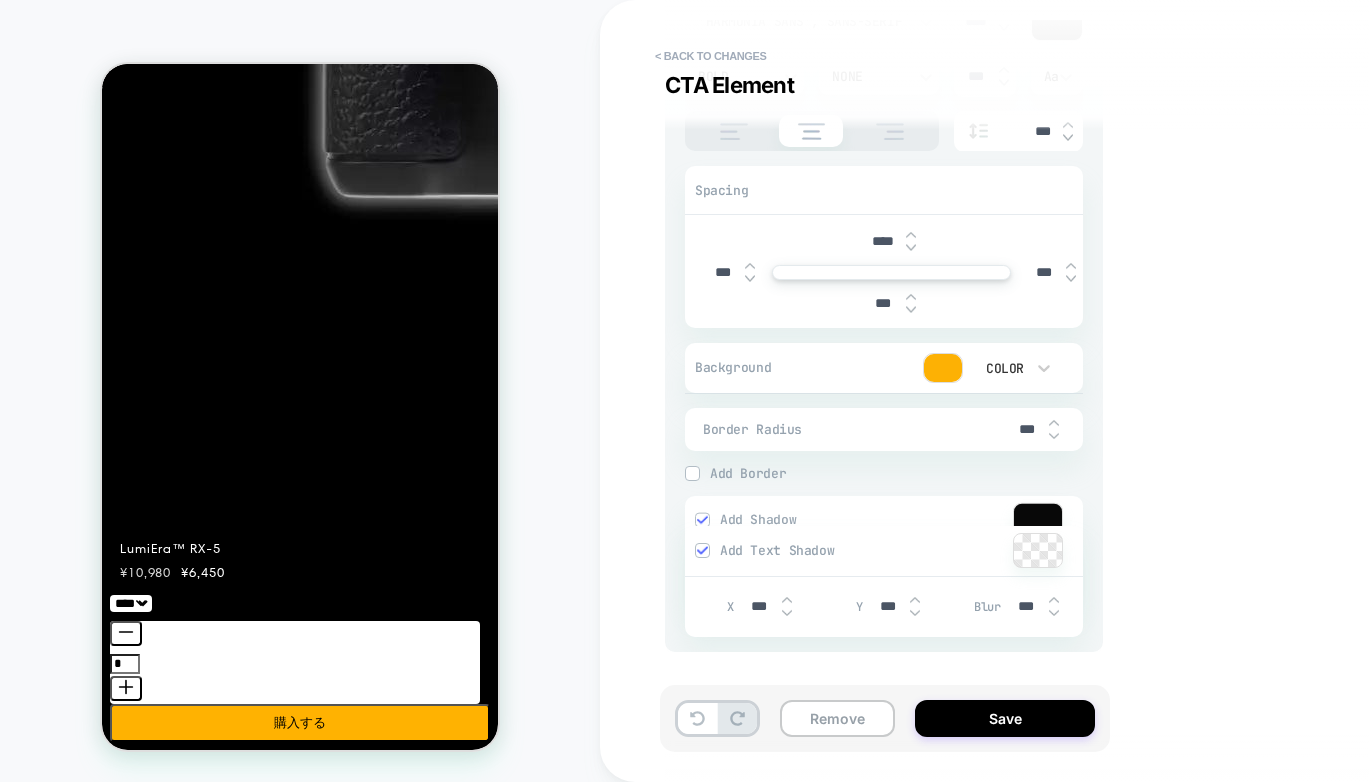 scroll, scrollTop: 493, scrollLeft: 0, axis: vertical 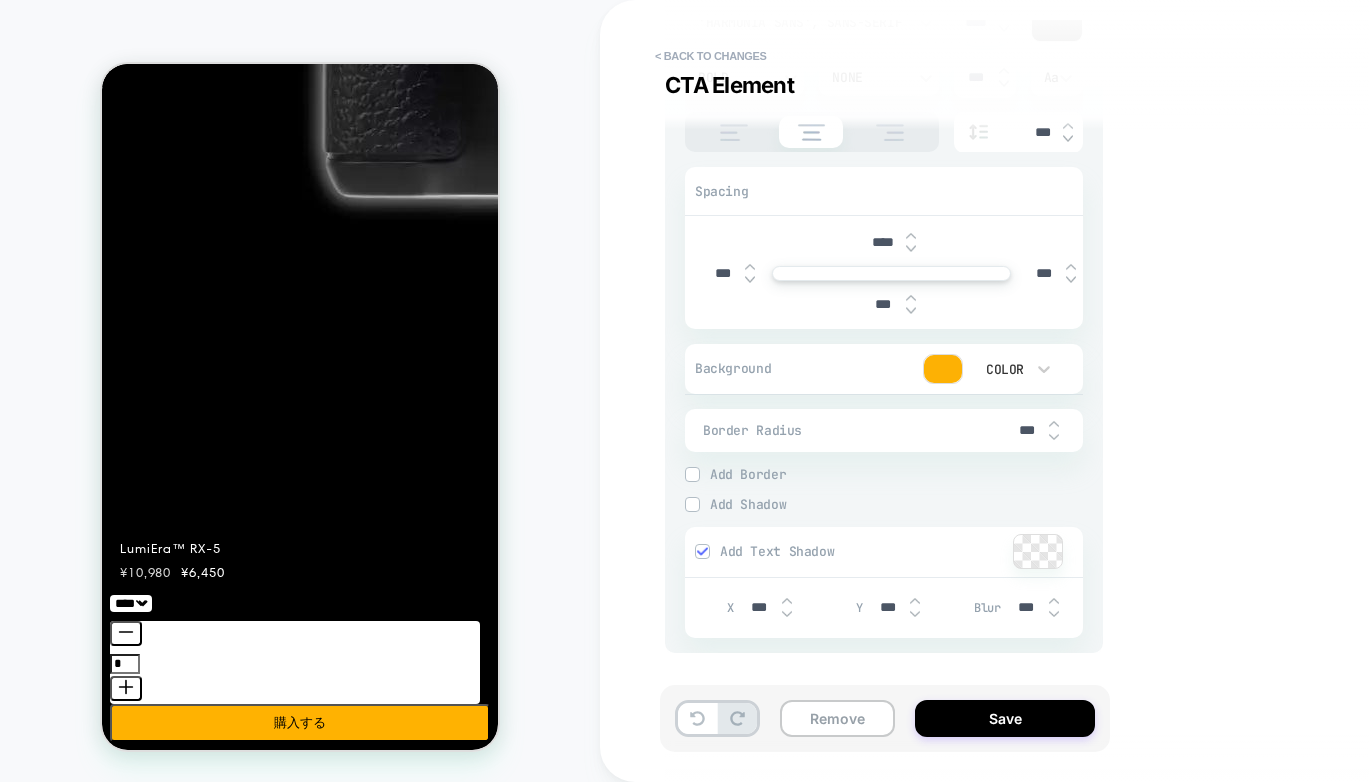click at bounding box center (1038, 551) 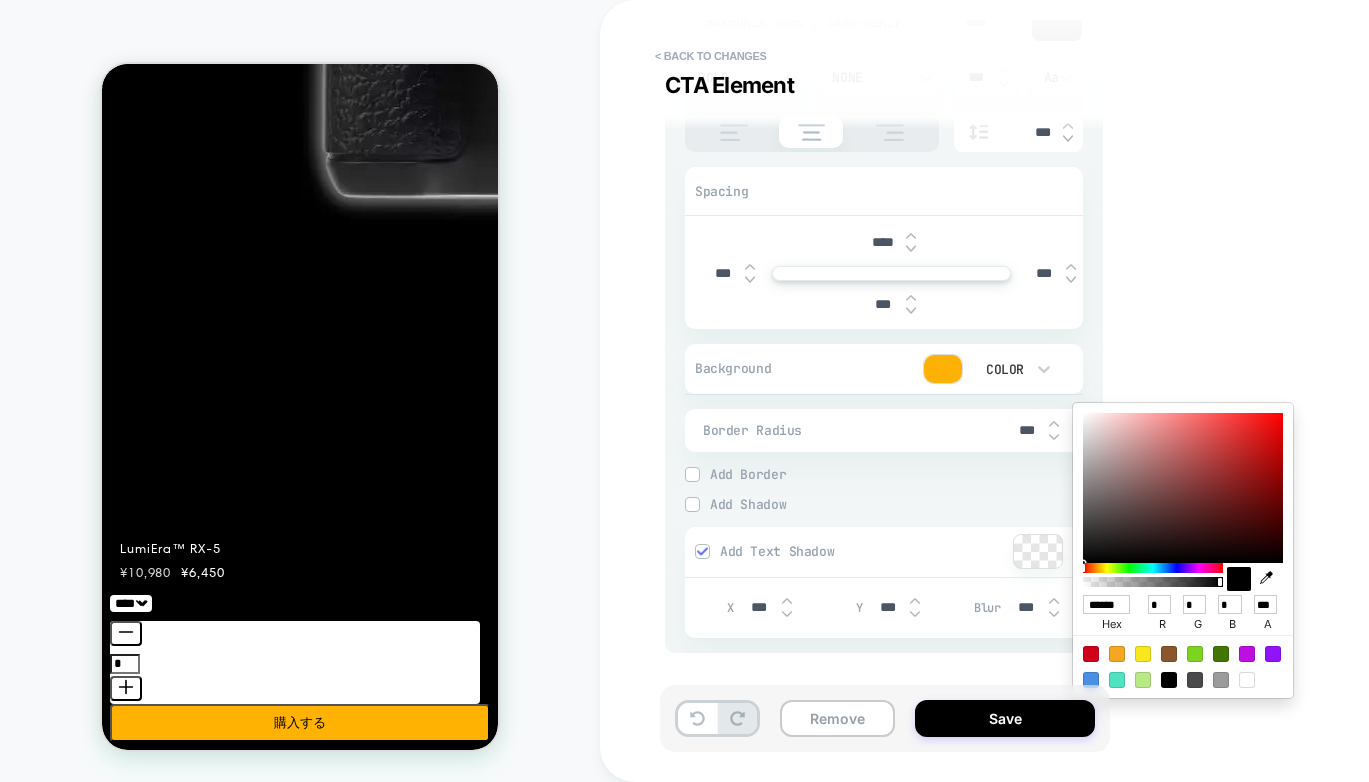 type on "*" 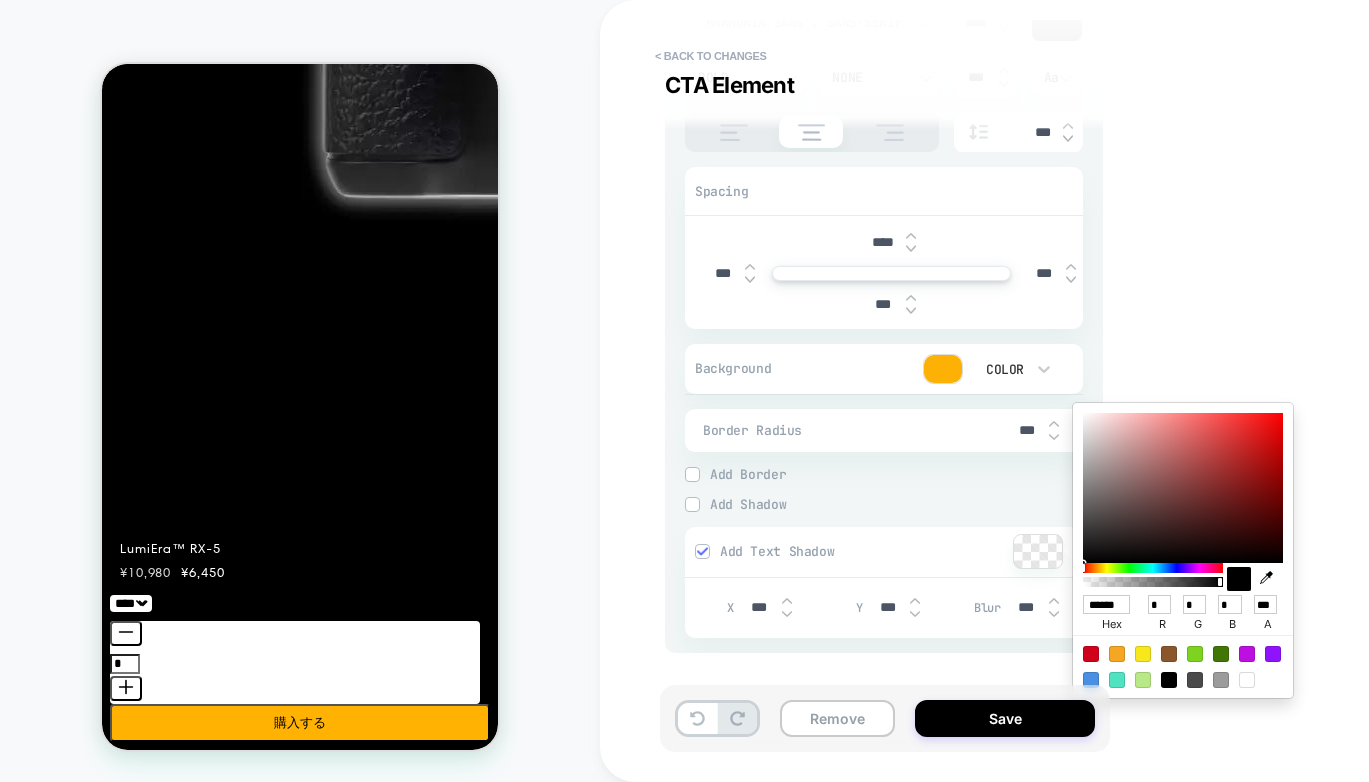type on "******" 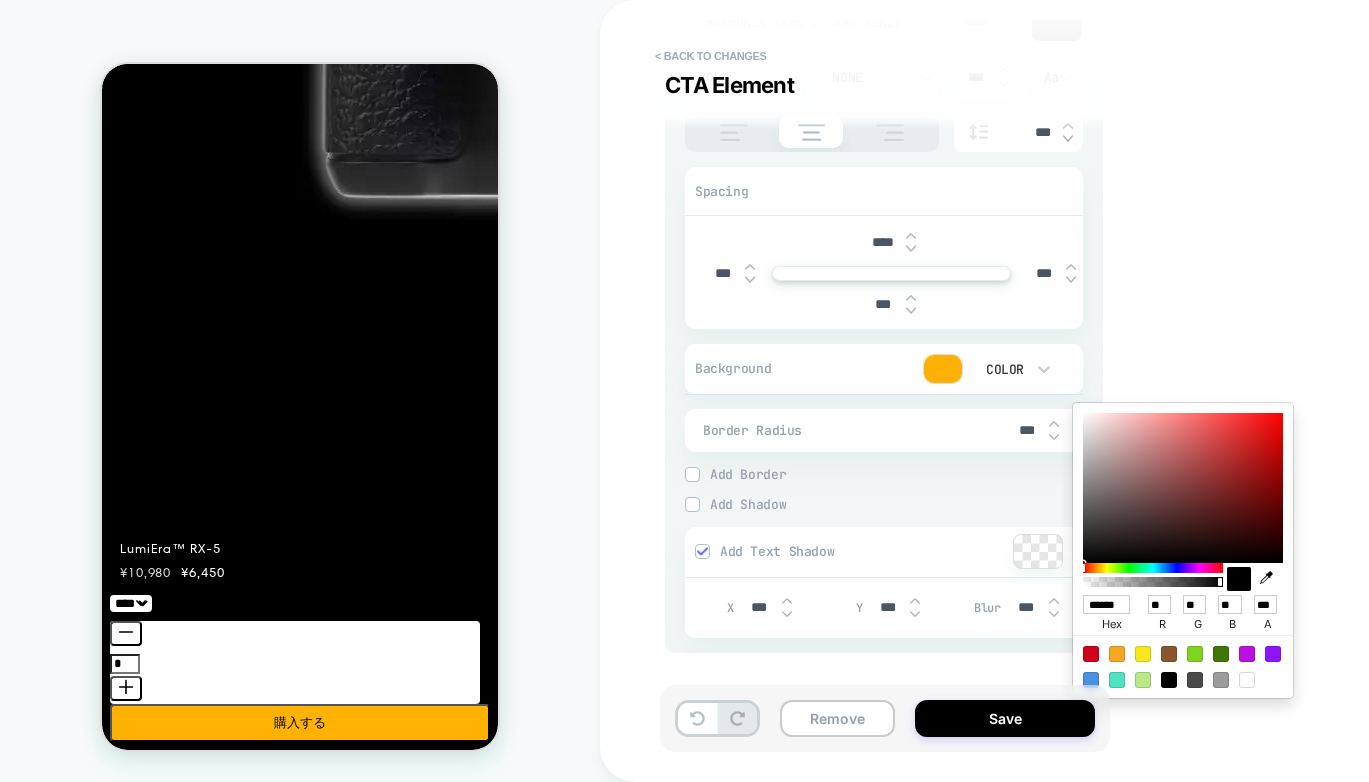 click at bounding box center [1183, 488] 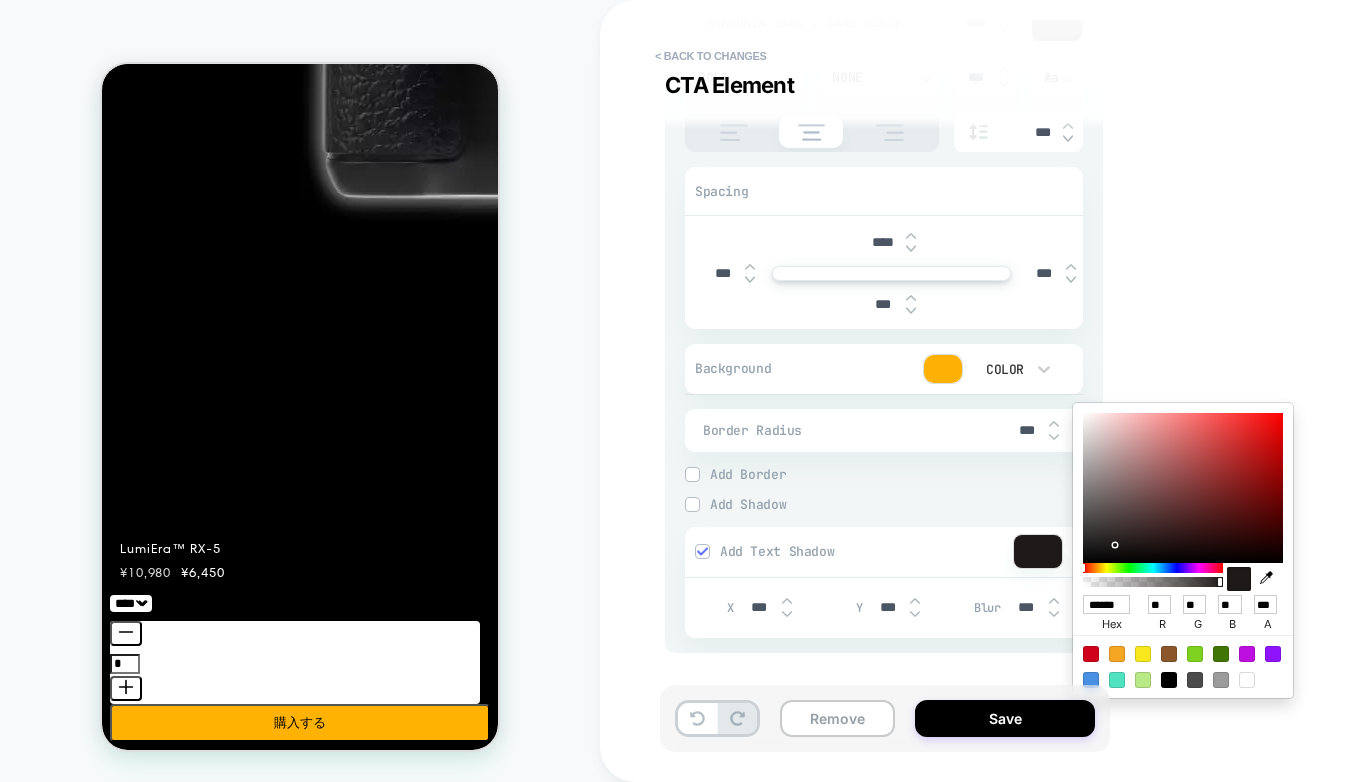 type on "*" 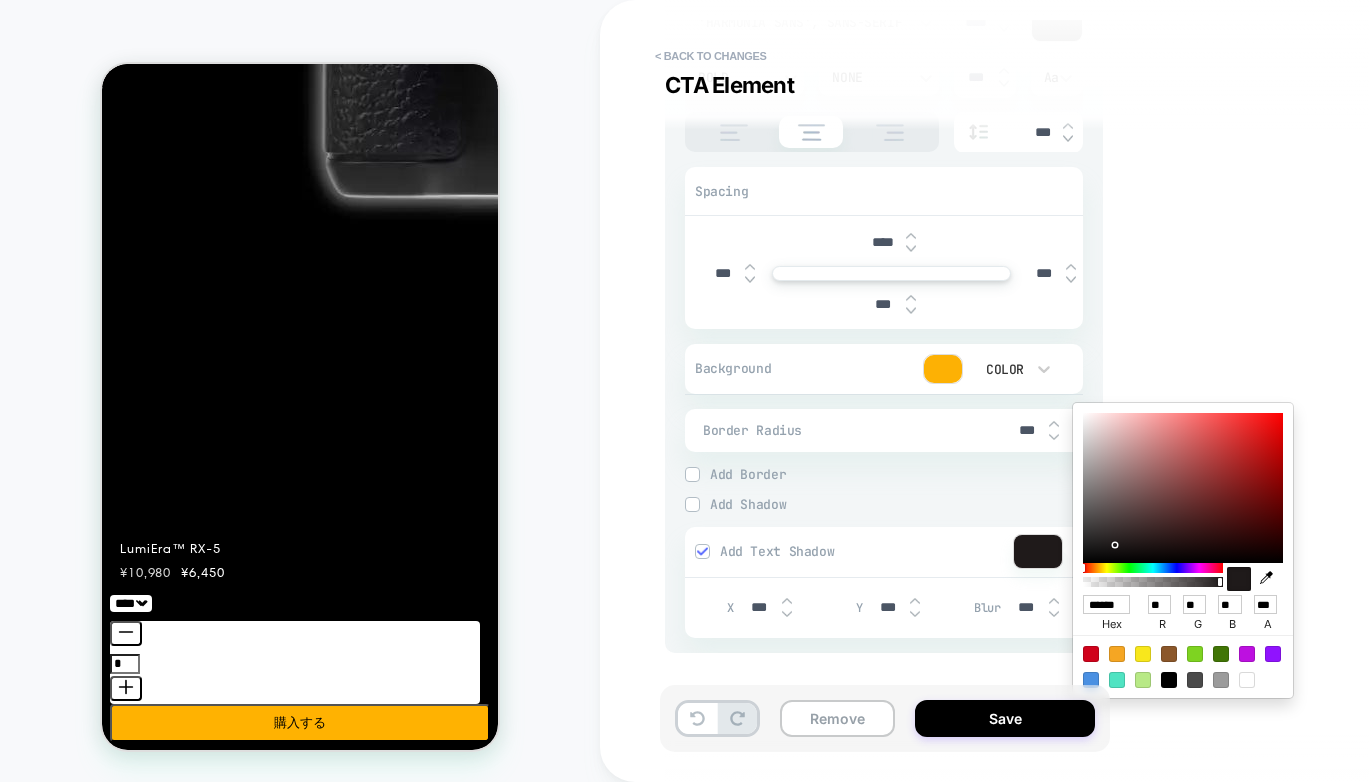 type on "******" 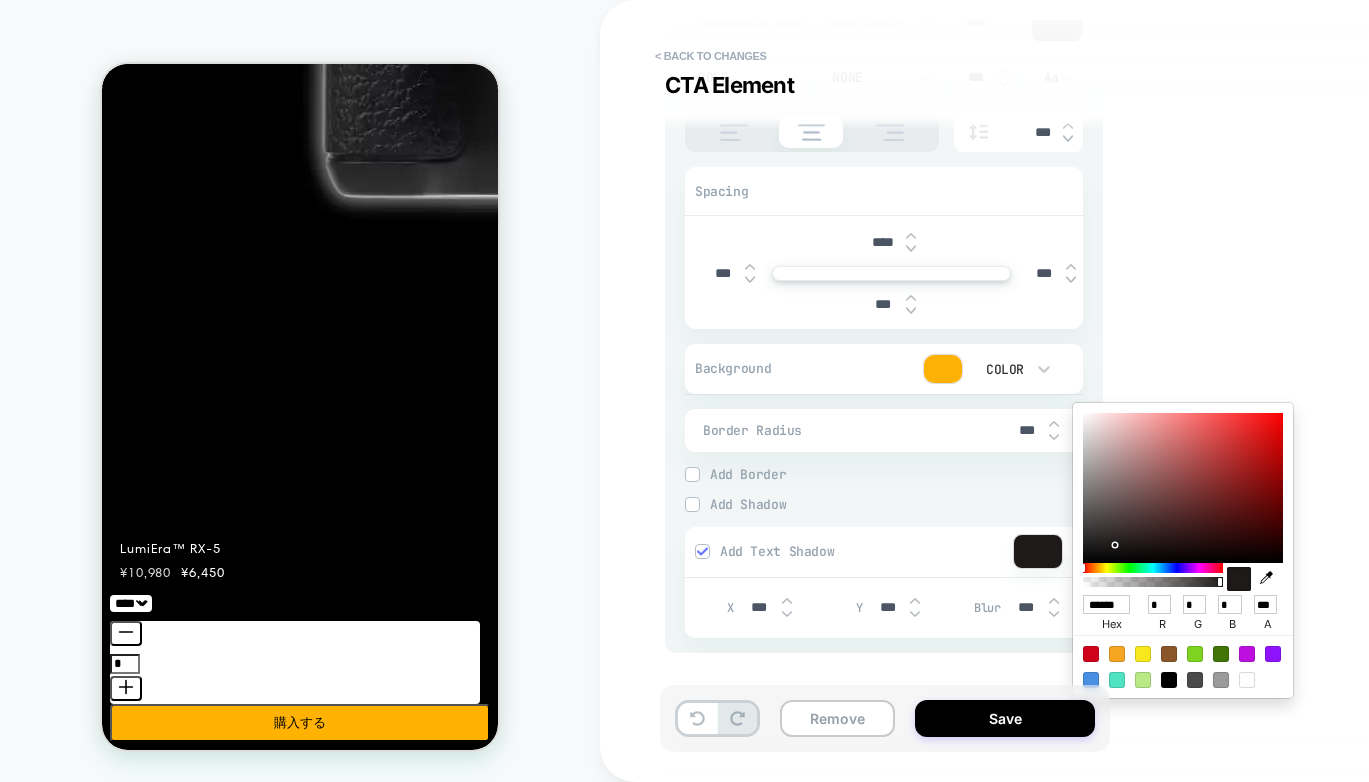 type on "*" 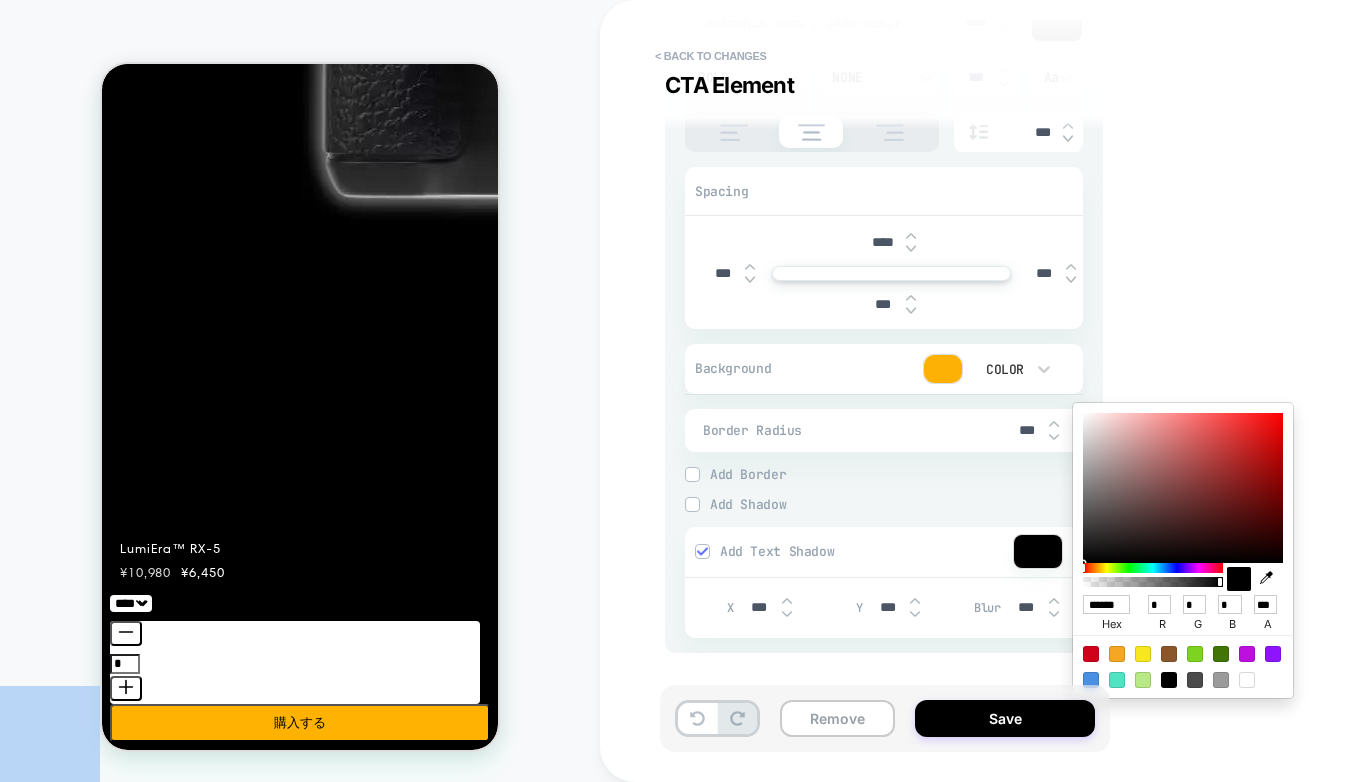 drag, startPoint x: 1115, startPoint y: 545, endPoint x: 1048, endPoint y: 570, distance: 71.51224 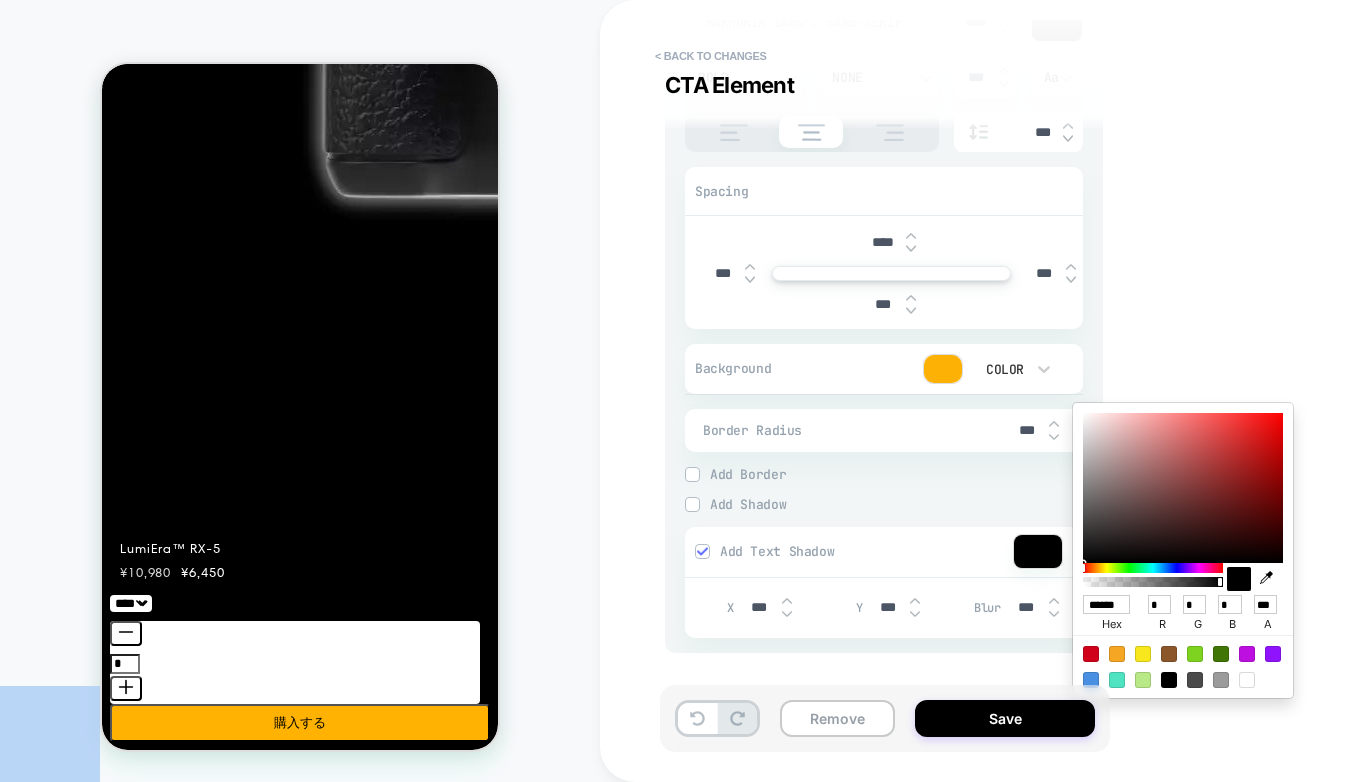 click on "HOMEPAGE < Back to changes CTA Element Visual Editor .banner__buttons CTA Element - Content - CTA ****** Click to change to  alternative text Link to /products/lumiera-rx-5 Style - 'Harmonia Sans', sans-serif **** Bold None *** Aa *** Spacing **** *** *** *** Background Color Border Radius *** Border Border Style Double Add Border Add Shadow X *** Y *** Spread *** Blur *** Add Shadow Add Text Shadow X *** Y *** Blur *** Add Text Shadow Remove Save Display size not supported Unfortunately, our dashboard is not supported on a mobile device. Please open it on a desktop computer. Navigated to Visually.io | No-code CRO for Shopify
-Infinitys
* ****** hex * r * g * b *** a" at bounding box center [684, 391] 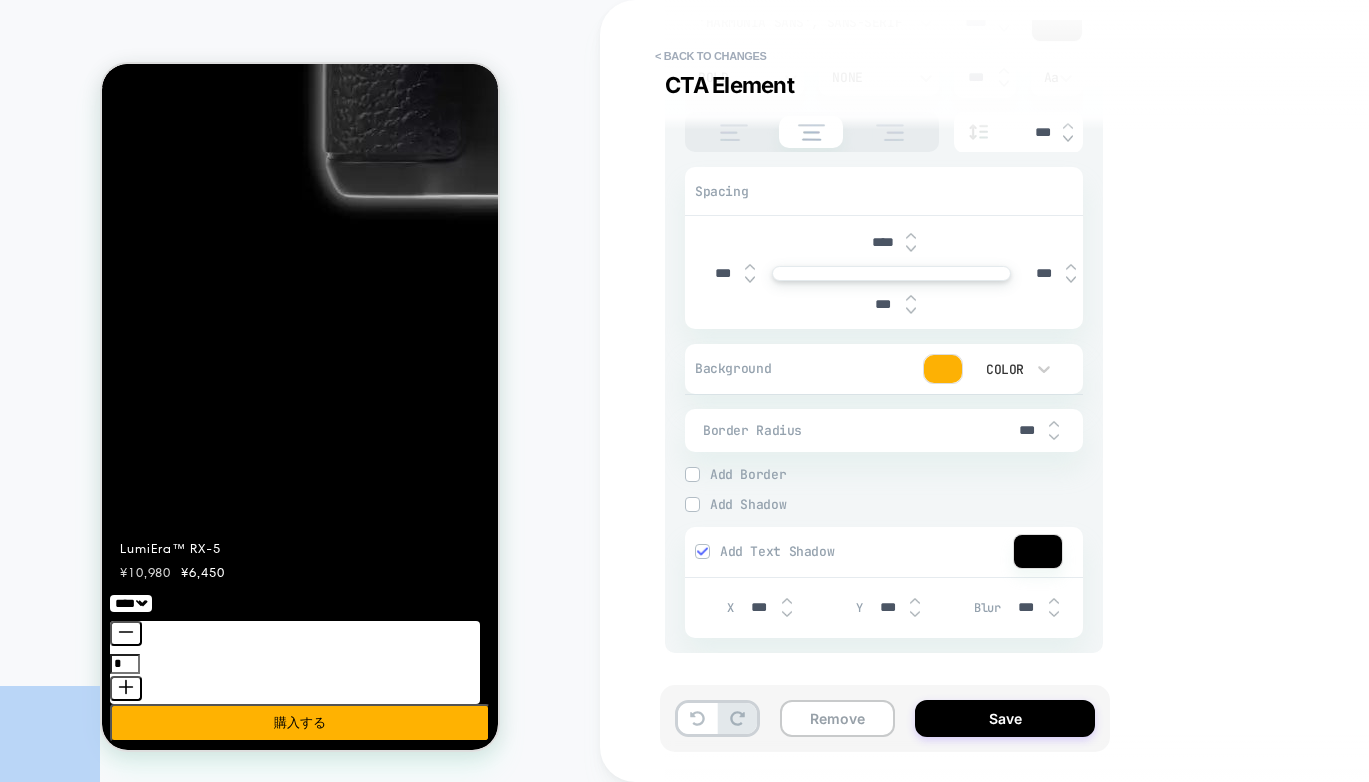 click at bounding box center [1038, 551] 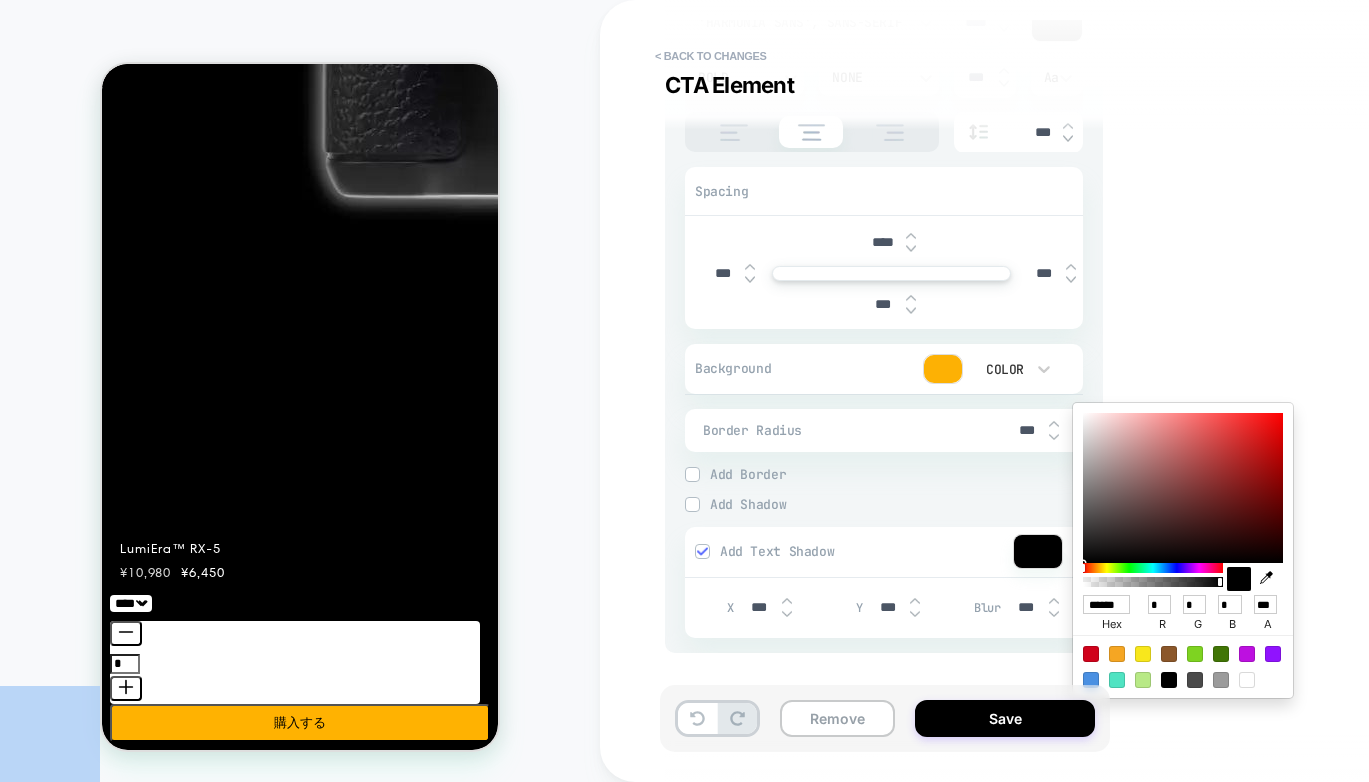 type on "*" 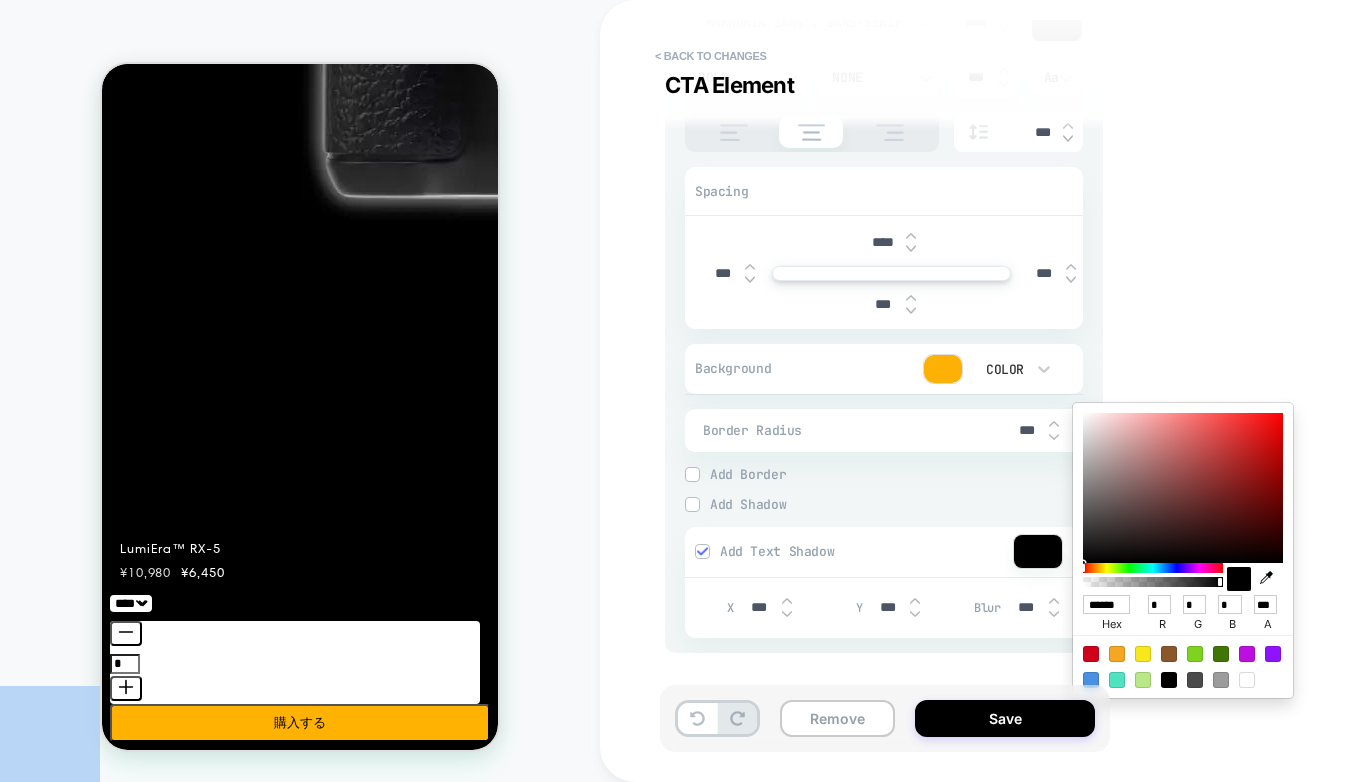 type on "******" 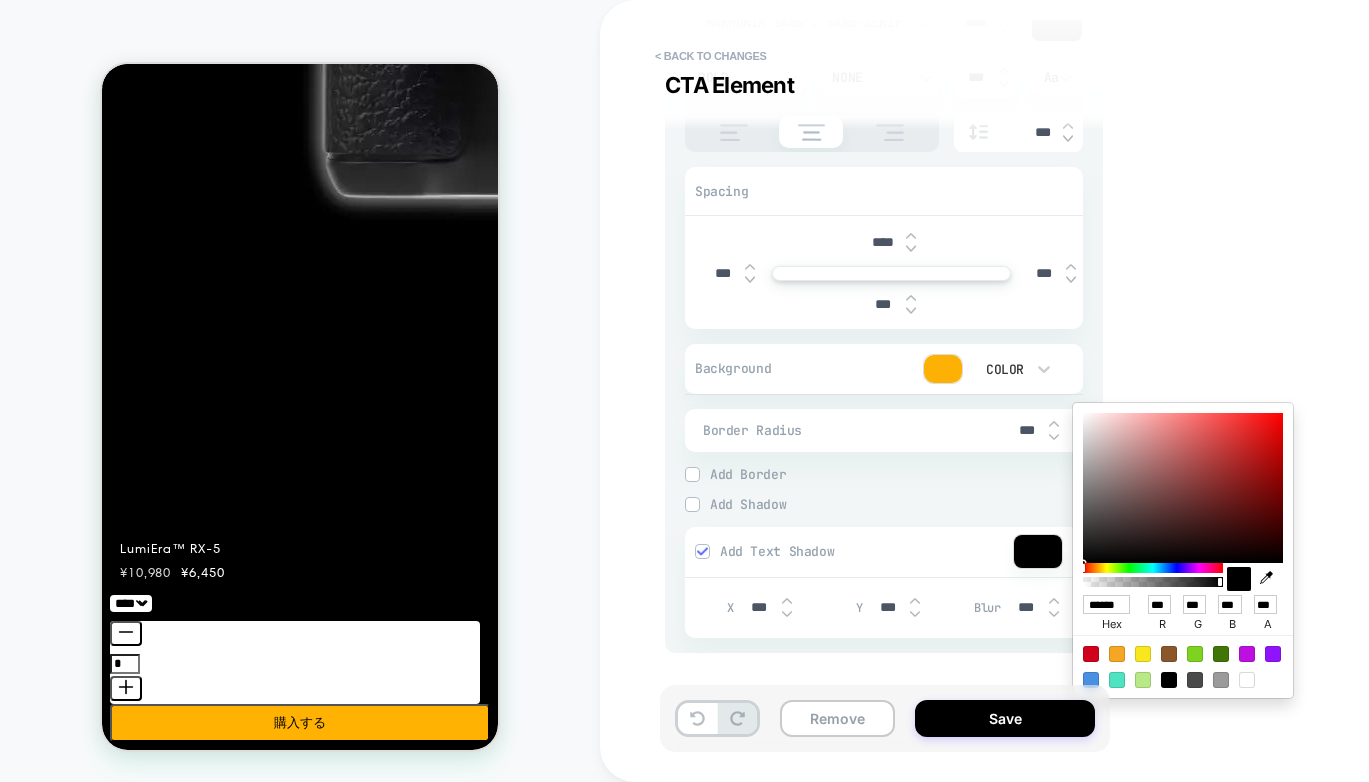 type on "*" 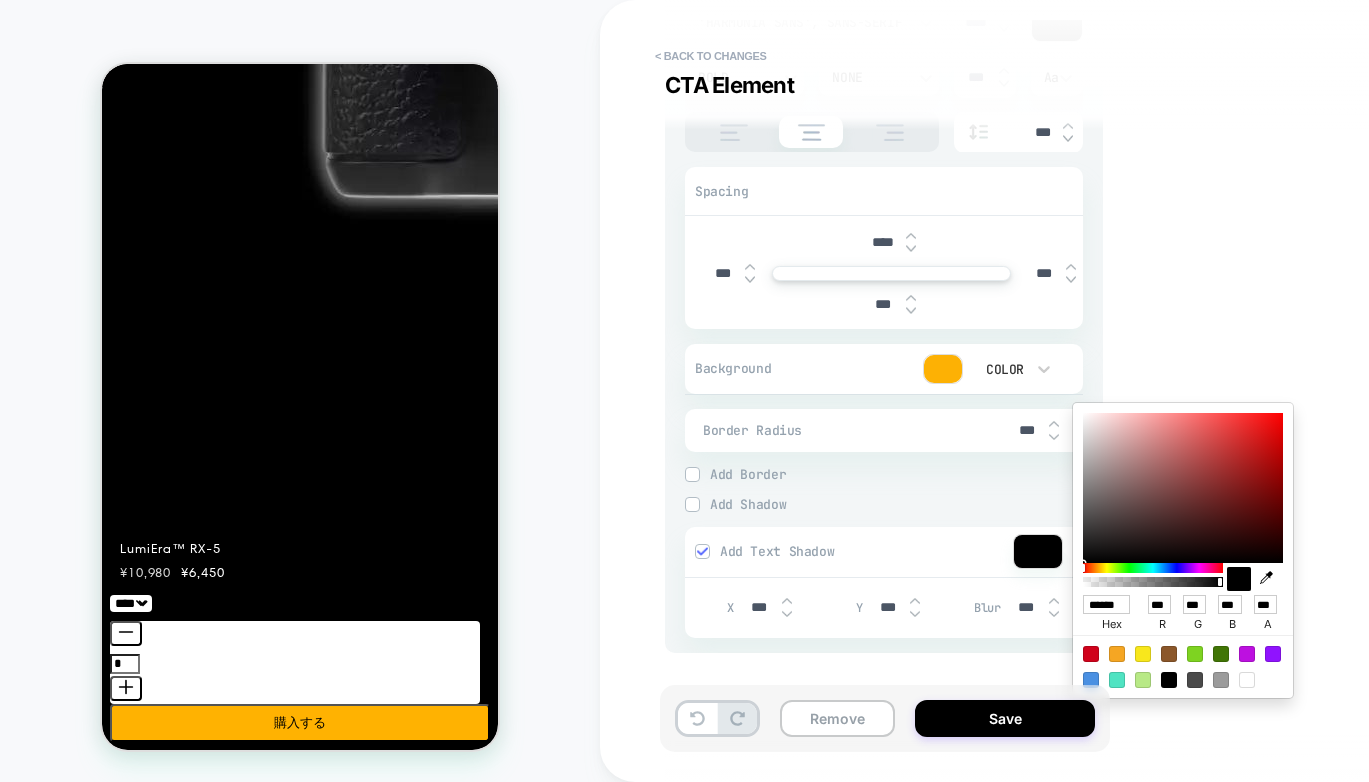 type on "******" 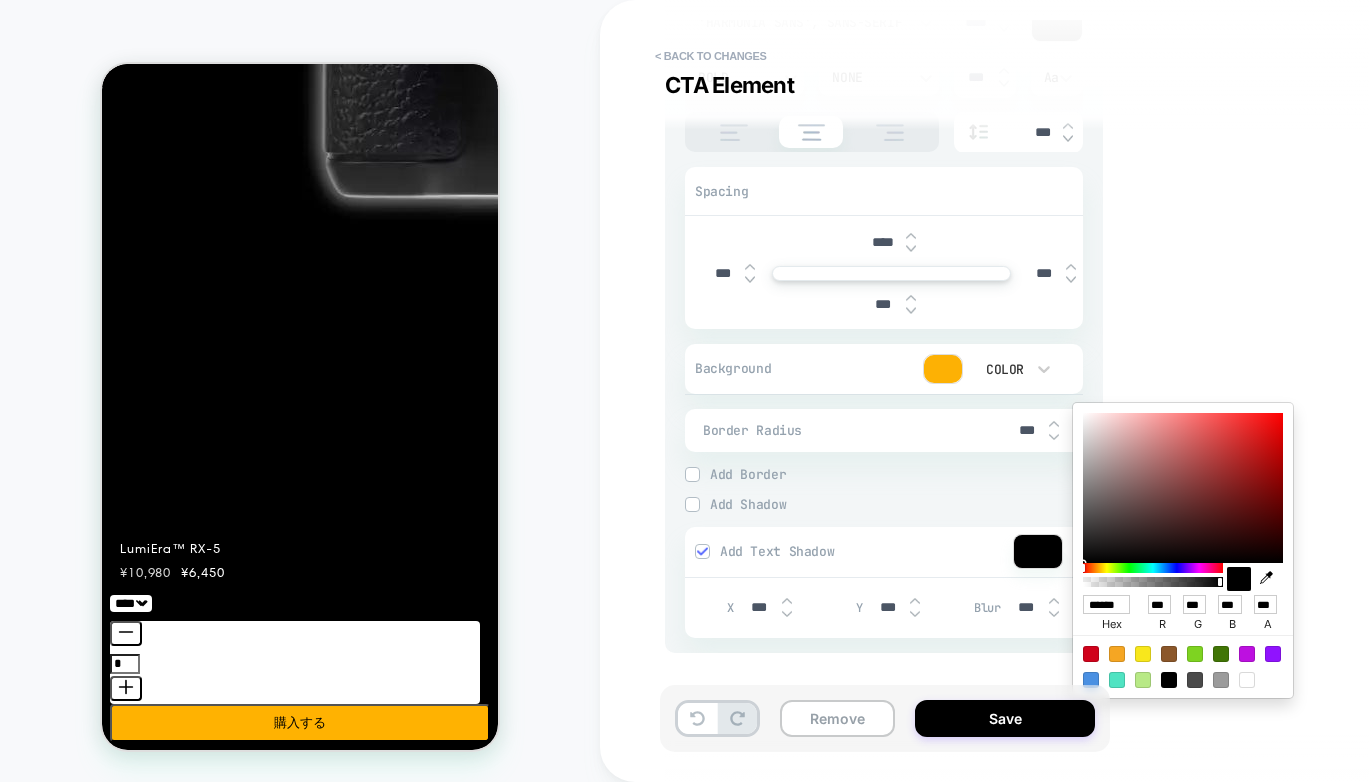 type on "*" 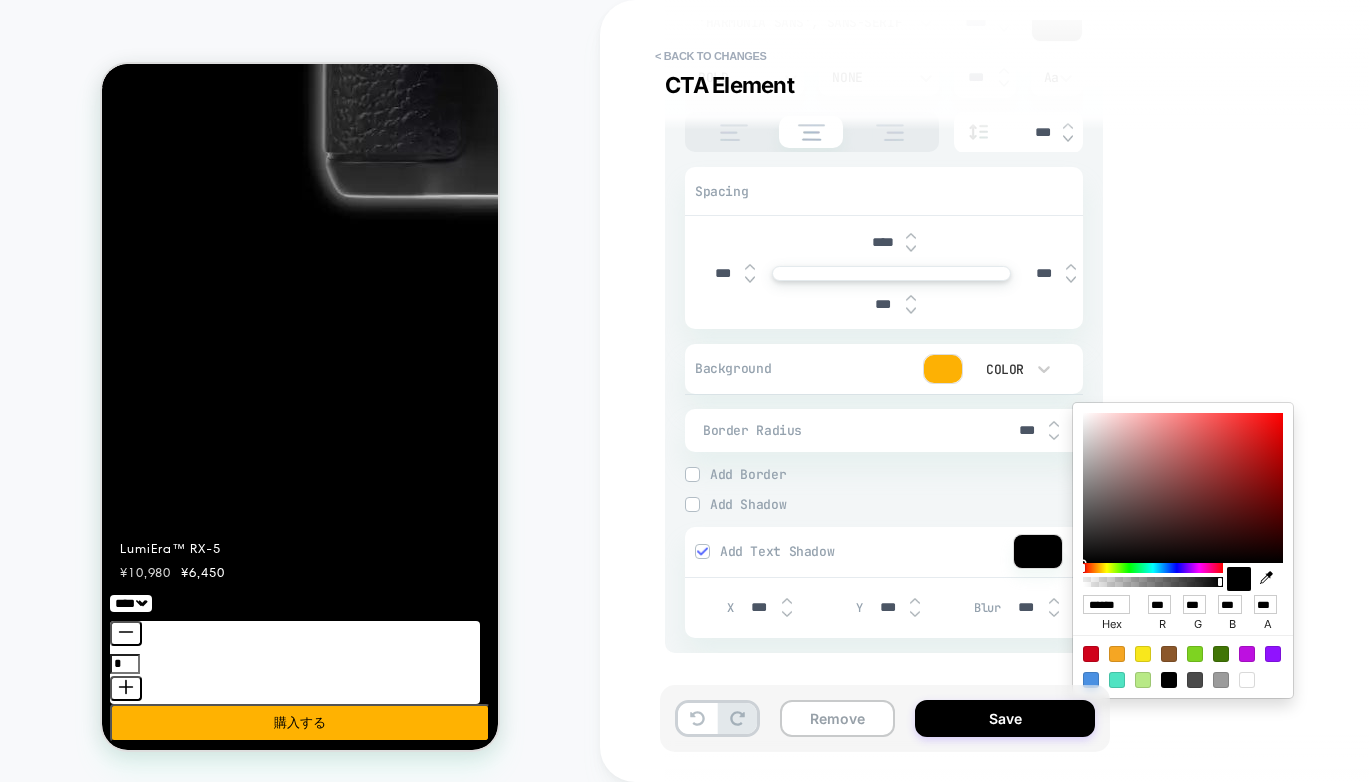 type on "******" 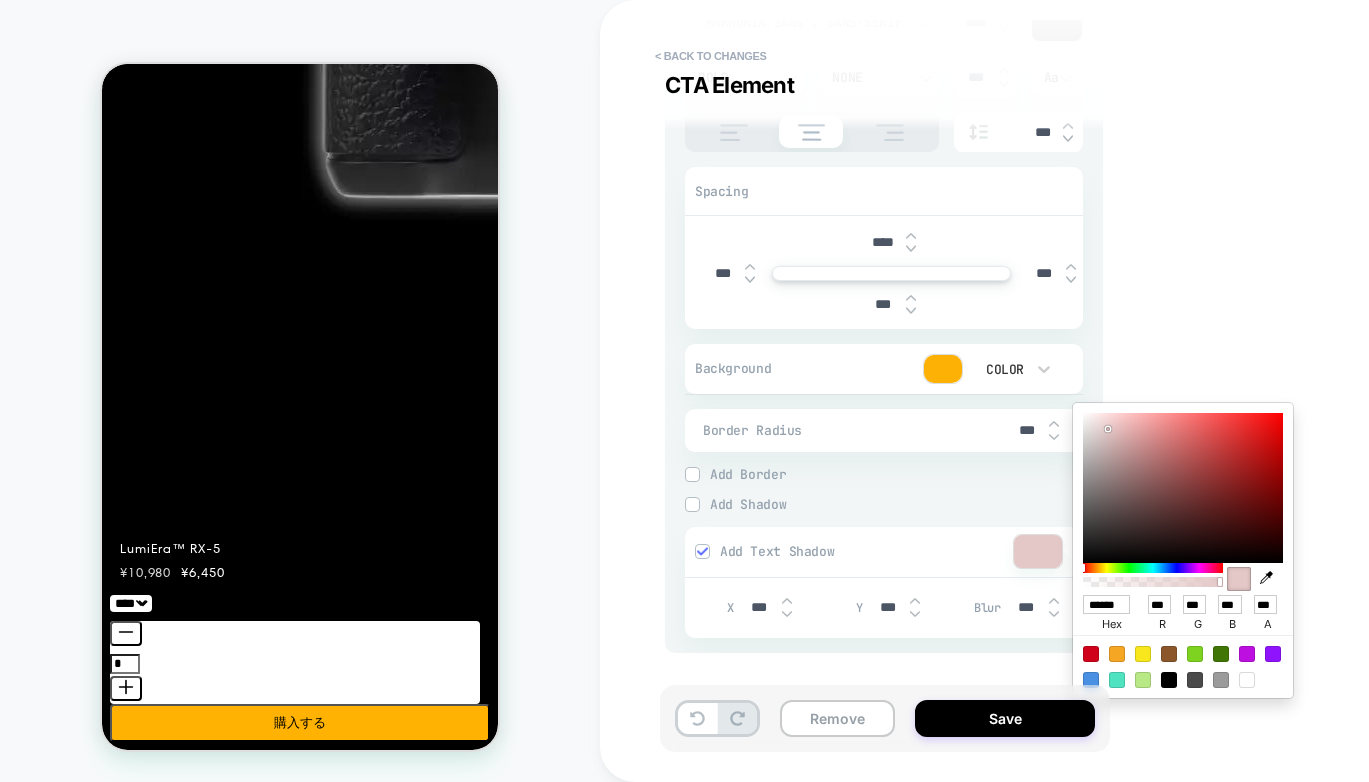 type on "*" 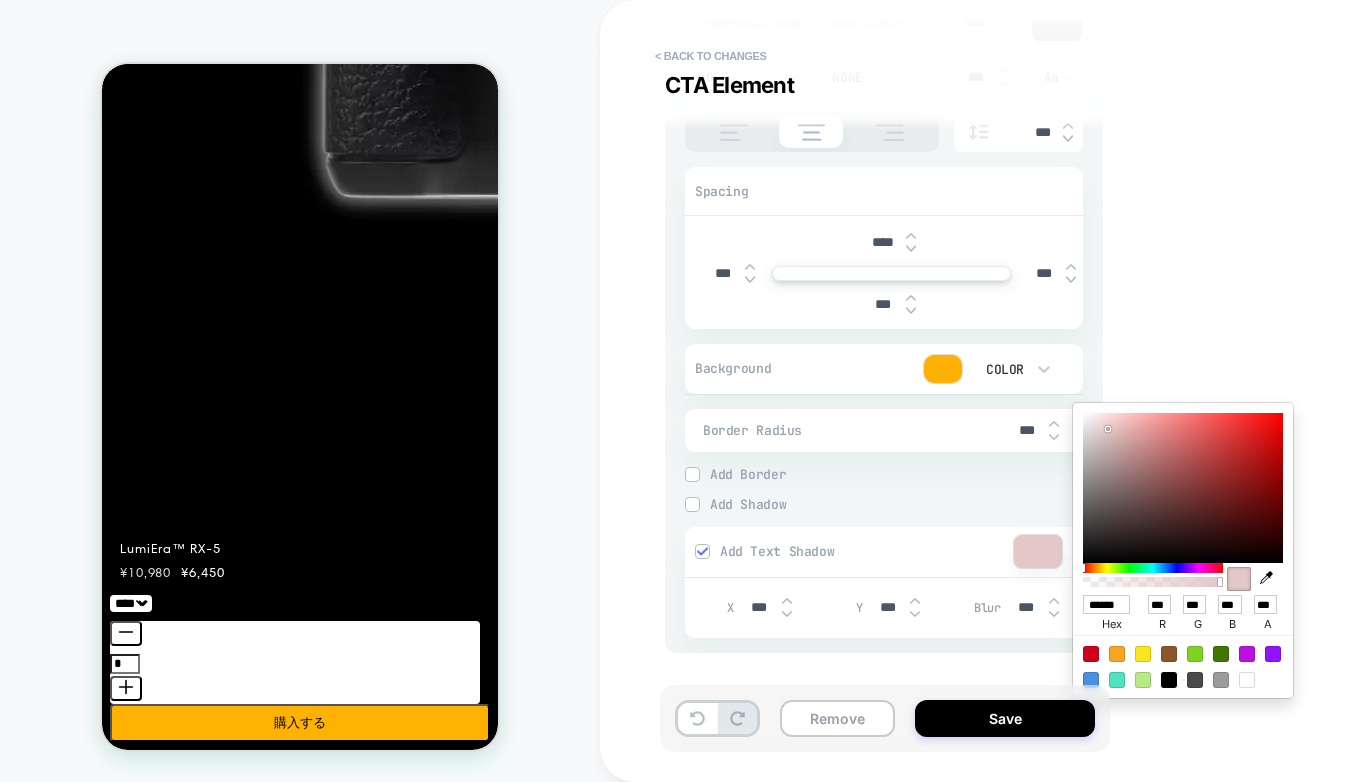 type on "******" 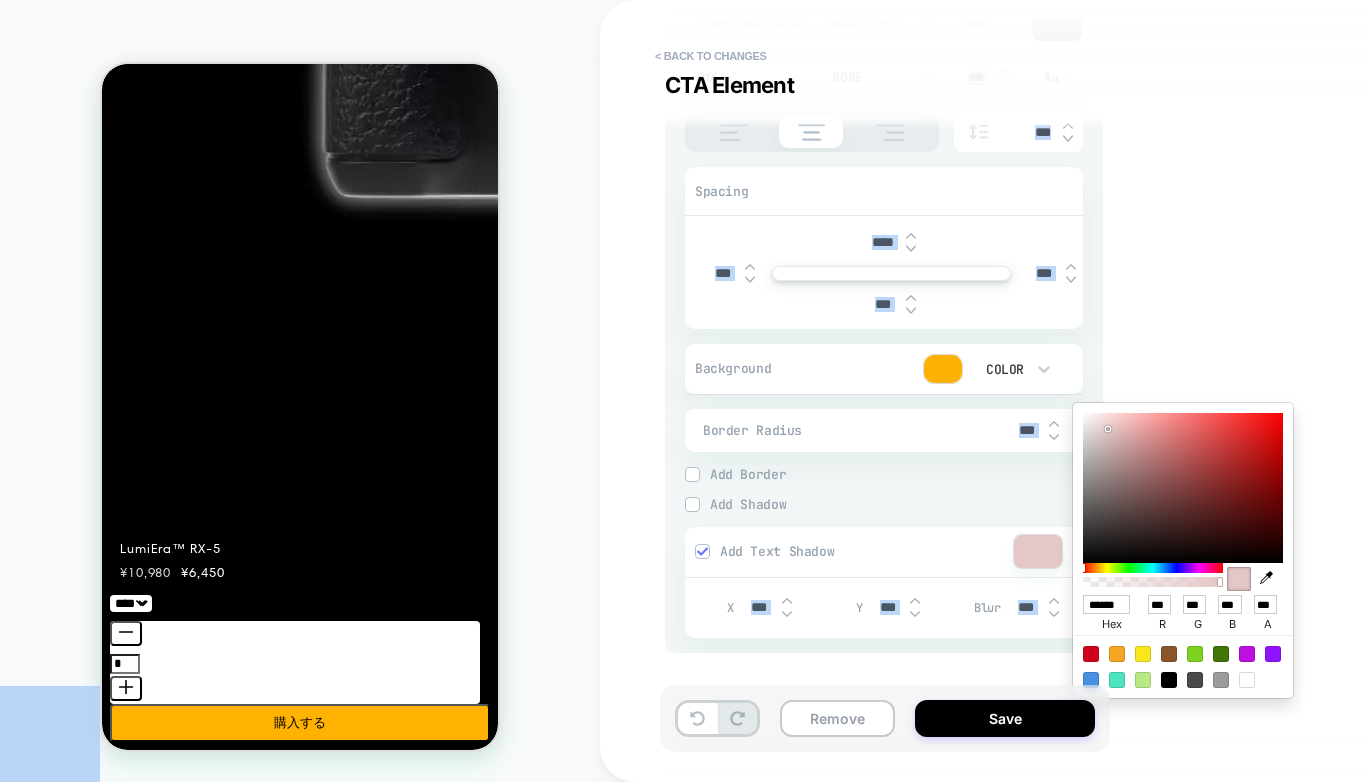 type on "*" 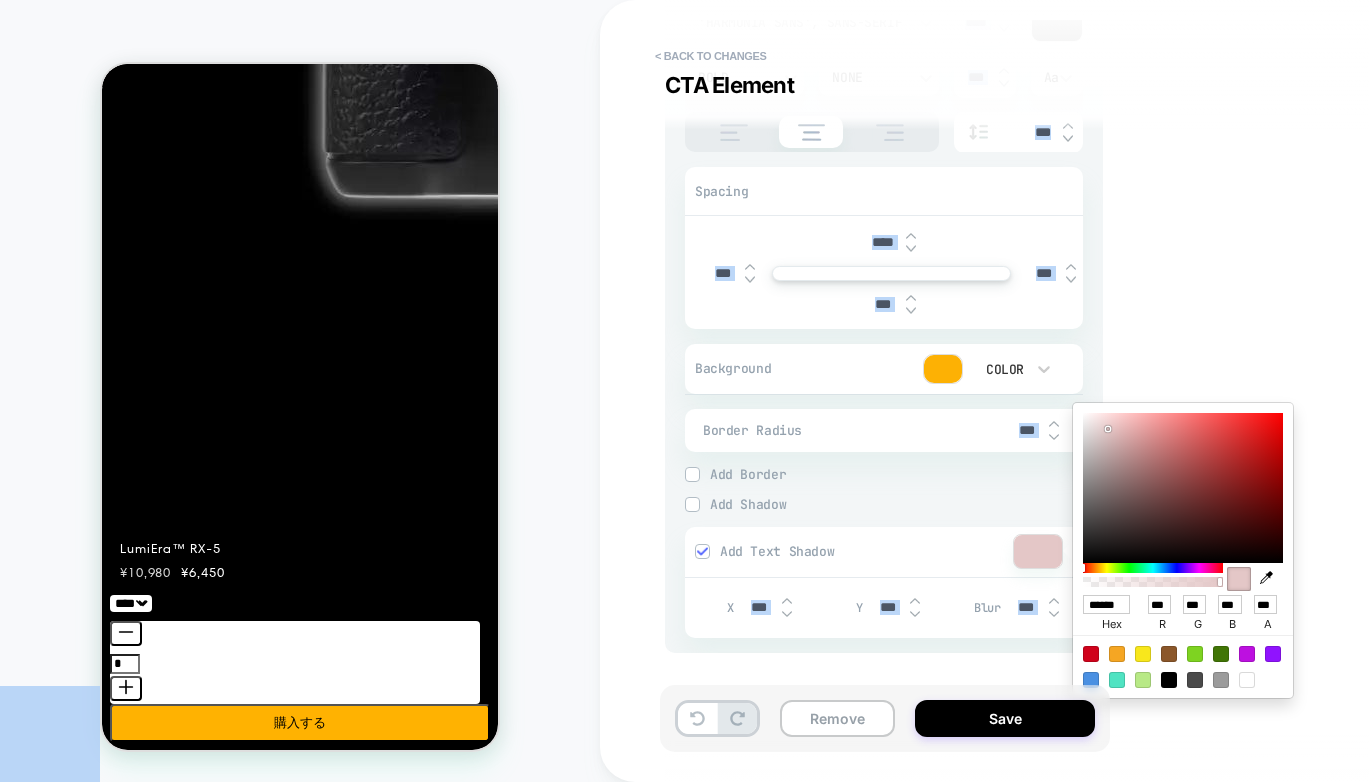 type on "******" 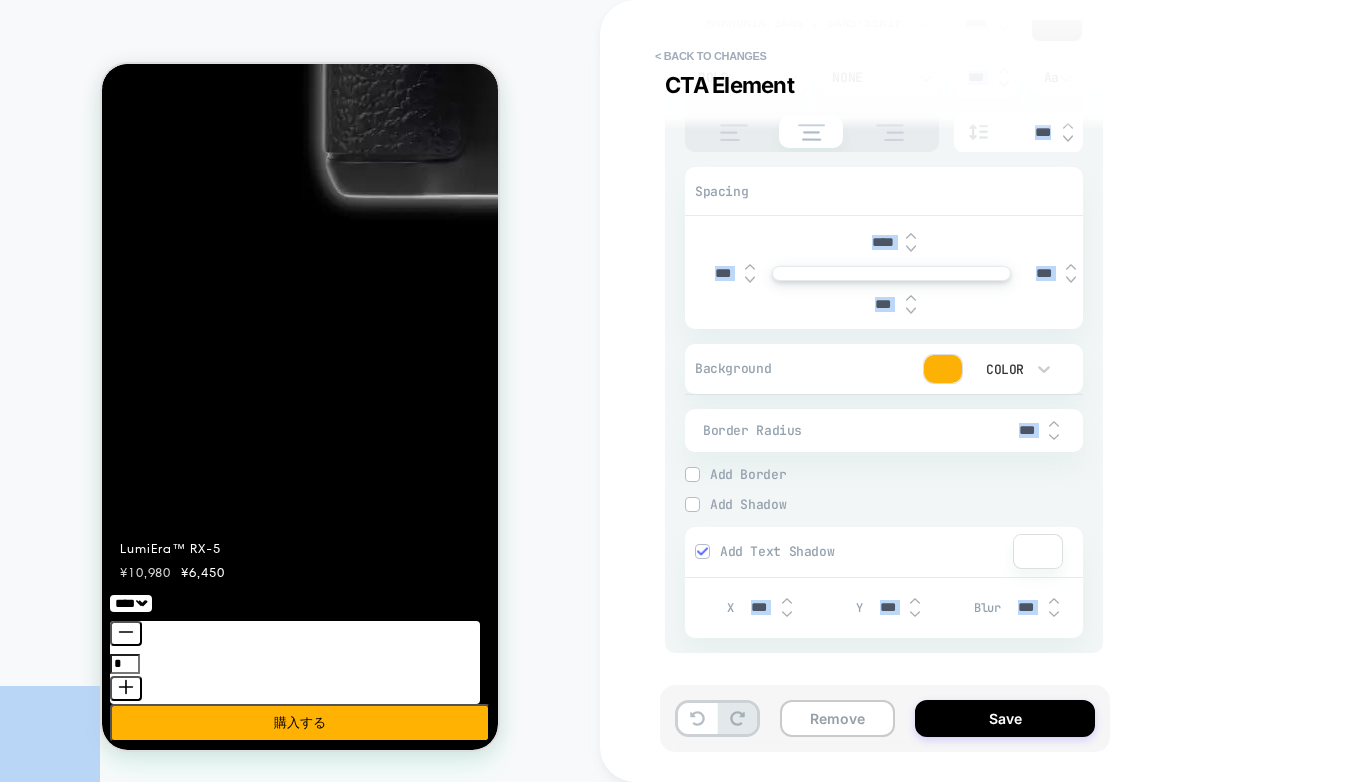 click at bounding box center [1038, 551] 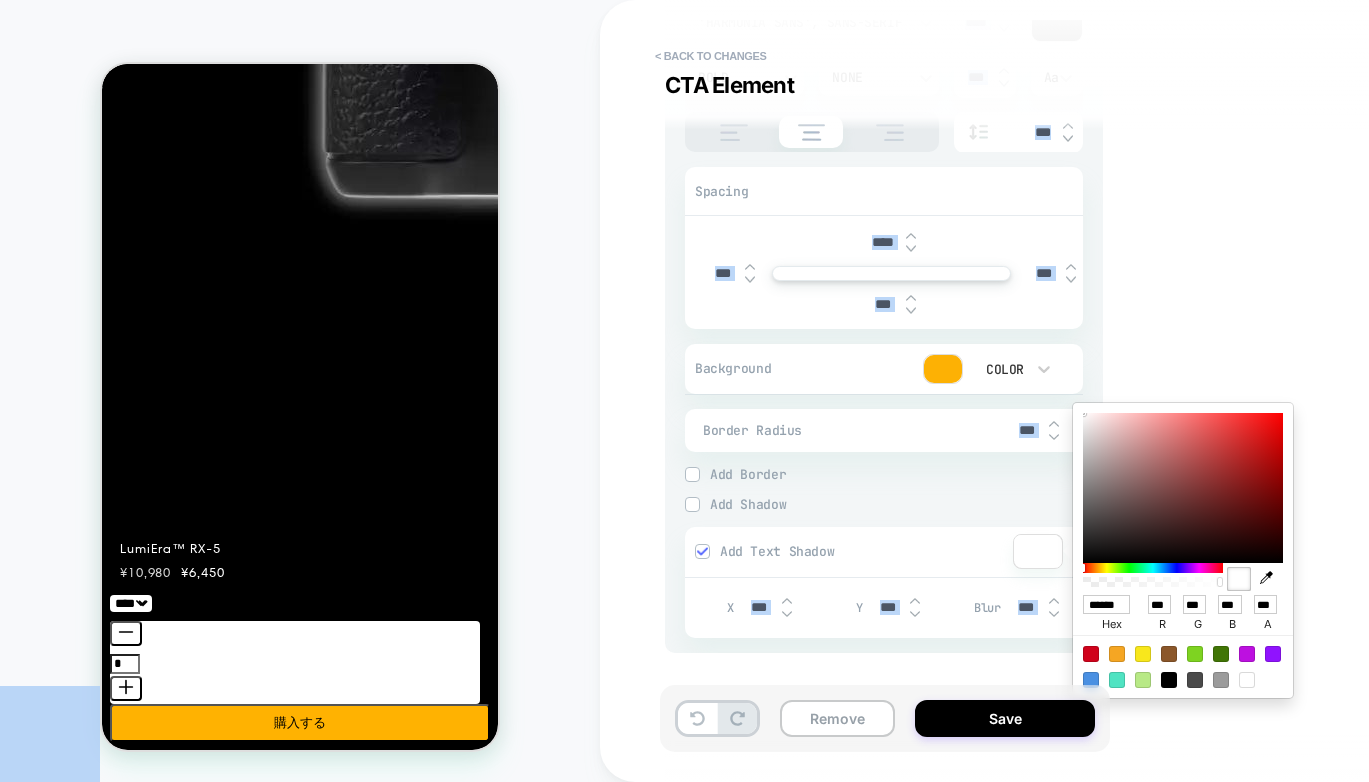 type on "*" 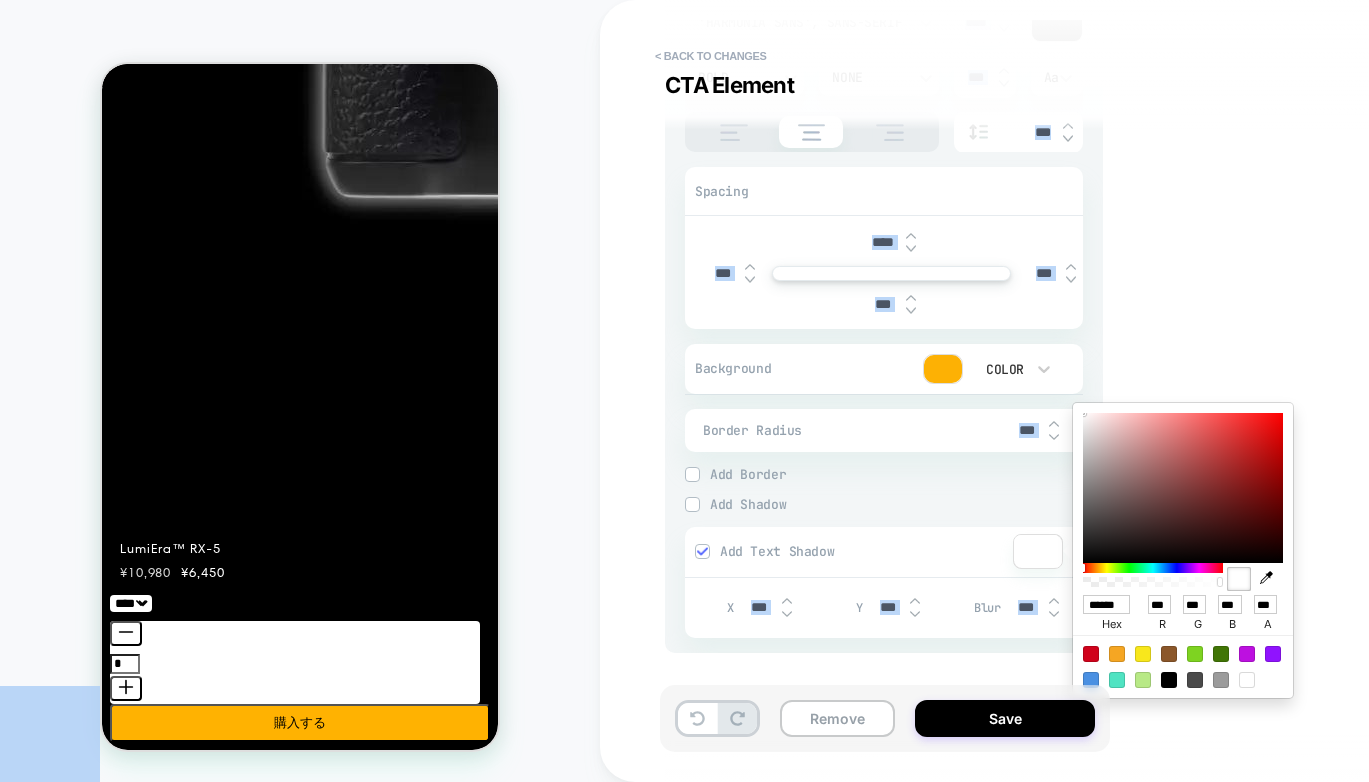 type on "******" 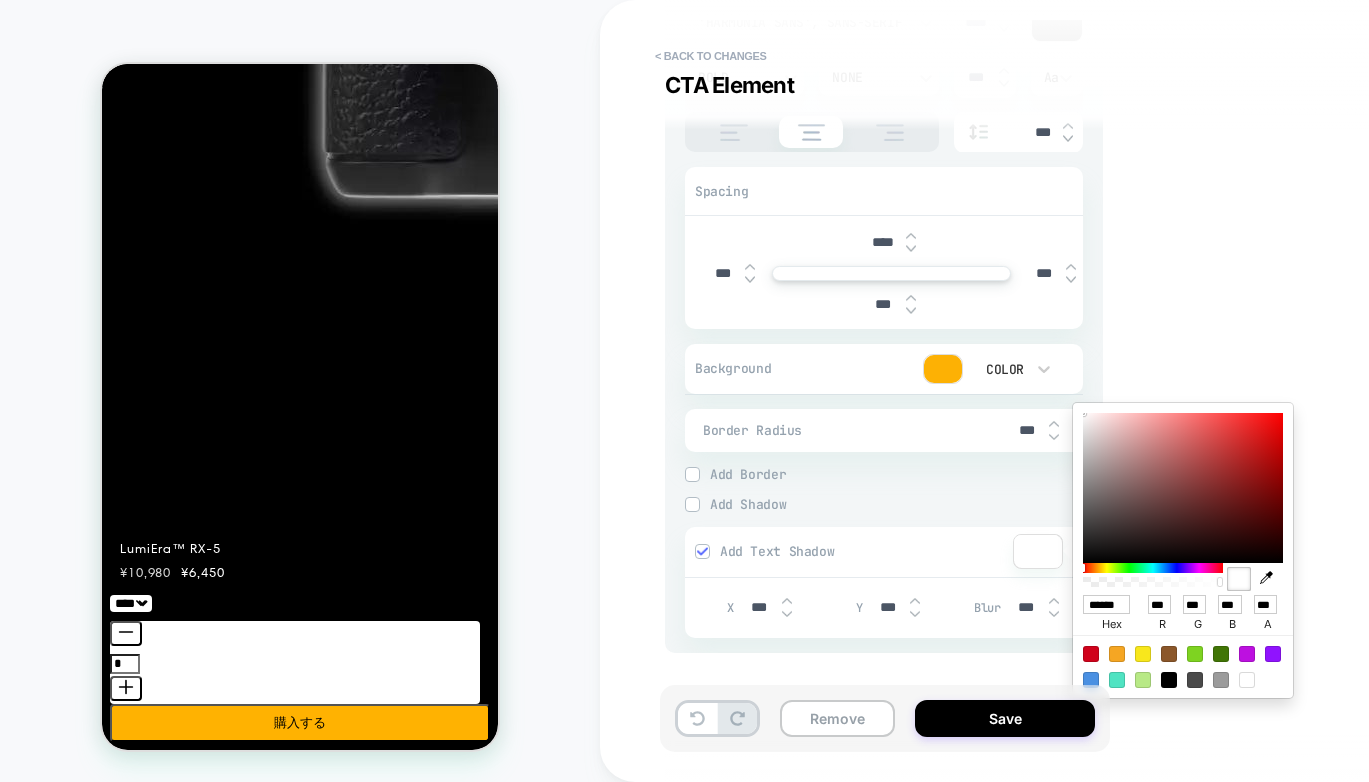type on "*" 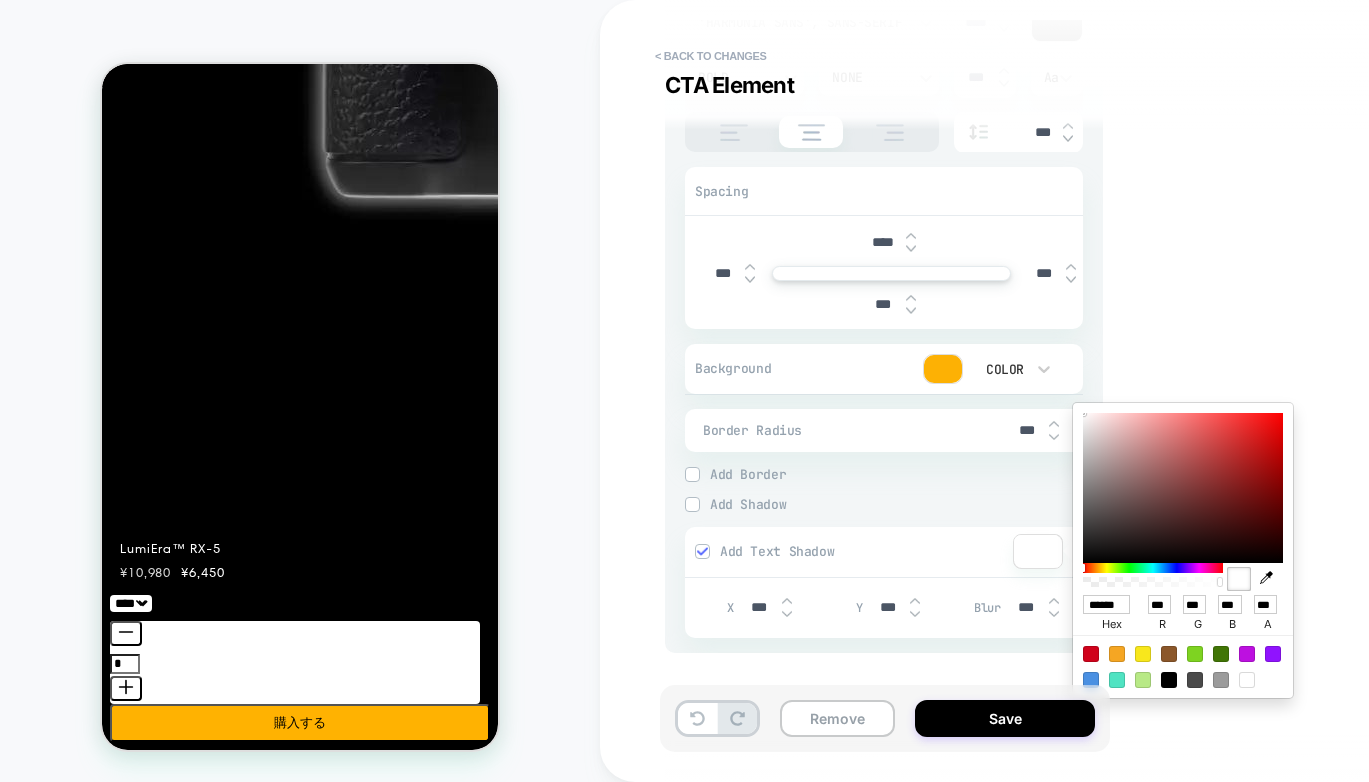 type on "******" 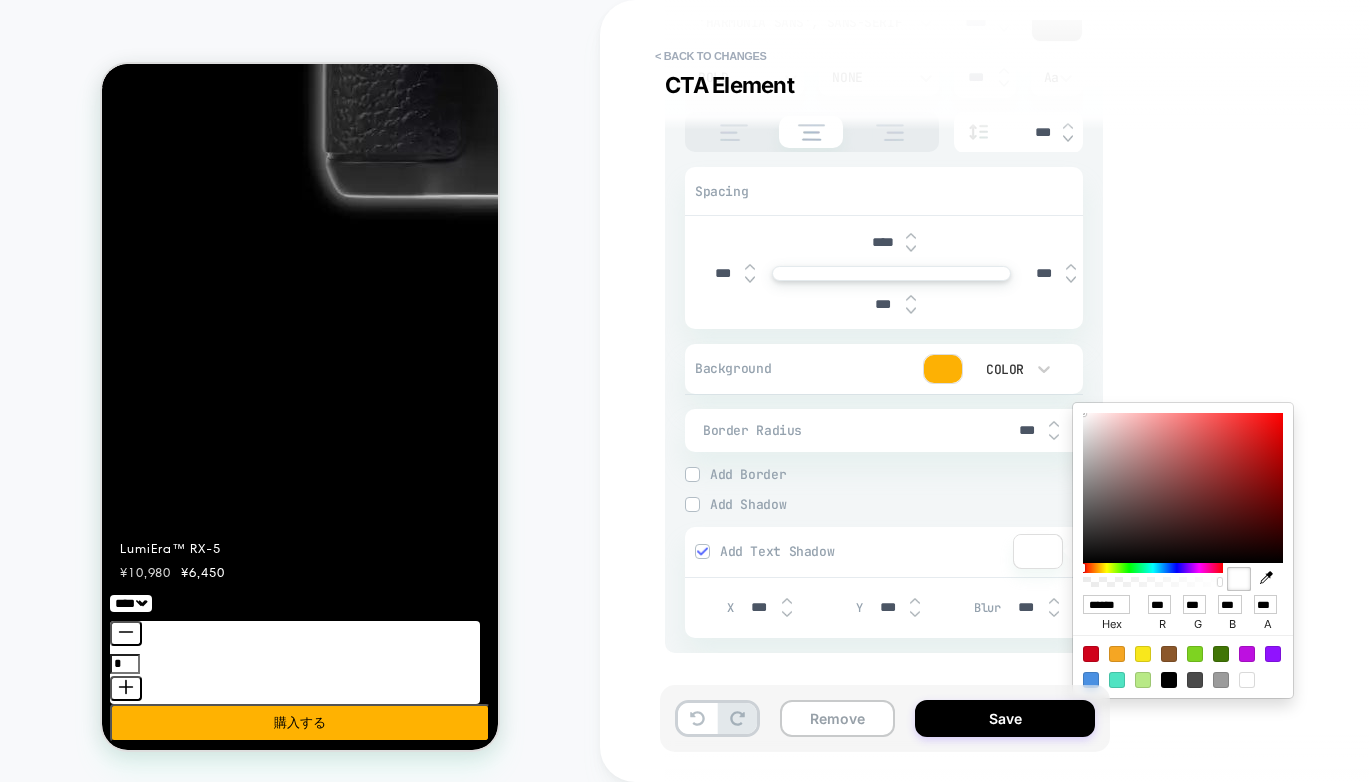 type on "*" 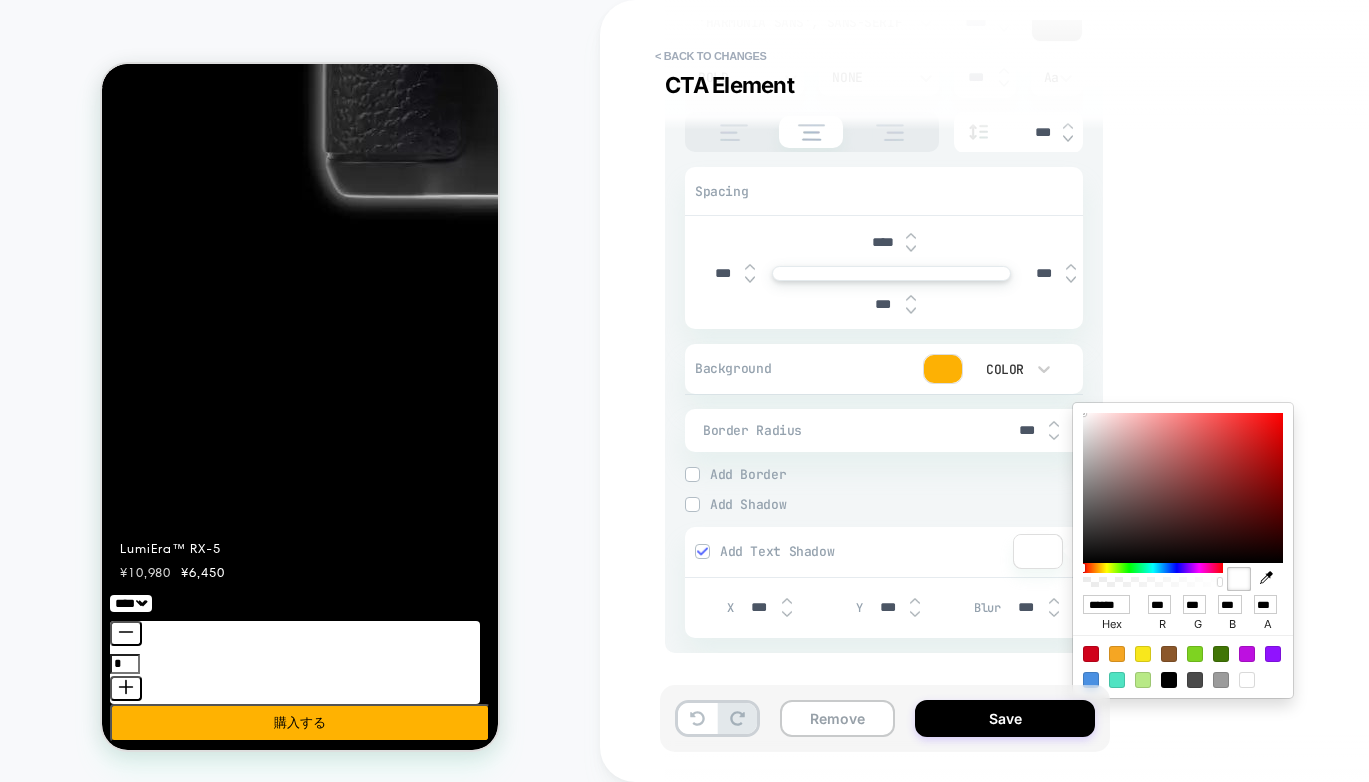 type on "******" 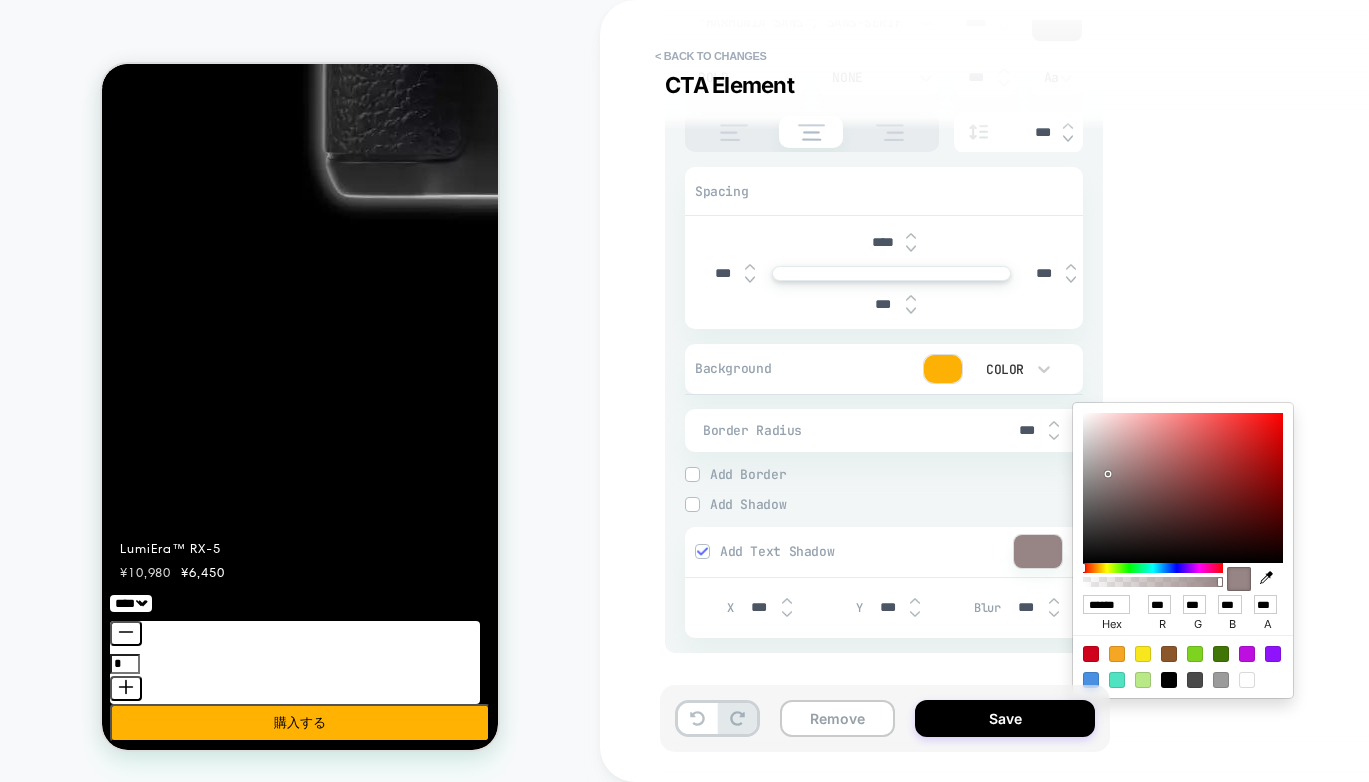 type on "*" 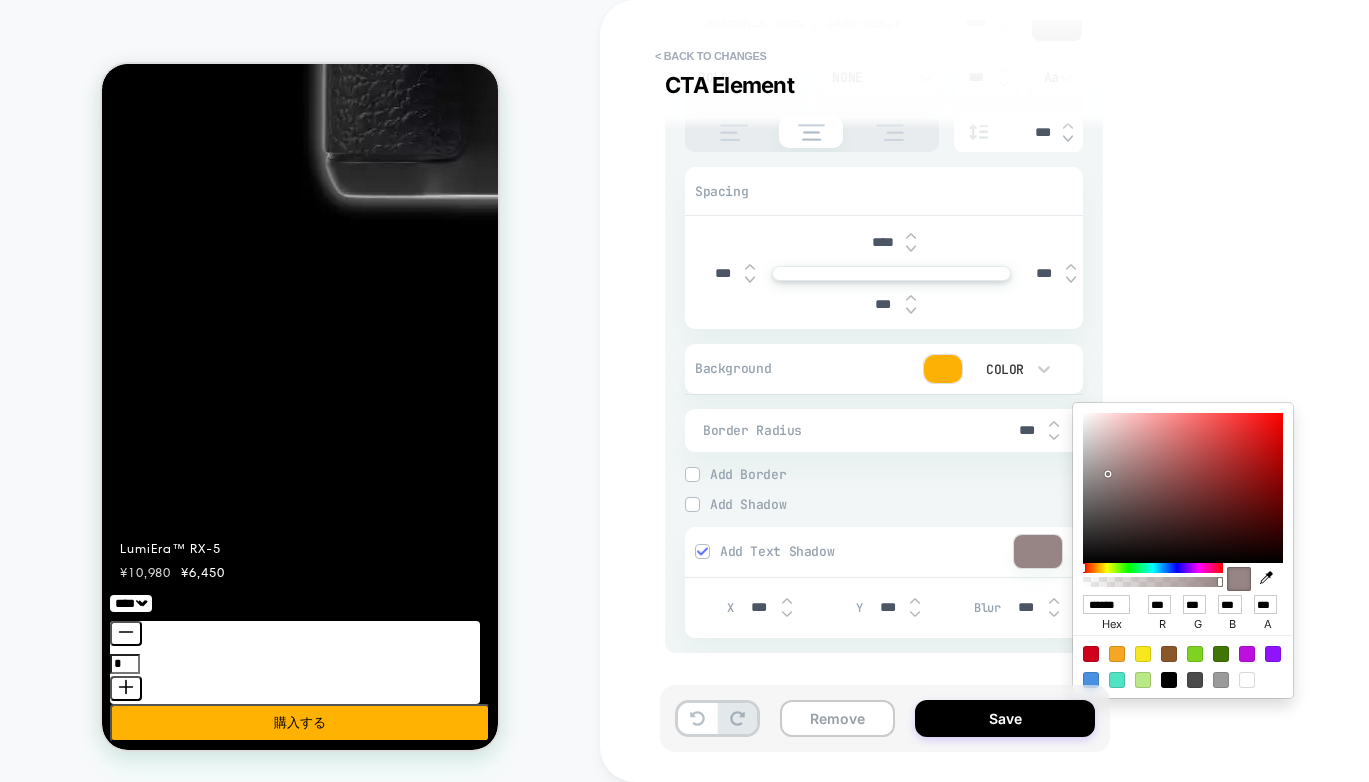 type on "******" 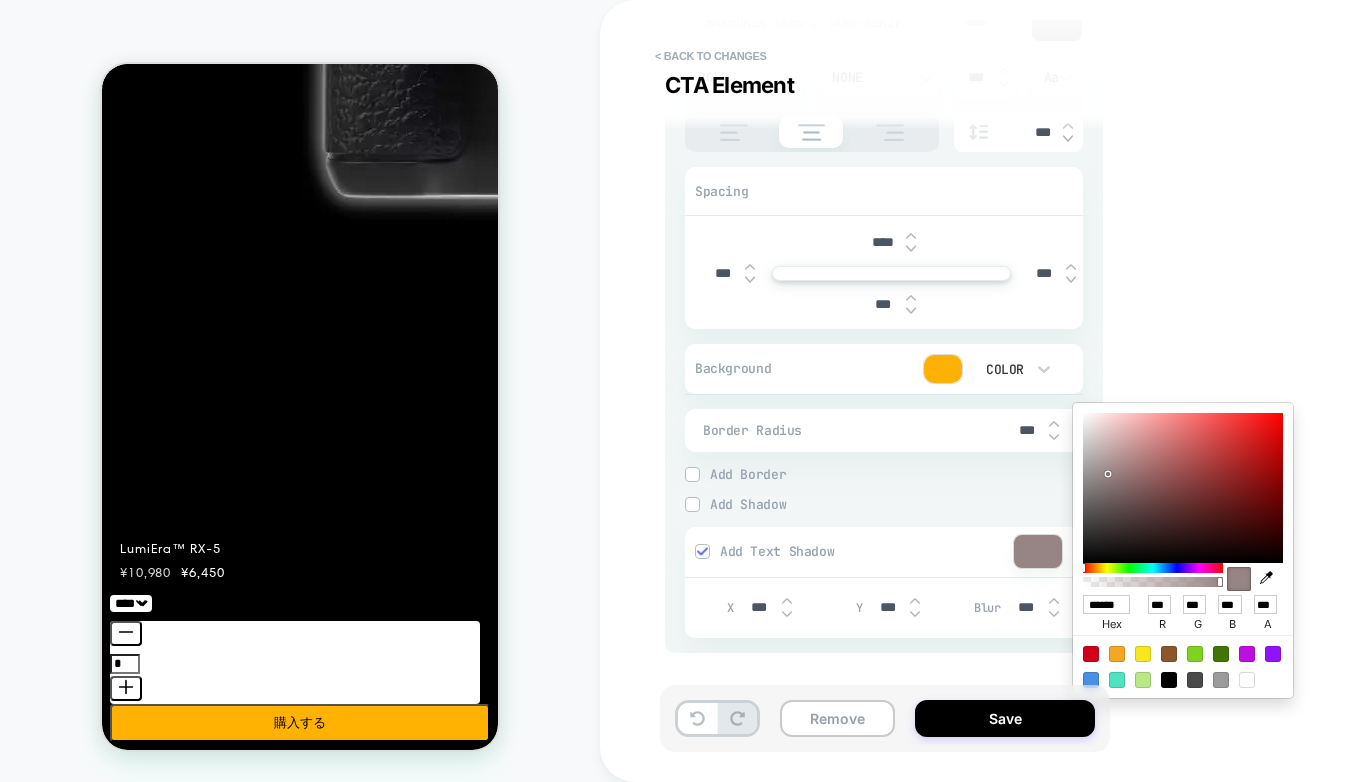 type on "*" 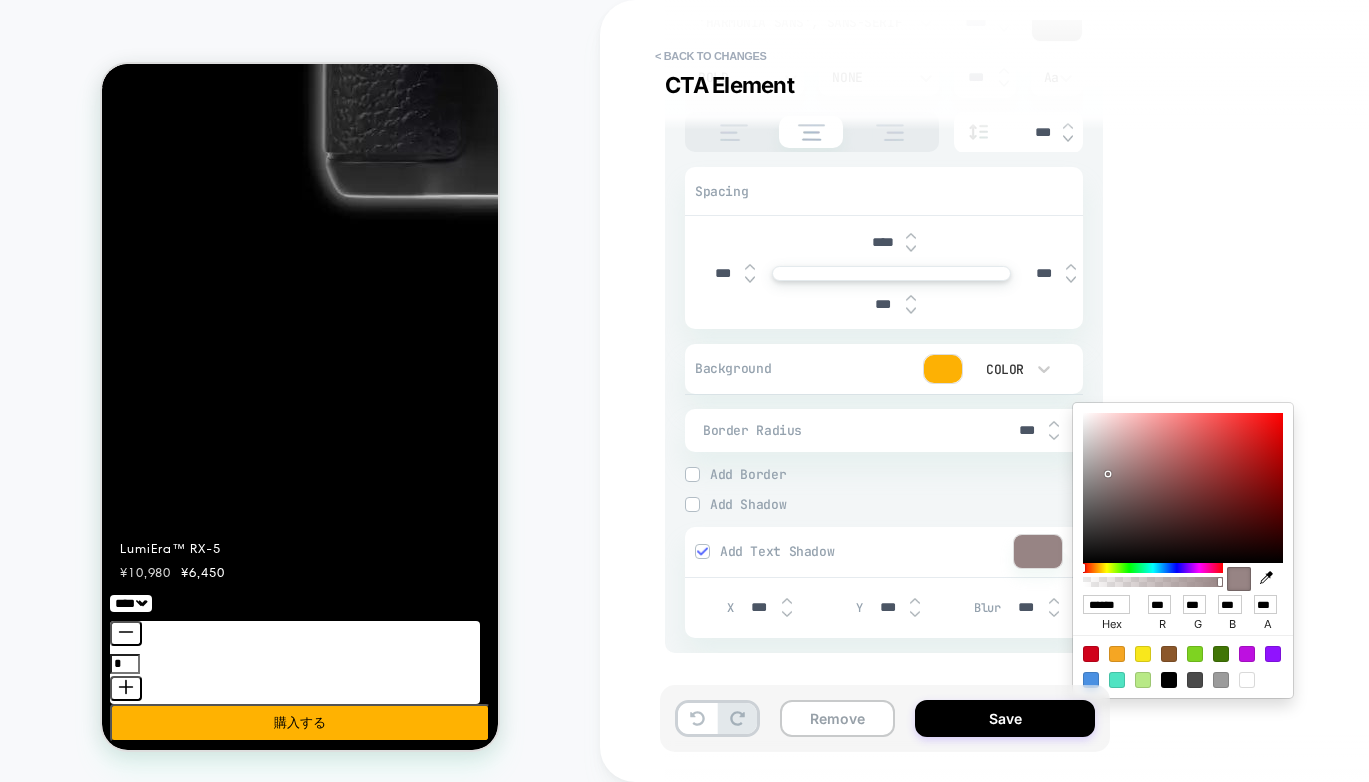 type on "******" 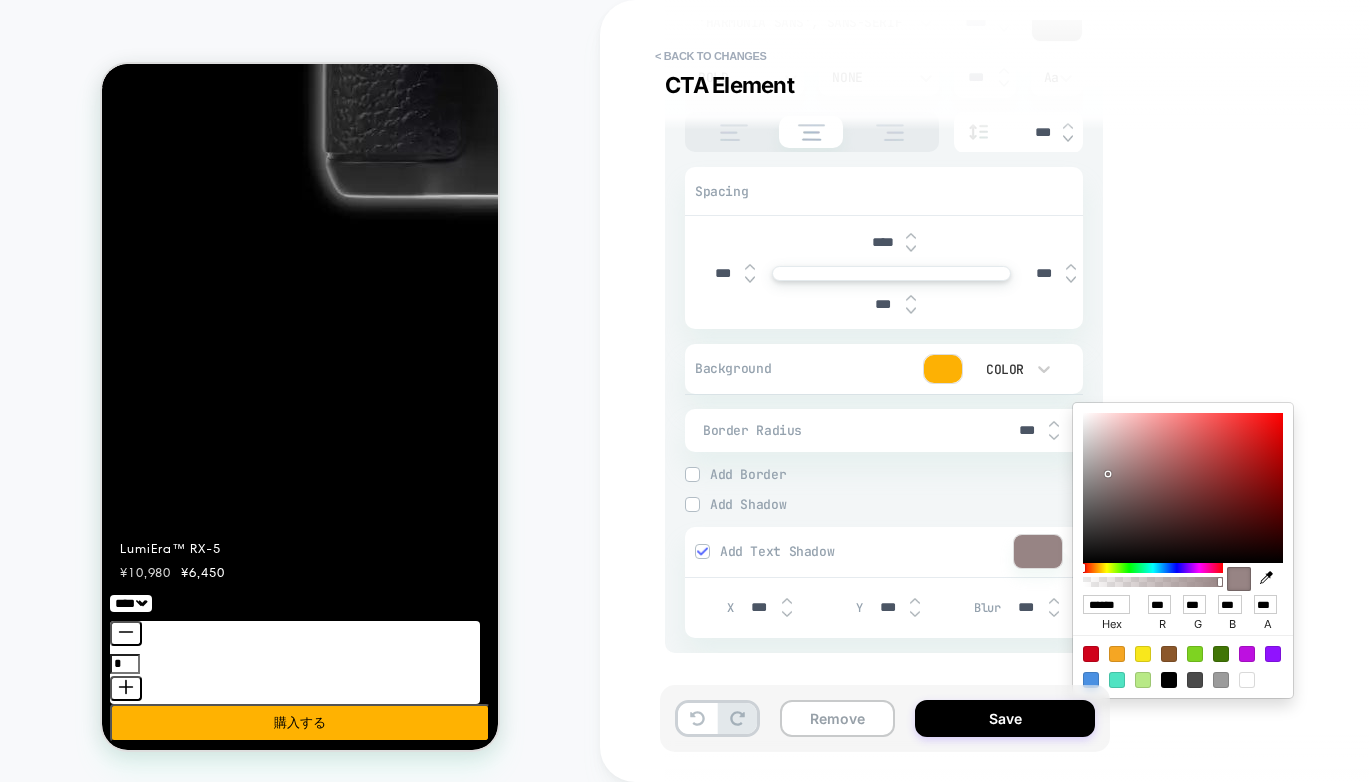 type on "*" 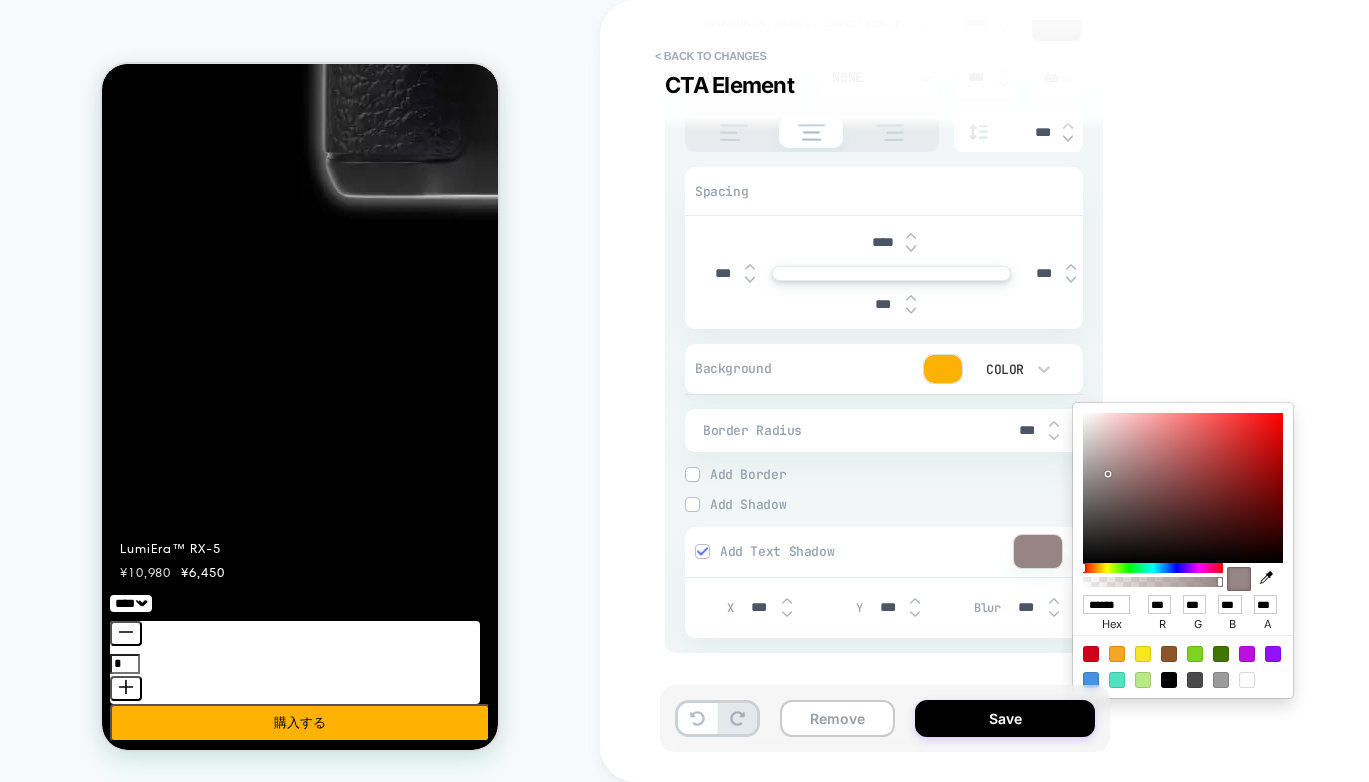 type on "******" 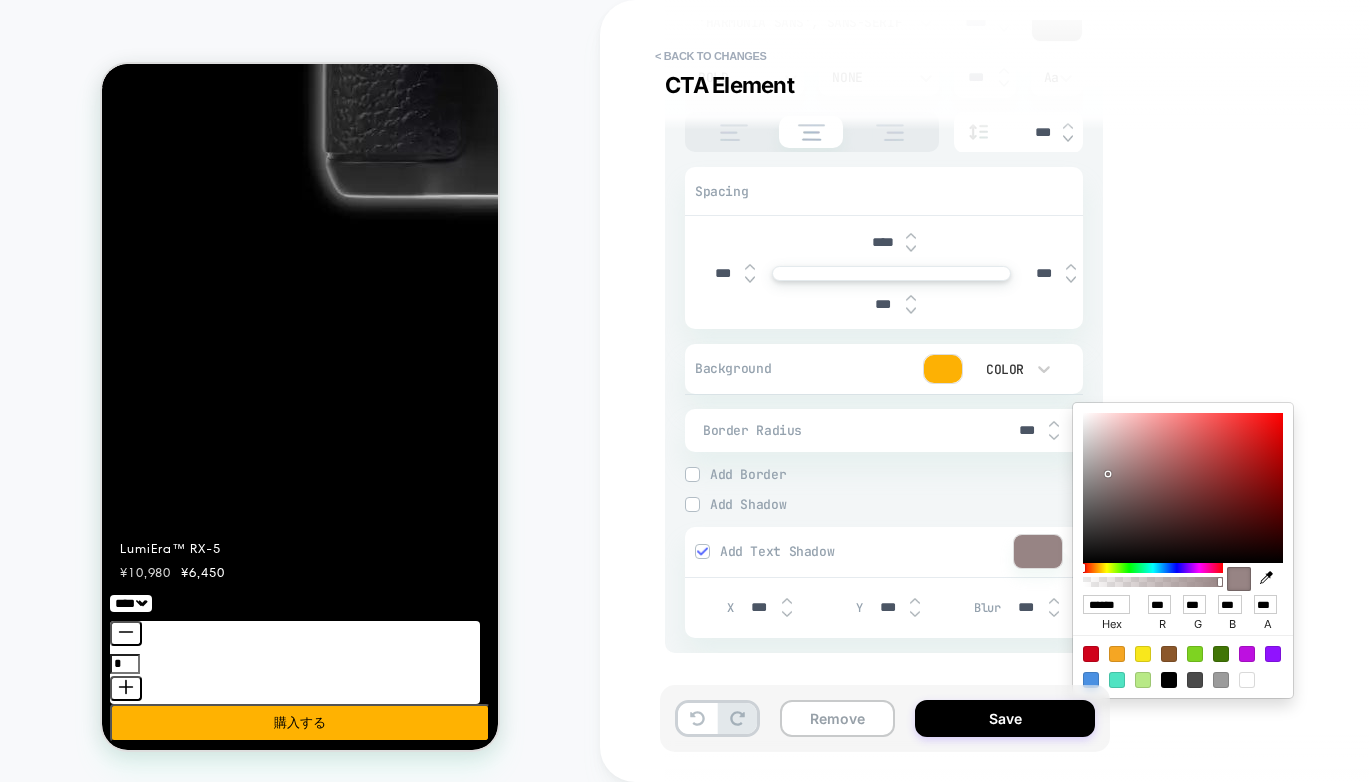 type on "*" 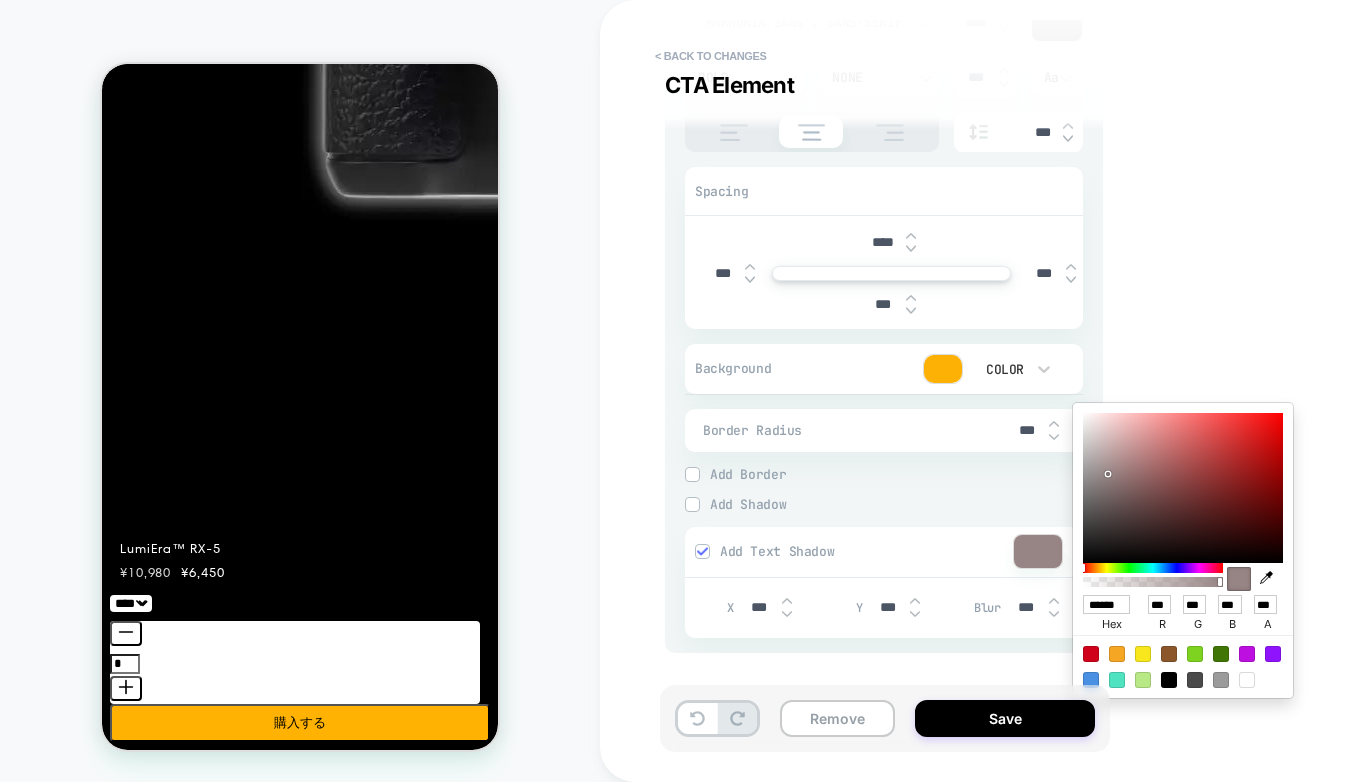 type on "******" 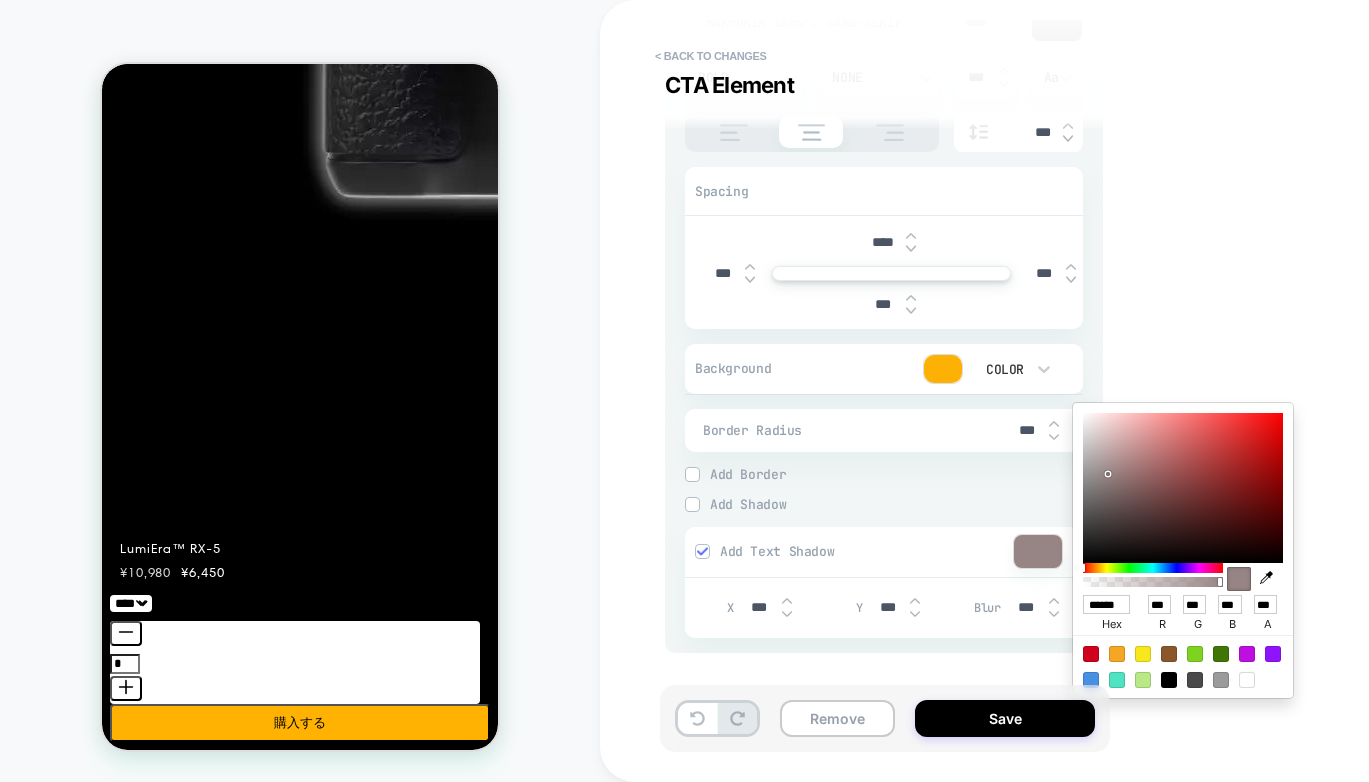 type on "*" 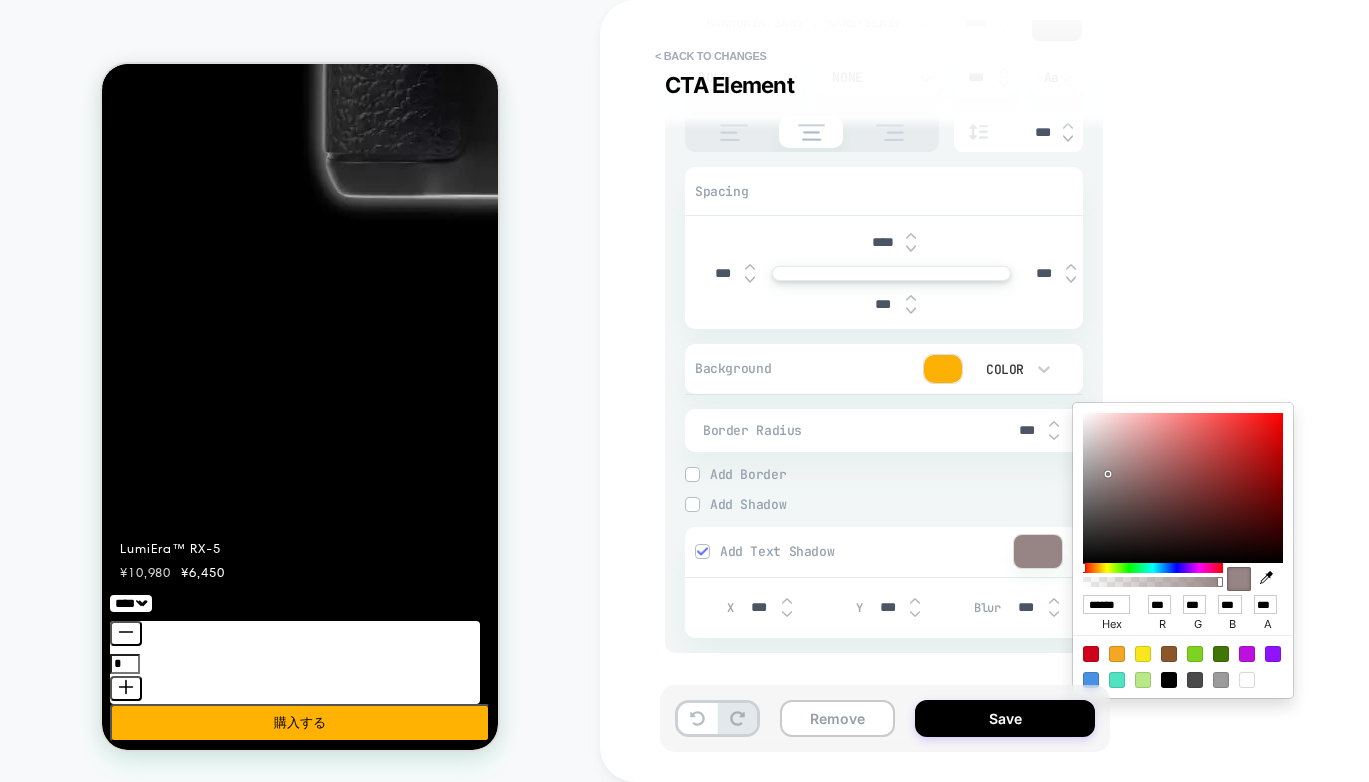 type on "******" 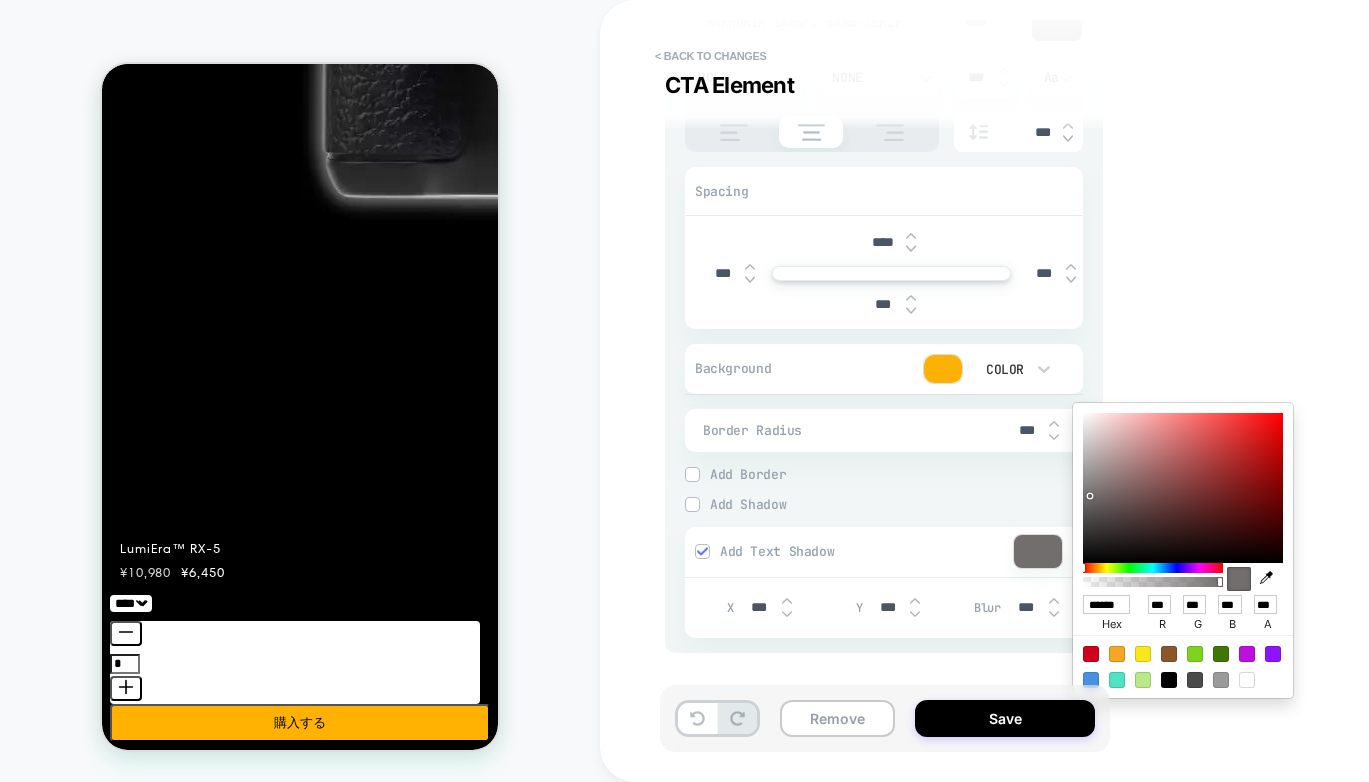 type on "*" 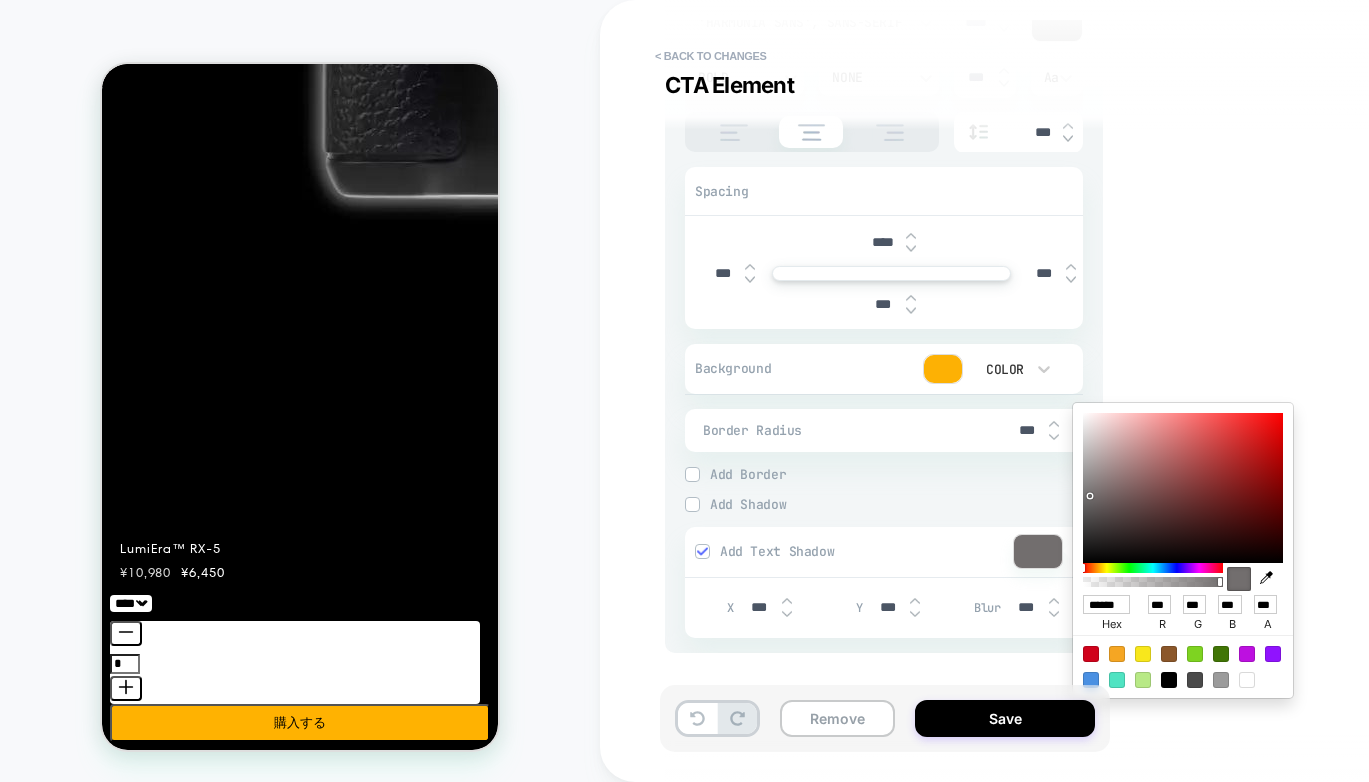 type on "******" 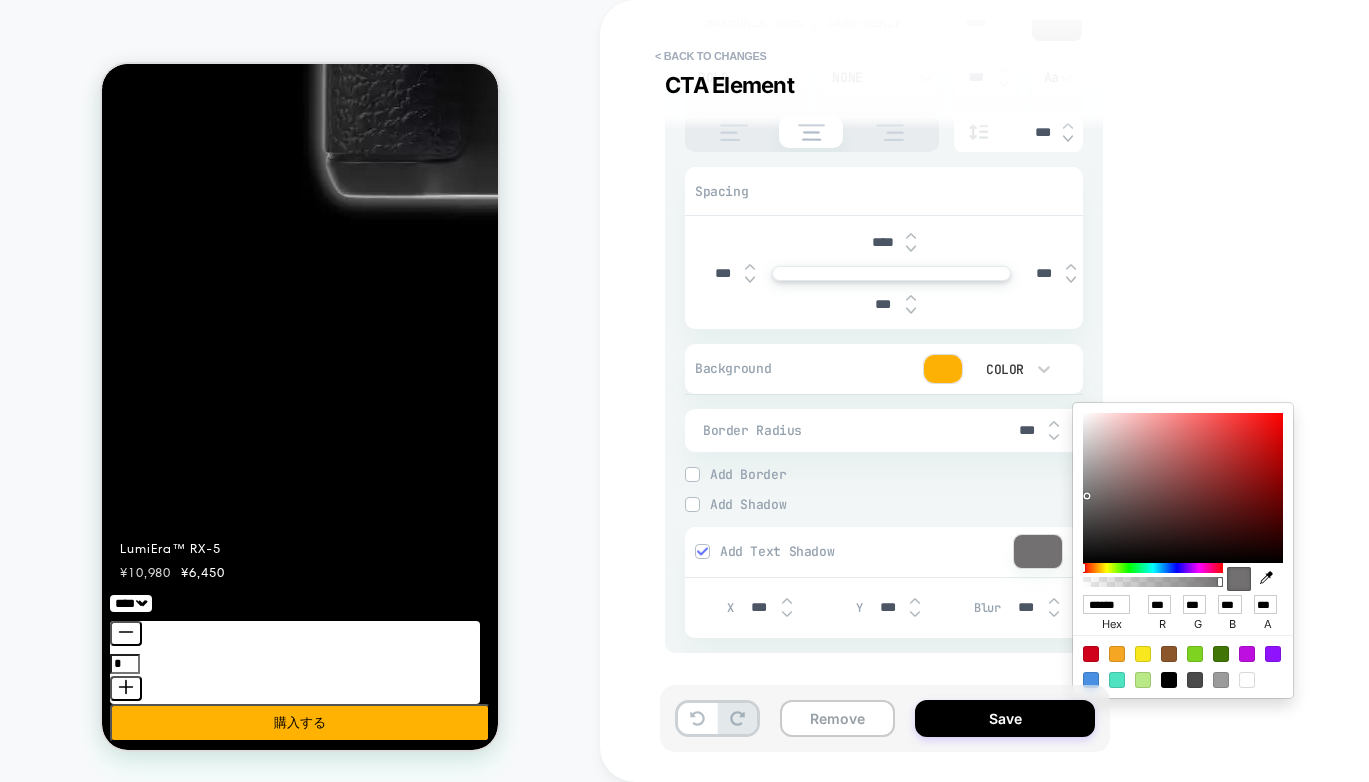 type on "*" 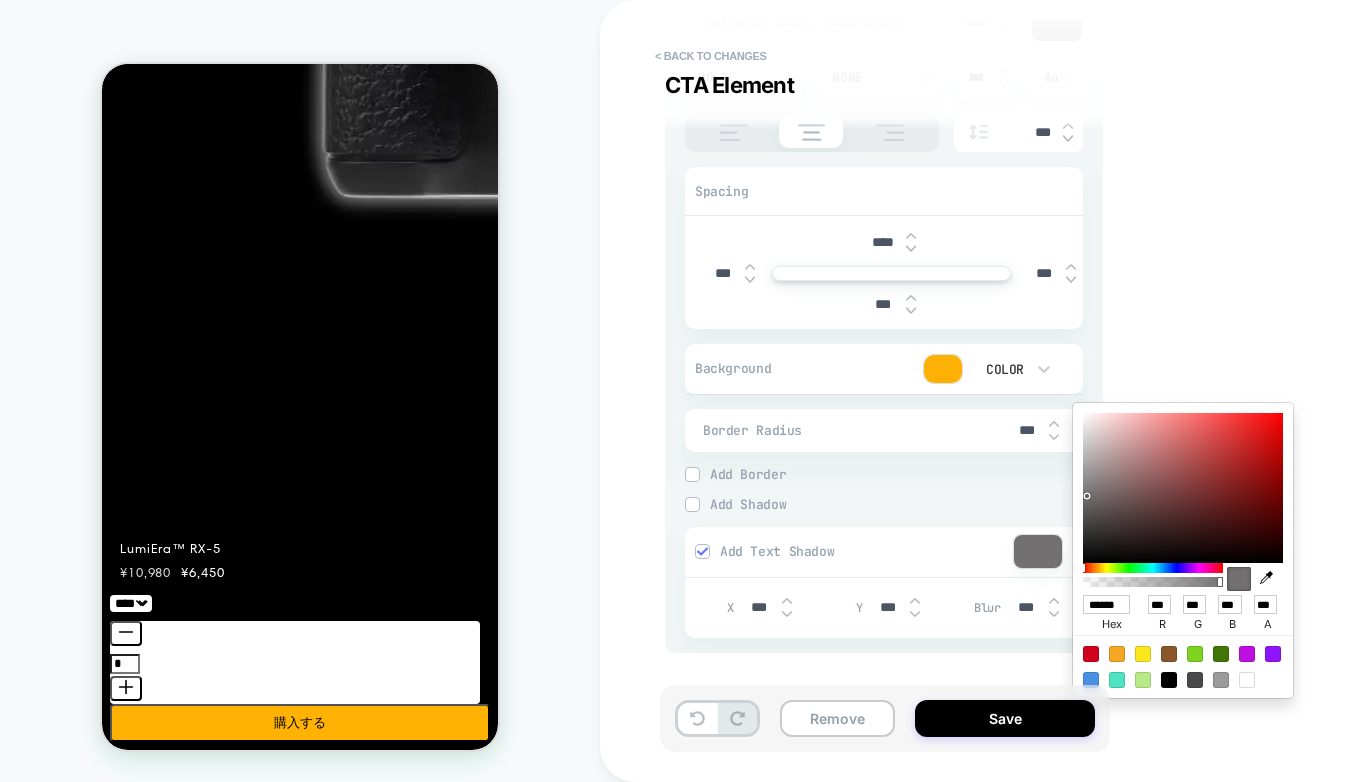 type on "******" 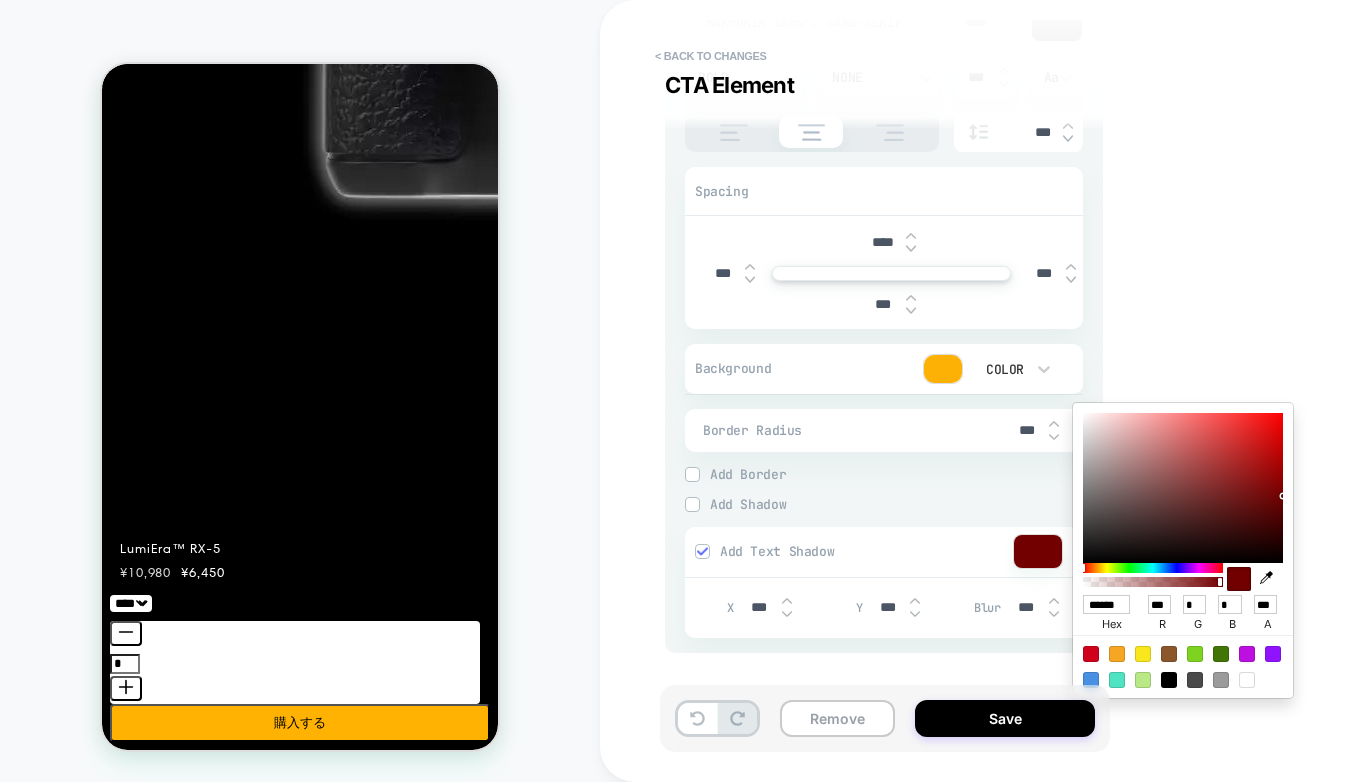 drag, startPoint x: 1115, startPoint y: 451, endPoint x: 1085, endPoint y: 496, distance: 54.08327 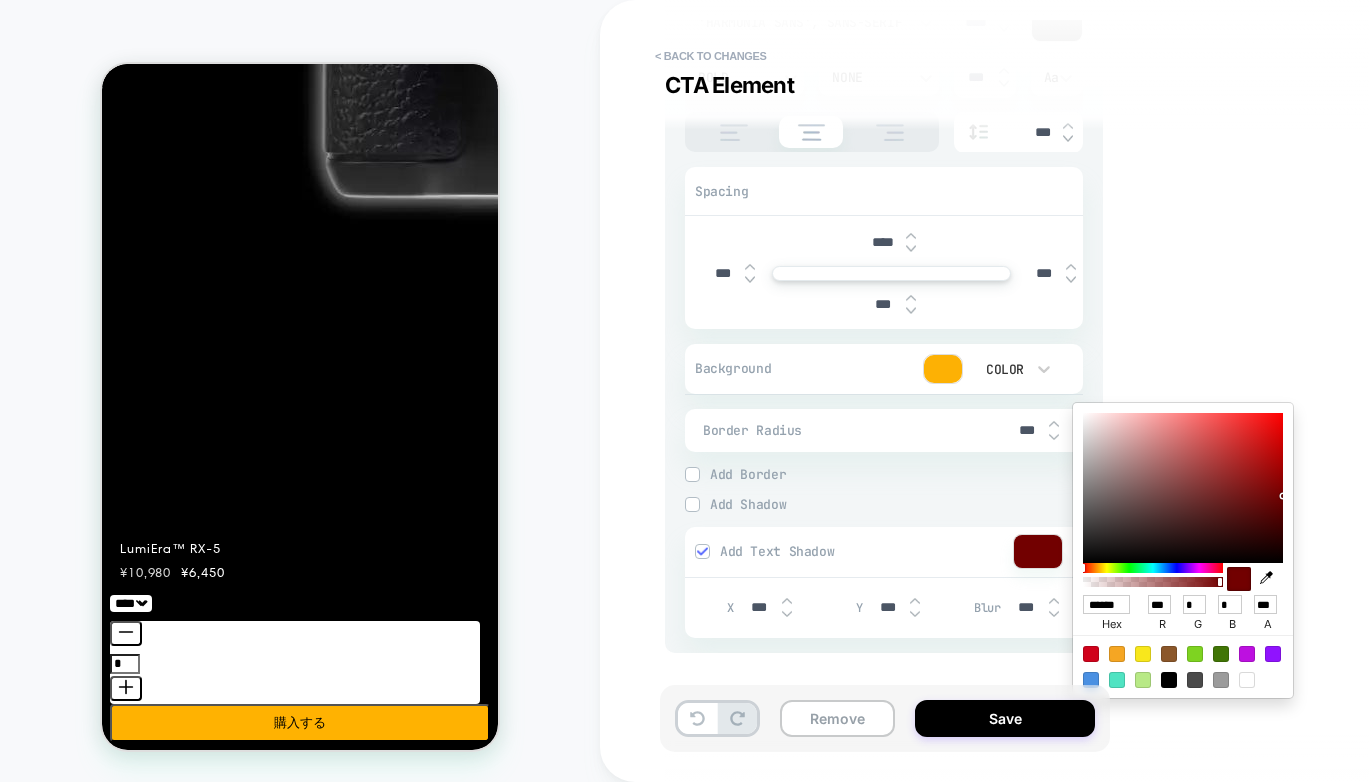 type on "*" 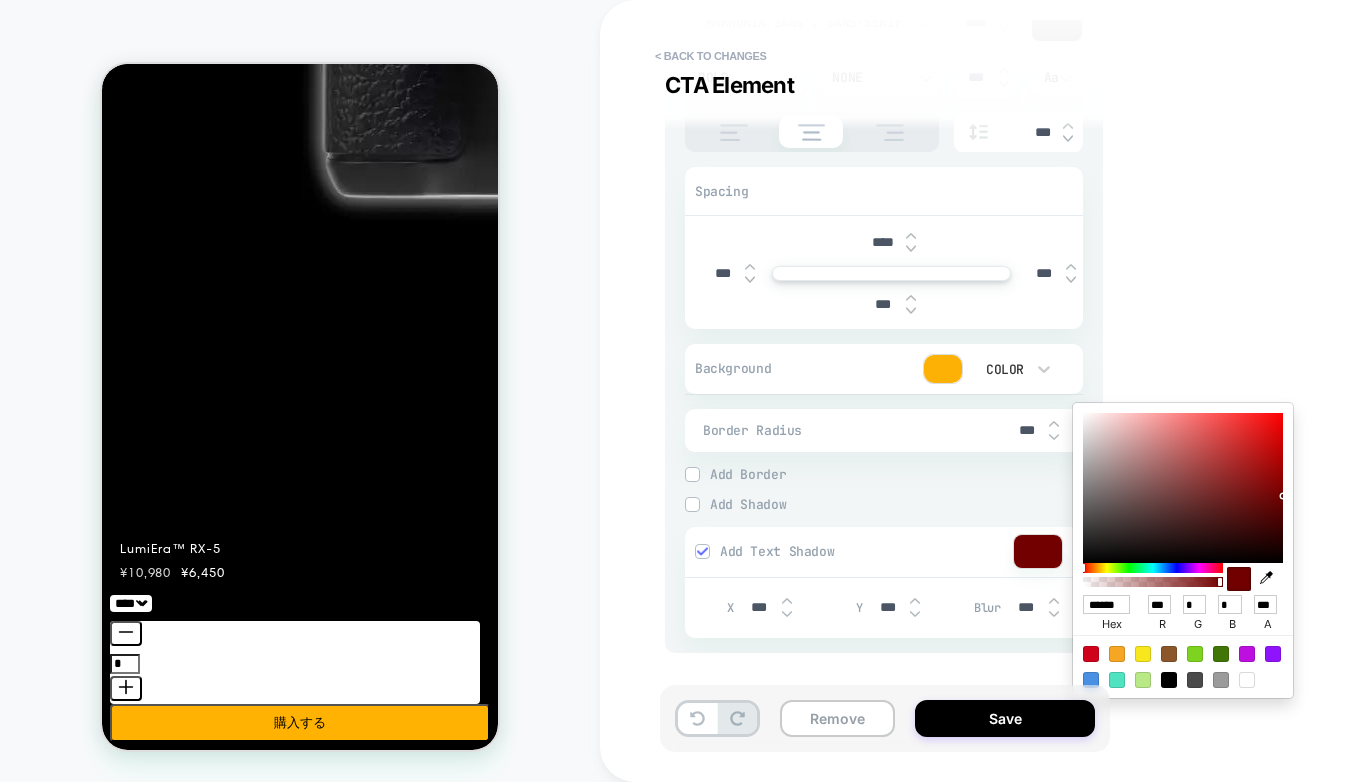 type on "******" 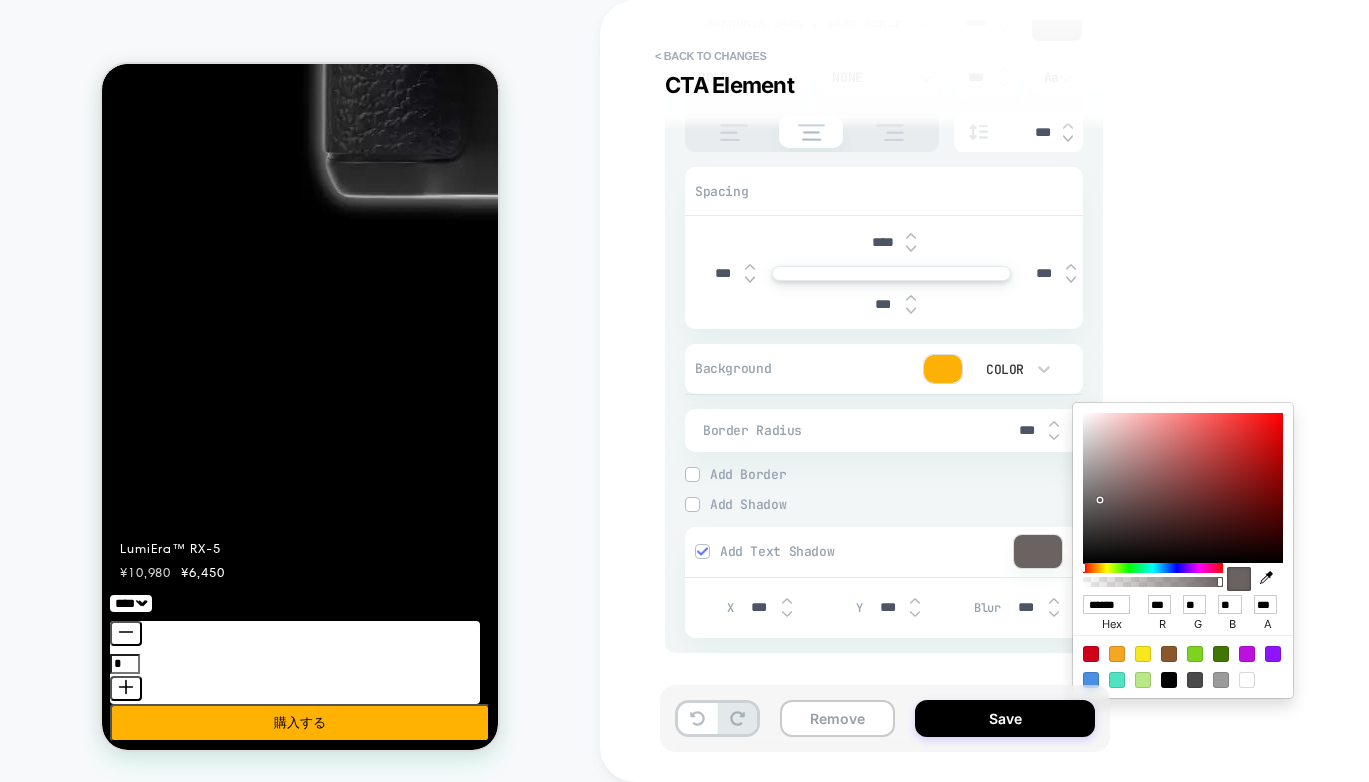 click at bounding box center (1183, 488) 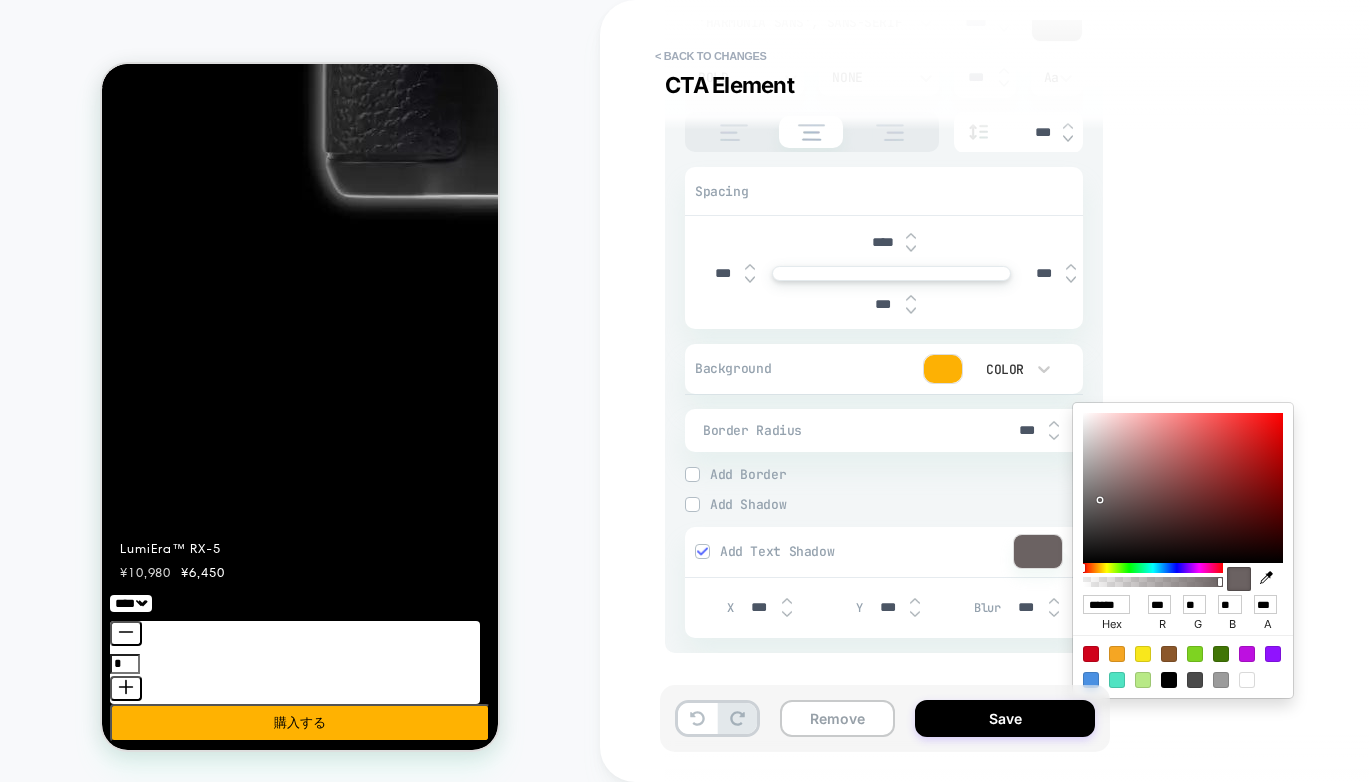 type 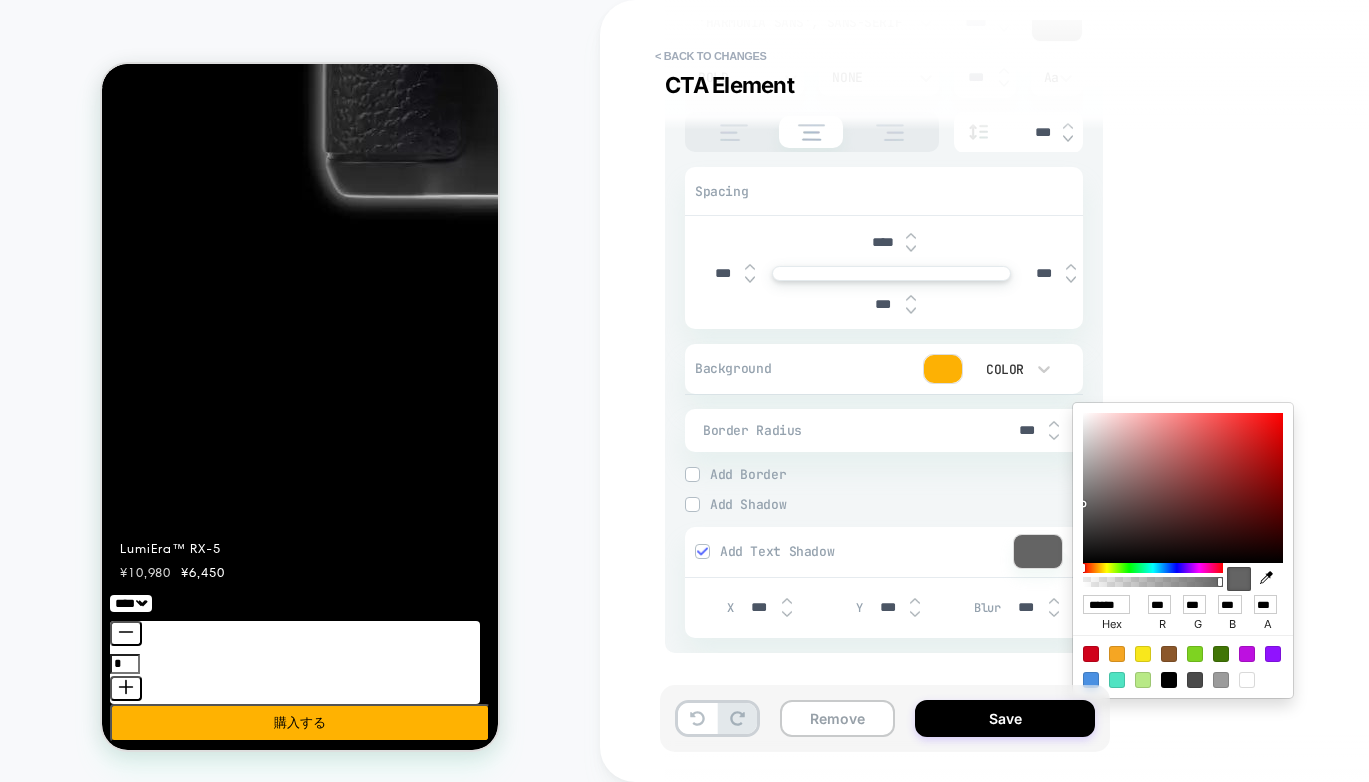 drag, startPoint x: 1100, startPoint y: 500, endPoint x: 1073, endPoint y: 504, distance: 27.294687 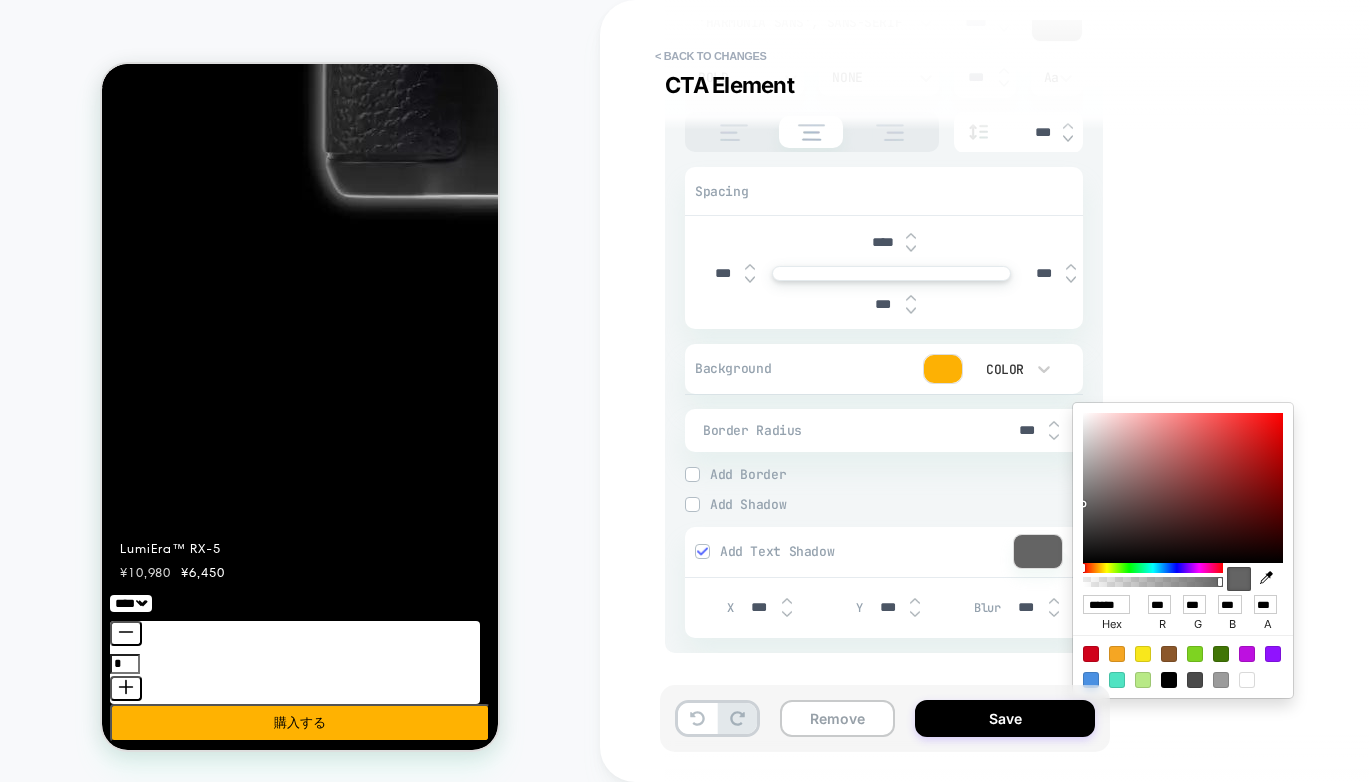 click on "****** hex *** r *** g *** b *** a" at bounding box center [1183, 550] 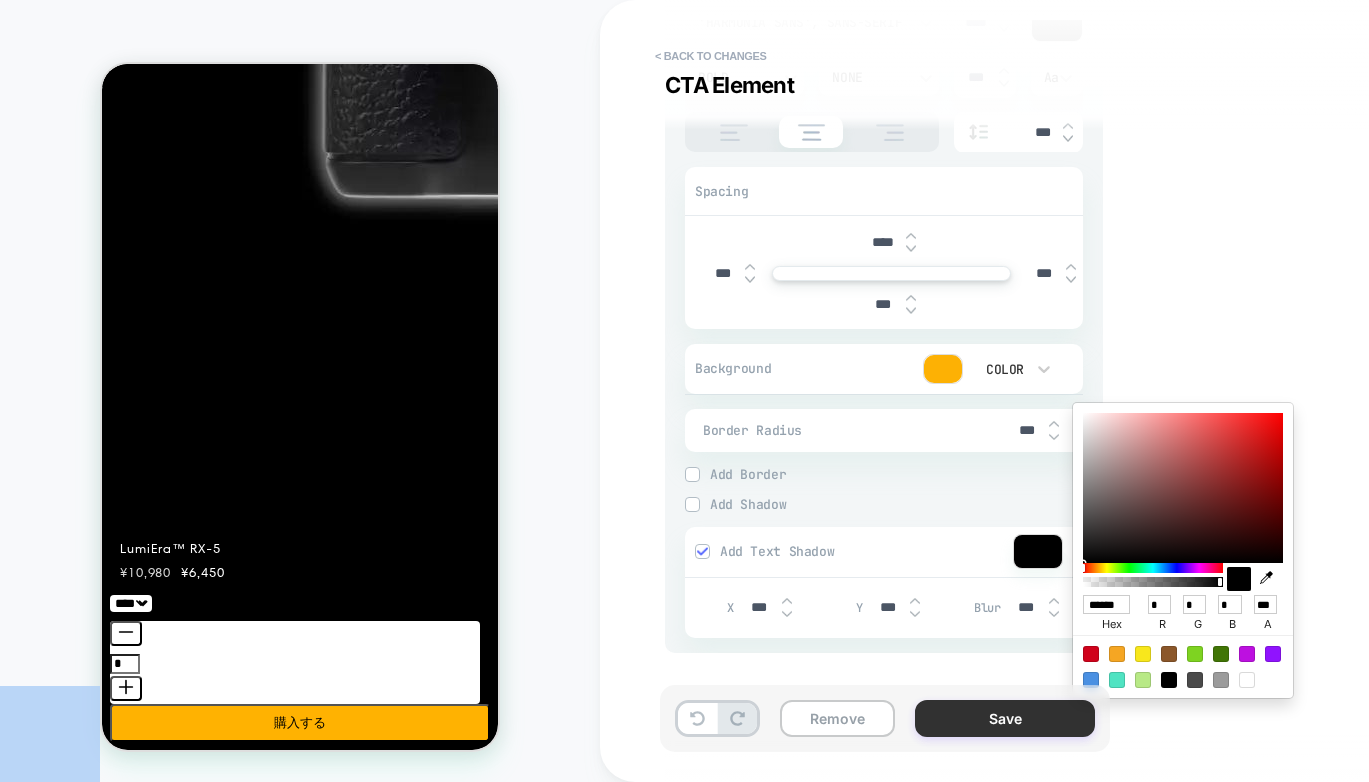 drag, startPoint x: 1095, startPoint y: 460, endPoint x: 1066, endPoint y: 717, distance: 258.631 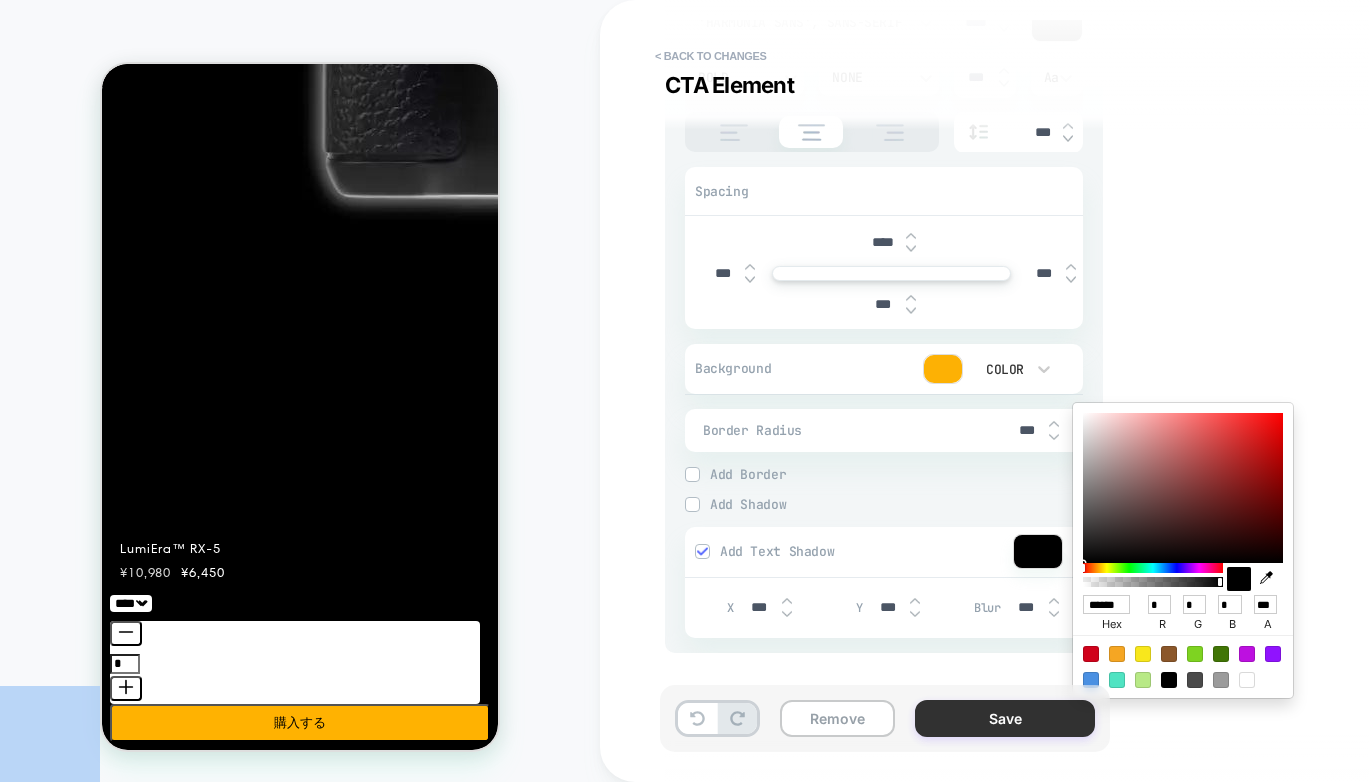 click on "HOMEPAGE < Back to changes CTA Element Visual Editor .banner__buttons CTA Element - Content - CTA ****** Click to change to  alternative text Link to /products/lumiera-rx-5 Style - 'Harmonia Sans', sans-serif **** Bold None *** Aa *** Spacing **** *** *** *** Background Color Border Radius *** Border Border Style Double Add Border Add Shadow X *** Y *** Spread *** Blur *** Add Shadow Add Text Shadow X *** Y *** Blur *** Add Text Shadow Remove Save Display size not supported Unfortunately, our dashboard is not supported on a mobile device. Please open it on a desktop computer. Navigated to Visually.io | No-code CRO for Shopify
-Infinitys
* ****** hex * r * g * b *** a" at bounding box center [684, 391] 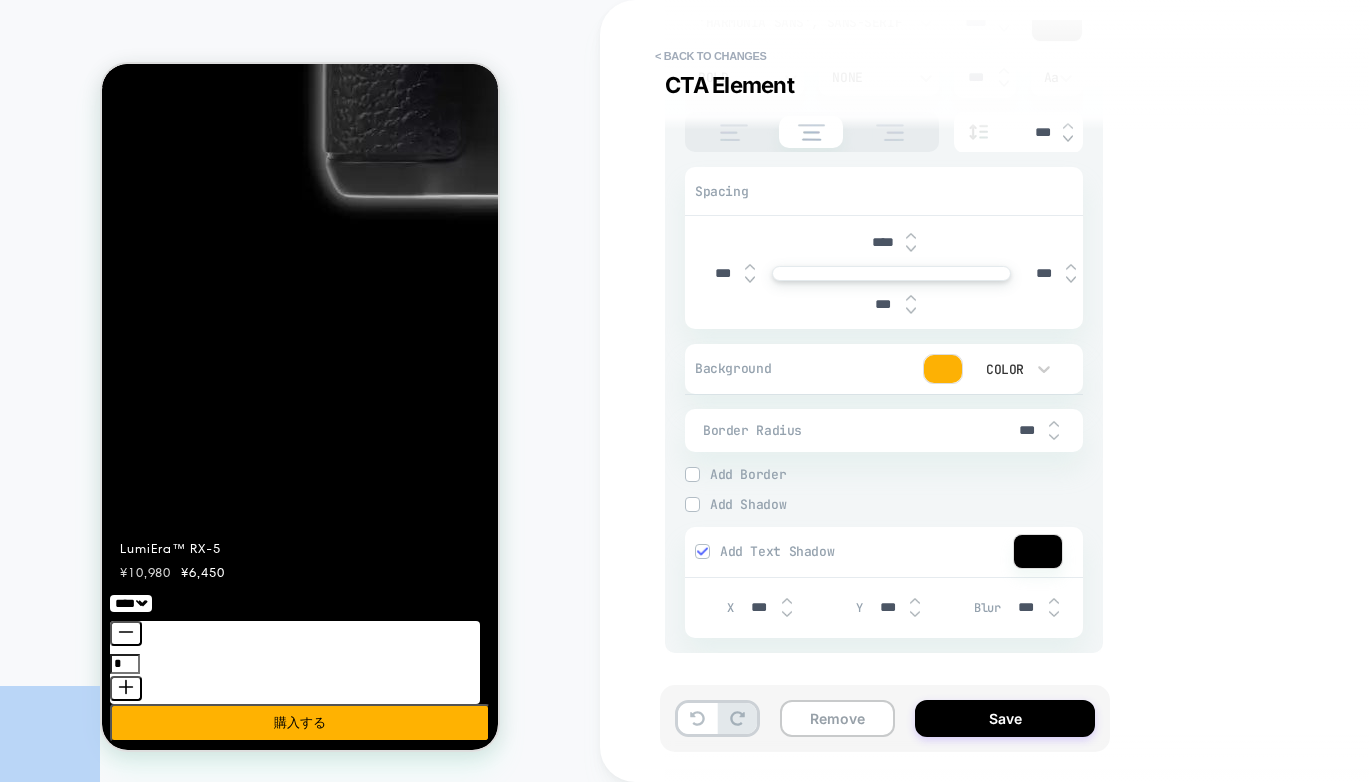 click on "Add Text Shadow" at bounding box center [854, 551] 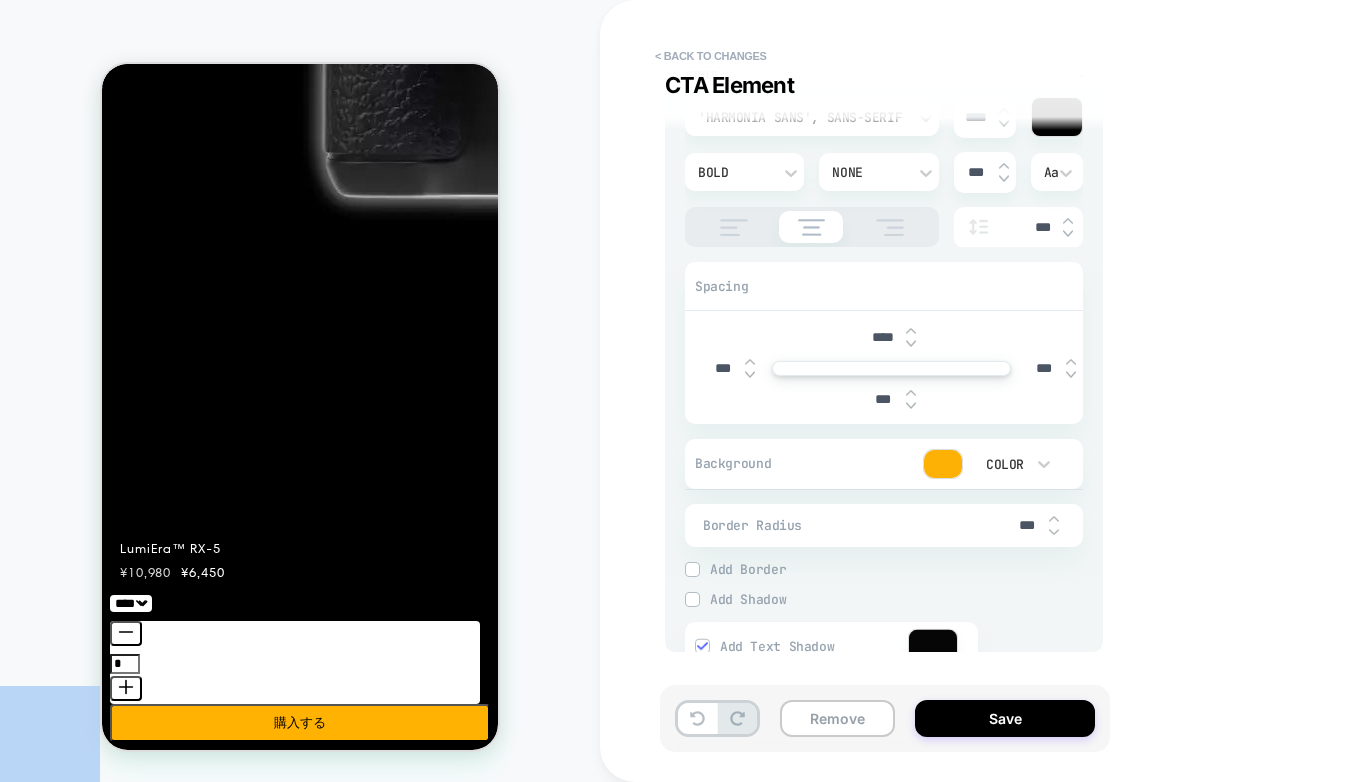 scroll, scrollTop: 397, scrollLeft: 0, axis: vertical 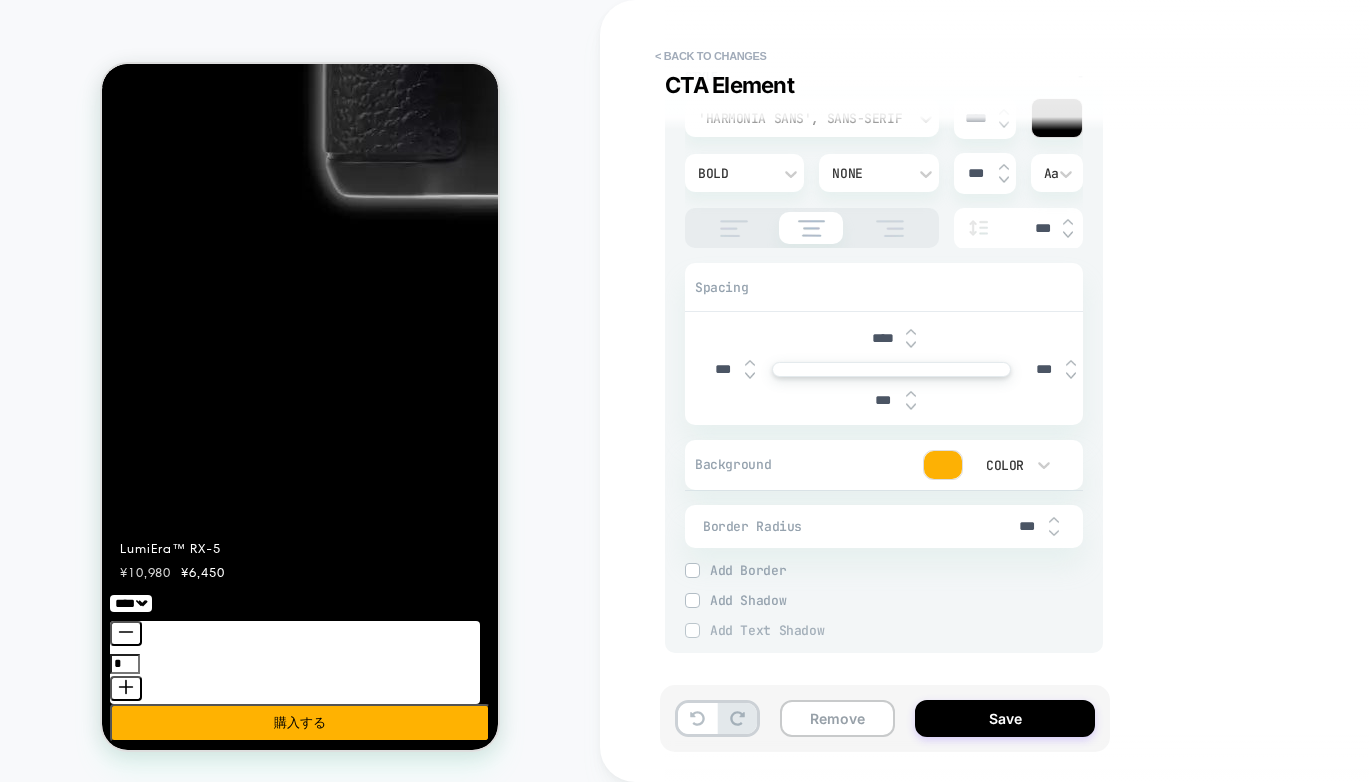 click on "< Back to changes CTA Element Visual Editor .banner__buttons CTA Element - Content - CTA ****** Click to change to  alternative text Link to /products/lumiera-rx-5 Style - 'Harmonia Sans', sans-serif **** Bold None *** Aa *** Spacing **** *** *** *** Background Color Border Radius *** Border Border Style Double Add Border Add Shadow X *** Y *** Spread *** Blur *** Add Shadow Add Text Shadow X *** Y *** Blur *** Add Text Shadow Remove Save" at bounding box center [1040, 391] 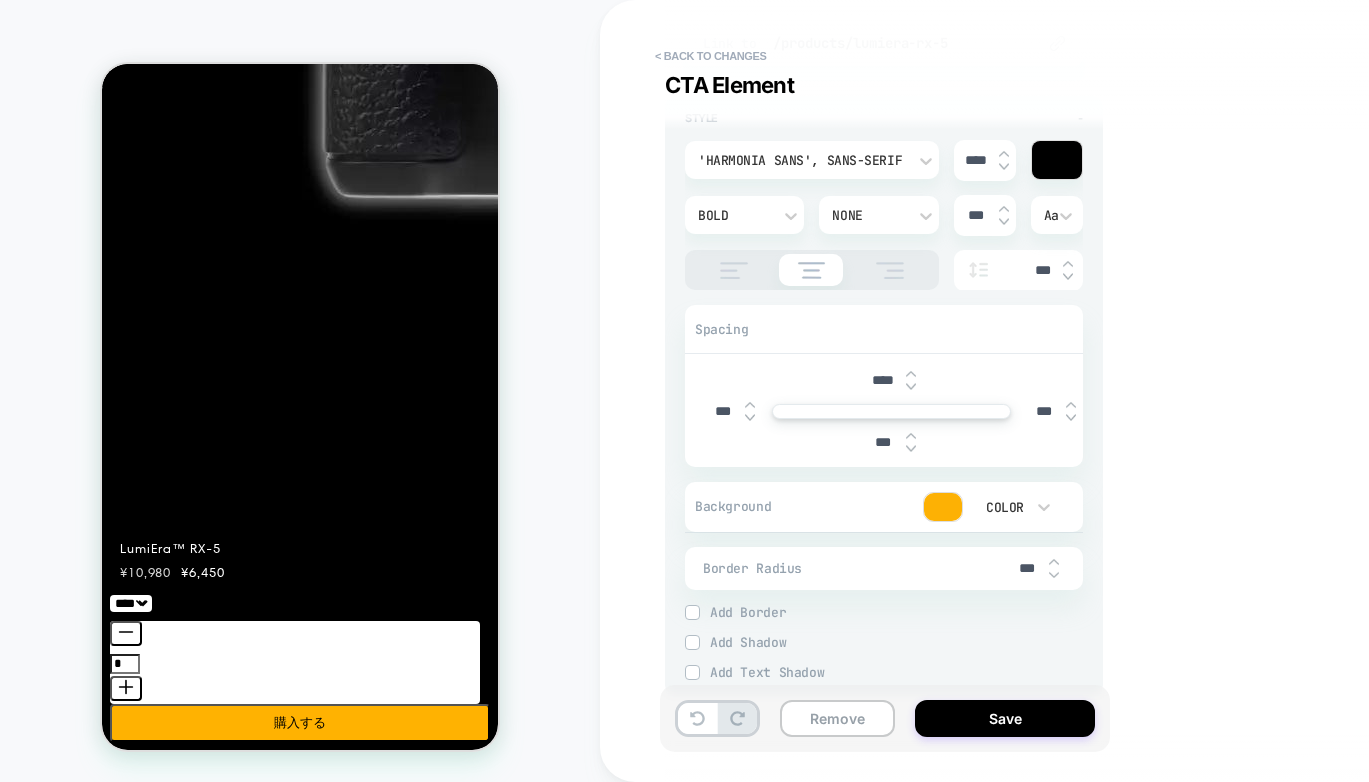 scroll, scrollTop: 367, scrollLeft: 0, axis: vertical 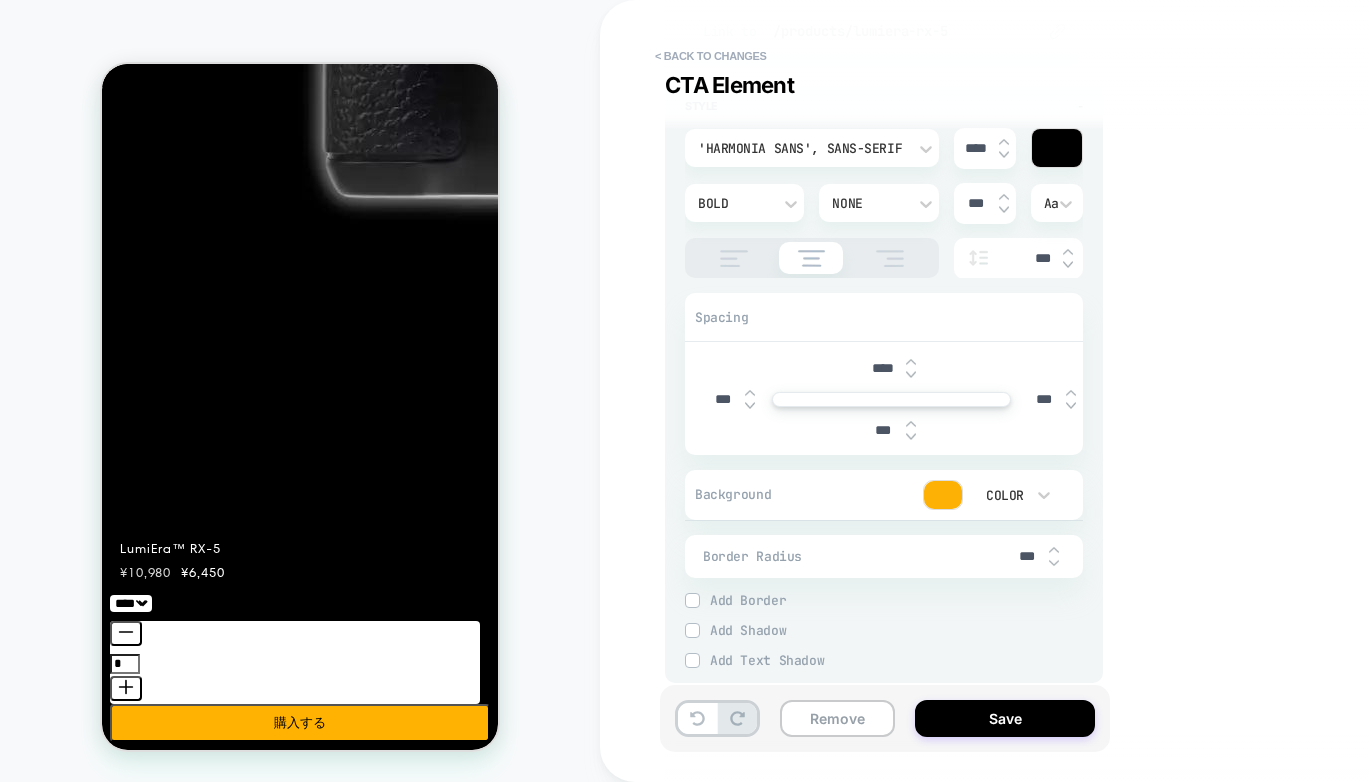 click at bounding box center [911, 368] 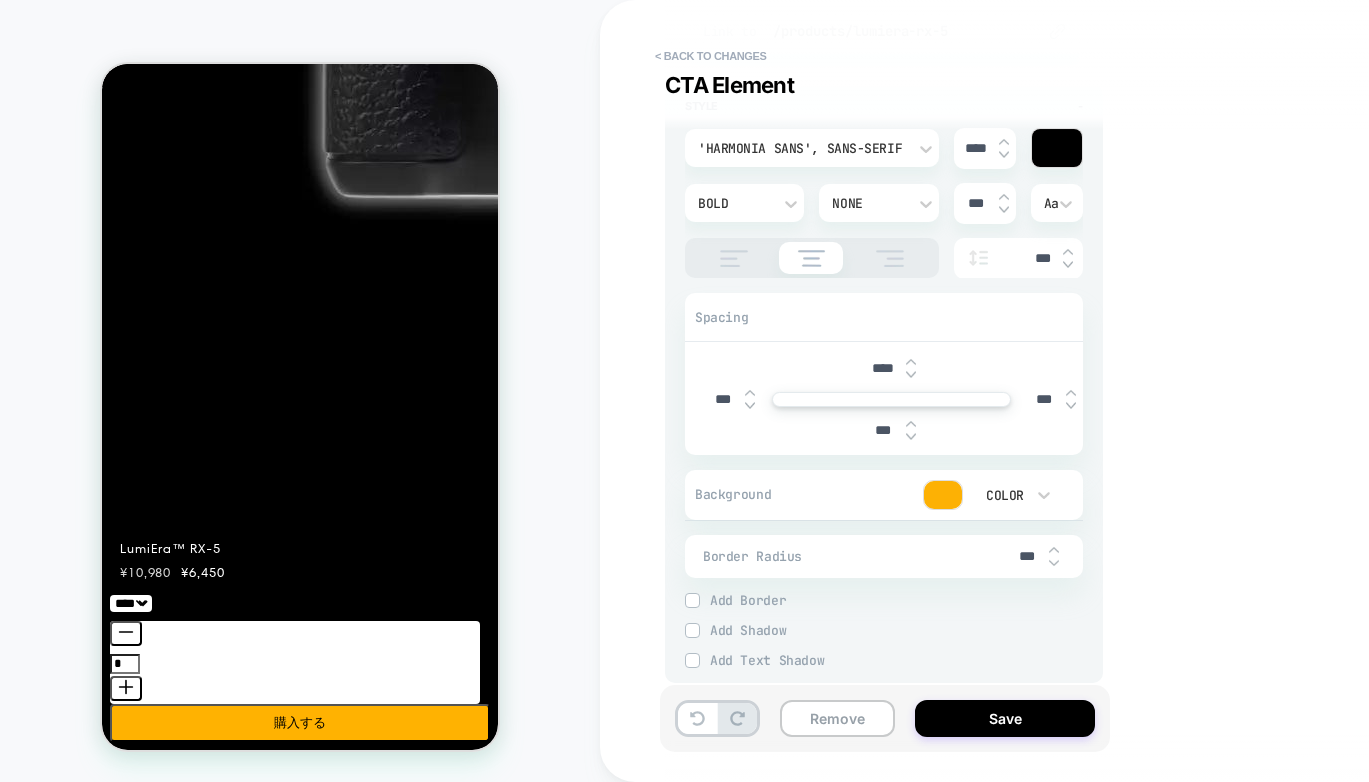 click at bounding box center [911, 368] 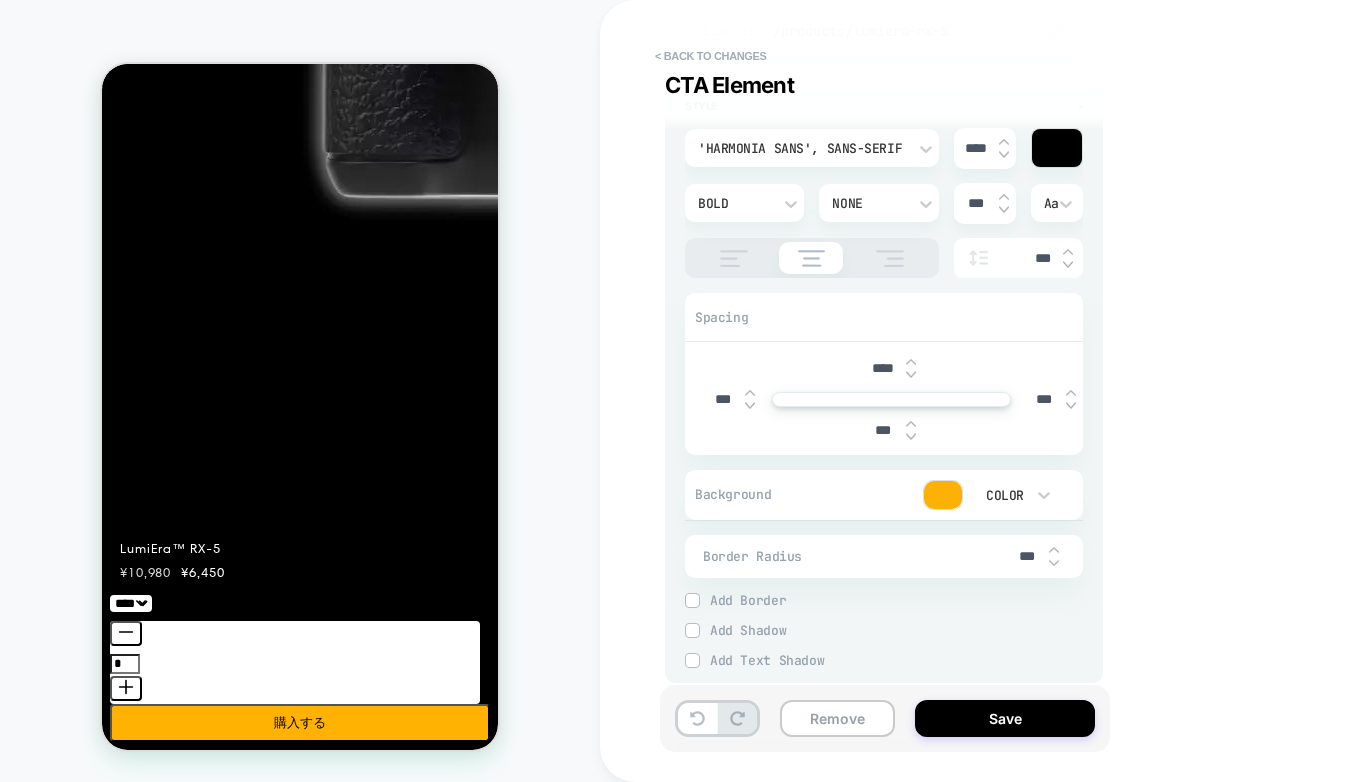 scroll, scrollTop: 397, scrollLeft: 0, axis: vertical 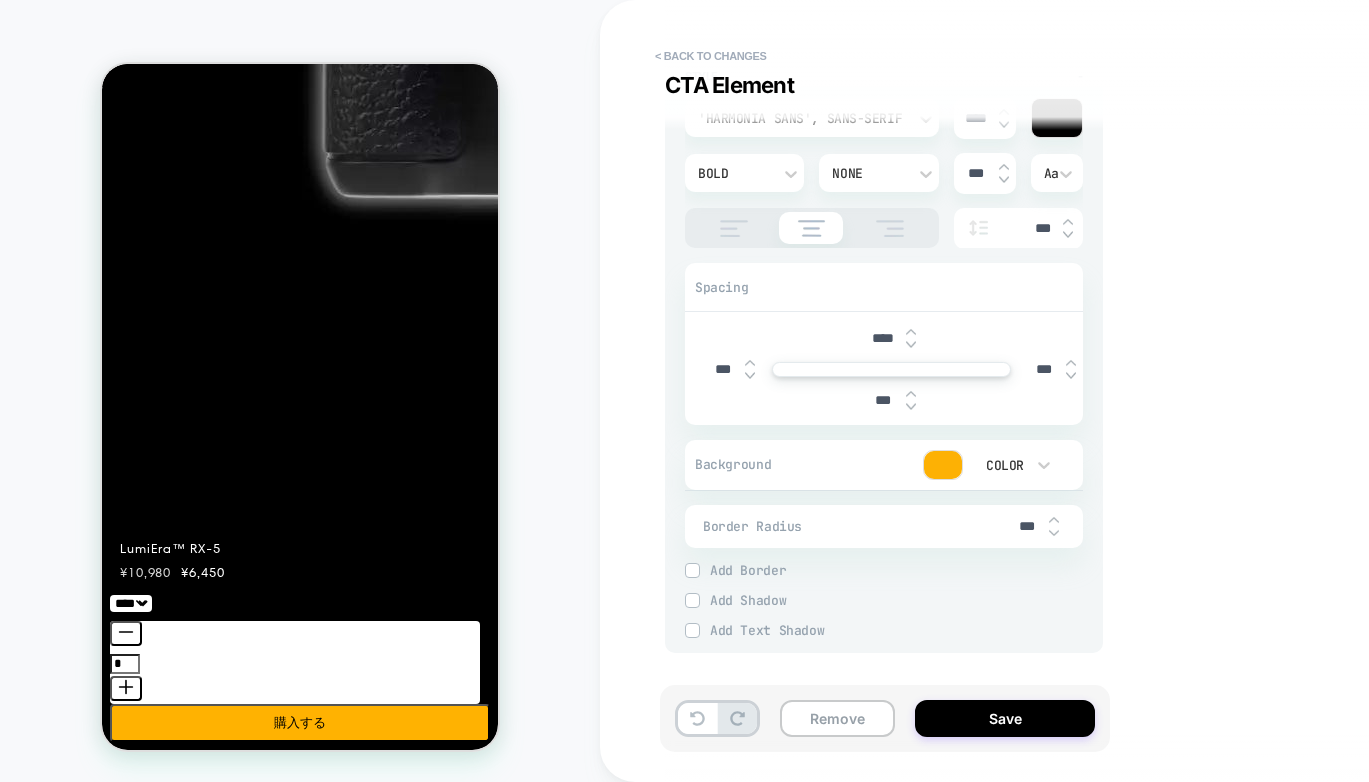 click on "***" at bounding box center [1026, 526] 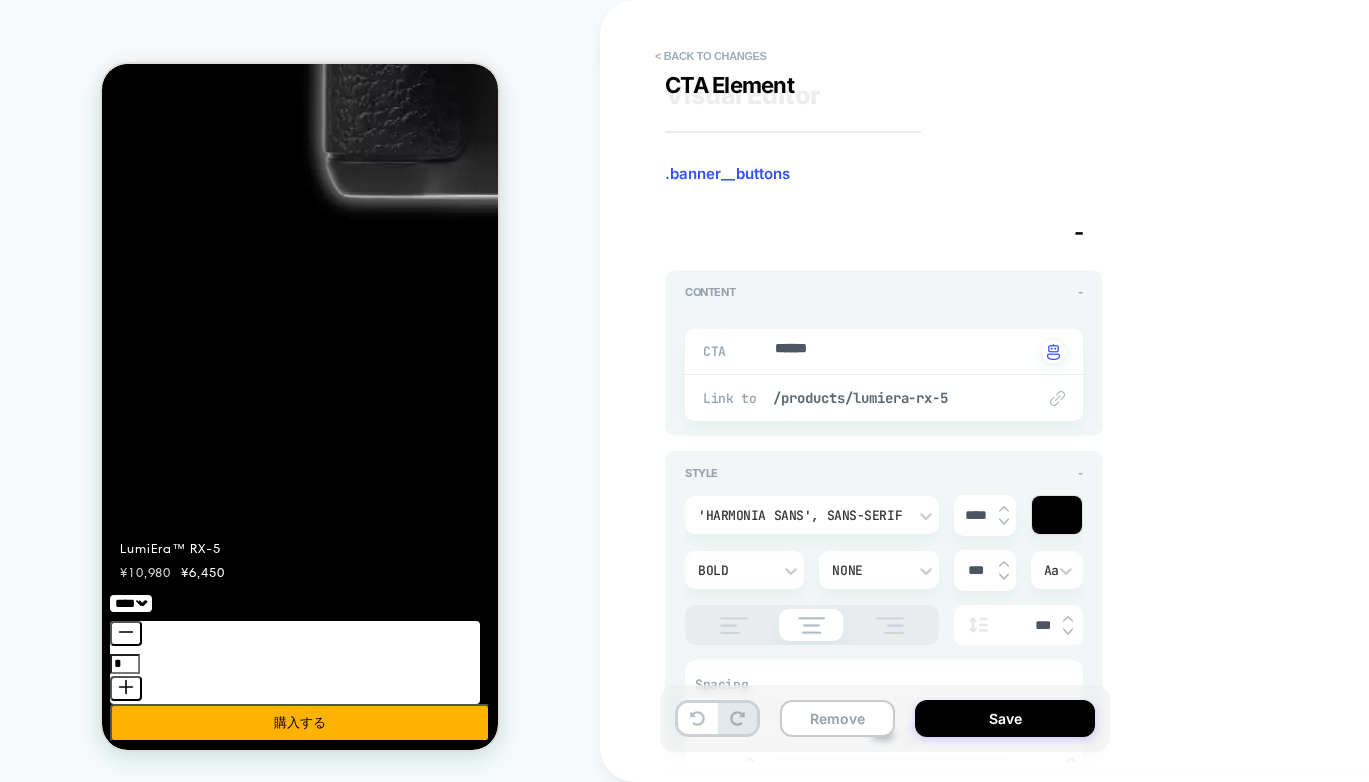 scroll, scrollTop: 397, scrollLeft: 0, axis: vertical 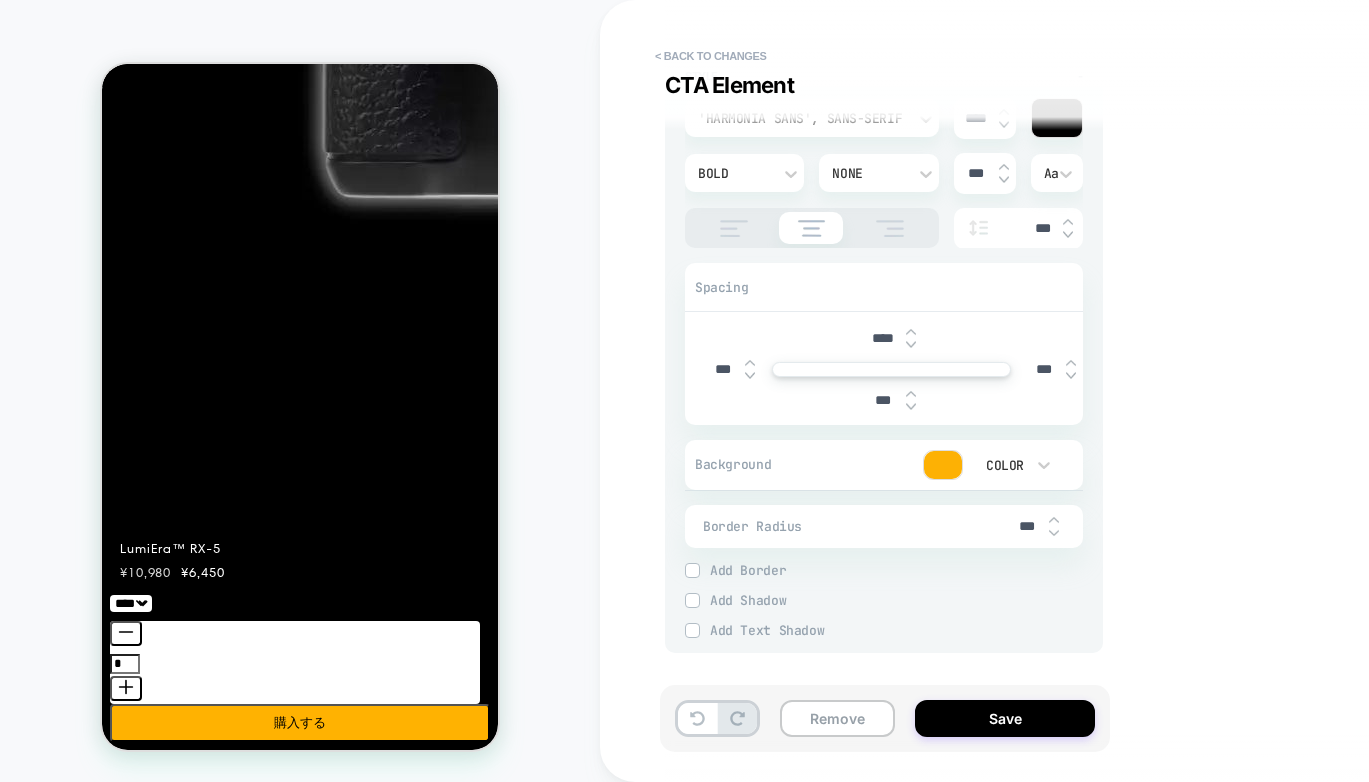 click on "Add Border" at bounding box center [896, 570] 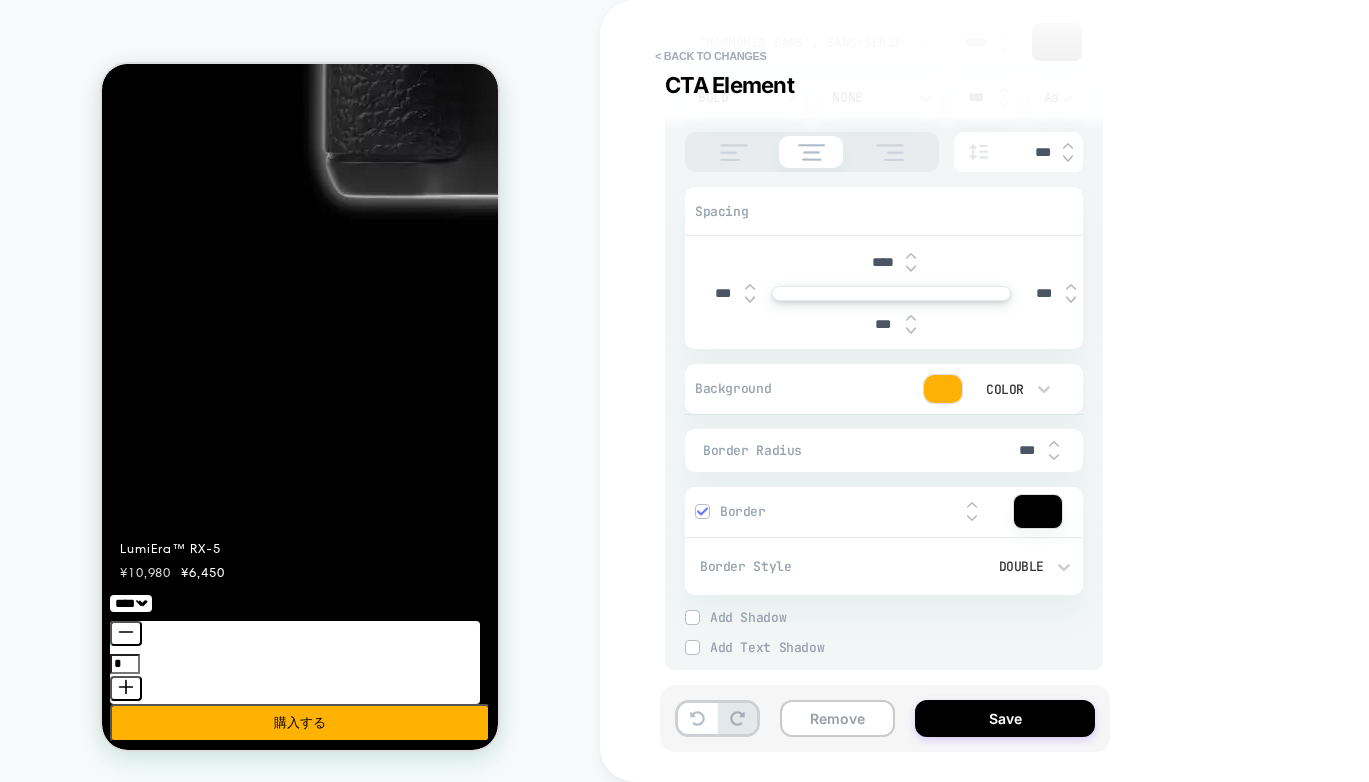 scroll, scrollTop: 490, scrollLeft: 0, axis: vertical 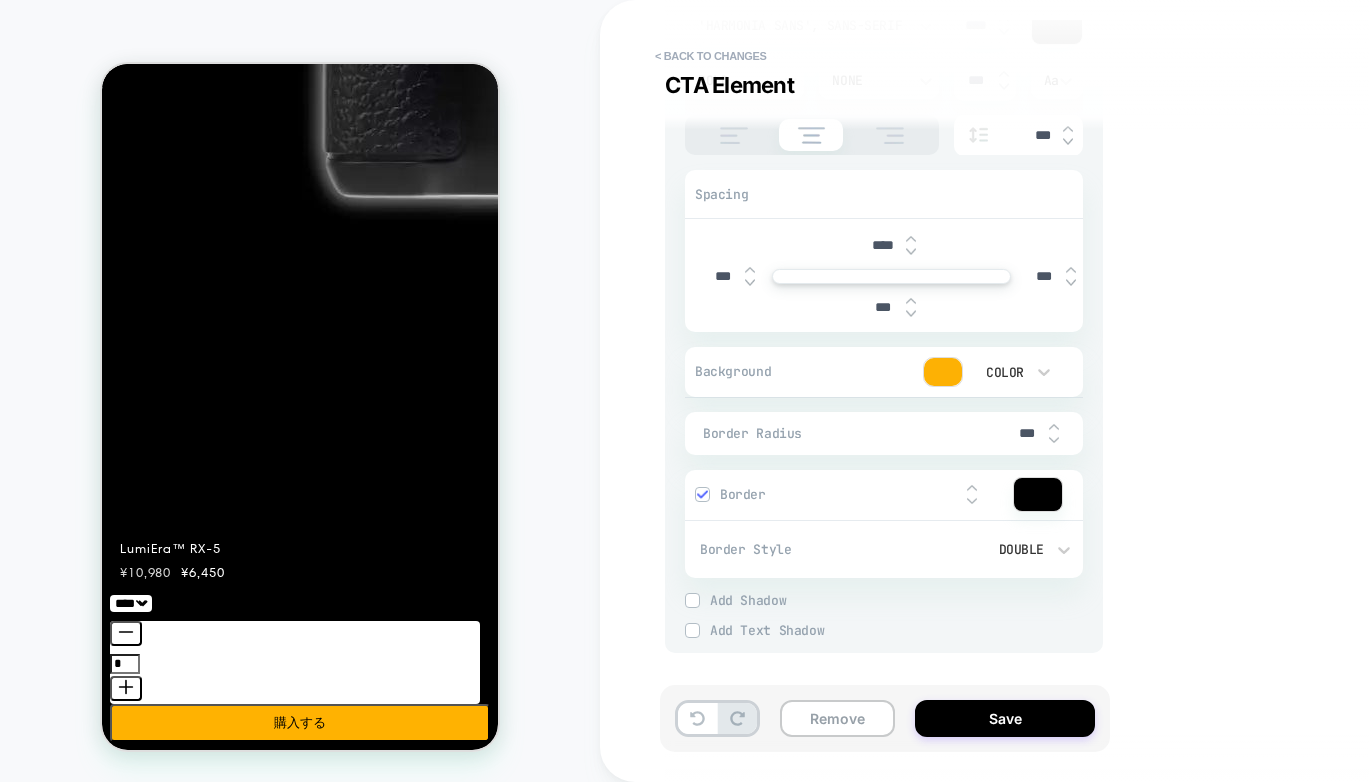 click on "Border" at bounding box center [884, 495] 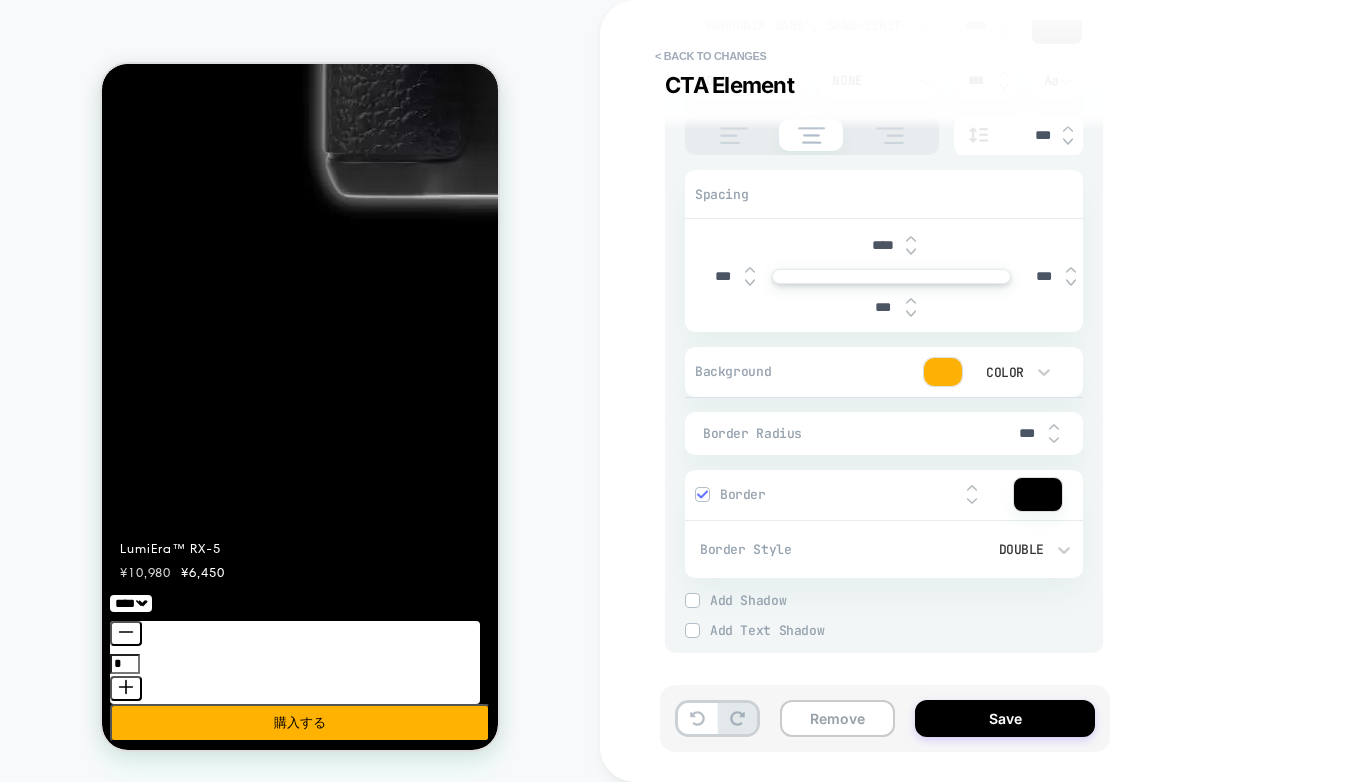 click at bounding box center [953, 494] 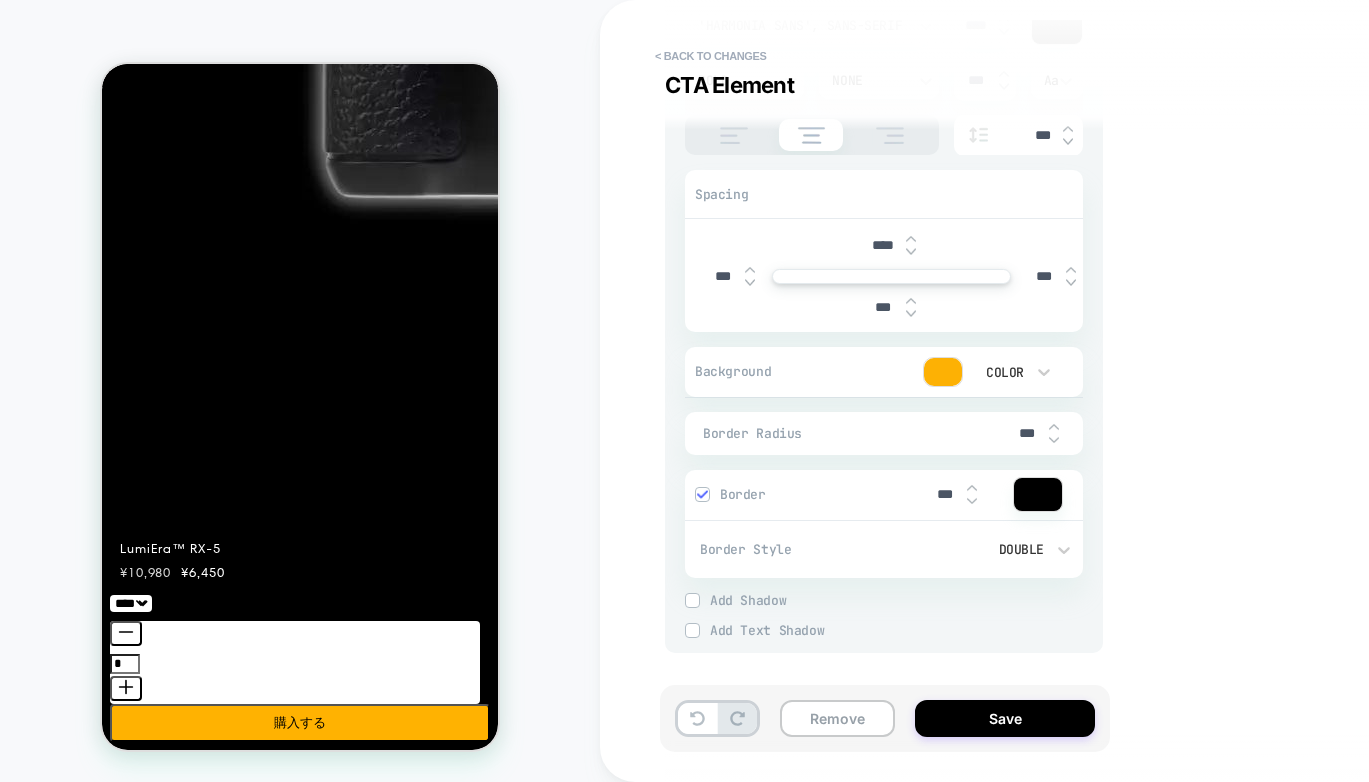 click on "Visual Editor .banner__buttons CTA Element - Content - CTA ****** Click to change to  alternative text Link to /products/lumiera-rx-5 Style - 'Harmonia Sans', sans-serif **** Bold None *** Aa *** Spacing **** *** *** *** Background Color Border Radius *** Border *** Border Style Double Add Border Add Shadow X *** Y *** Spread *** Blur *** Add Shadow Add Text Shadow X *** Y *** Blur *** Add Text Shadow" at bounding box center (1030, 391) 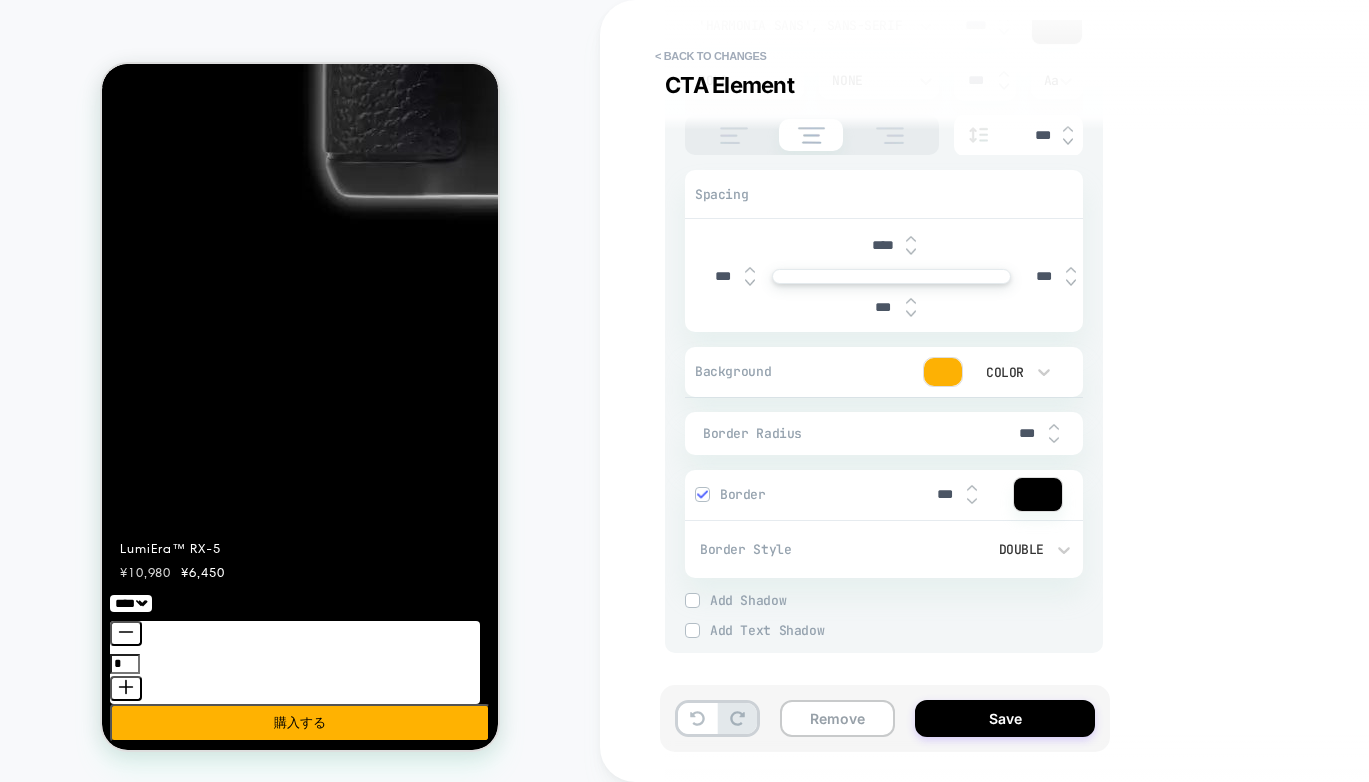 click at bounding box center (1038, 494) 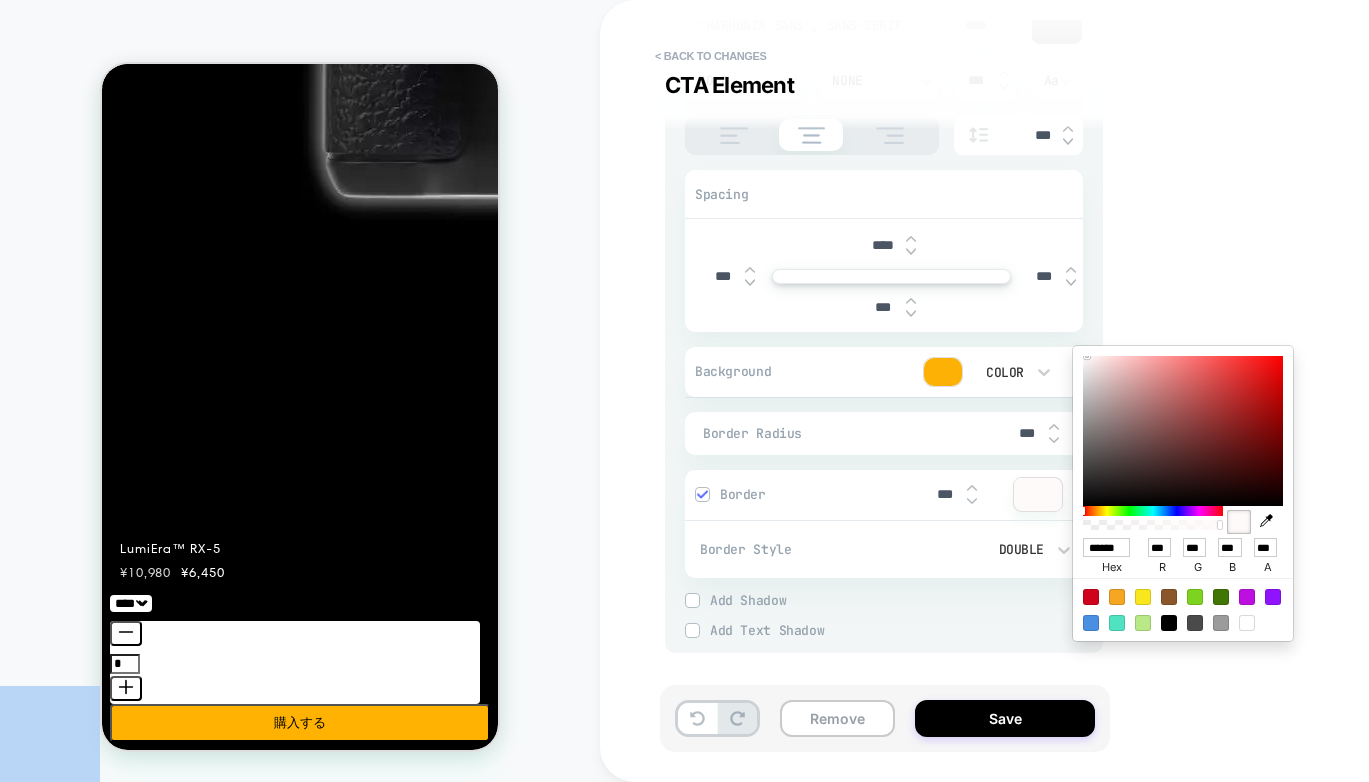 drag, startPoint x: 1122, startPoint y: 437, endPoint x: 1024, endPoint y: 307, distance: 162.80049 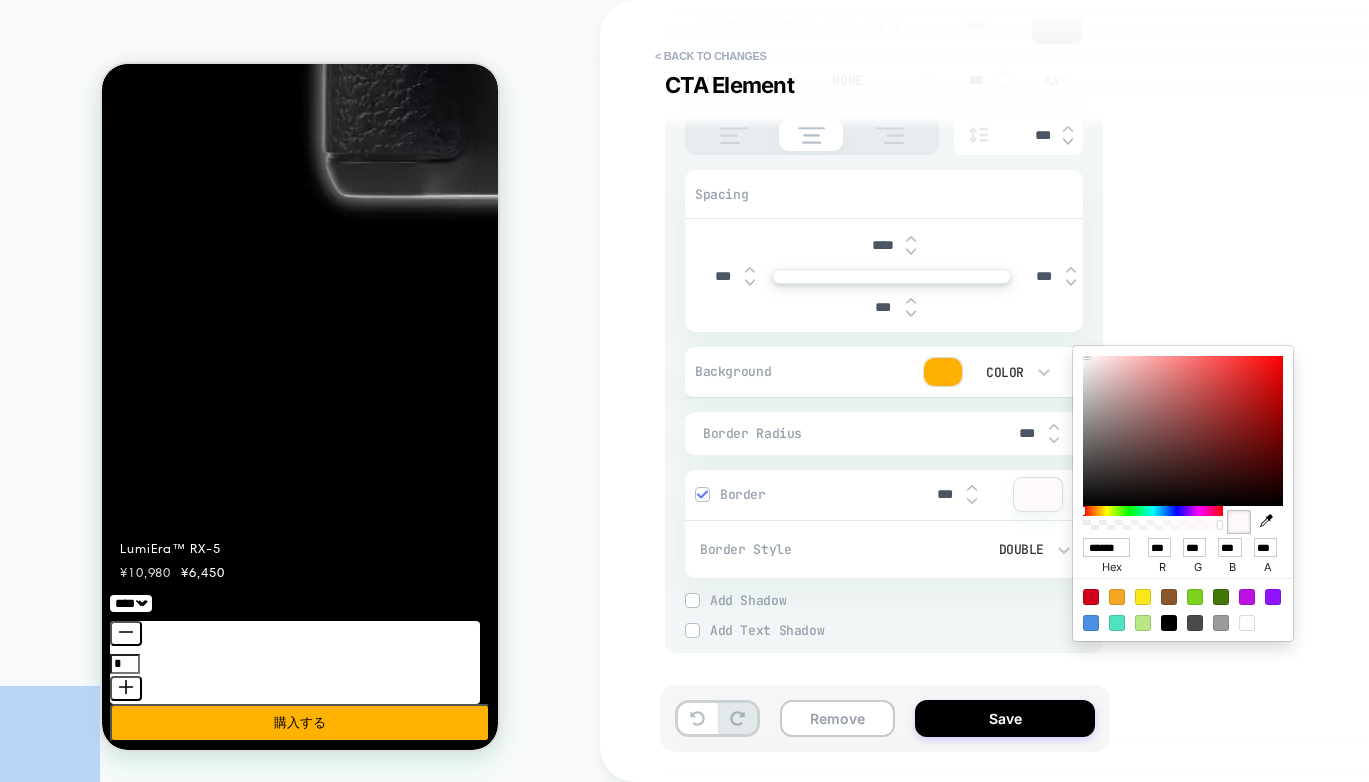 click on "HOMEPAGE < Back to changes CTA Element Visual Editor .banner__buttons CTA Element - Content - CTA ****** Click to change to  alternative text Link to /products/lumiera-rx-5 Style - 'Harmonia Sans', sans-serif **** Bold None *** Aa *** Spacing **** *** *** *** Background Color Border Radius *** Border *** Border Style Double Add Border Add Shadow X *** Y *** Spread *** Blur *** Add Shadow Add Text Shadow X *** Y *** Blur *** Add Text Shadow Remove Save Display size not supported Unfortunately, our dashboard is not supported on a mobile device. Please open it on a desktop computer. Navigated to Visually.io | No-code CRO for Shopify
-Infinitys
* ****** hex *** r *** g *** b *** a" at bounding box center (684, 391) 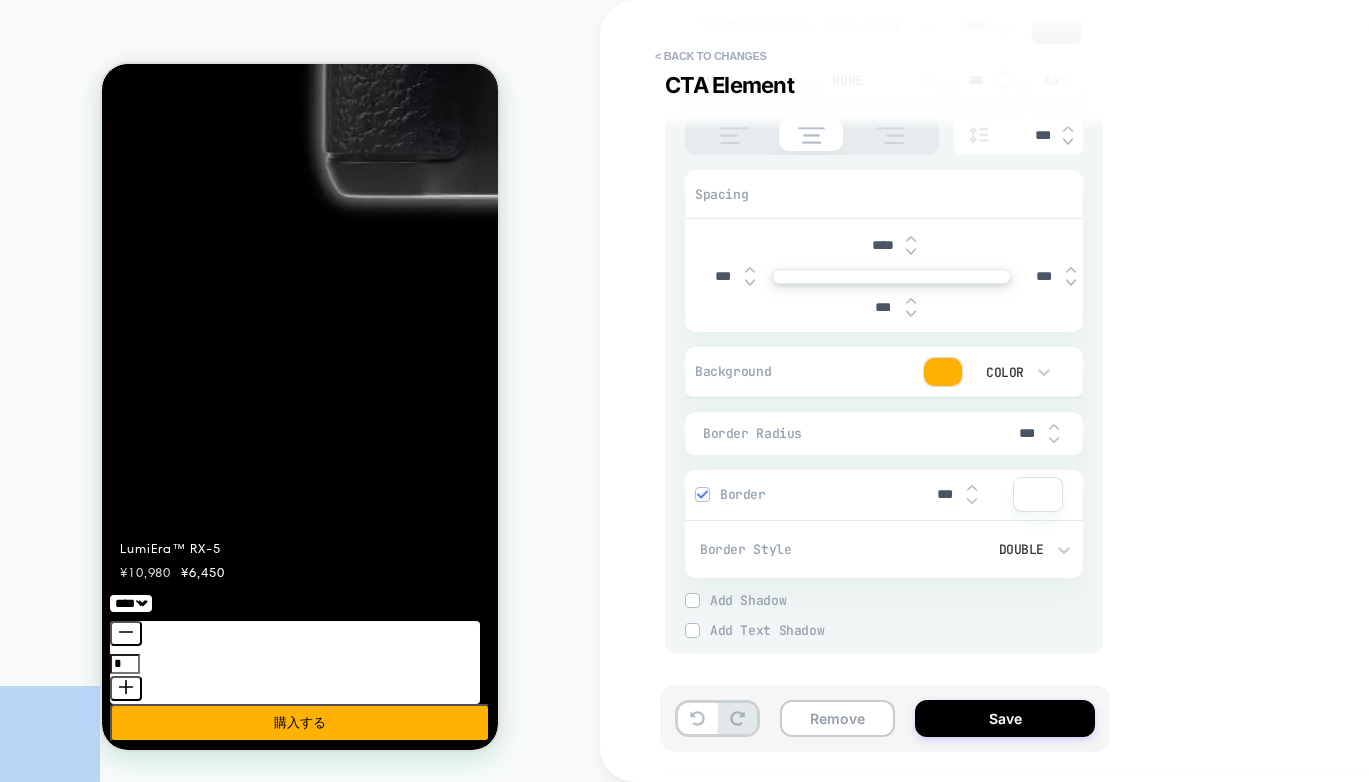 click at bounding box center (1038, 494) 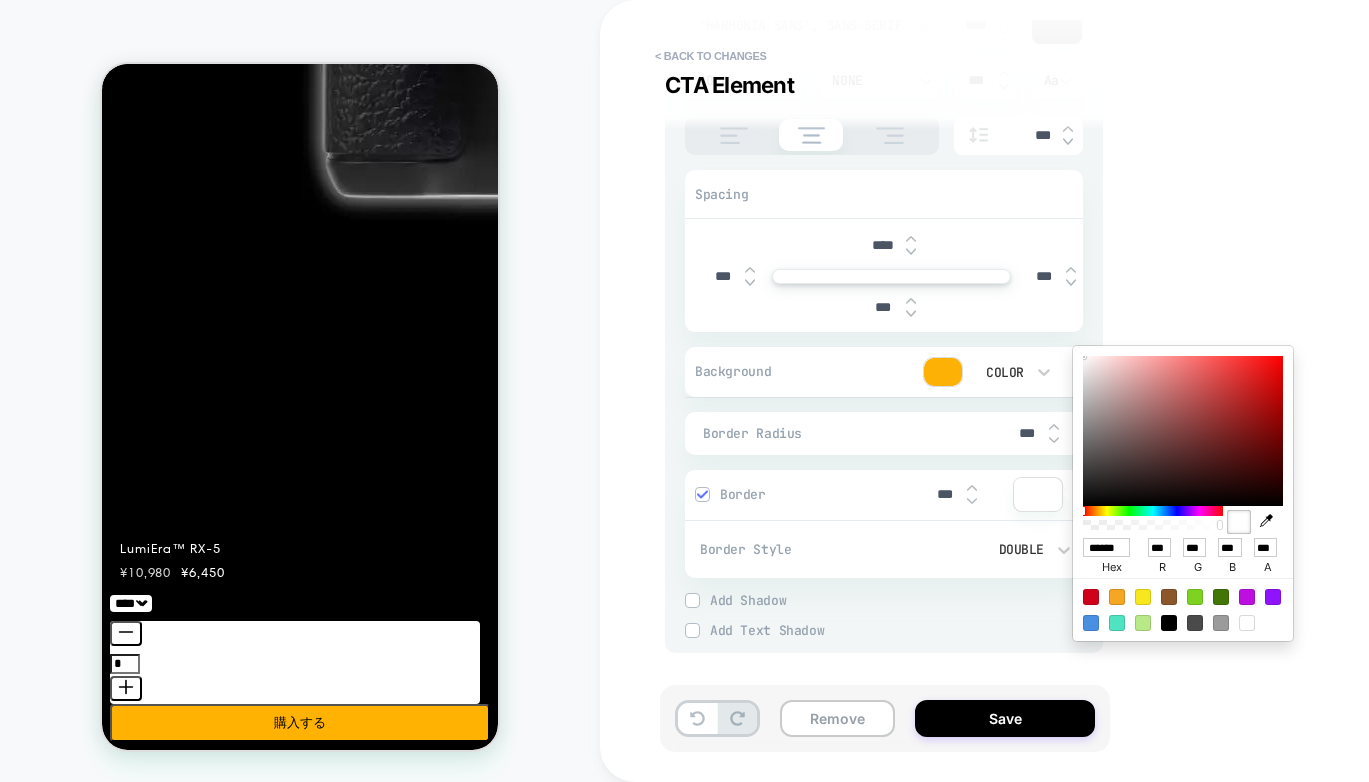 click on "******" at bounding box center (1106, 547) 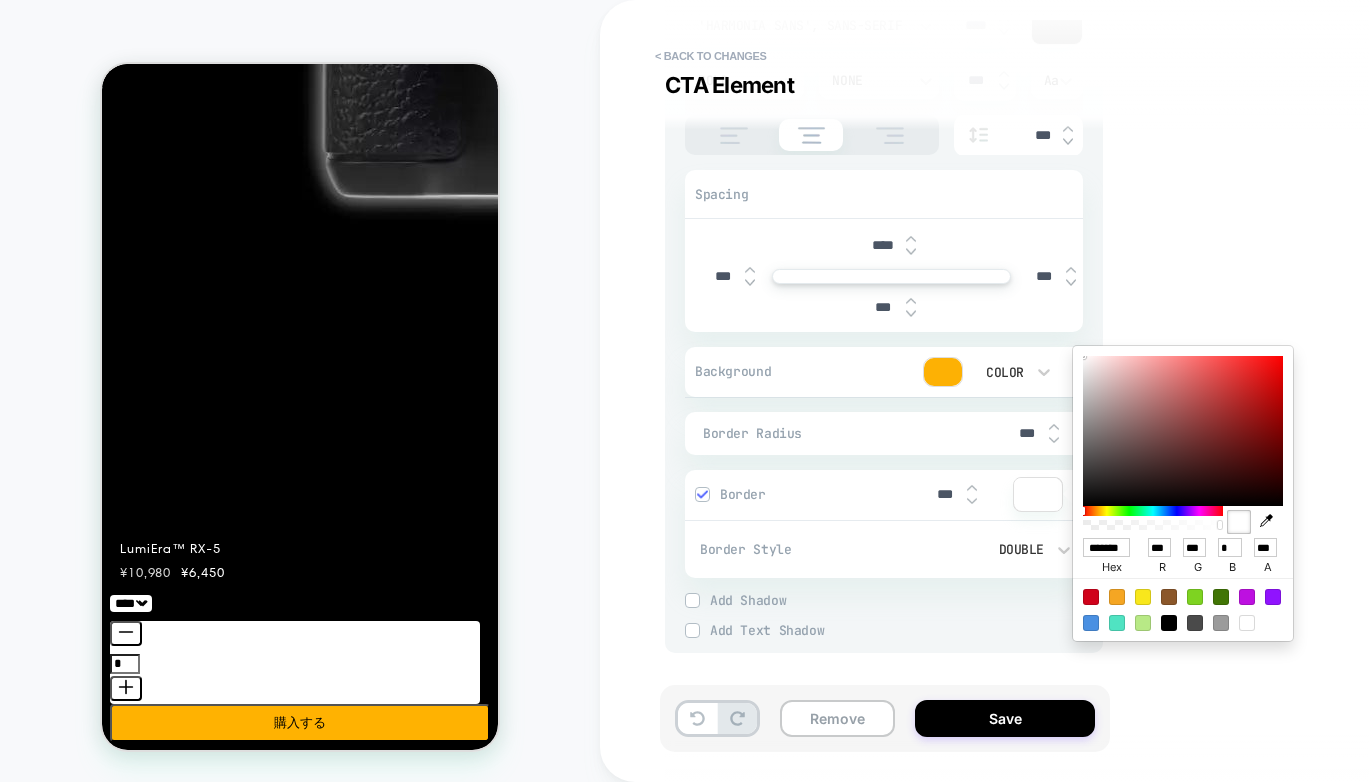 scroll, scrollTop: 0, scrollLeft: 11, axis: horizontal 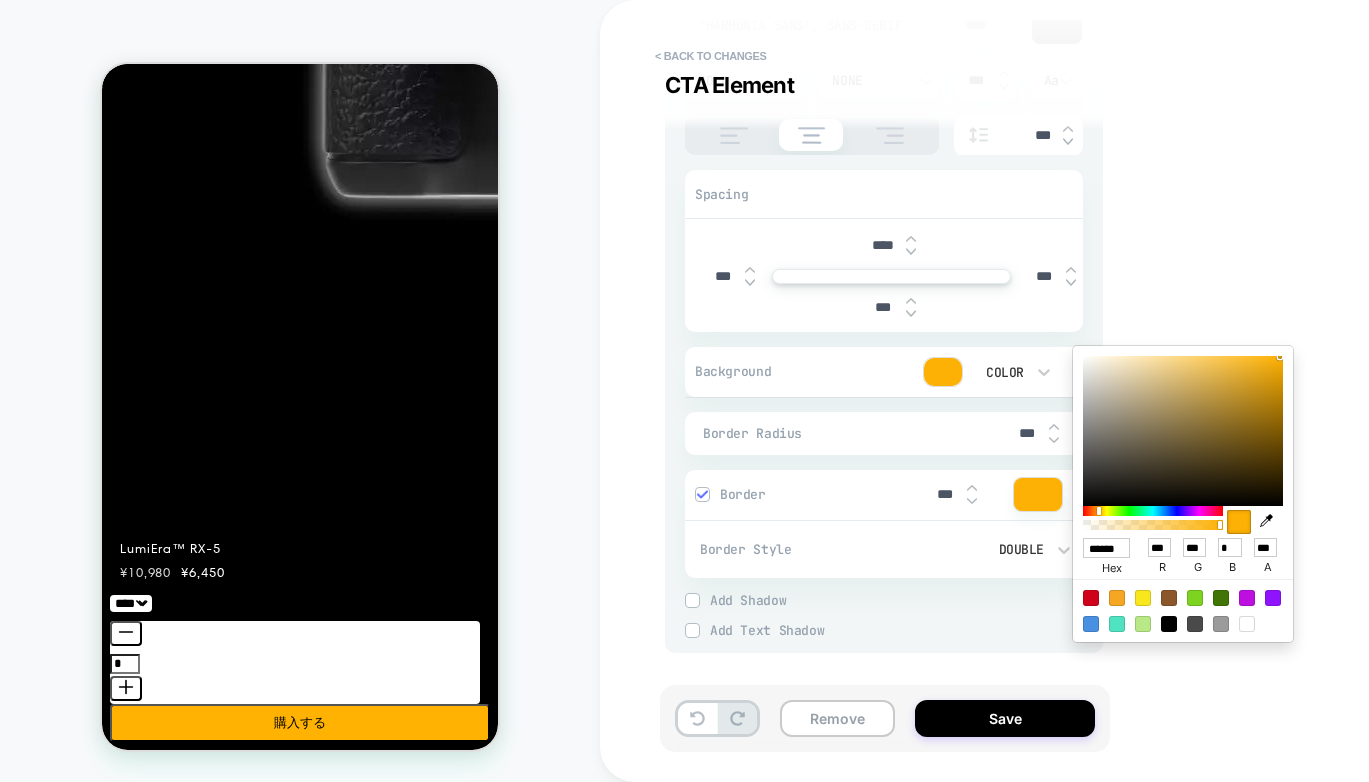 click on "Visual Editor .banner__buttons CTA Element - Content - CTA ****** Click to change to  alternative text Link to /products/lumiera-rx-5 Style - 'Harmonia Sans', sans-serif **** Bold None *** Aa *** Spacing **** *** *** *** Background Color Border Radius *** Border *** Border Style Double Add Border Add Shadow X *** Y *** Spread *** Blur *** Add Shadow Add Text Shadow X *** Y *** Blur *** Add Text Shadow" at bounding box center [1030, 391] 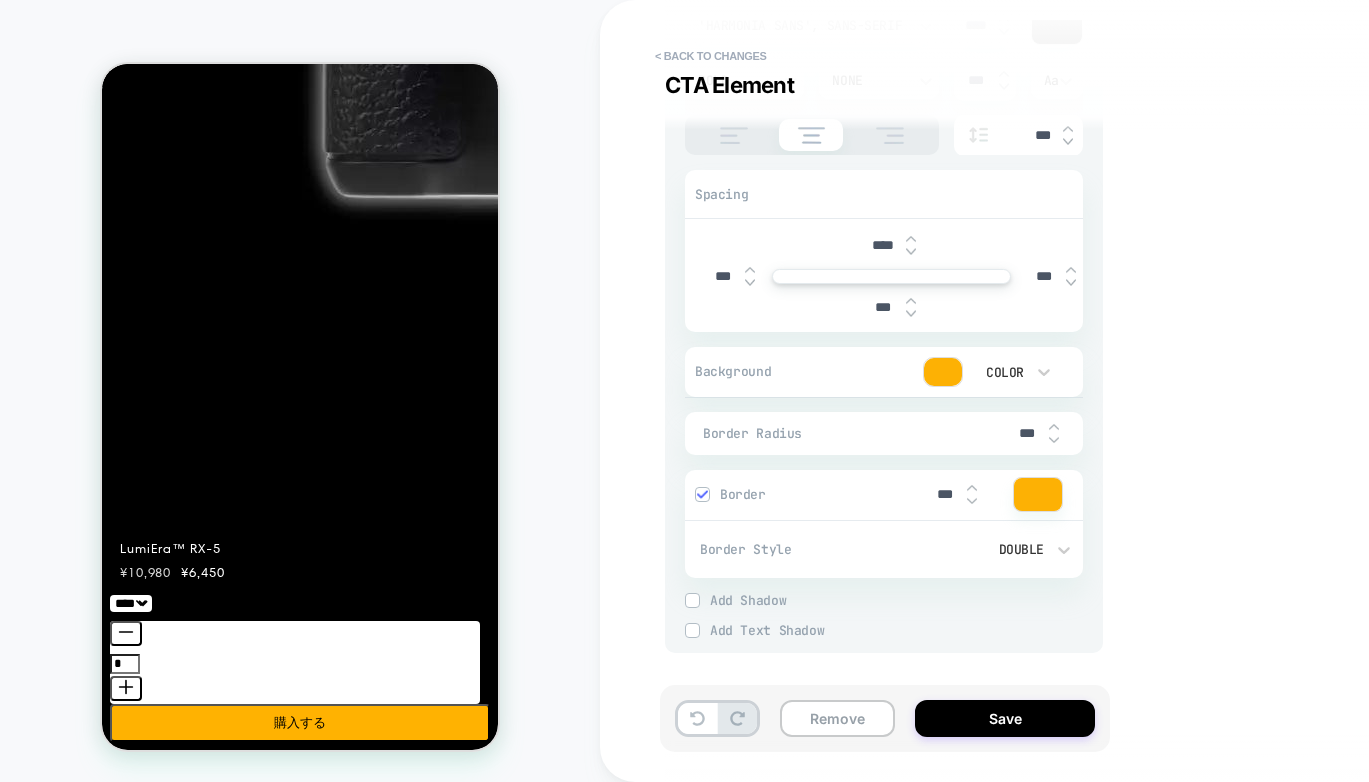 click on "***" at bounding box center (953, 494) 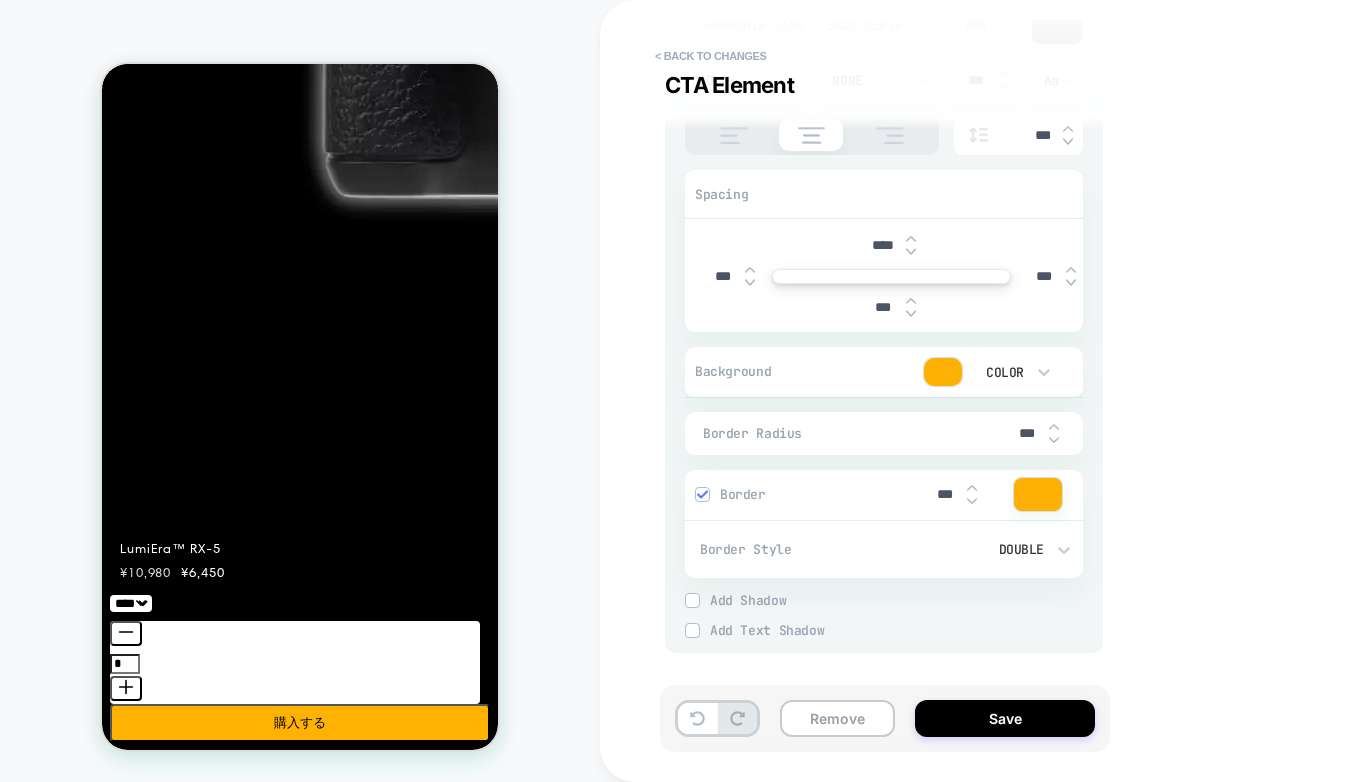 click at bounding box center [972, 501] 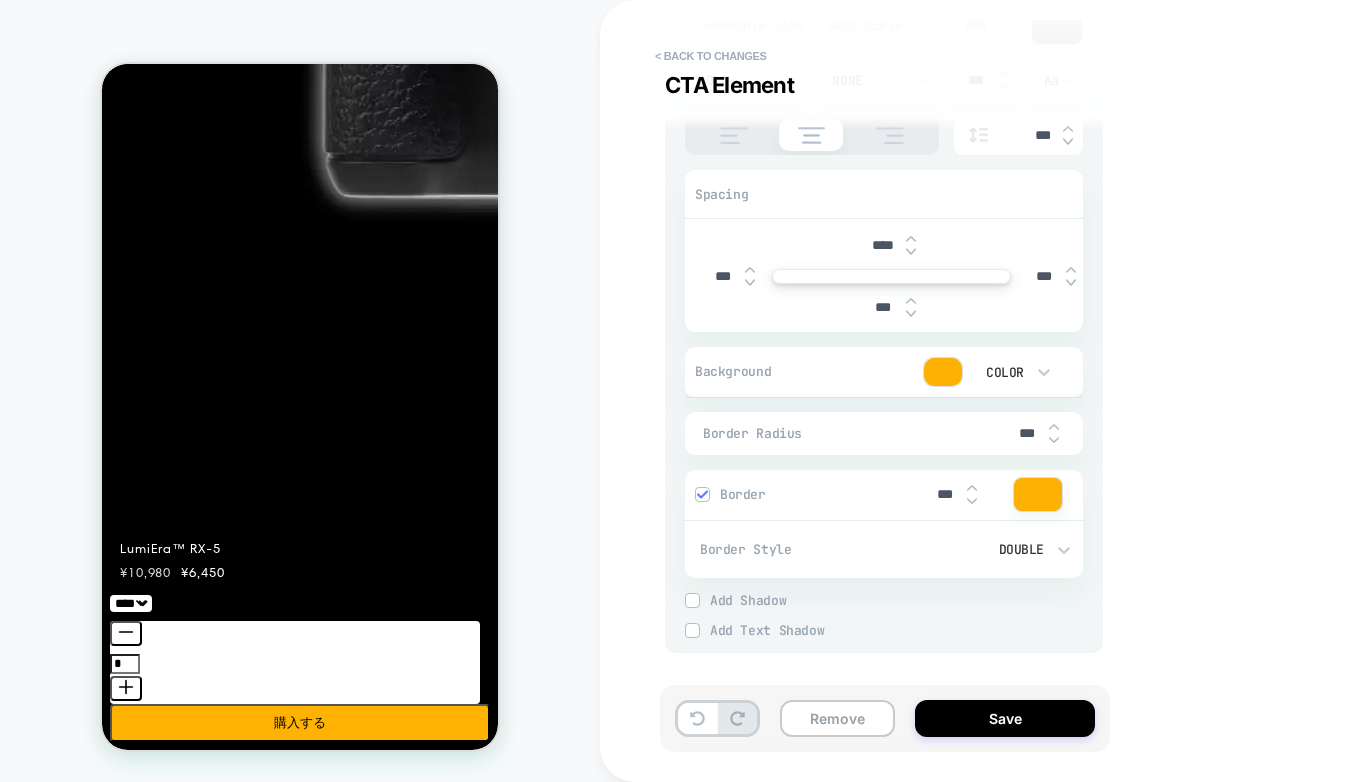 click at bounding box center (972, 501) 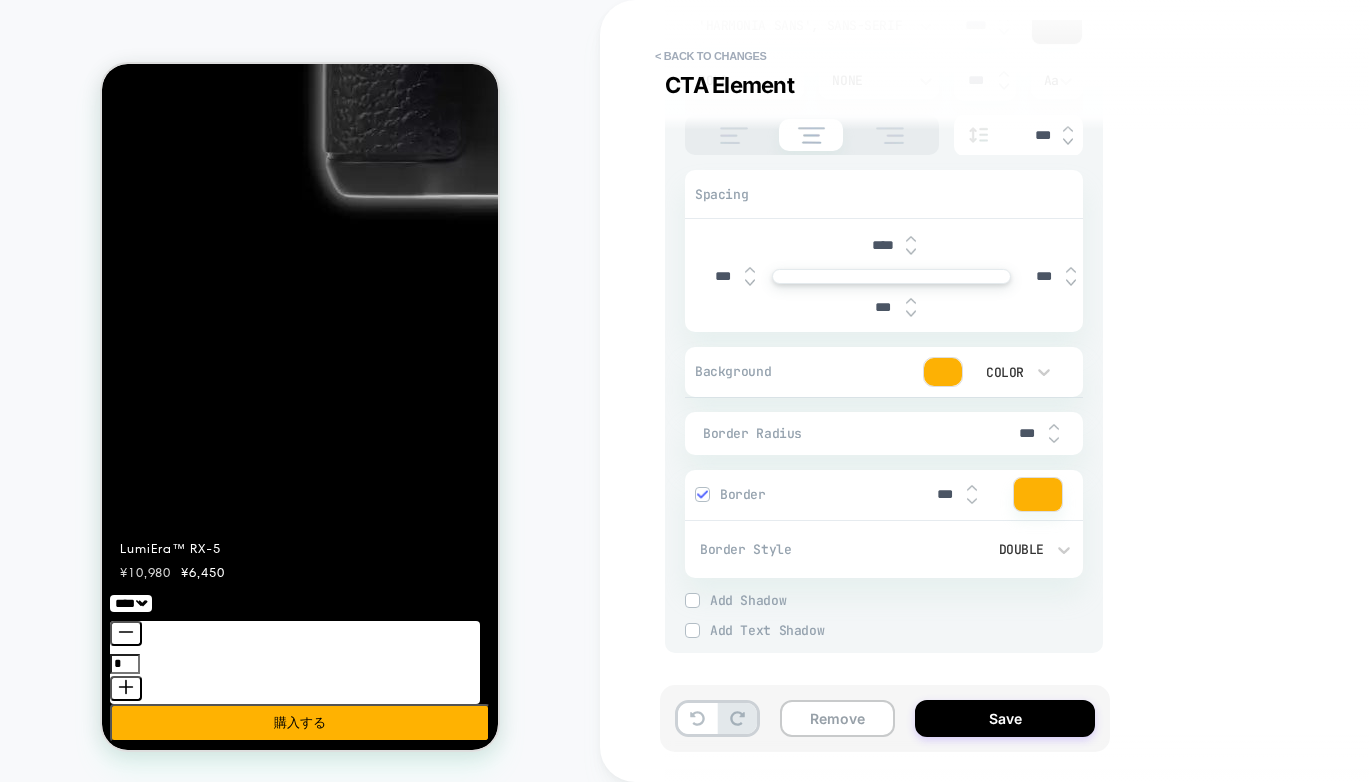 scroll, scrollTop: 1657, scrollLeft: 0, axis: vertical 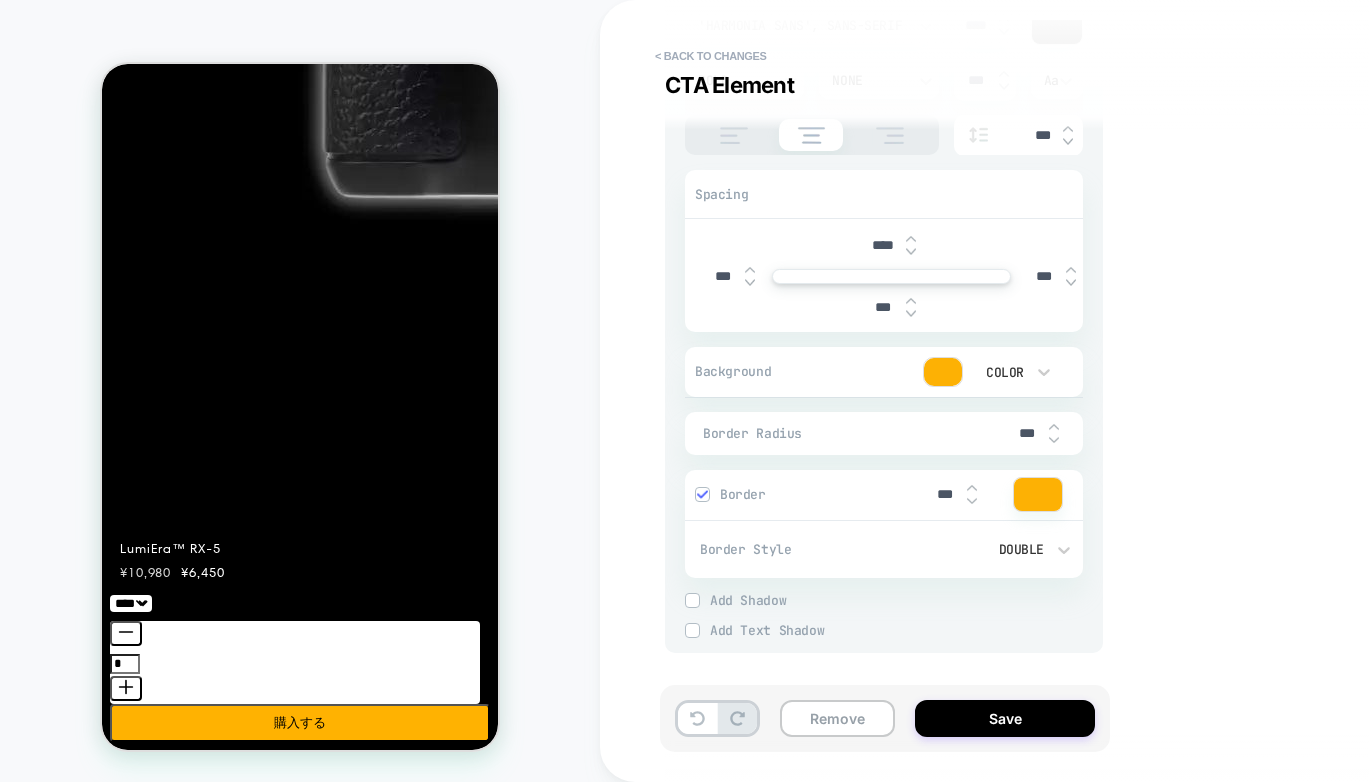 click on "カメラを見る" at bounding box center (149, 11921) 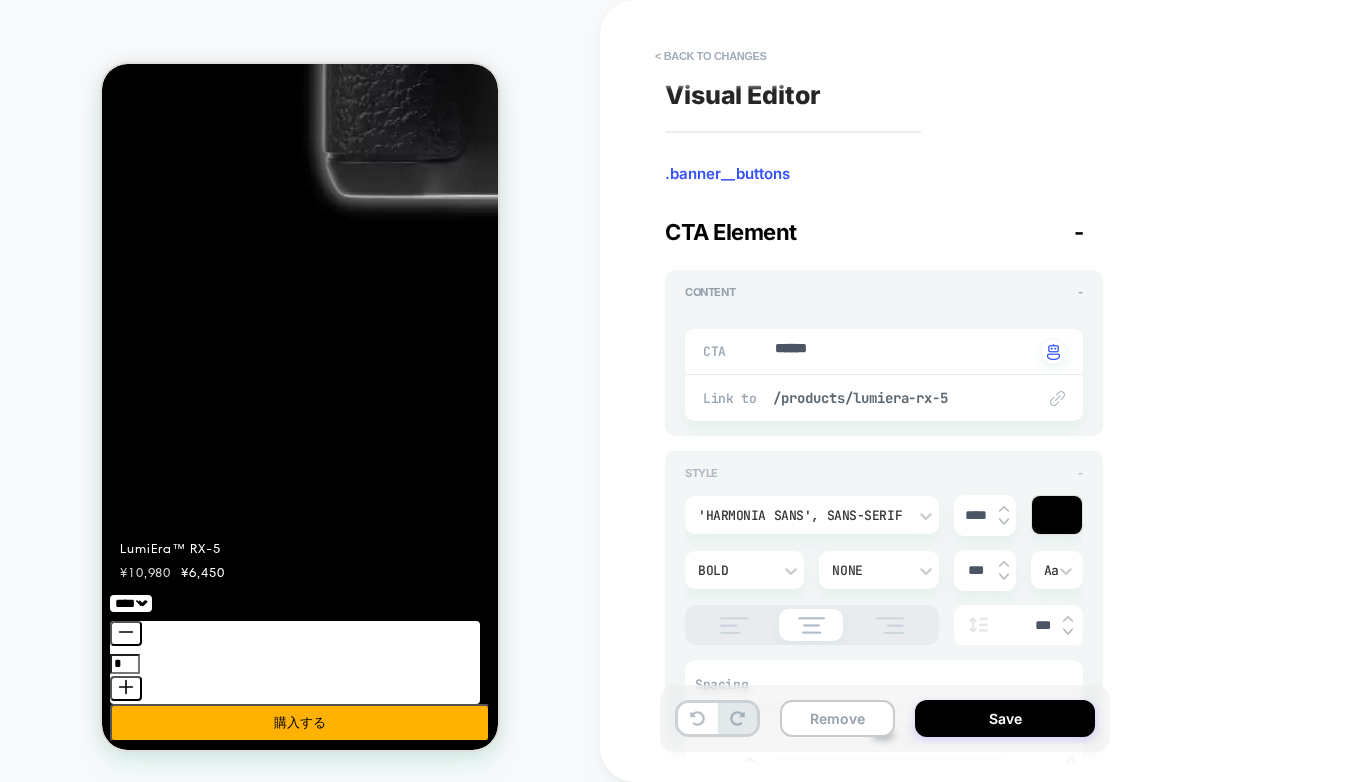 scroll, scrollTop: 27, scrollLeft: 0, axis: vertical 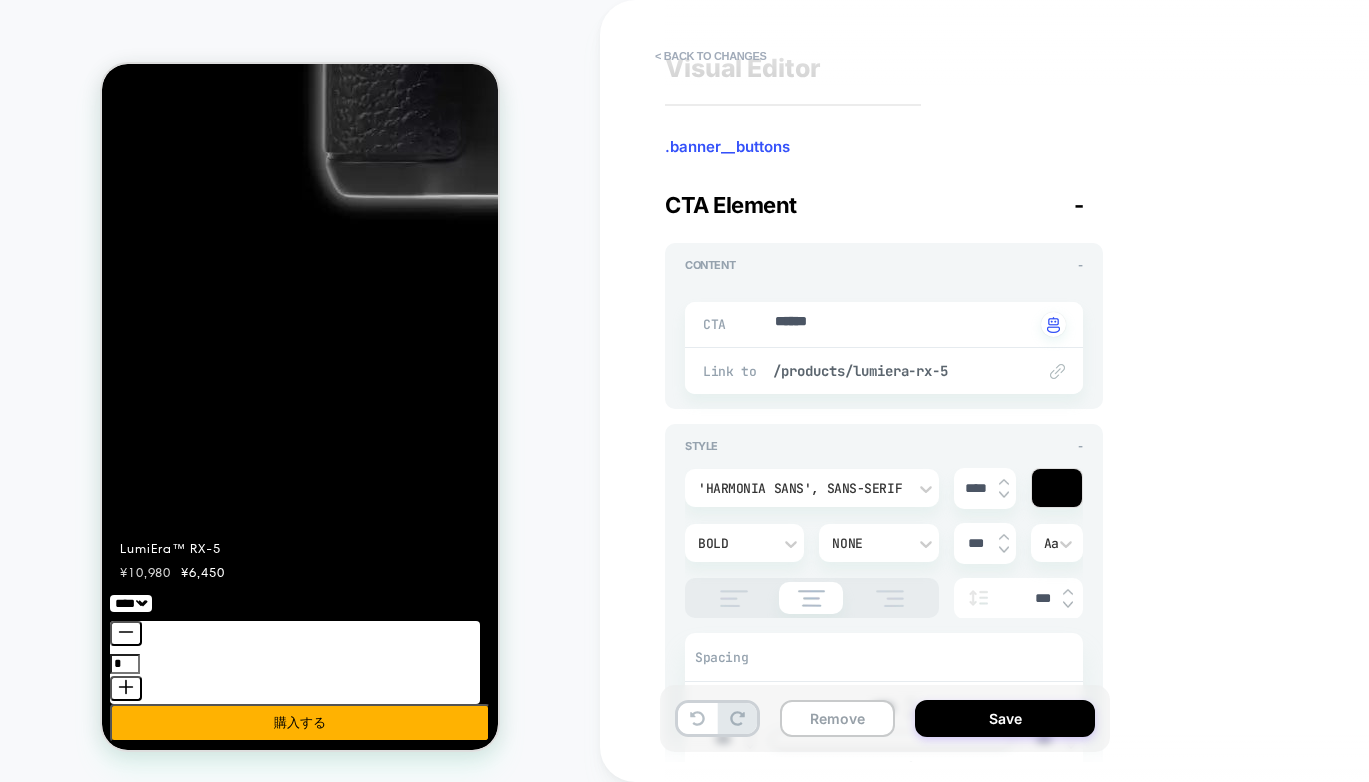 click on "カメラを見る" at bounding box center [149, 11921] 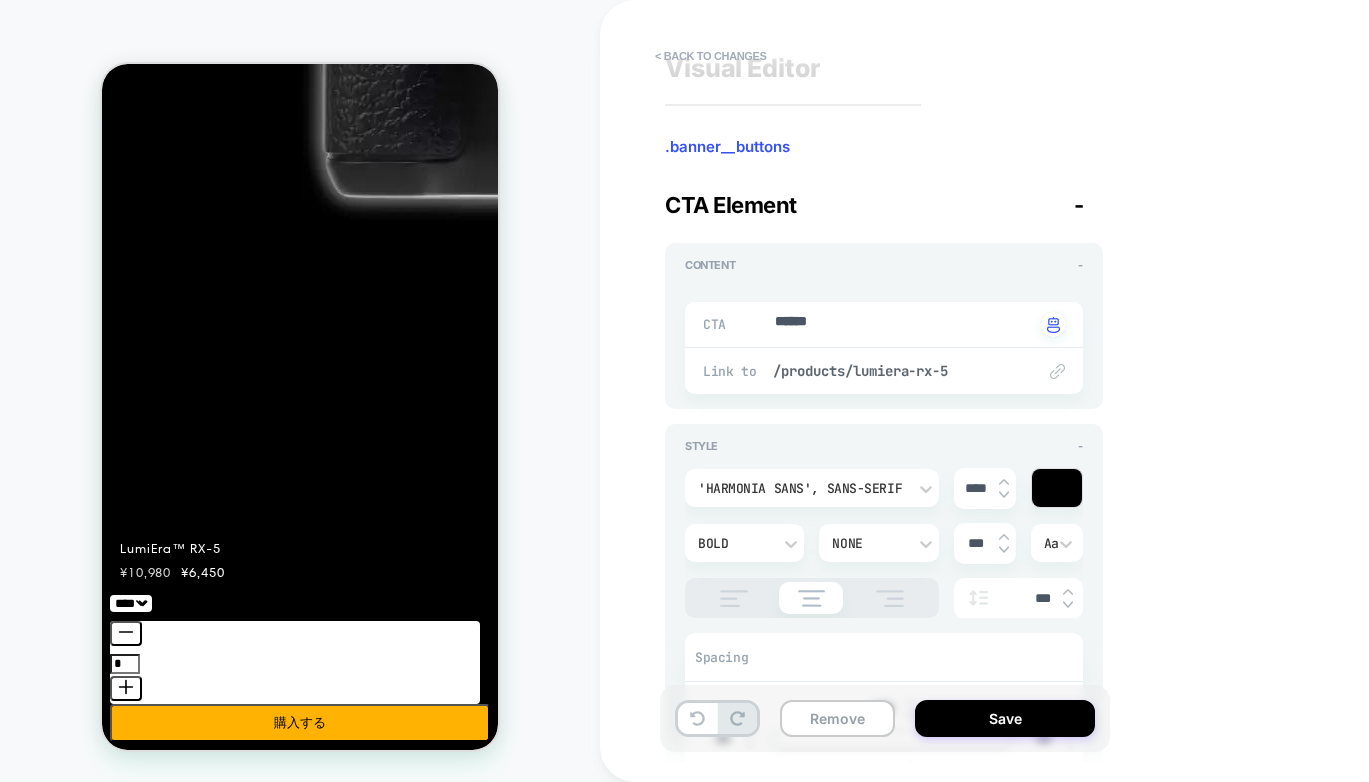 click on "カメラを見る" at bounding box center (149, 11921) 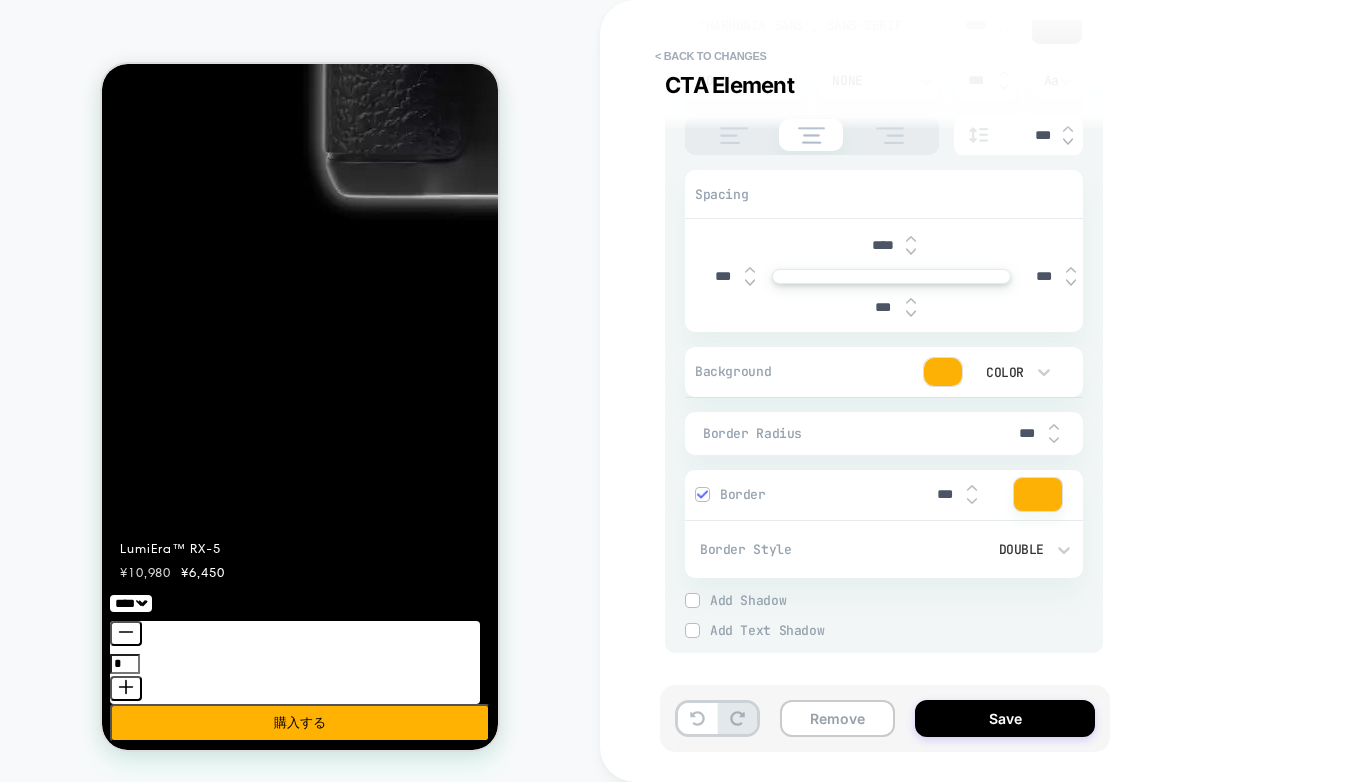 scroll, scrollTop: 0, scrollLeft: 0, axis: both 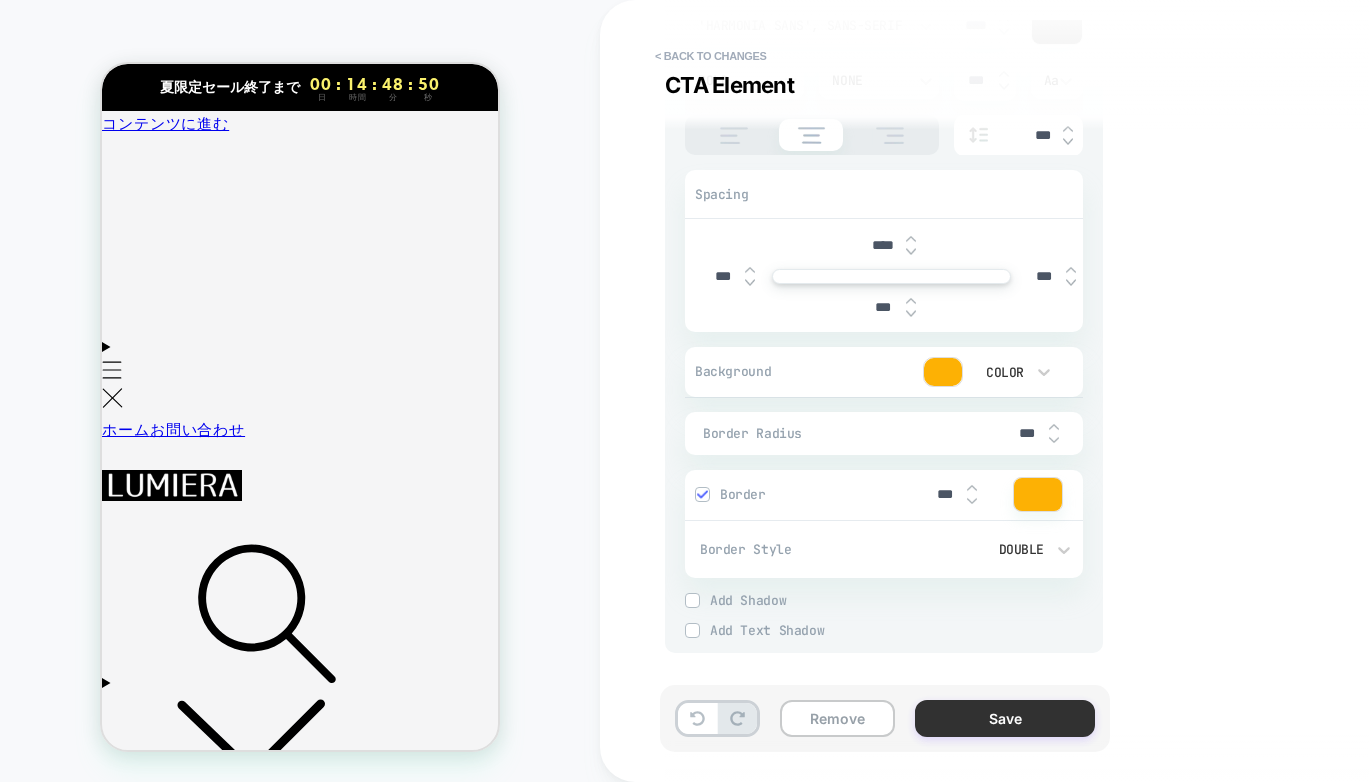 click on "Save" at bounding box center (1005, 718) 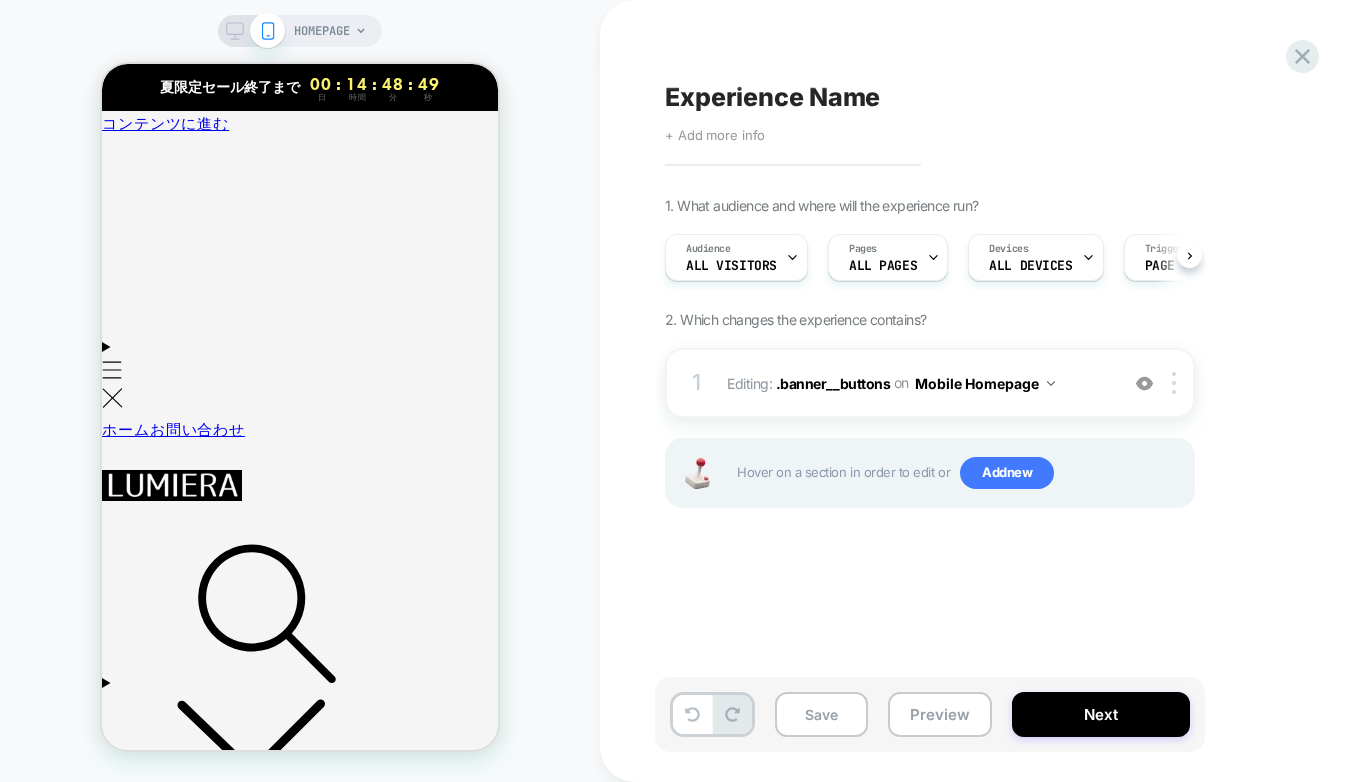 scroll, scrollTop: 0, scrollLeft: 1, axis: horizontal 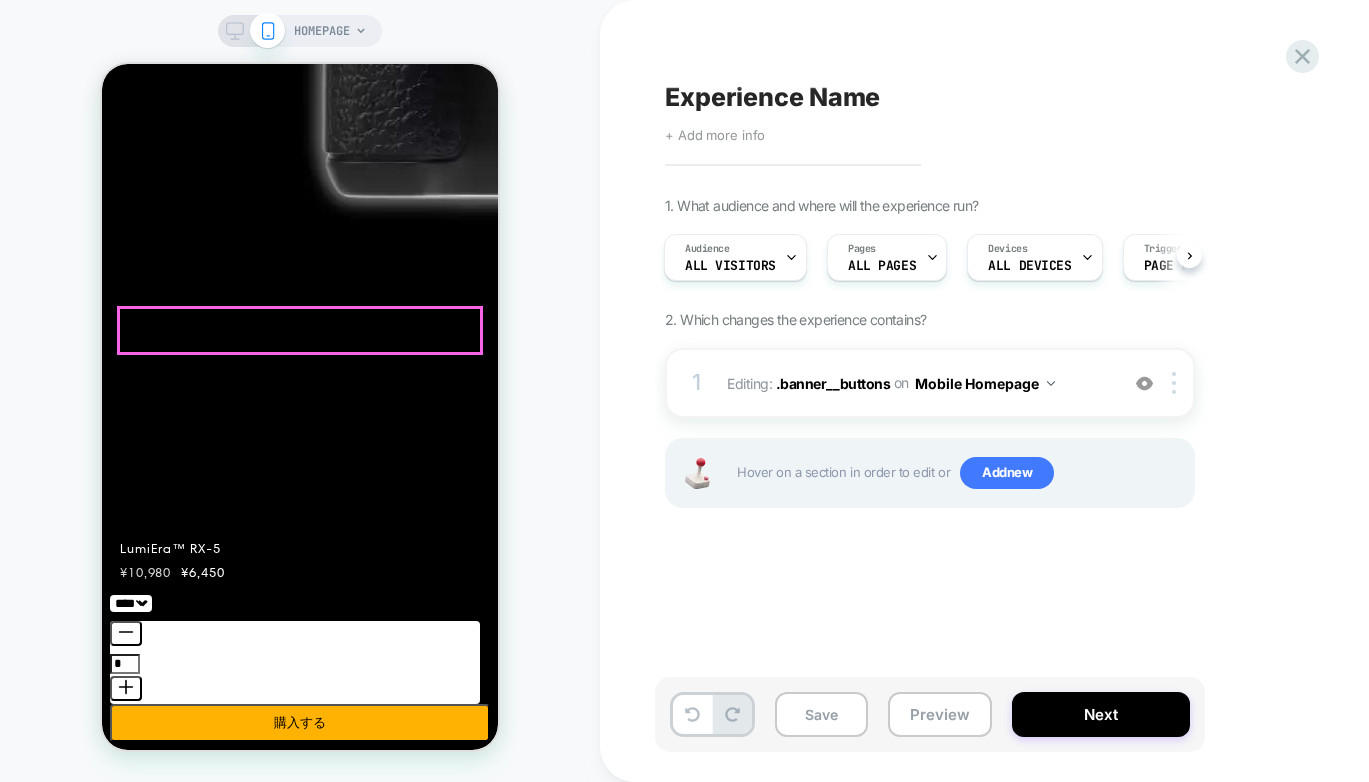 click on "カメラを見る" at bounding box center [149, 11879] 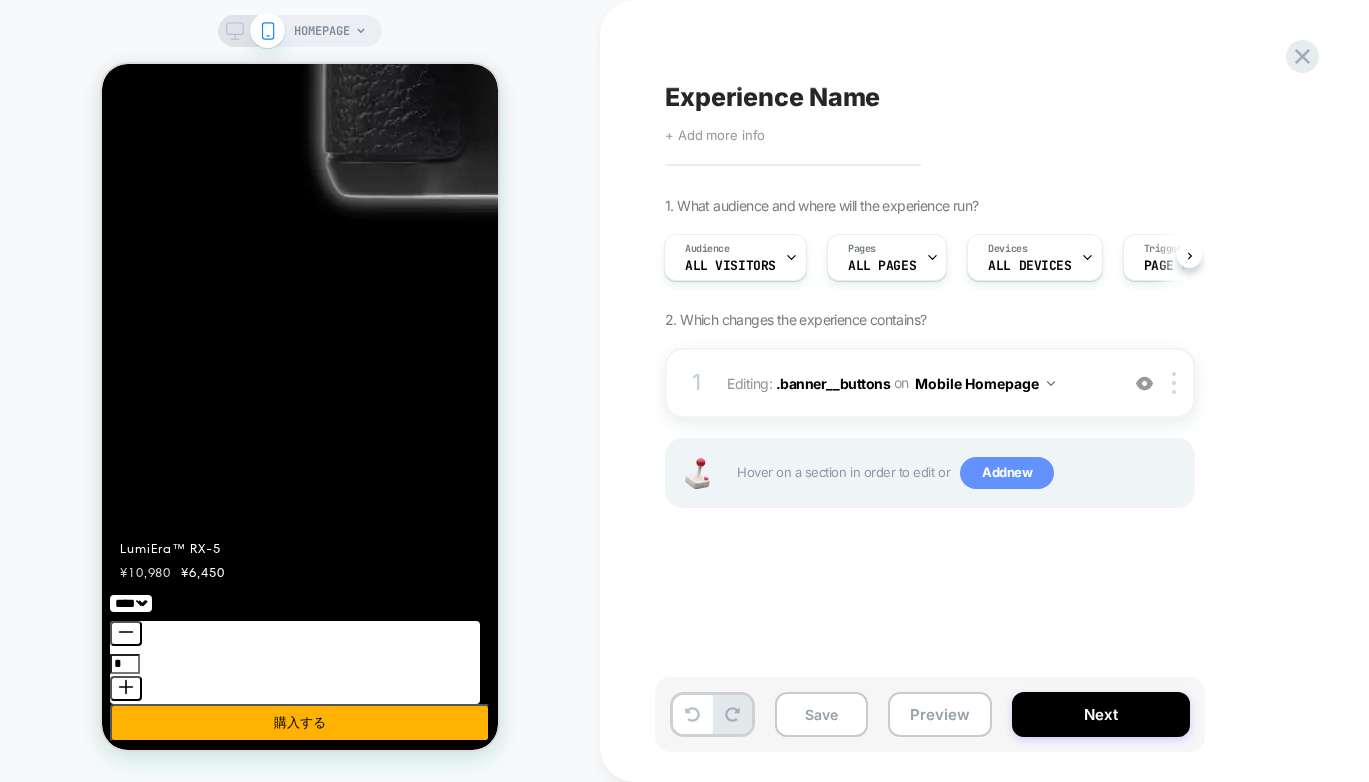 click on "Add  new" at bounding box center [1007, 473] 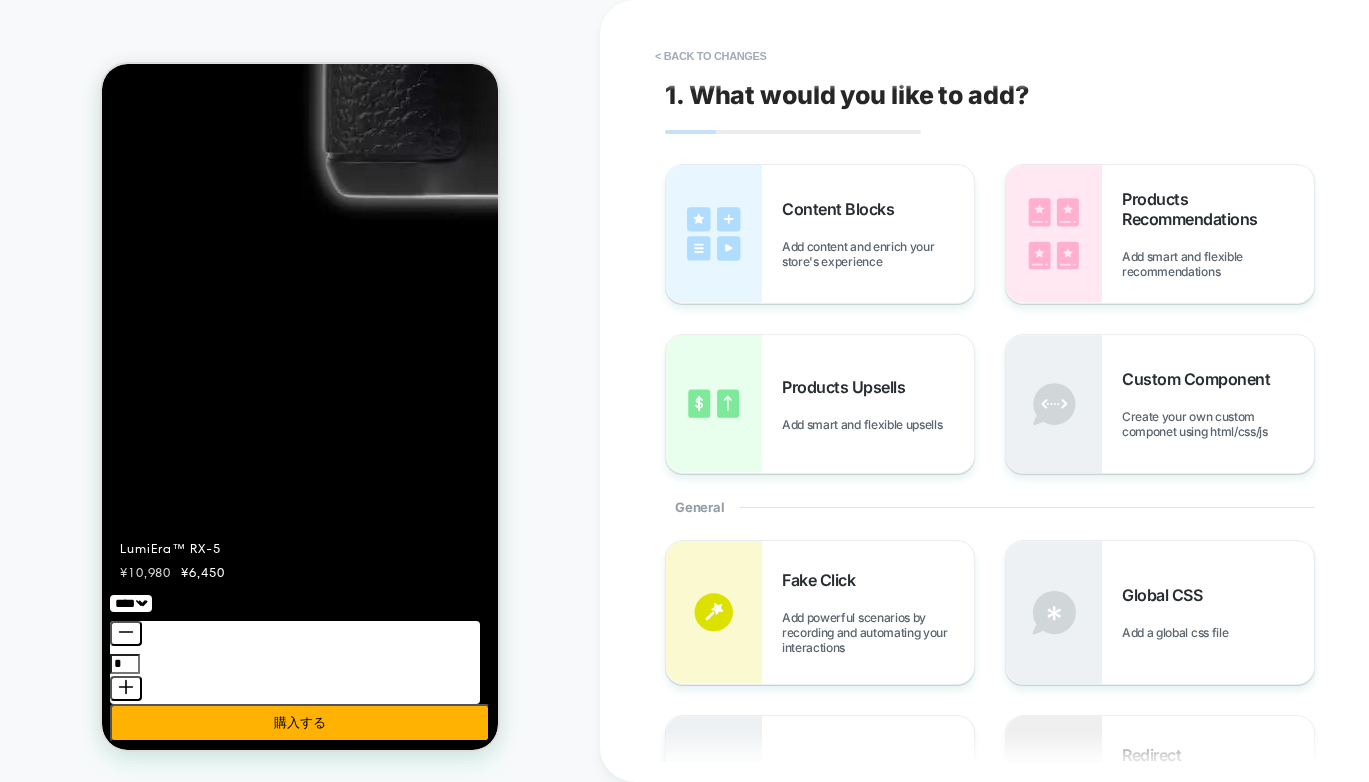 click on "LumiEra™ RX-5
ただの映像じゃない。心にグッとくる映像を簡単に
カメラを見る" at bounding box center [300, 11826] 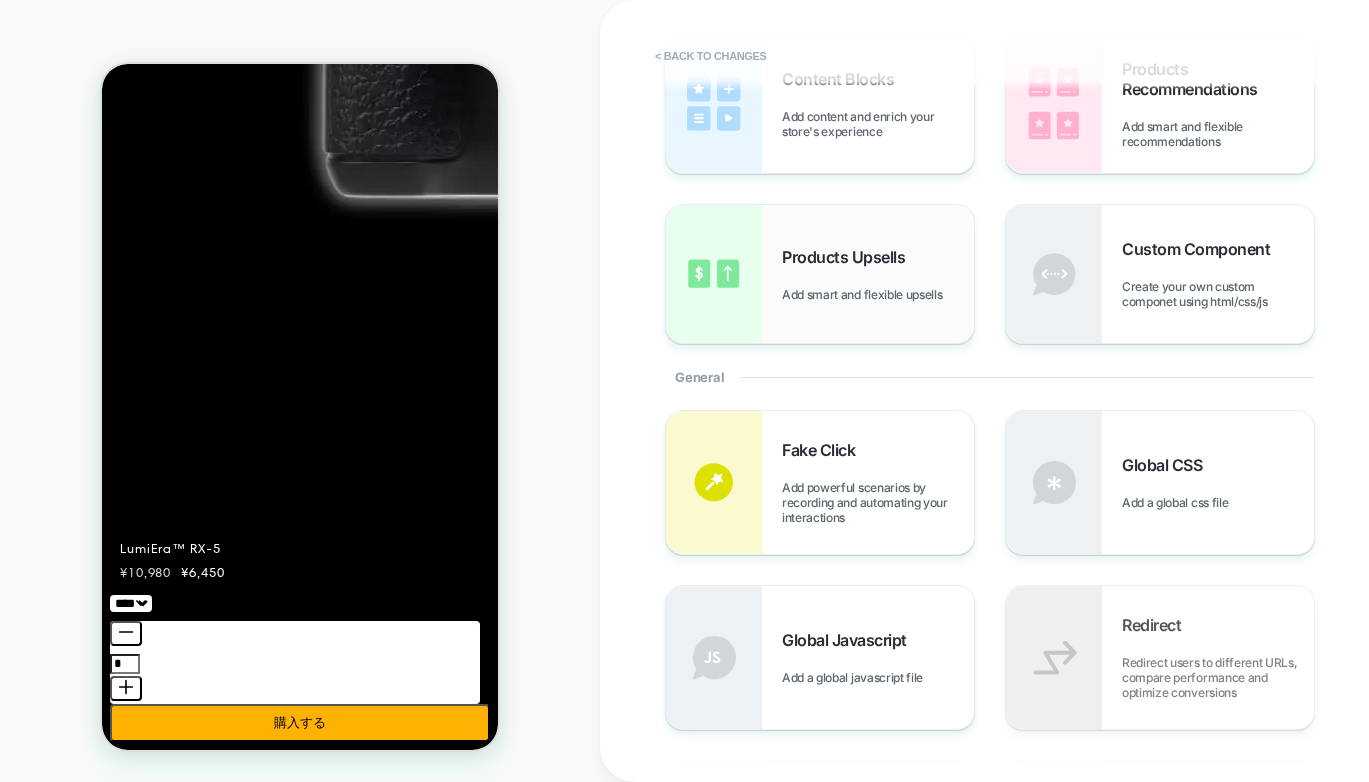 scroll, scrollTop: 0, scrollLeft: 0, axis: both 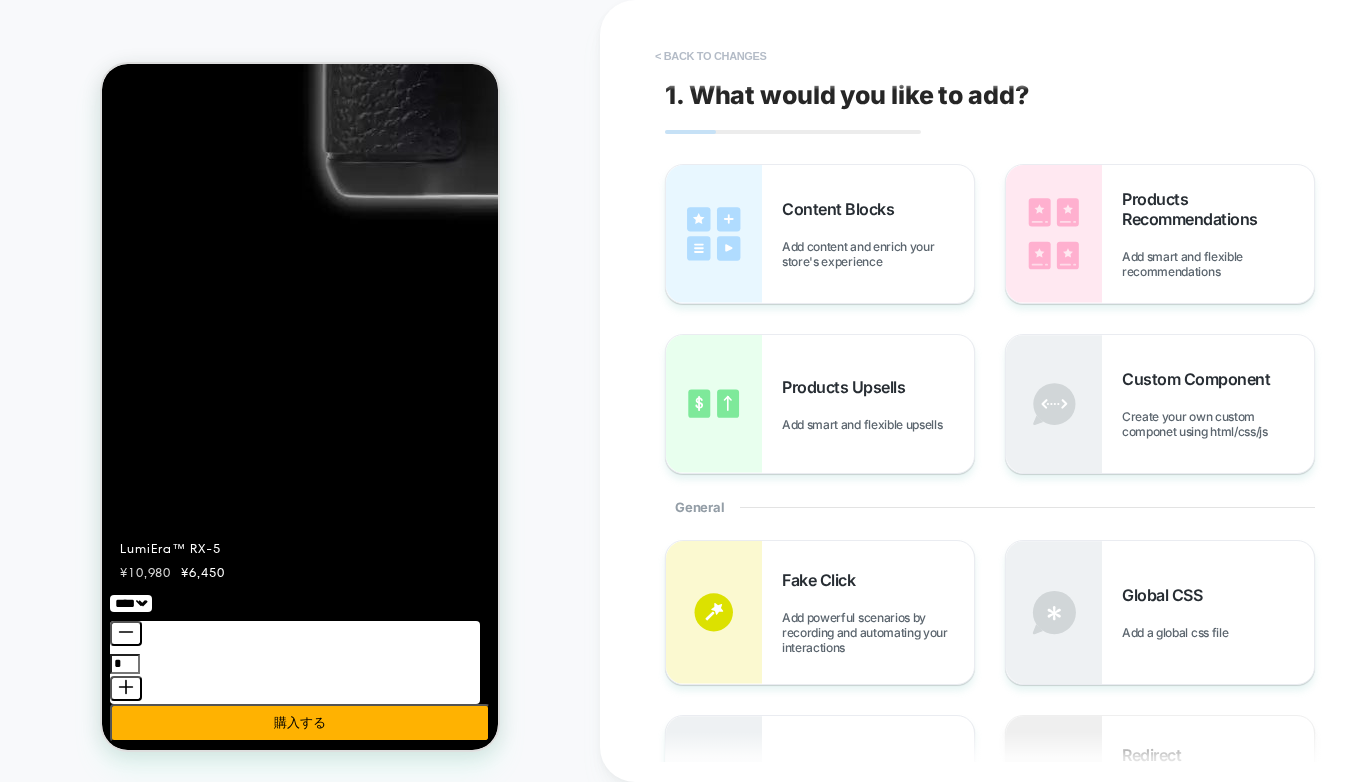 click on "< Back to changes" at bounding box center (711, 56) 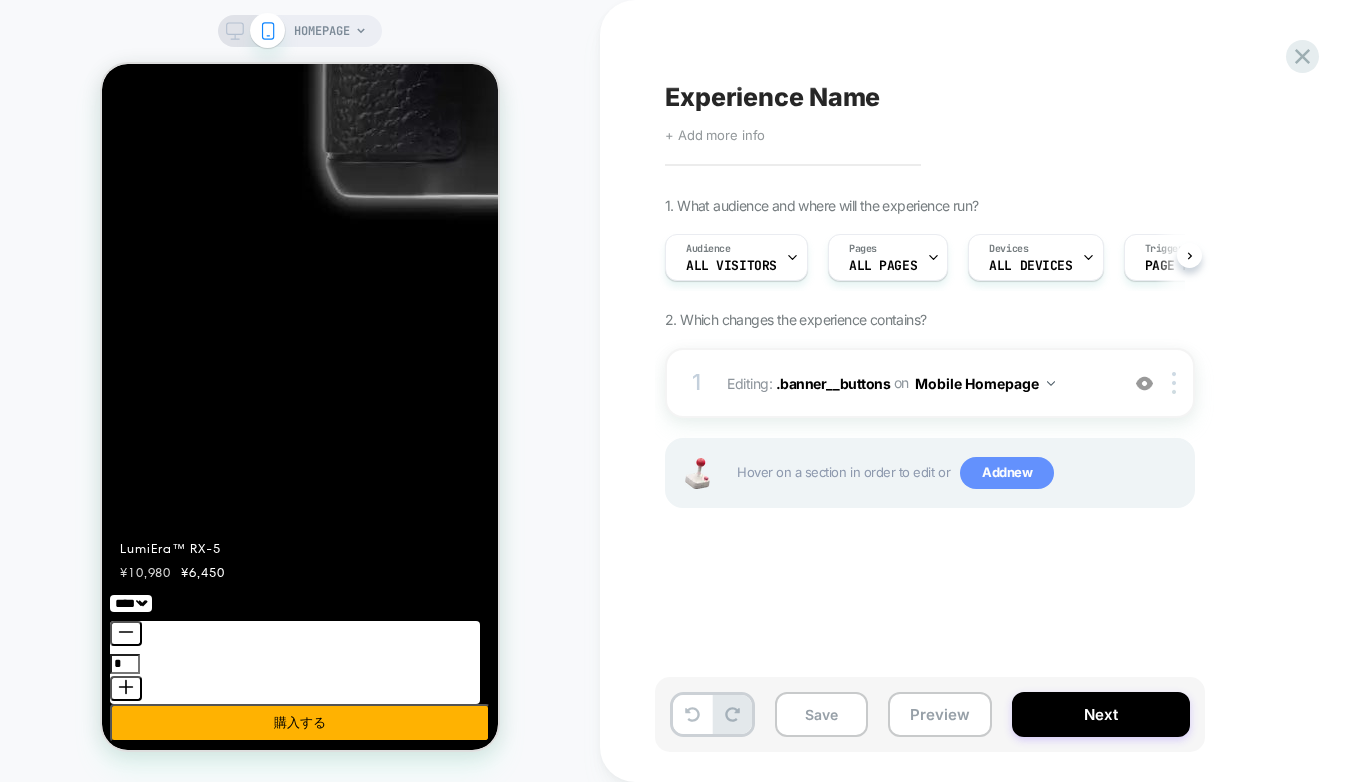 scroll, scrollTop: 0, scrollLeft: 1, axis: horizontal 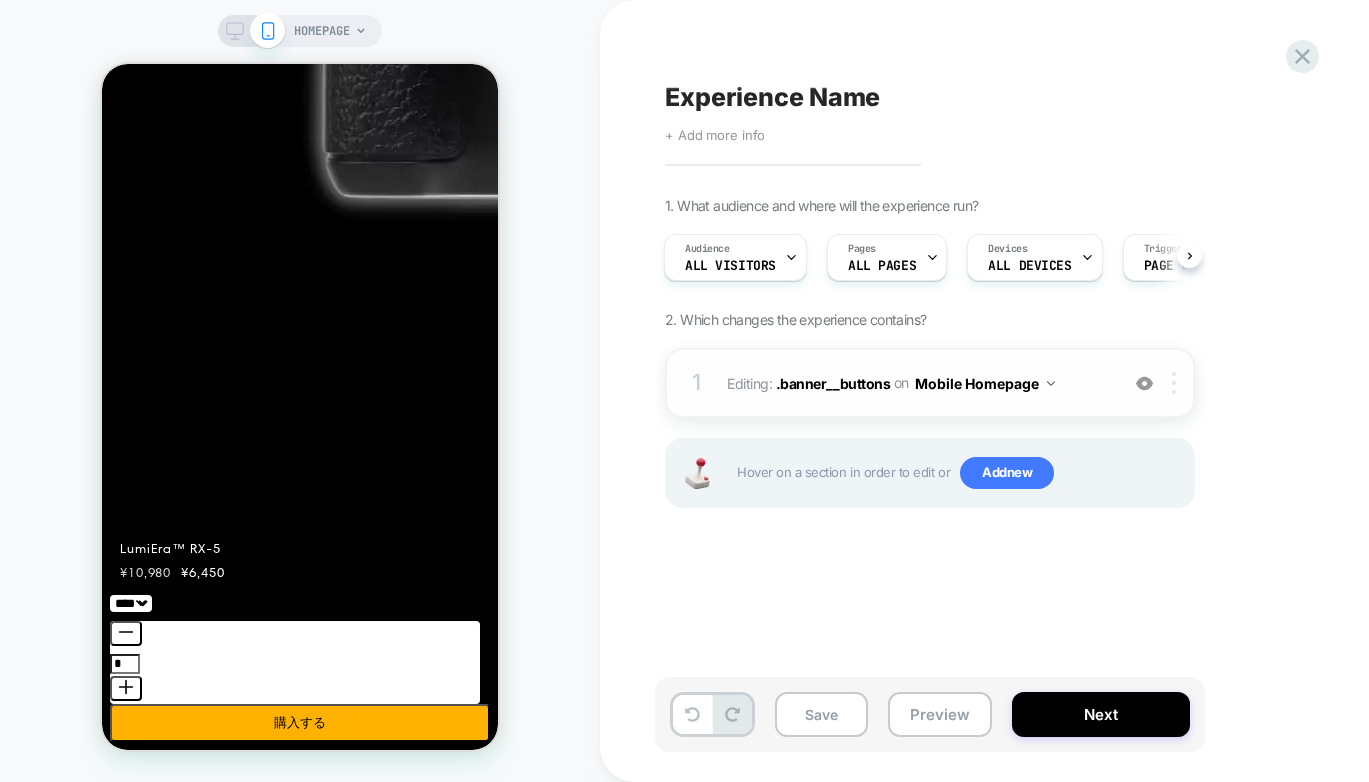 click at bounding box center [1177, 383] 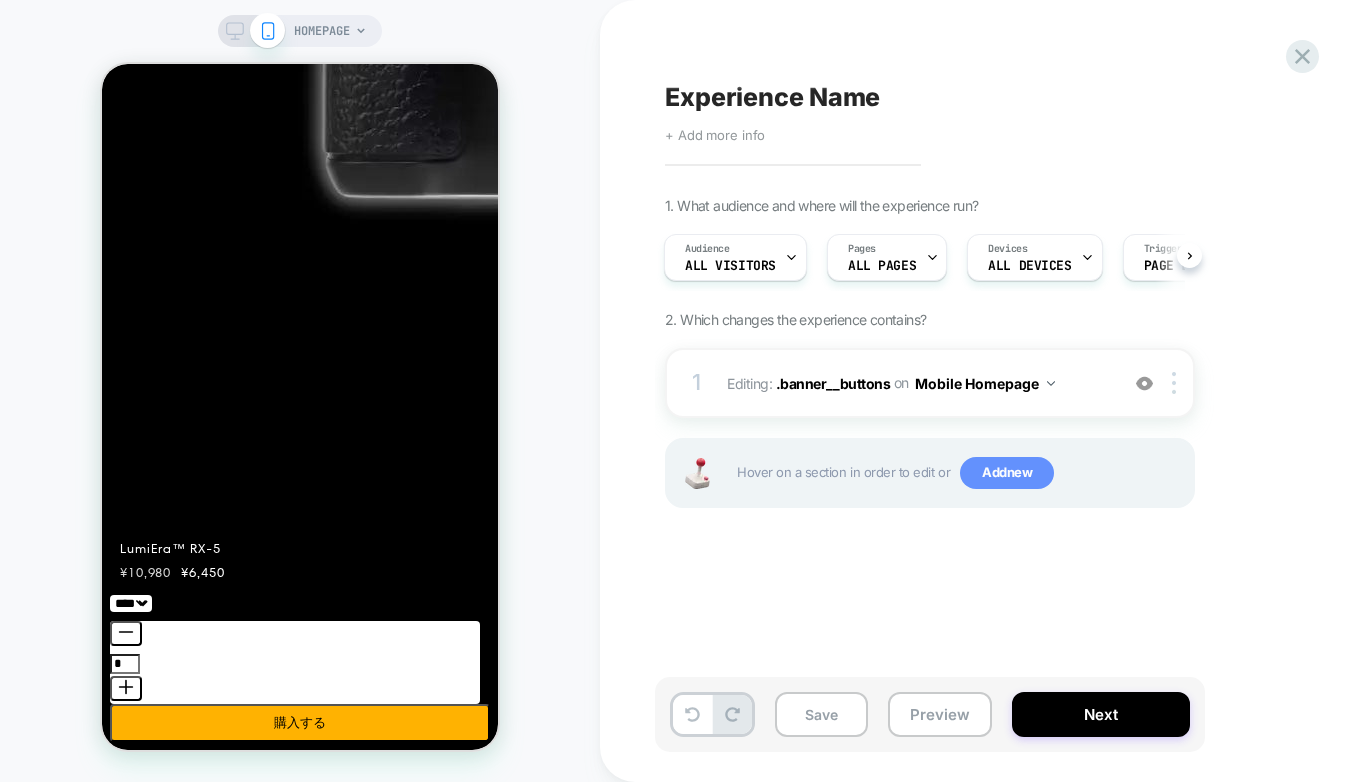 click on "Add  new" at bounding box center [1007, 473] 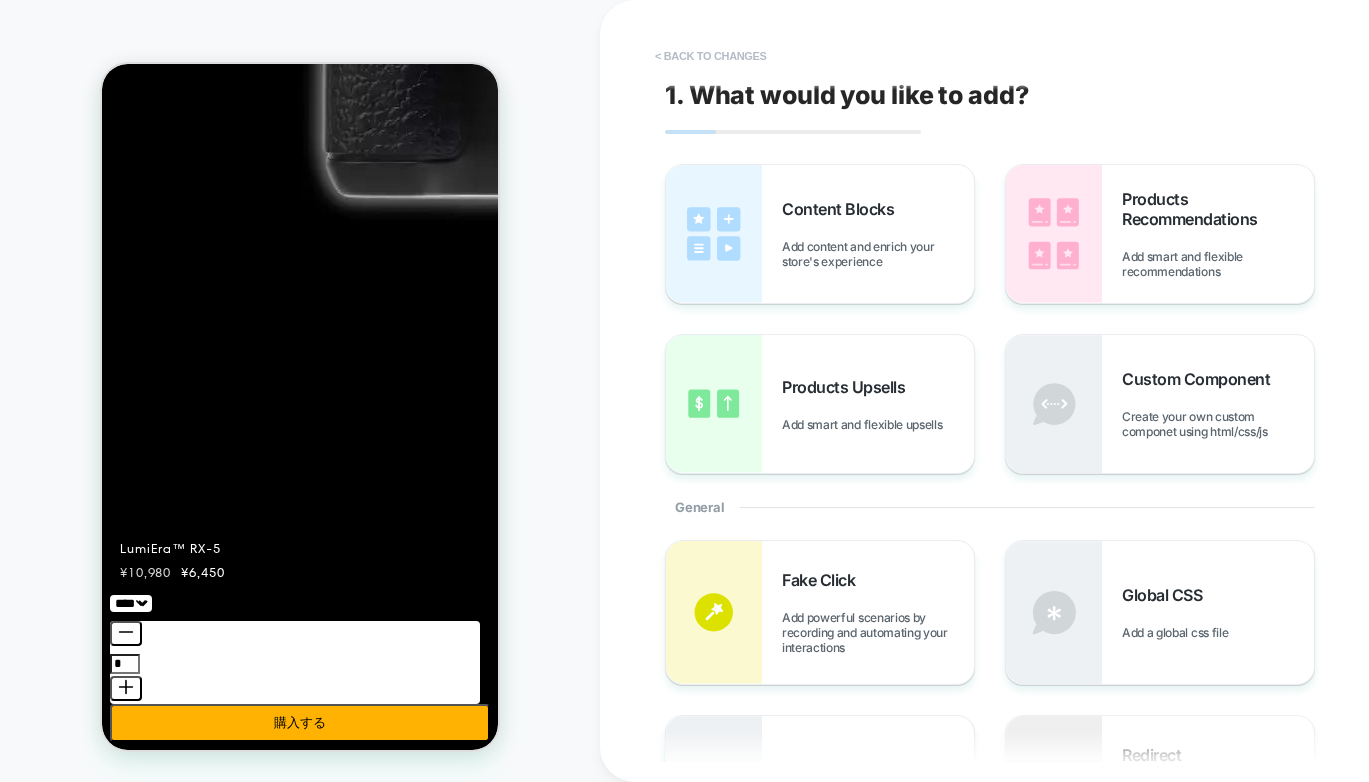 click on "< Back to changes" at bounding box center (711, 56) 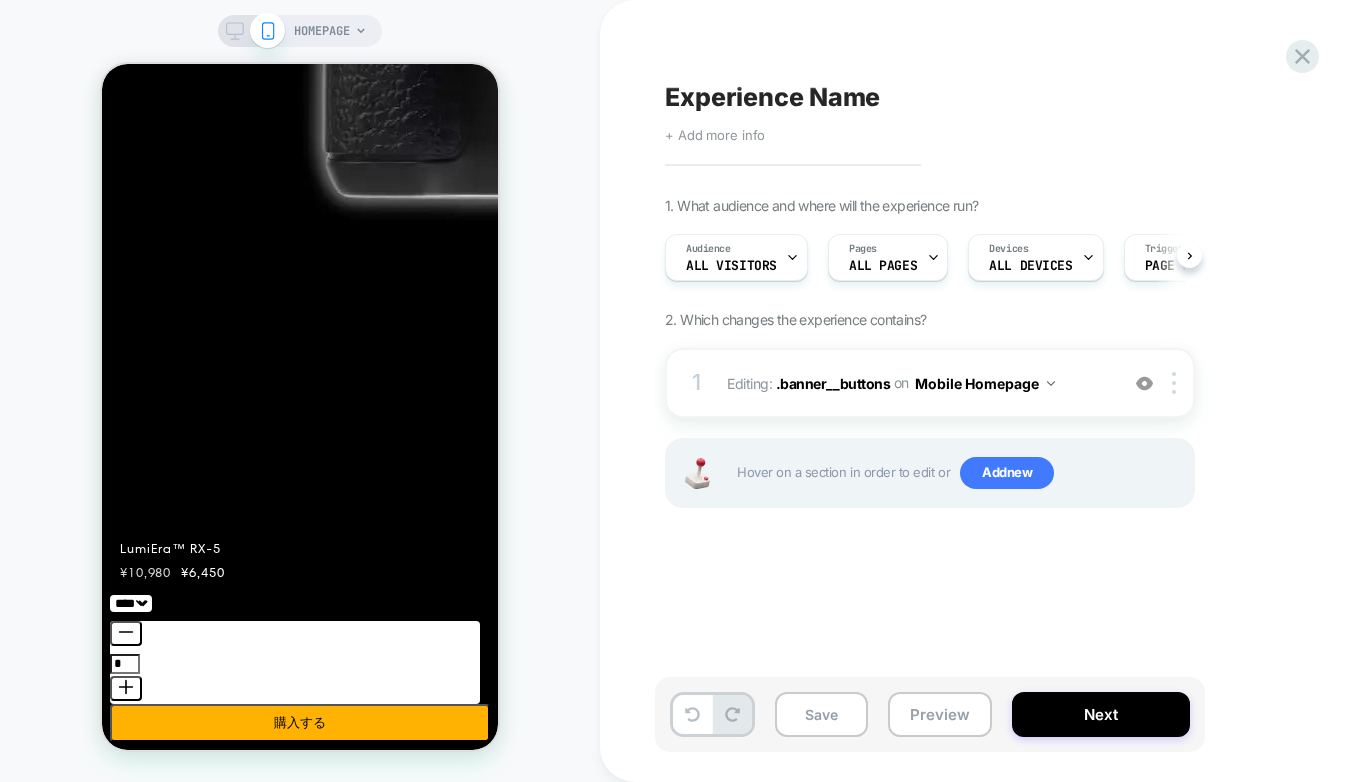 click on "カメラを見る" at bounding box center (149, 11965) 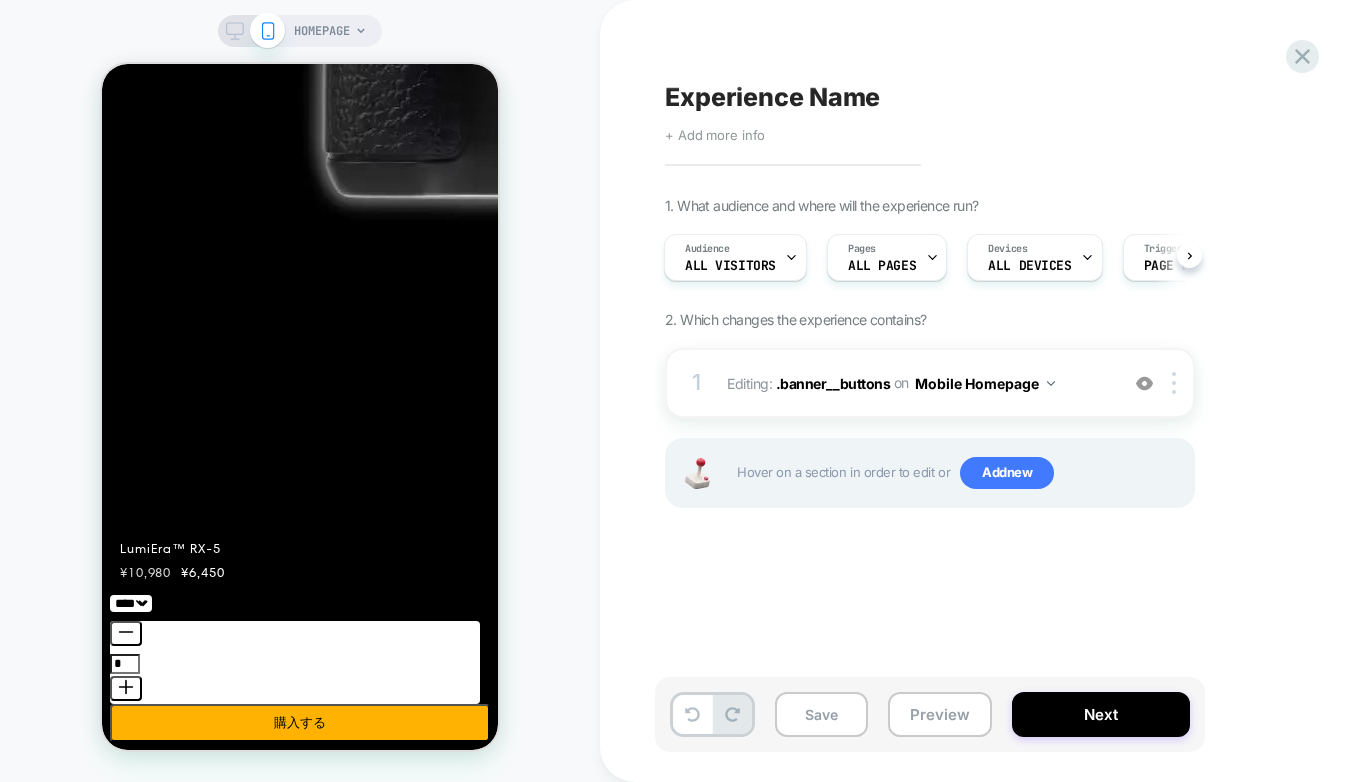 click on "カメラを見る" at bounding box center [149, 11965] 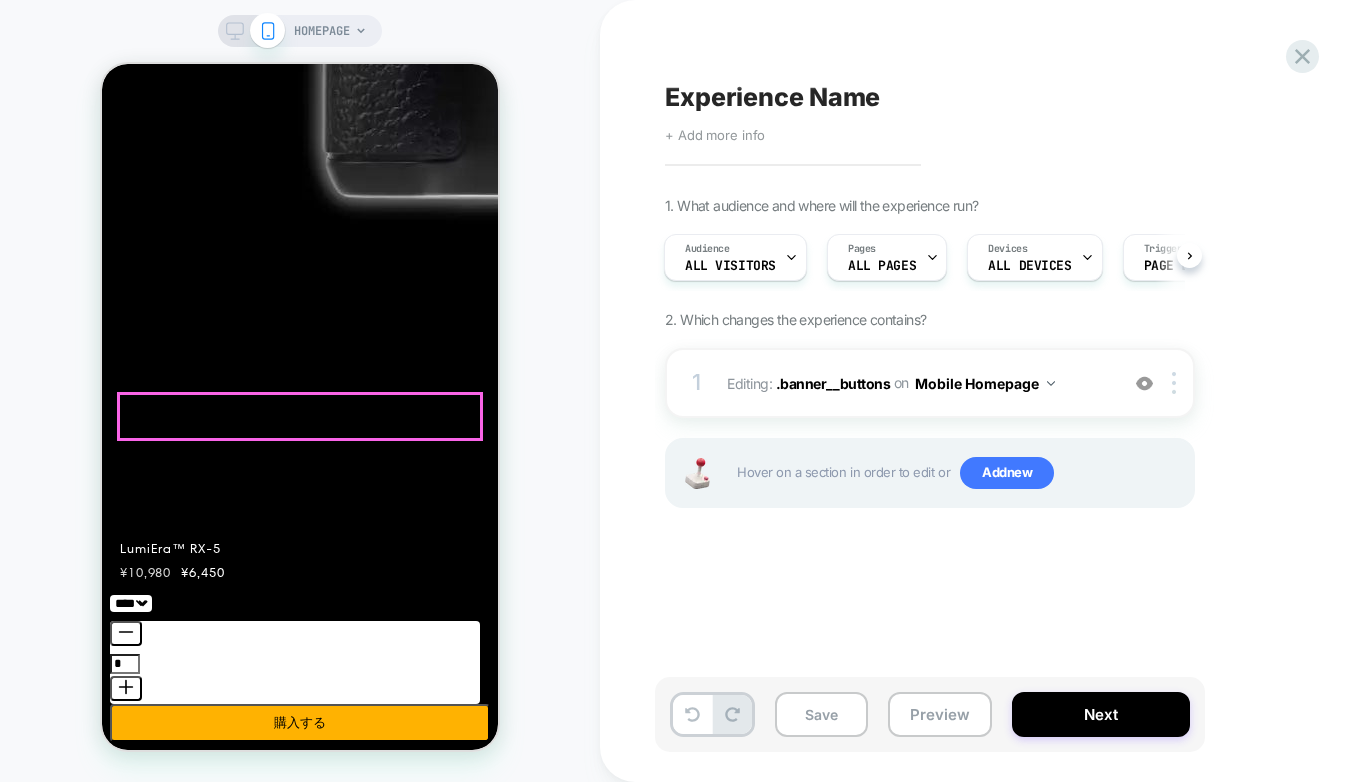 click on "カメラを見る" at bounding box center [149, 11965] 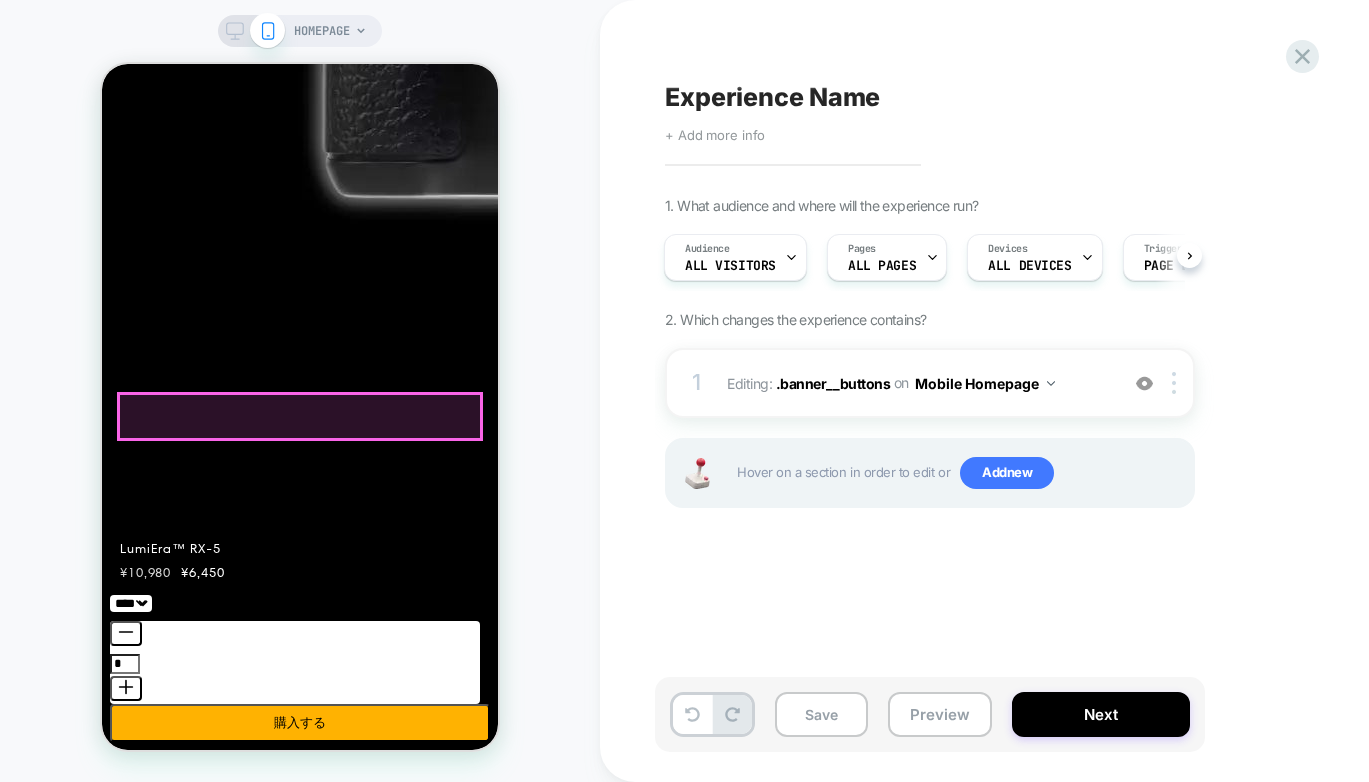click on "カメラを見る" at bounding box center [149, 11965] 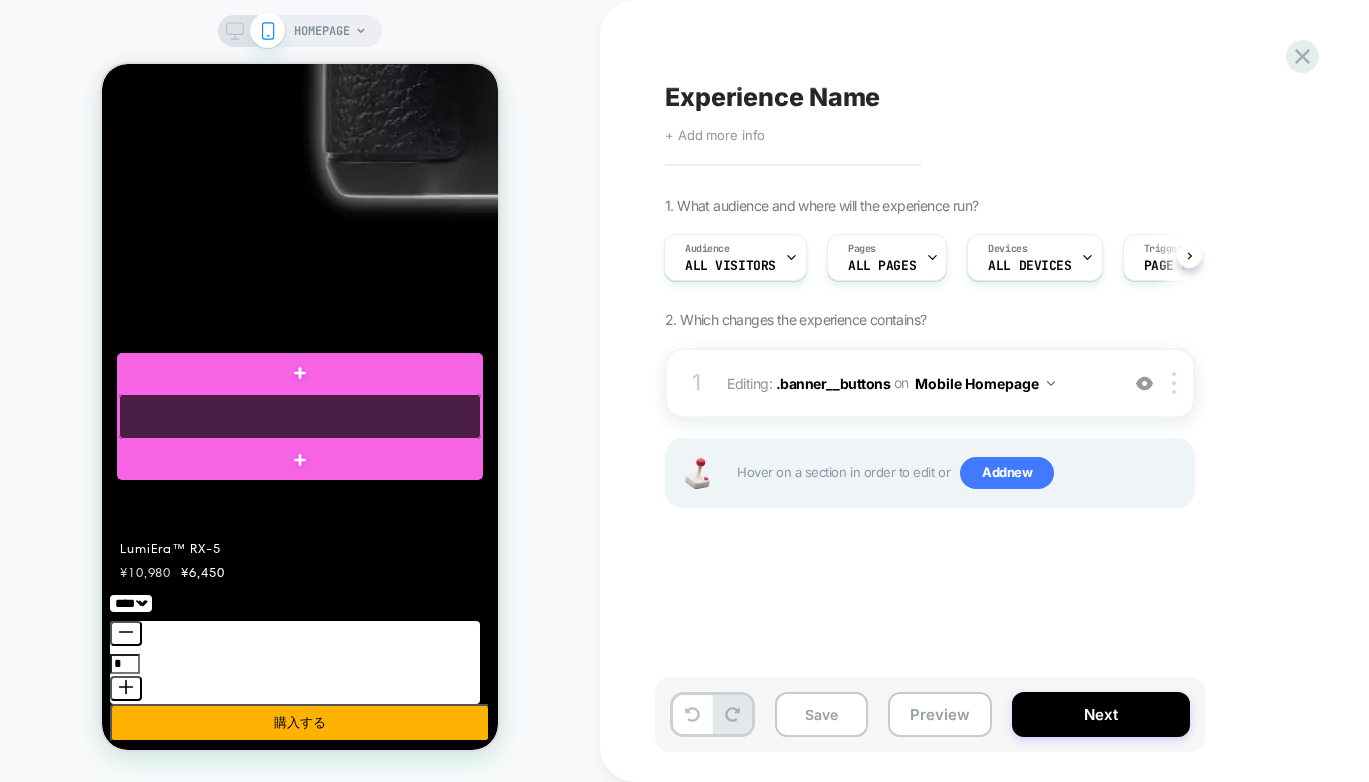 click at bounding box center [300, 416] 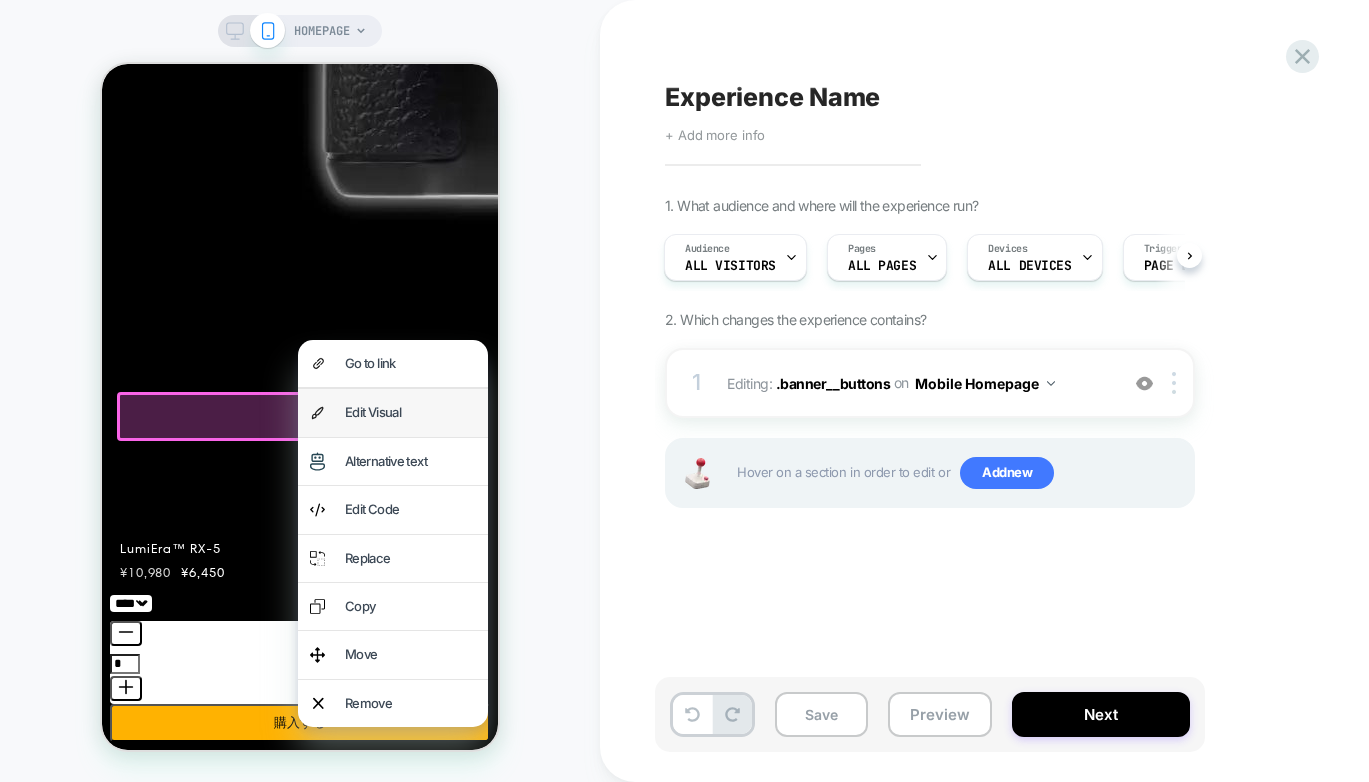 click on "Edit Visual" at bounding box center (410, 412) 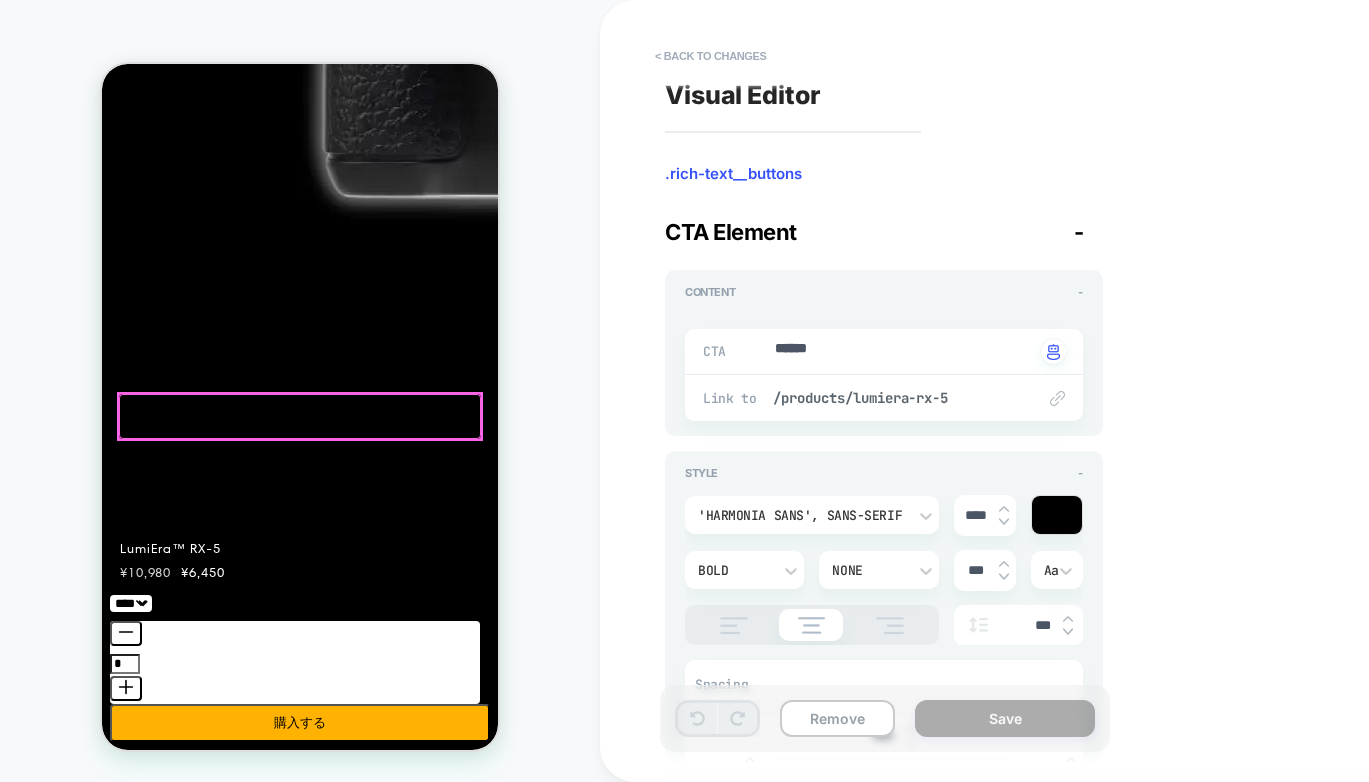 scroll, scrollTop: 1622, scrollLeft: 0, axis: vertical 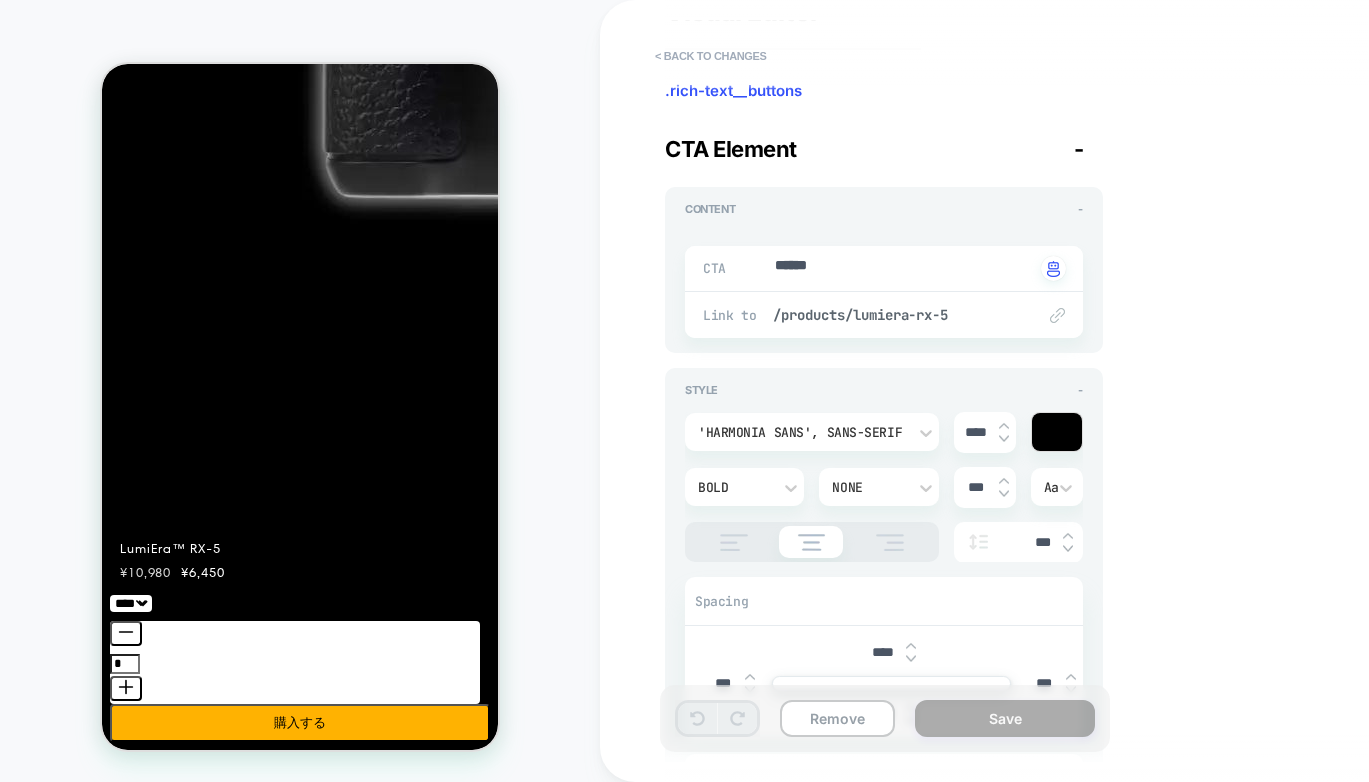 click at bounding box center (1057, 432) 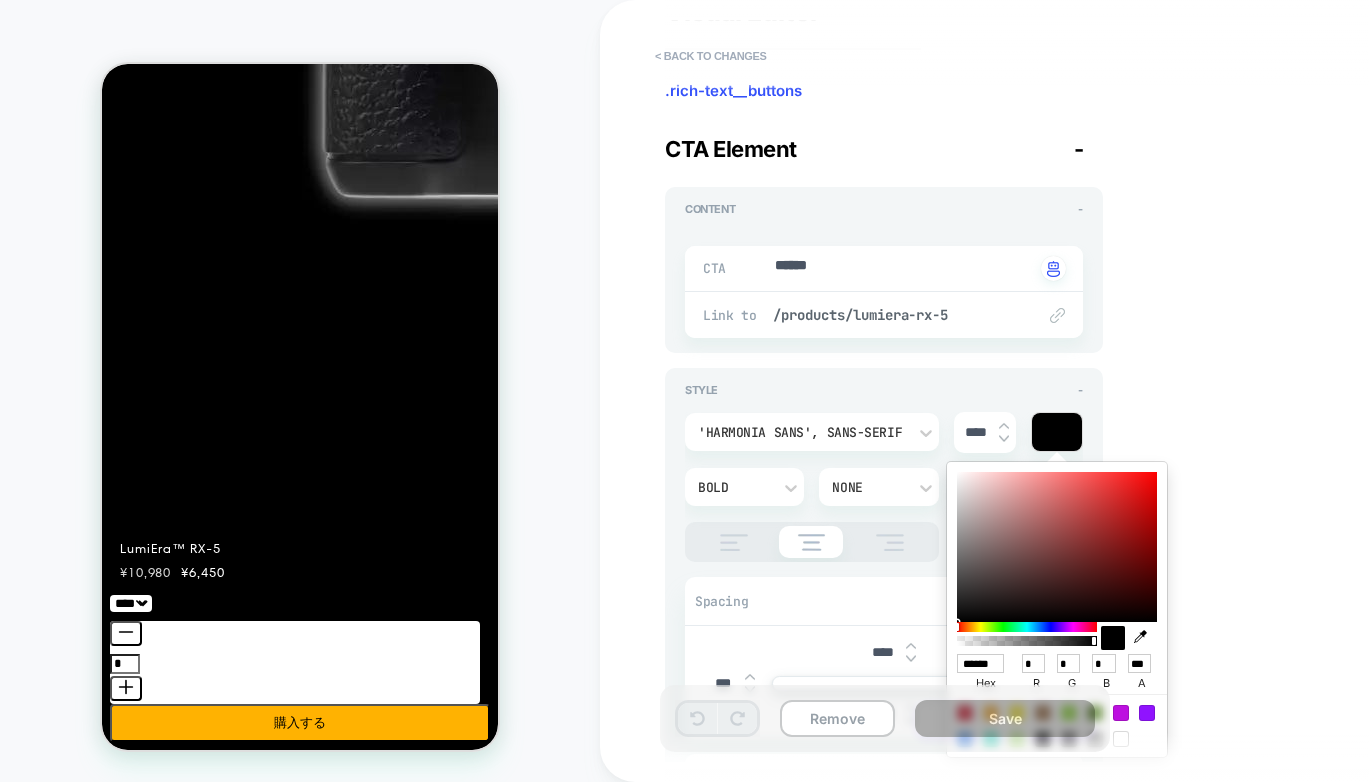 click on "******" at bounding box center [980, 663] 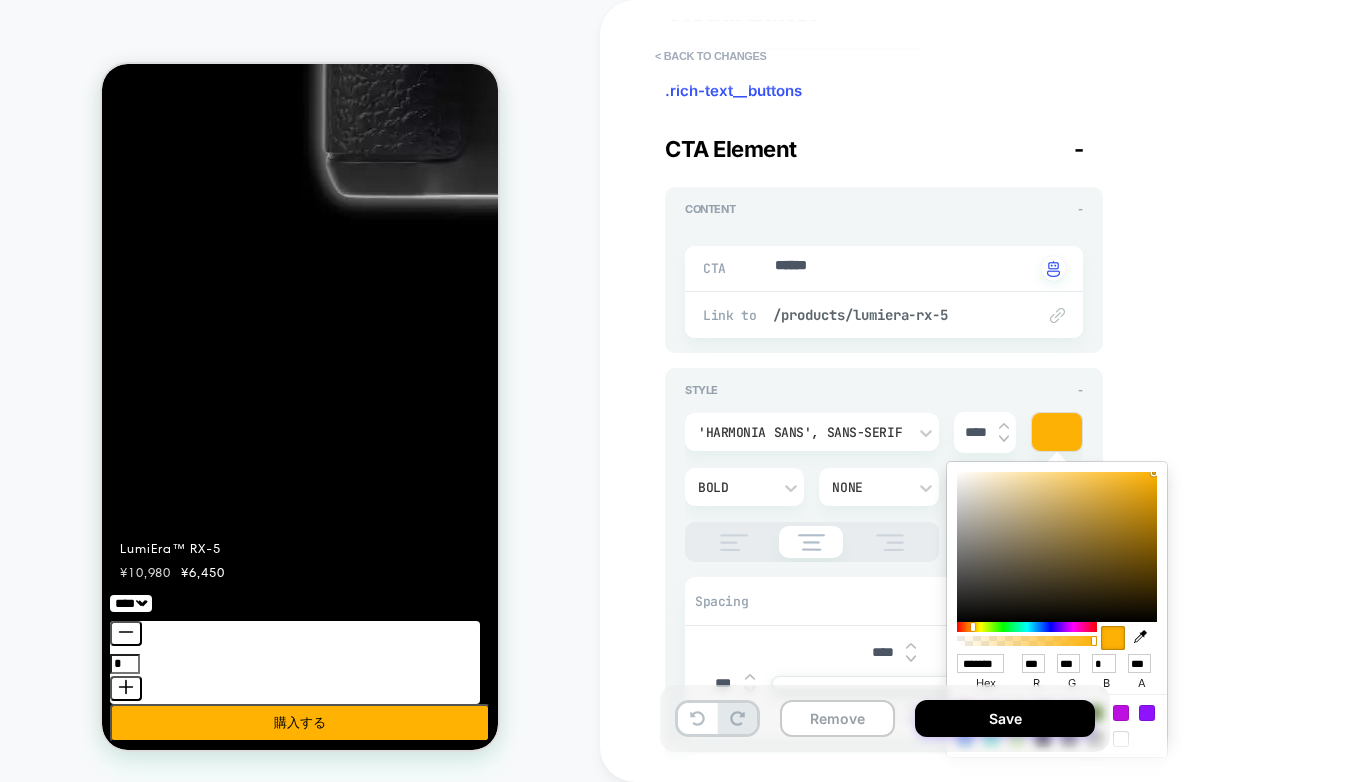 scroll, scrollTop: 0, scrollLeft: 11, axis: horizontal 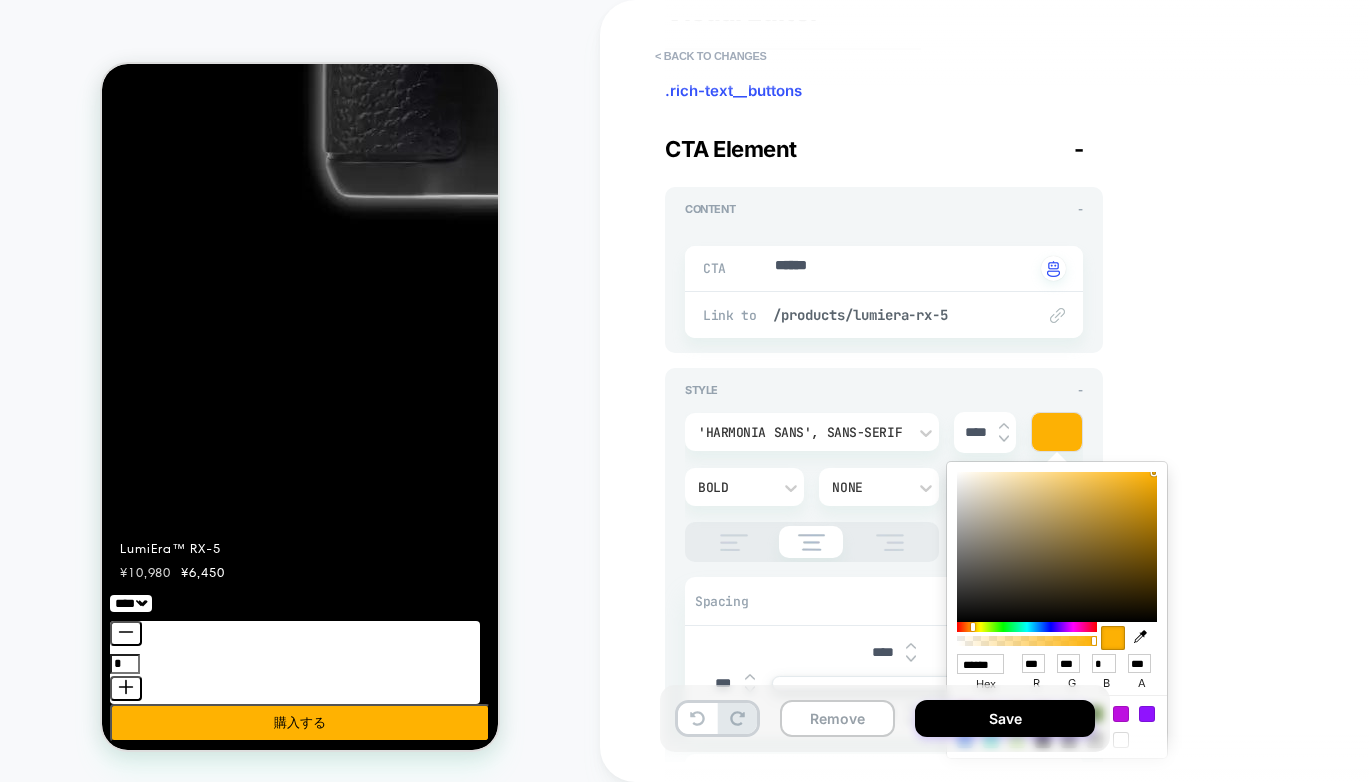click on "Visual Editor .rich-text__buttons CTA Element - Content - CTA ****** Click to change to  alternative text Link to /products/lumiera-rx-5 Style - 'Harmonia Sans', sans-serif **** Bold None *** Aa *** Spacing **** *** *** *** Background Color Border Radius *** Border *** Border Style None Add Border Add Shadow X *** Y *** Spread *** Blur *** Add Shadow Add Text Shadow X *** Y *** Blur *** Add Text Shadow" at bounding box center (1030, 391) 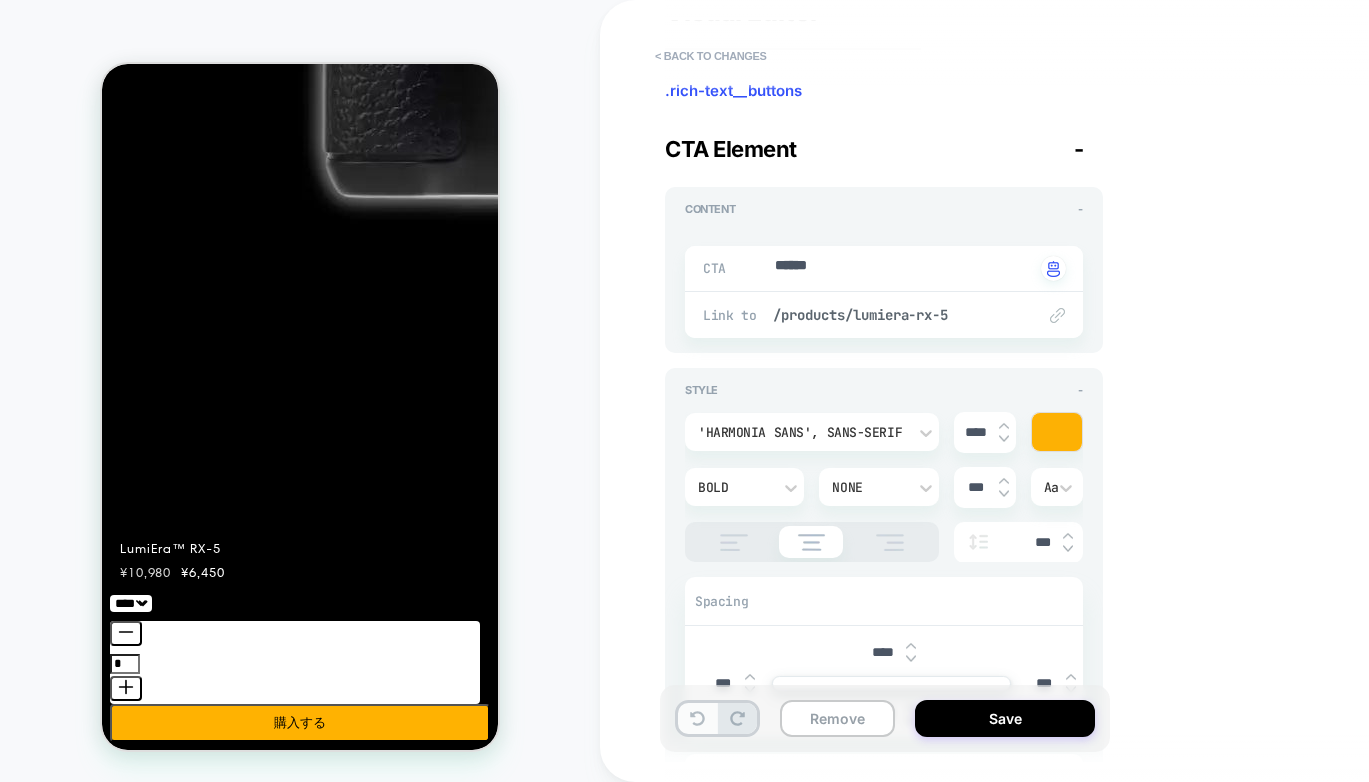 click at bounding box center (697, 718) 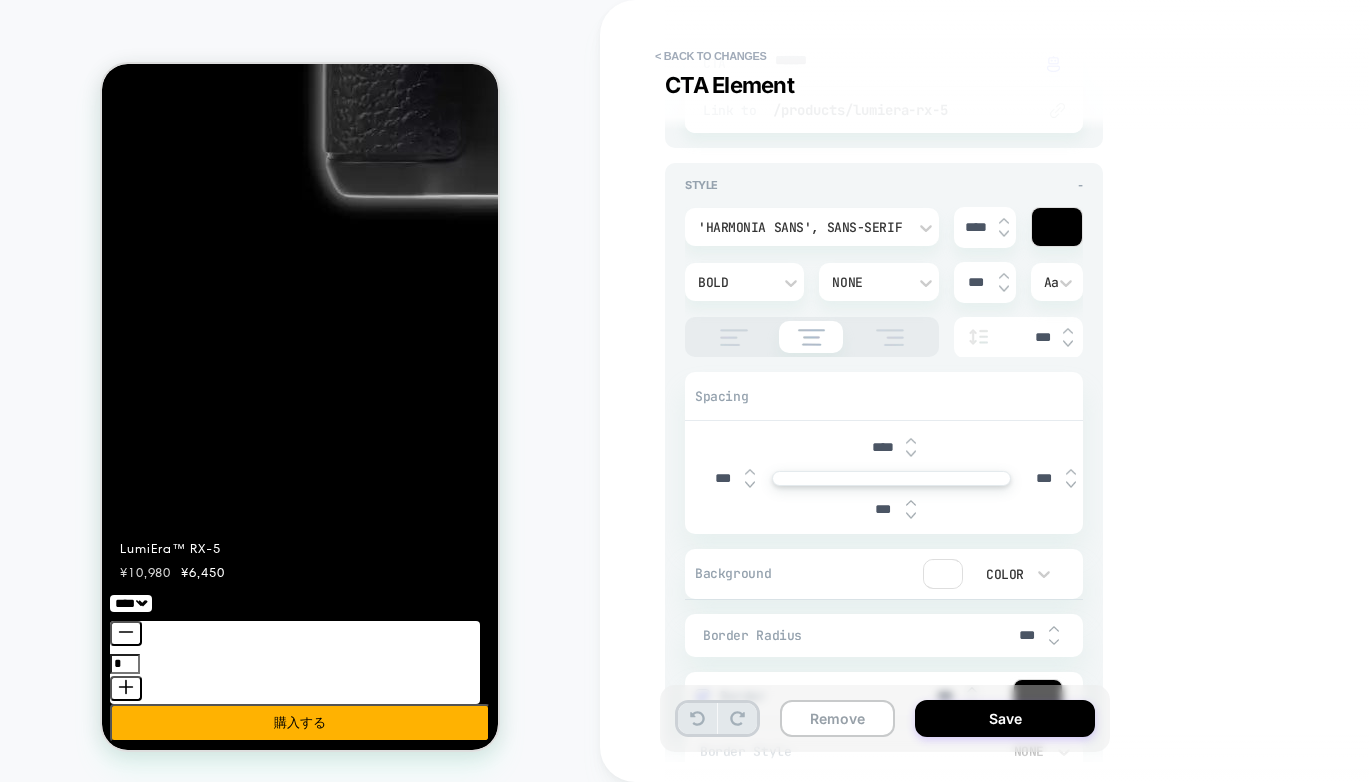 scroll, scrollTop: 348, scrollLeft: 0, axis: vertical 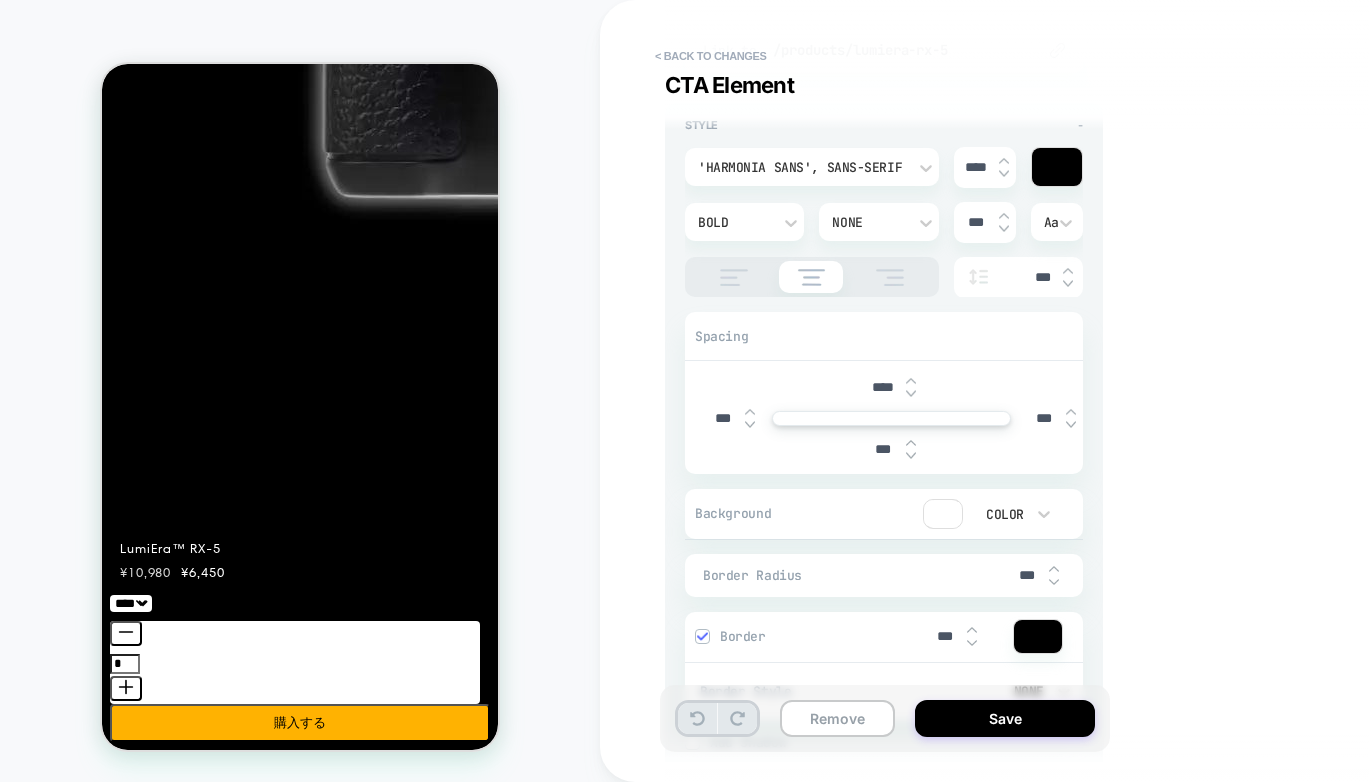 click at bounding box center [943, 514] 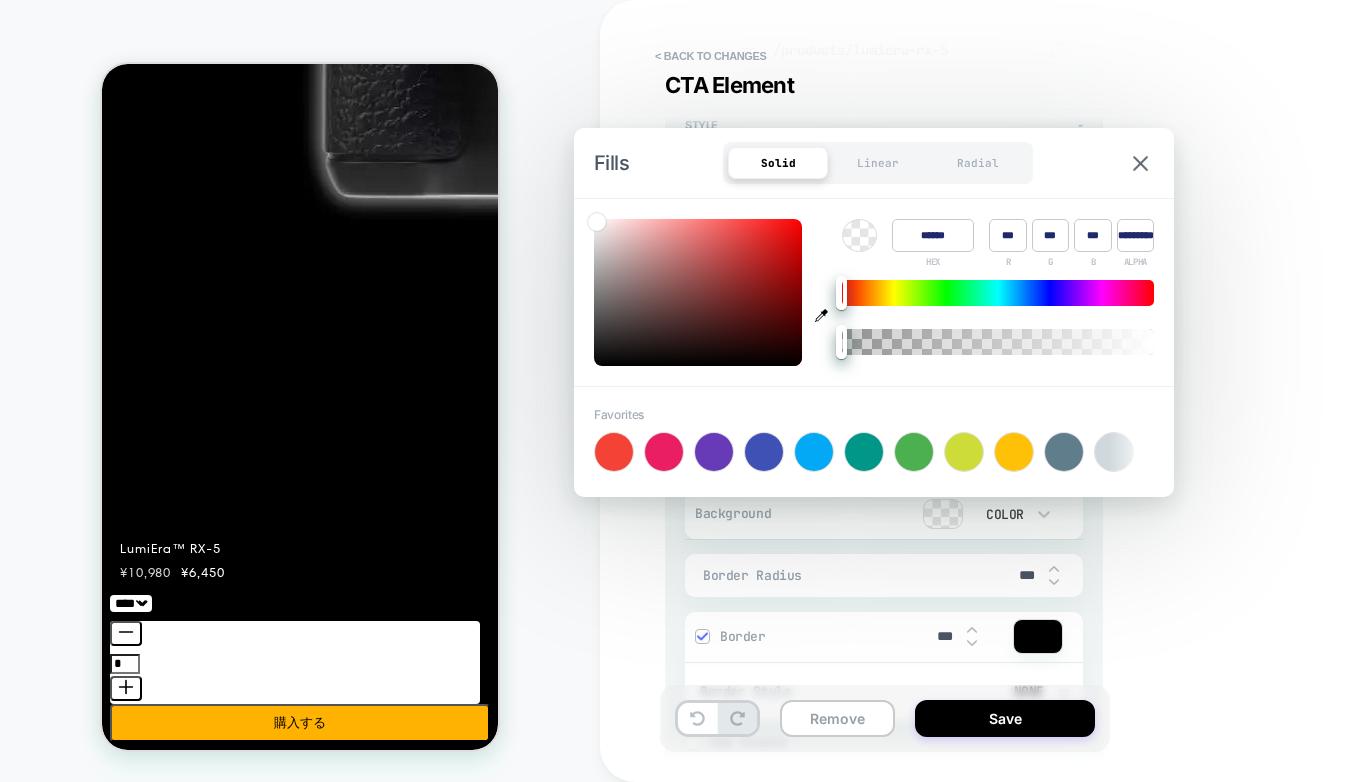 click on "******" at bounding box center [933, 235] 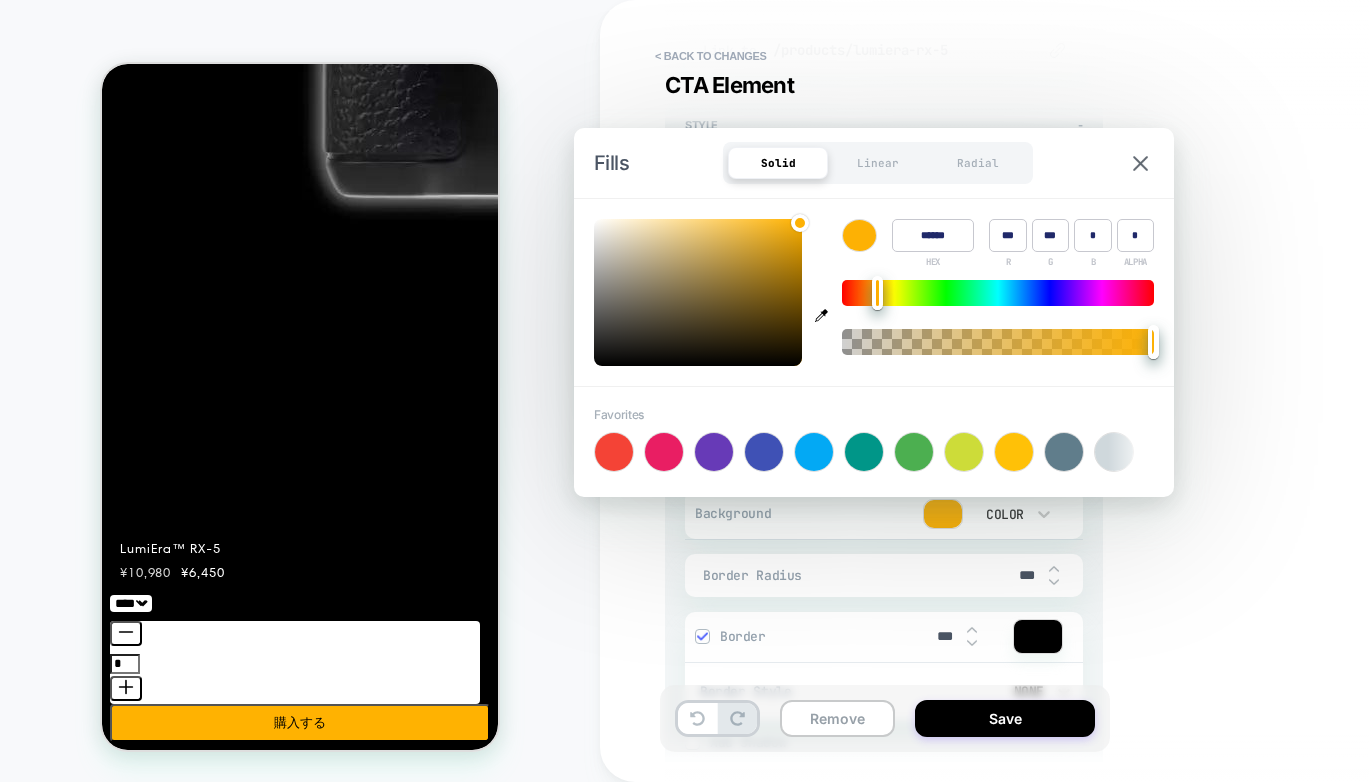 click on "Visual Editor .rich-text__buttons CTA Element - Content - CTA ****** Click to change to  alternative text Link to /products/lumiera-rx-5 Style - 'Harmonia Sans', sans-serif **** Bold None *** Aa *** Spacing **** *** *** *** Background Color Border Radius *** Border *** Border Style None Add Border Add Shadow X *** Y *** Spread *** Blur *** Add Shadow Add Text Shadow X *** Y *** Blur *** Add Text Shadow" at bounding box center [1030, 391] 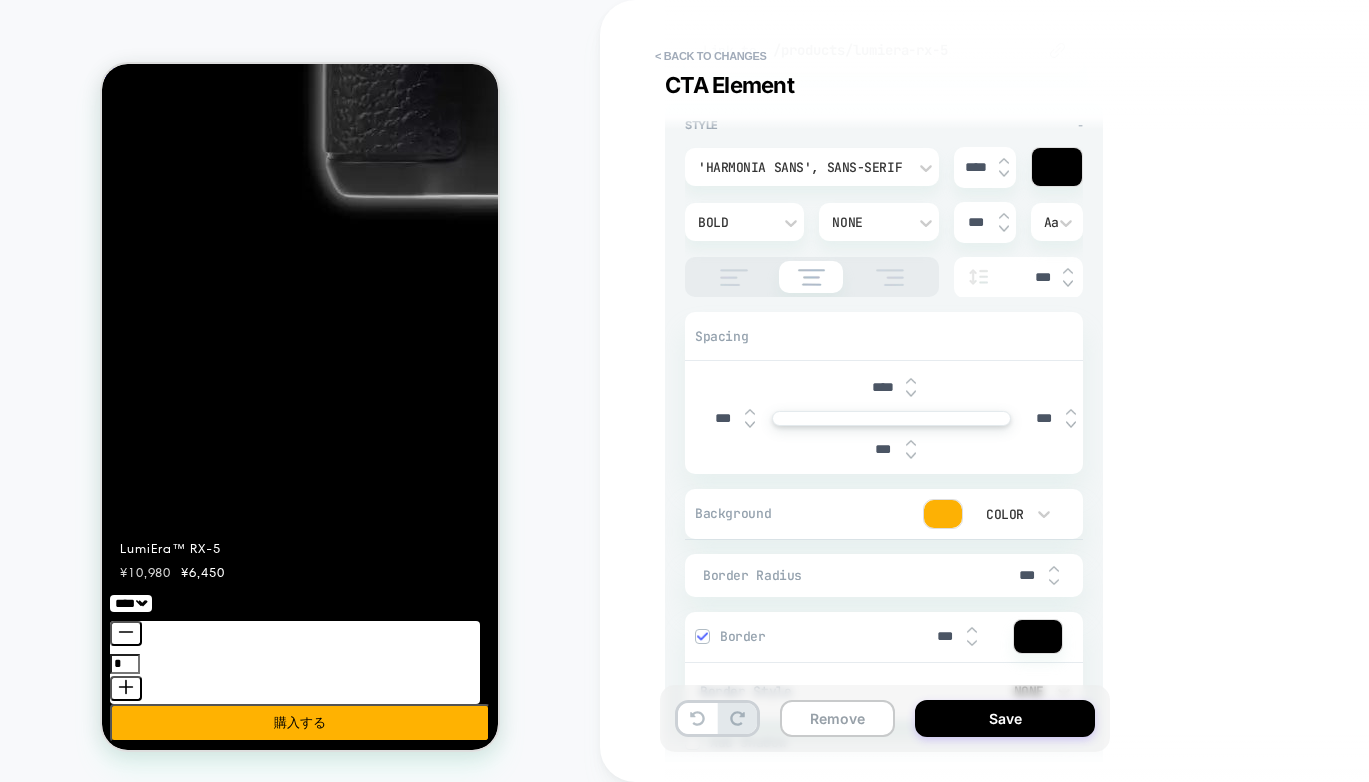 scroll, scrollTop: 0, scrollLeft: 0, axis: both 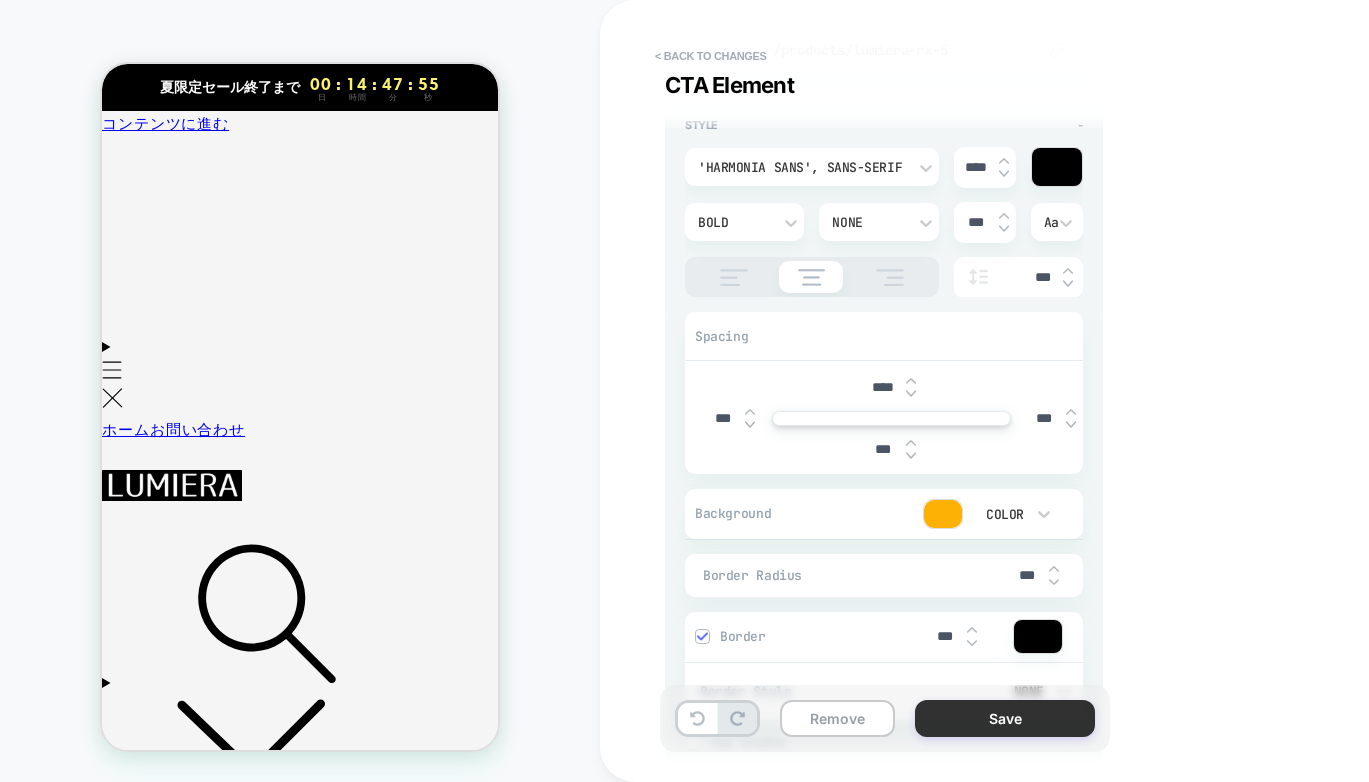 click on "Save" at bounding box center (1005, 718) 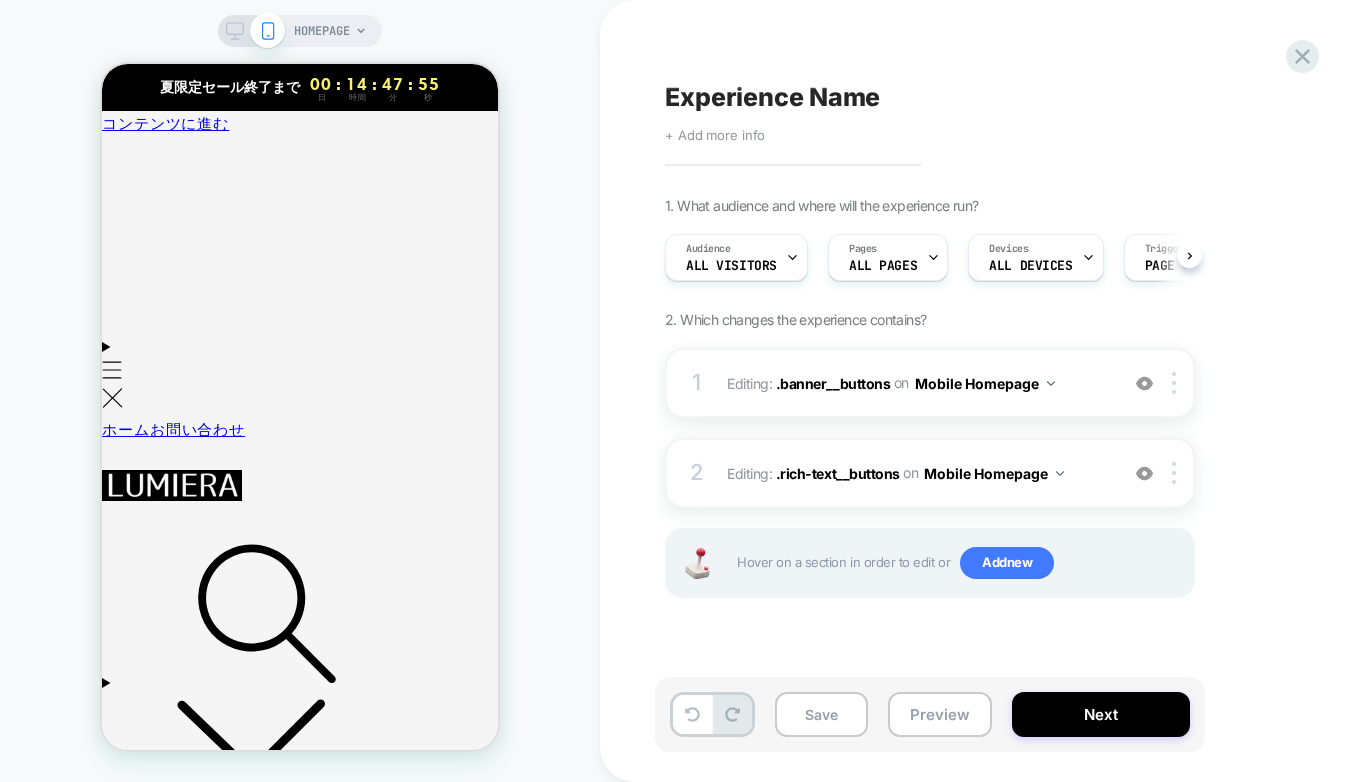 scroll, scrollTop: 0, scrollLeft: 1, axis: horizontal 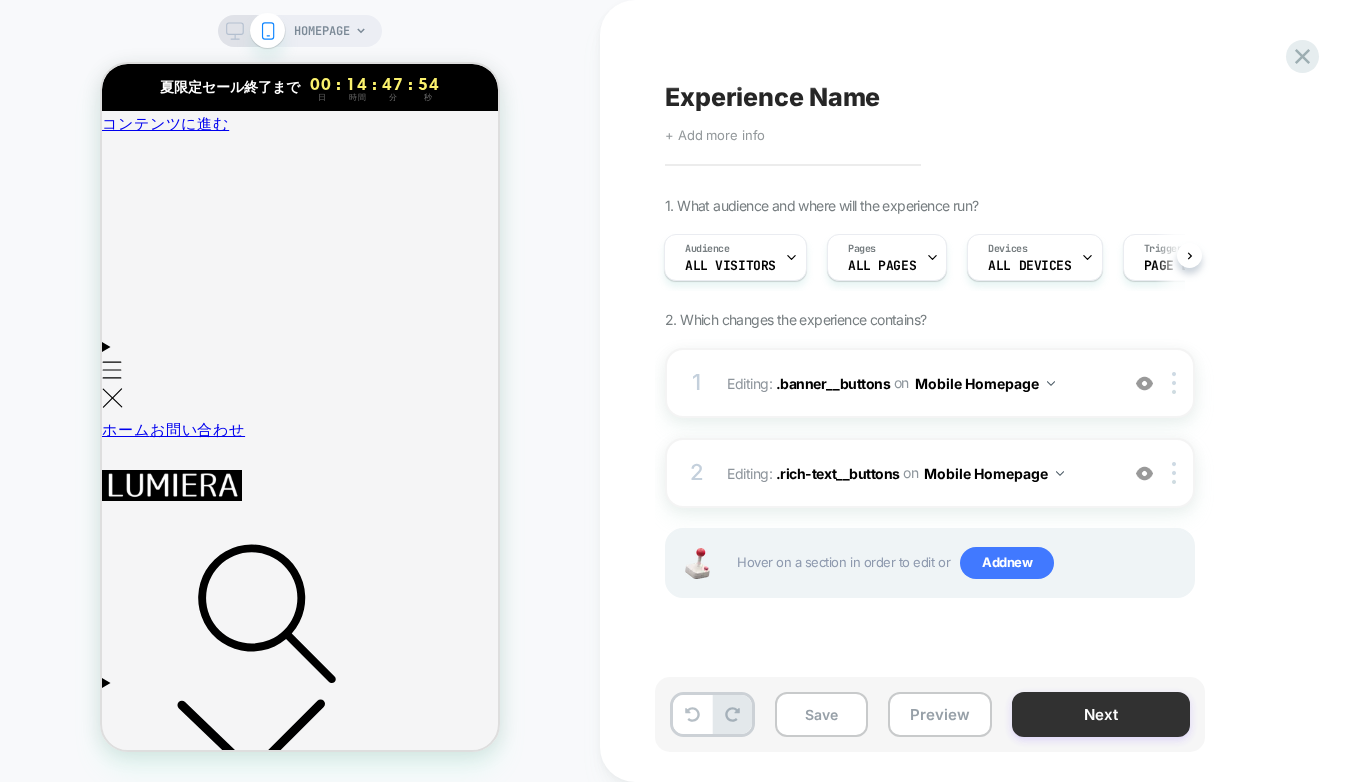 click on "Next" at bounding box center [1101, 714] 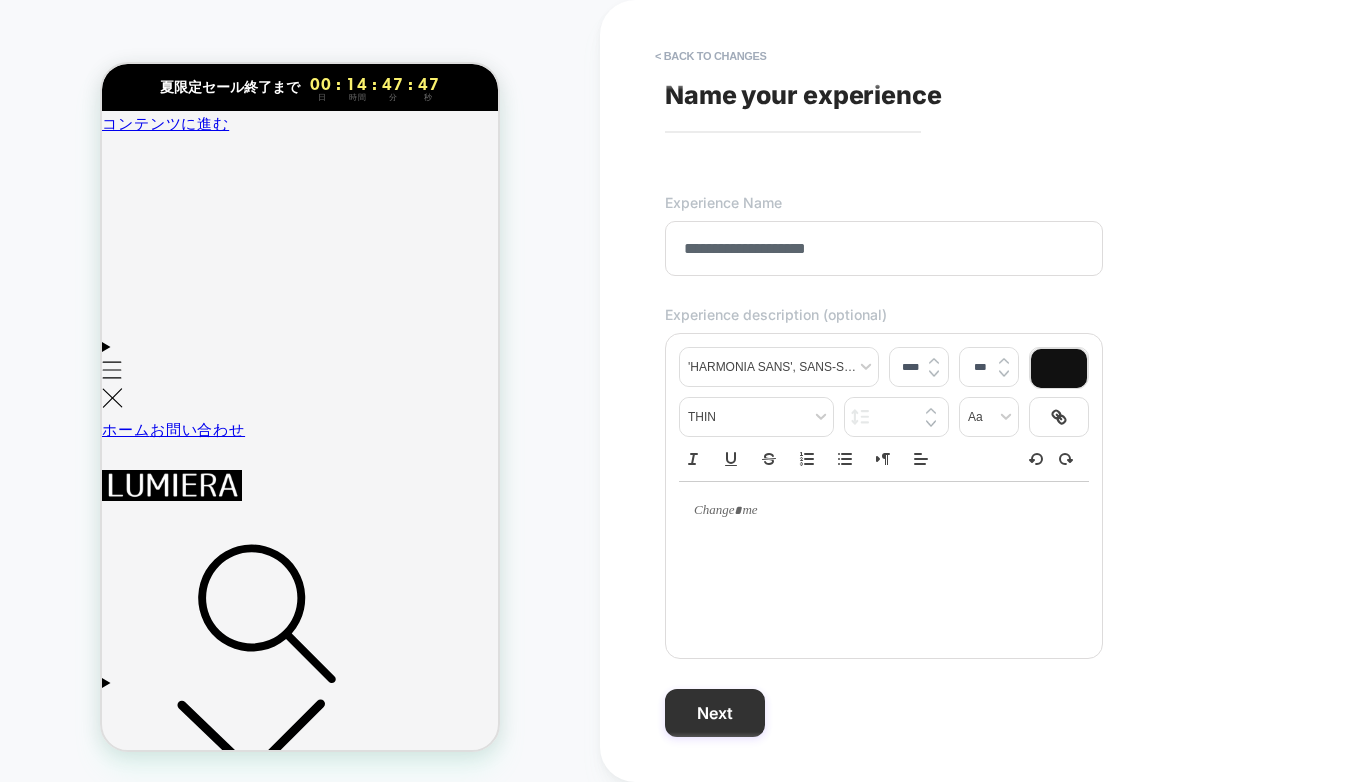 click on "Next" at bounding box center [715, 713] 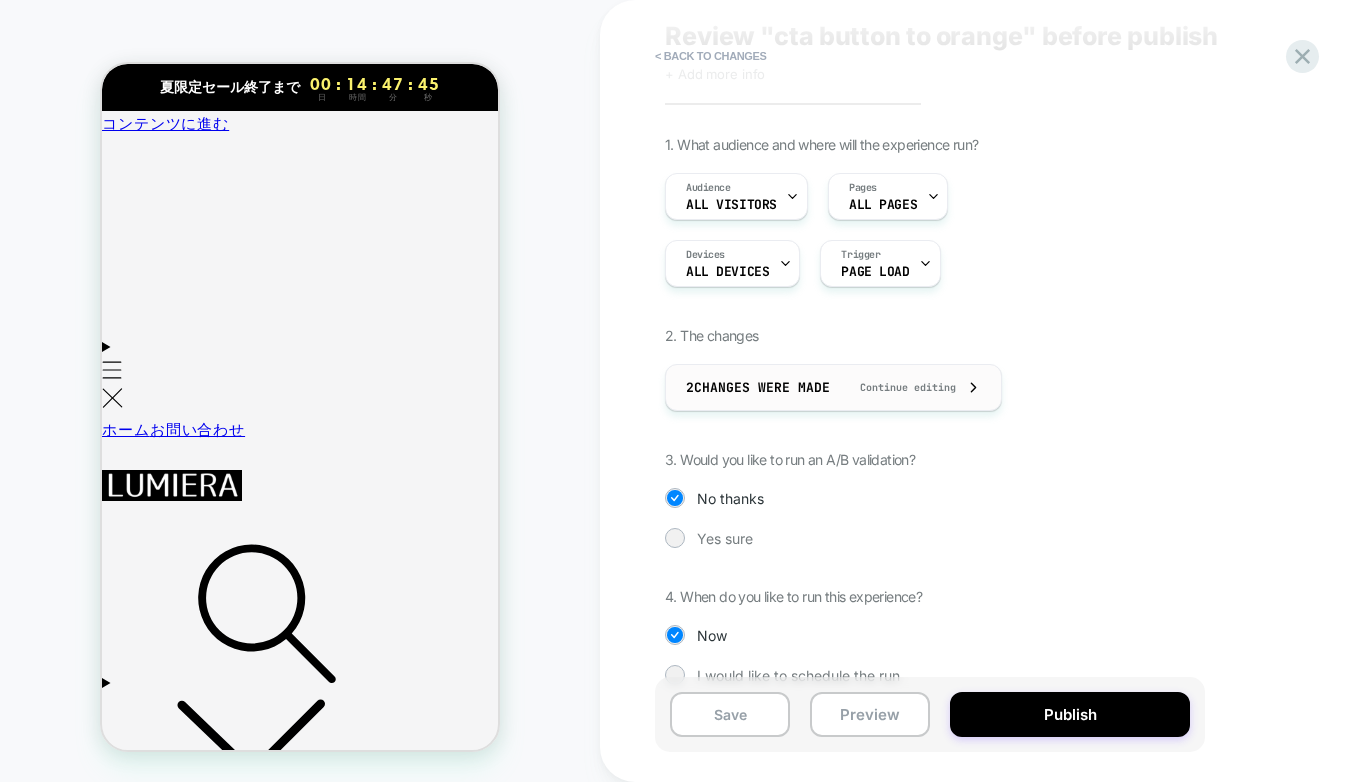 scroll, scrollTop: 93, scrollLeft: 0, axis: vertical 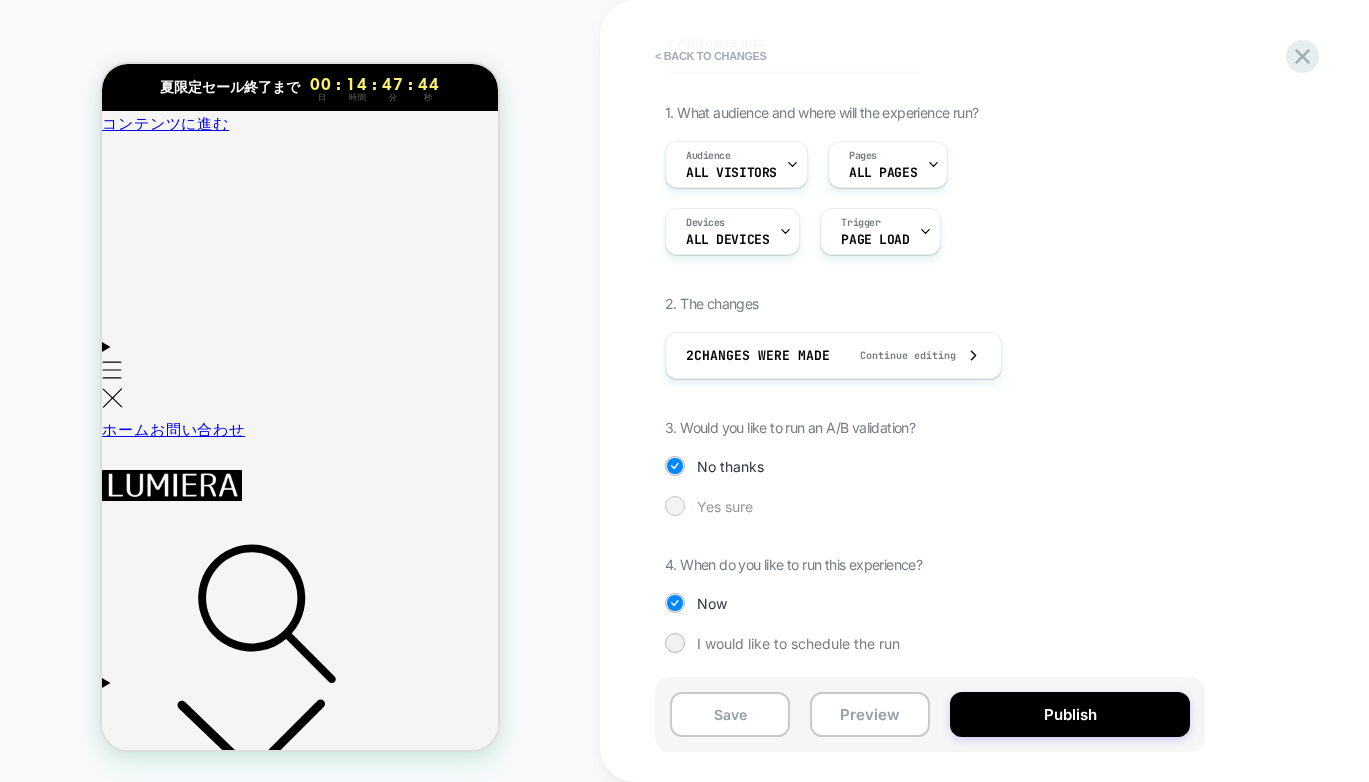 click on "Yes sure" at bounding box center [725, 506] 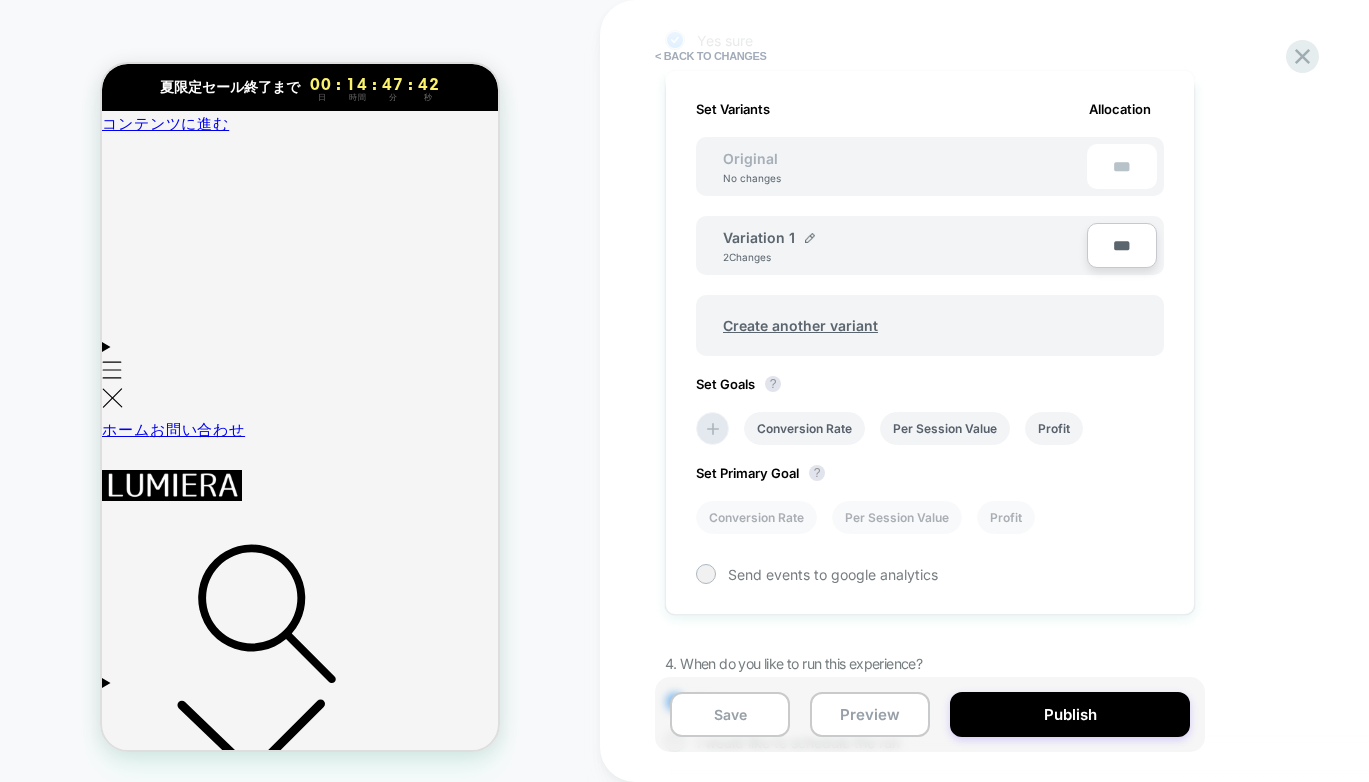 scroll, scrollTop: 563, scrollLeft: 0, axis: vertical 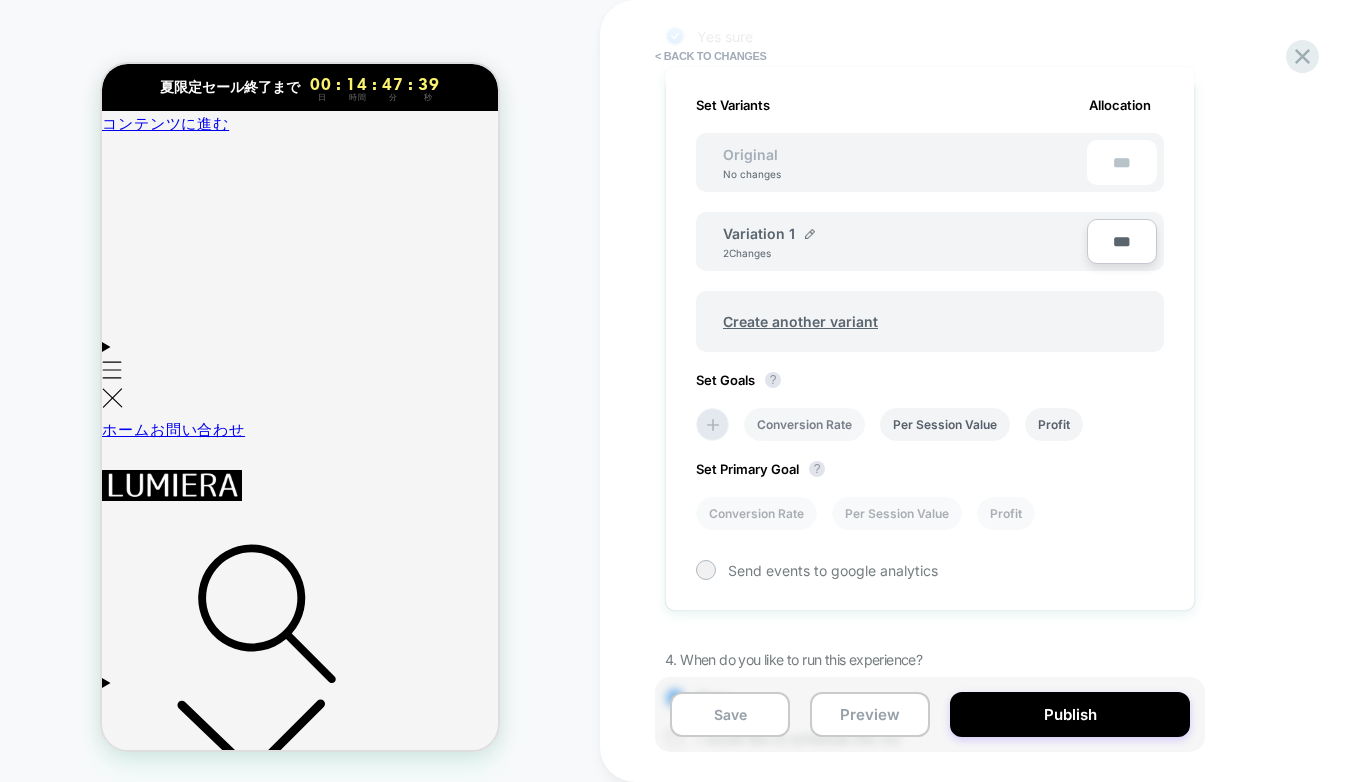 click on "Conversion Rate" at bounding box center [804, 424] 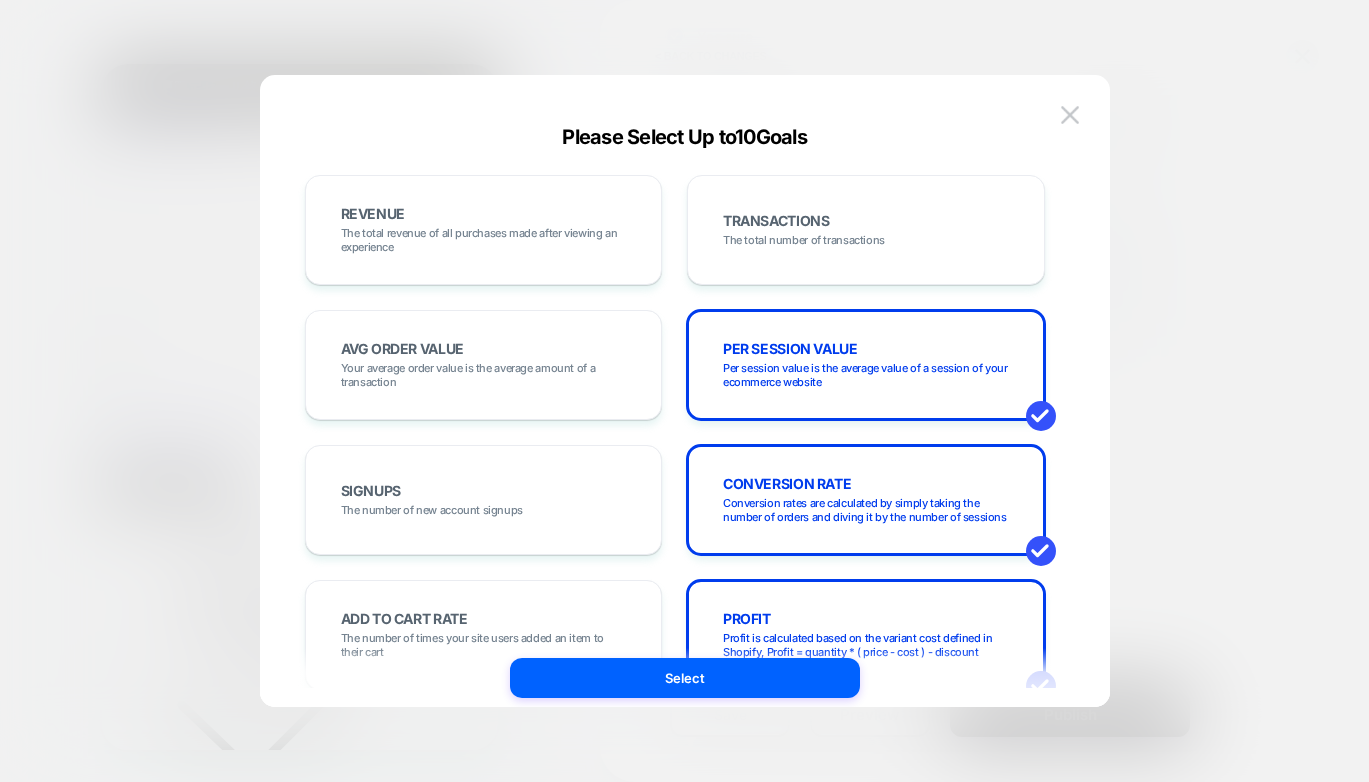 click at bounding box center (684, 391) 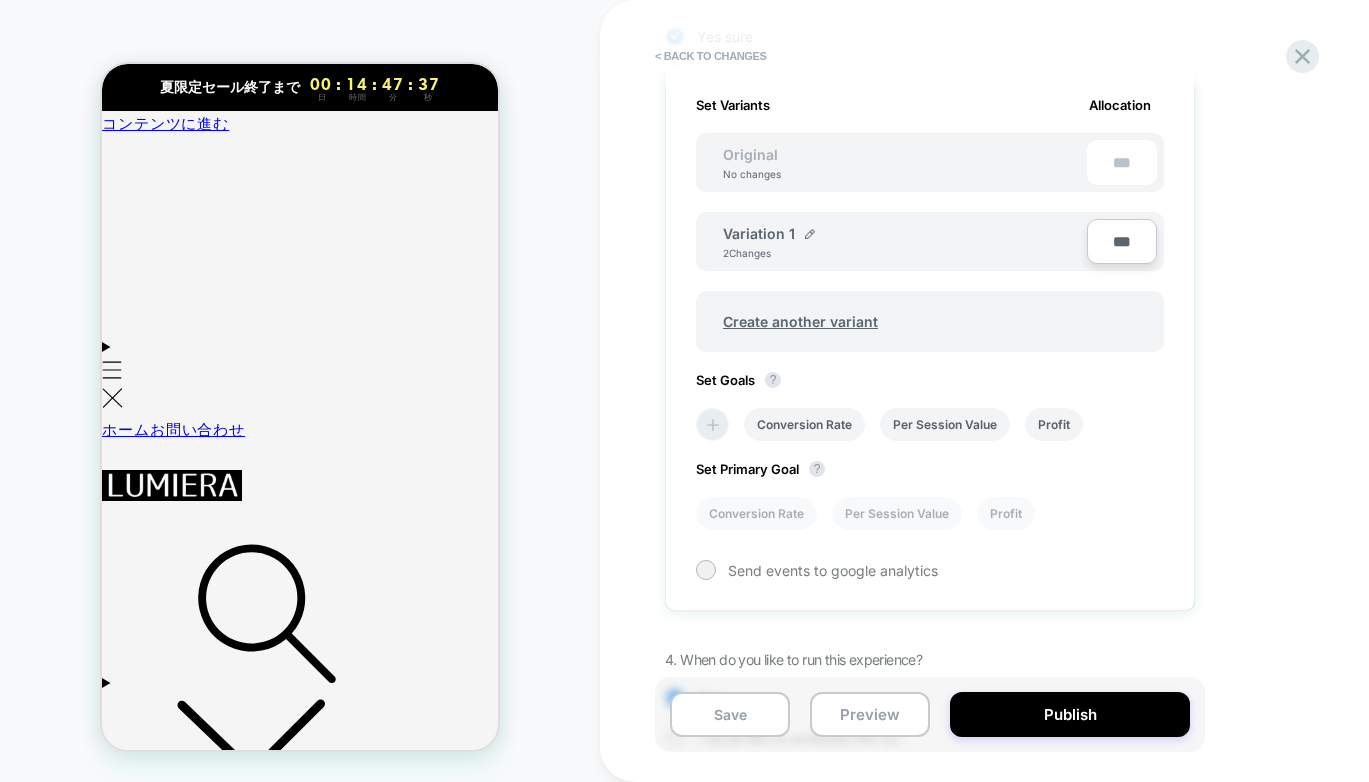 click 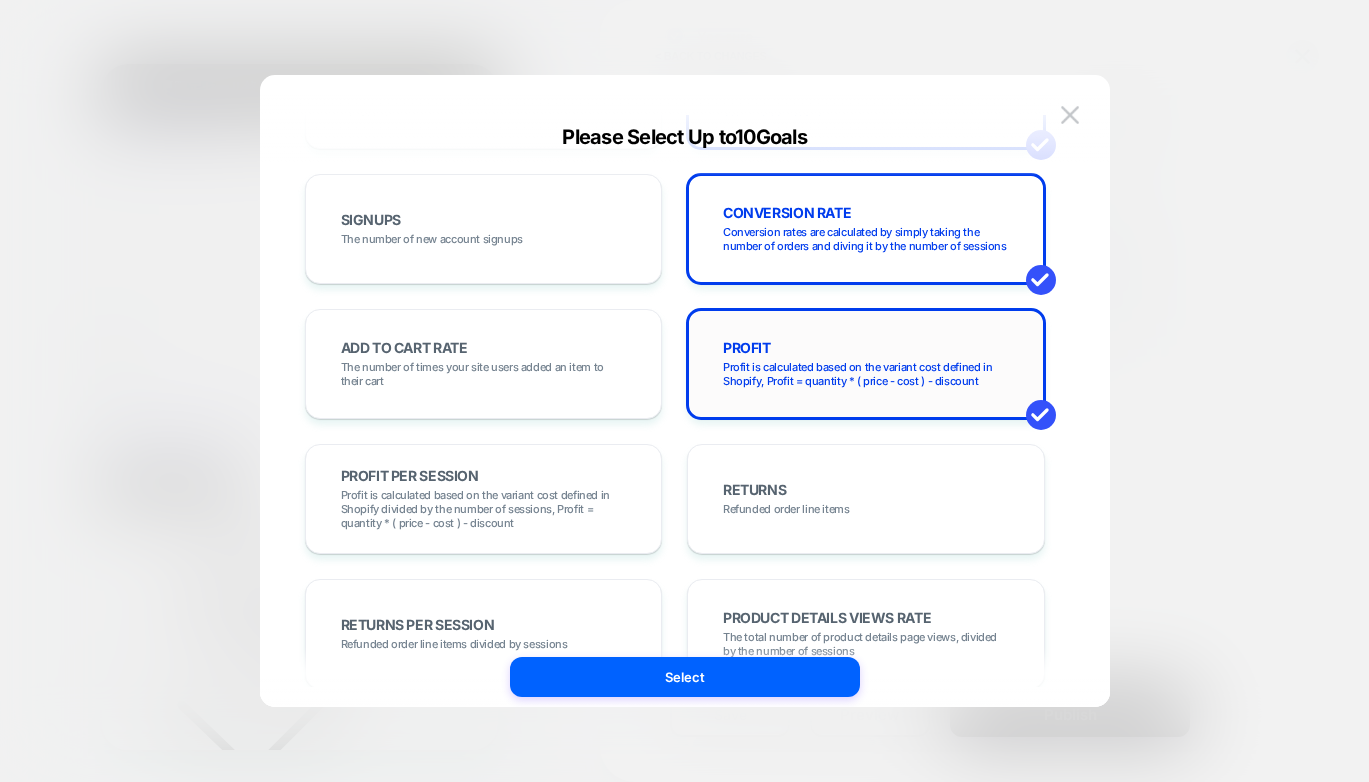 scroll, scrollTop: 308, scrollLeft: 0, axis: vertical 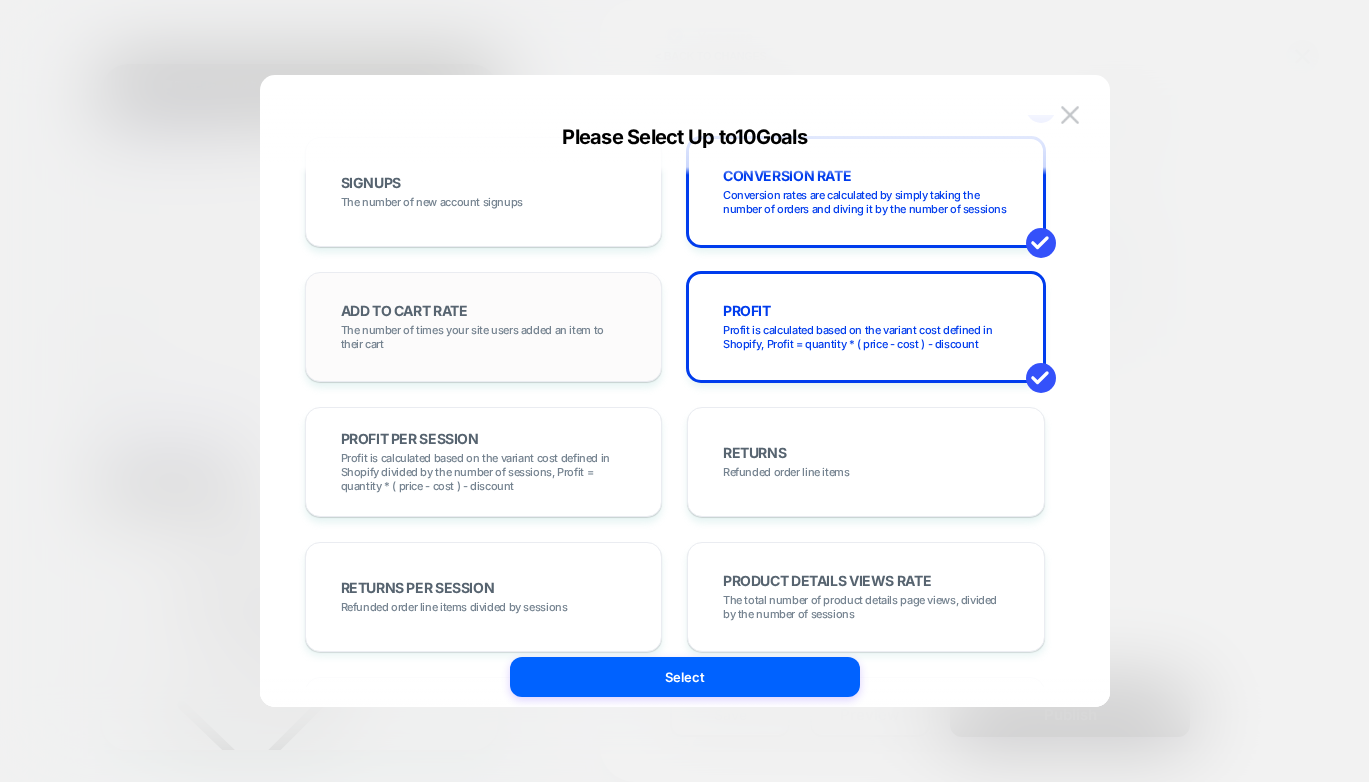 click on "The number of times your site users added an item to their cart" at bounding box center [484, 337] 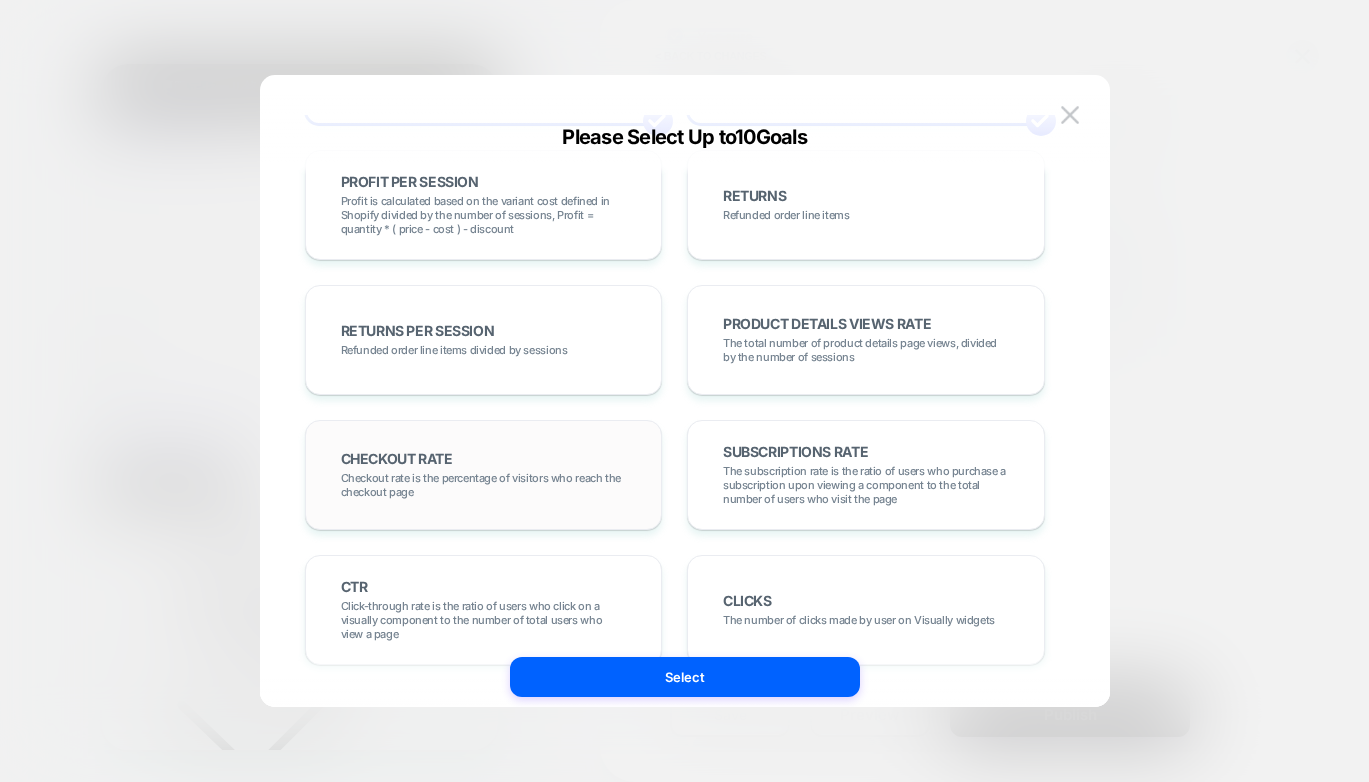 scroll, scrollTop: 589, scrollLeft: 0, axis: vertical 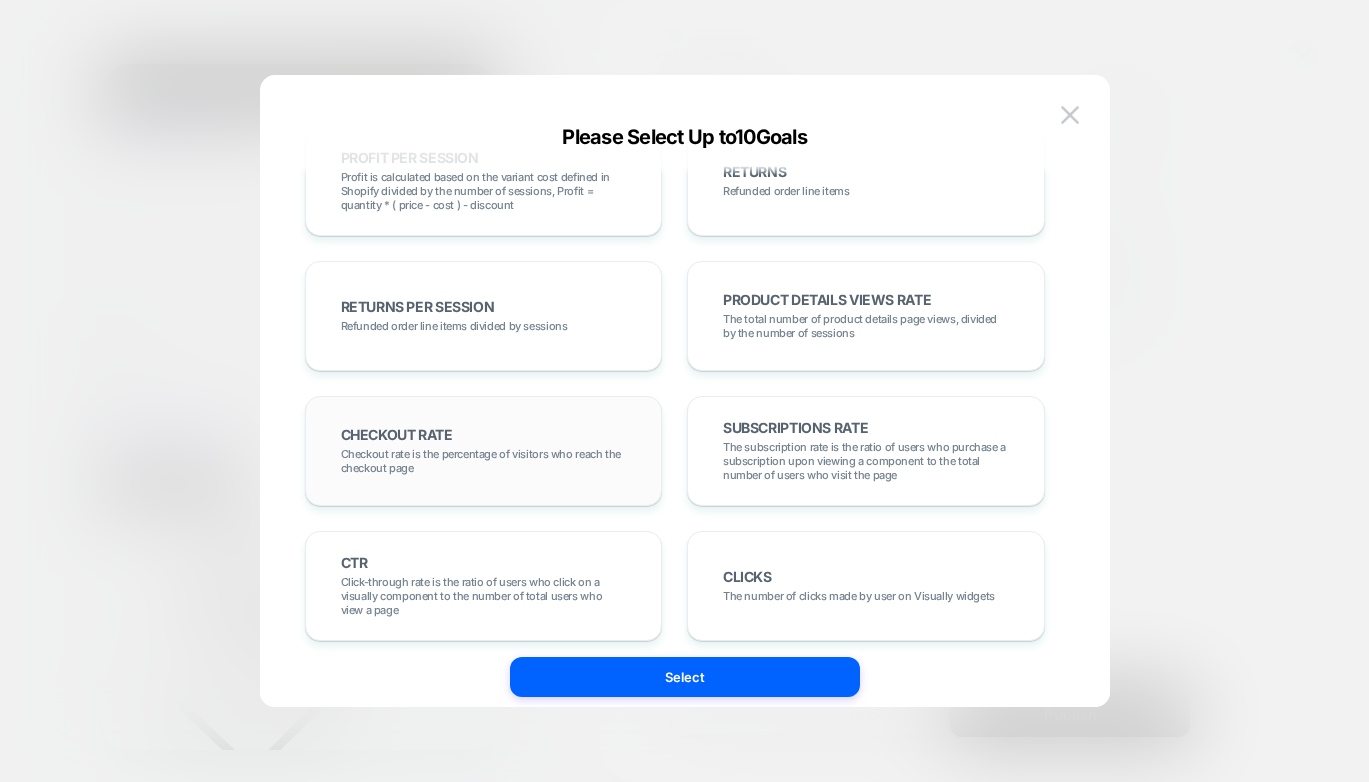 click on "Checkout rate is the percentage of visitors who reach the checkout page" at bounding box center (484, 461) 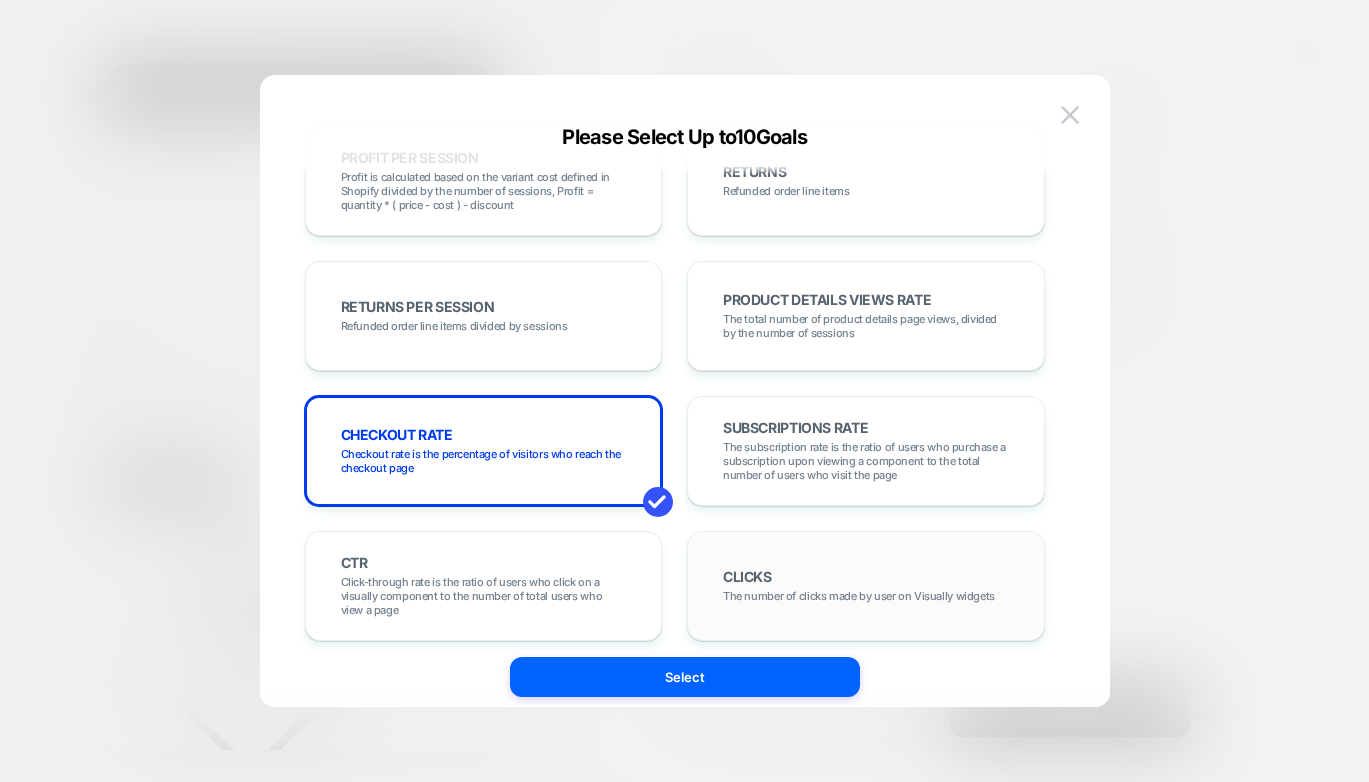 scroll, scrollTop: 603, scrollLeft: 0, axis: vertical 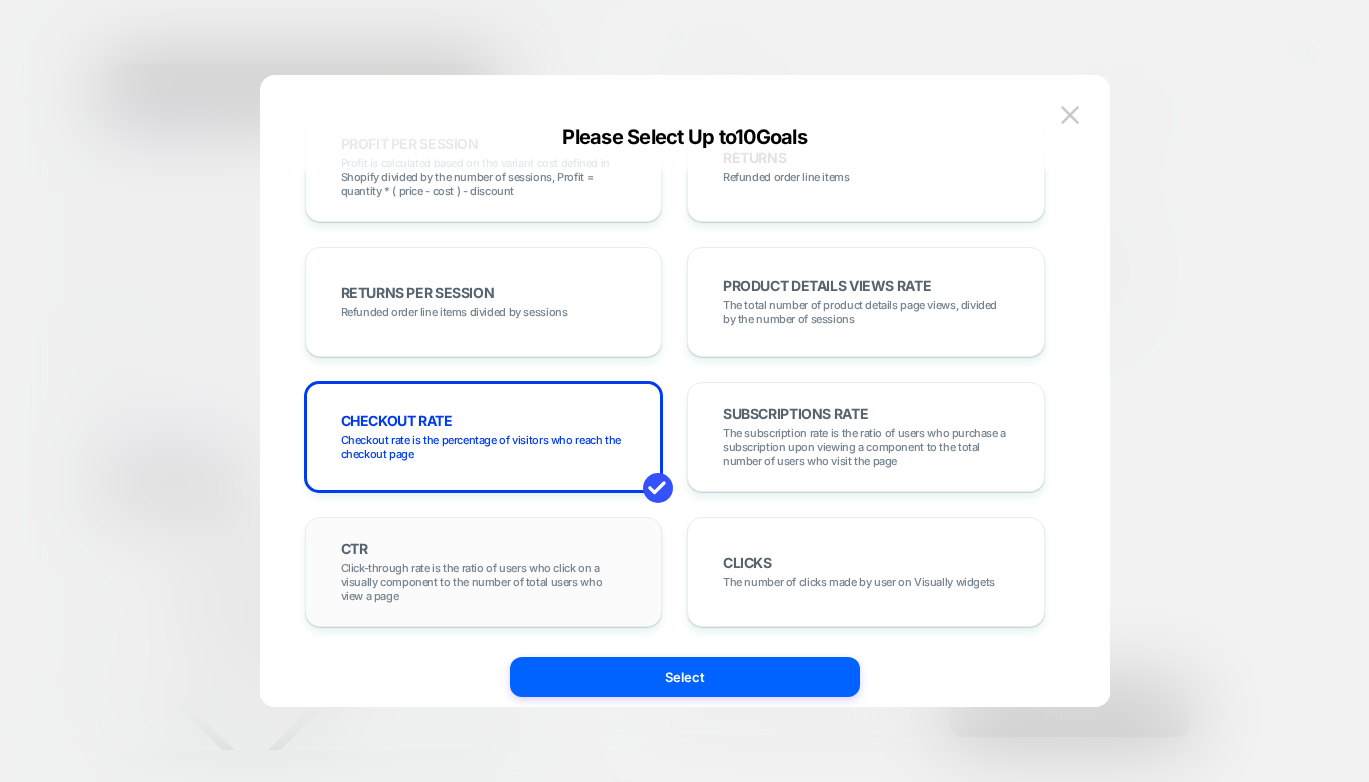 click on "CTR Click-through rate is the ratio of users who click on a visually component to the number of total users who view a page" at bounding box center [484, 572] 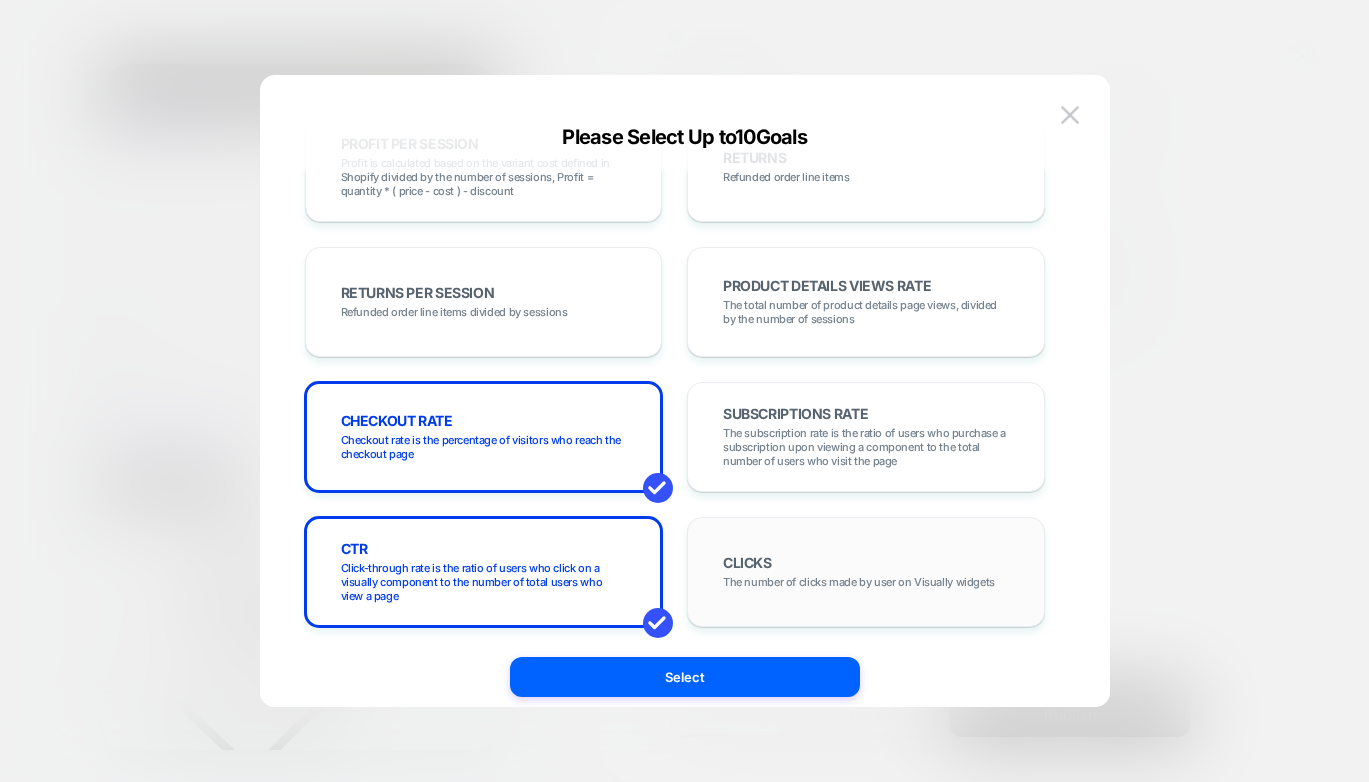 click on "The number of clicks made by user on Visually widgets" at bounding box center [859, 582] 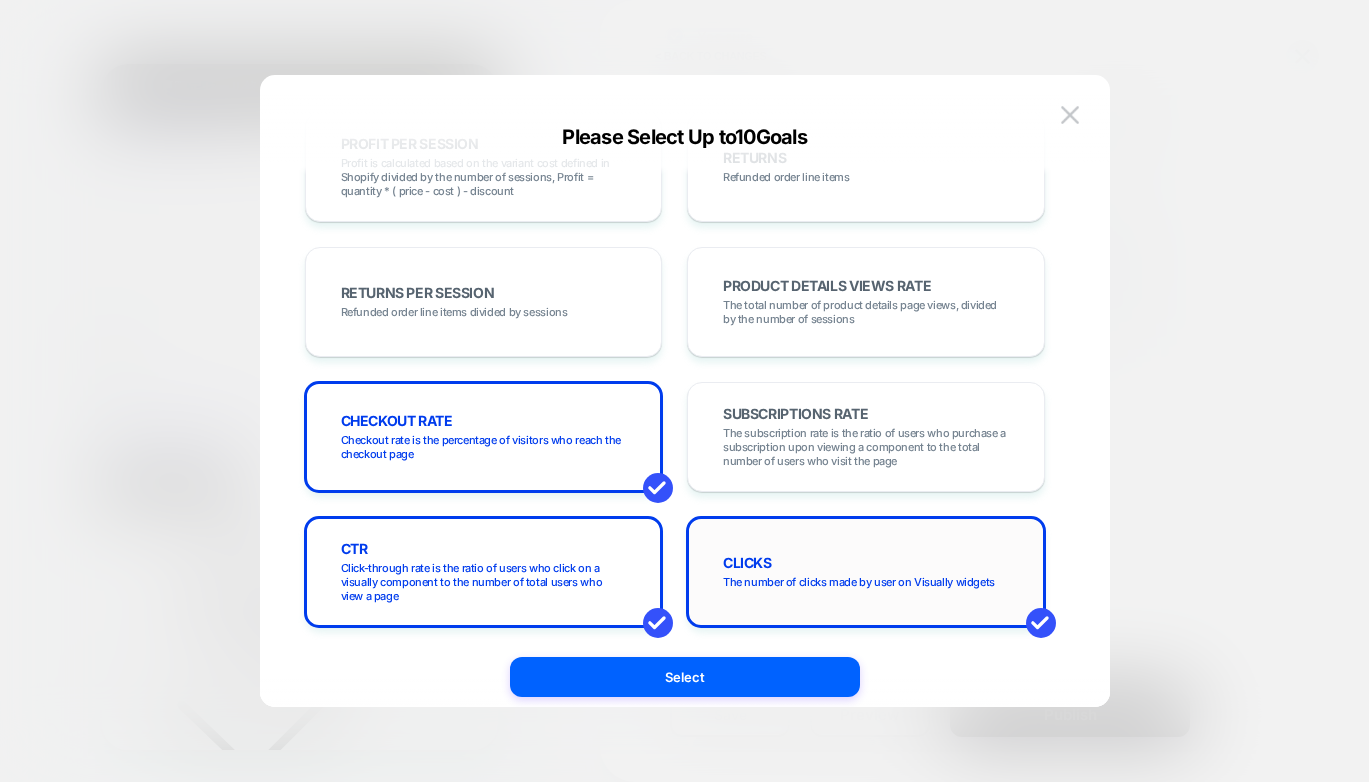 click on "CLICKS The number of clicks made by user on Visually widgets" at bounding box center [866, 572] 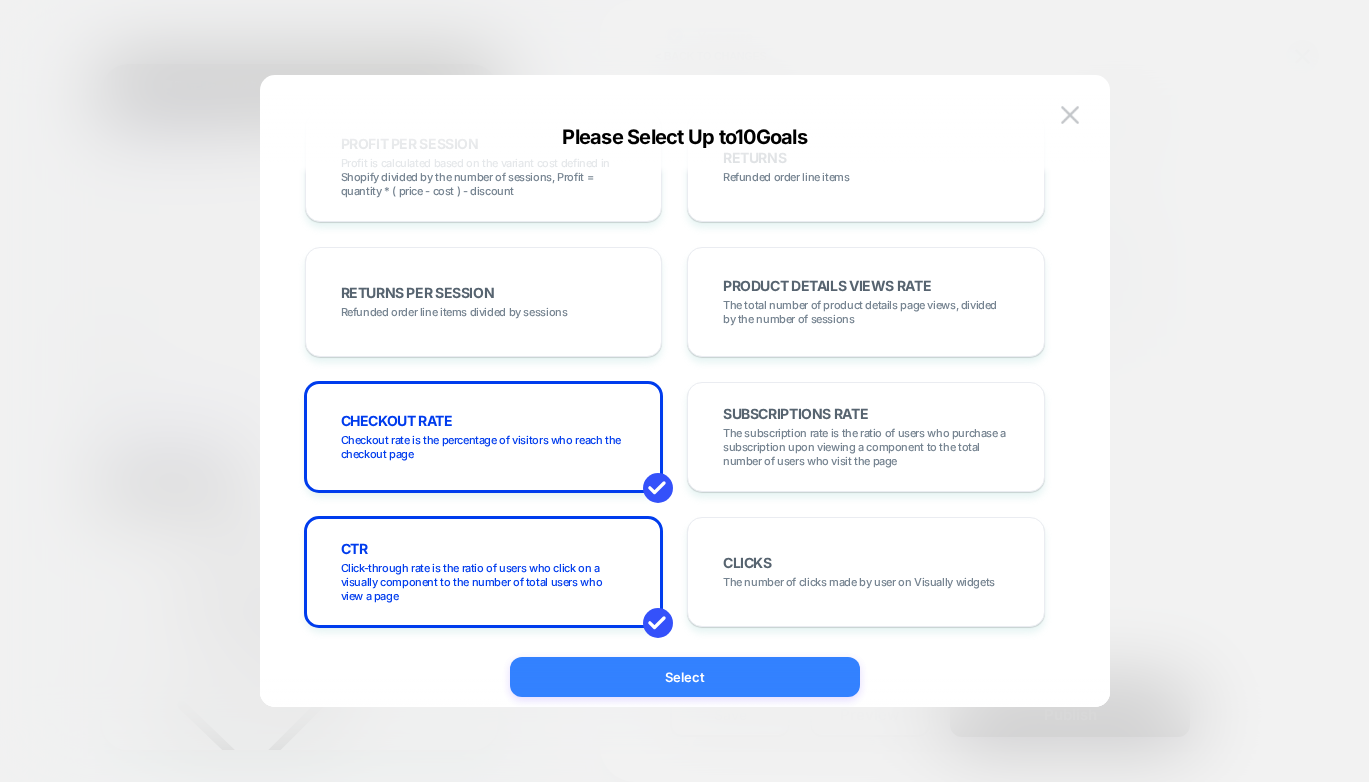 click on "Select" at bounding box center (685, 677) 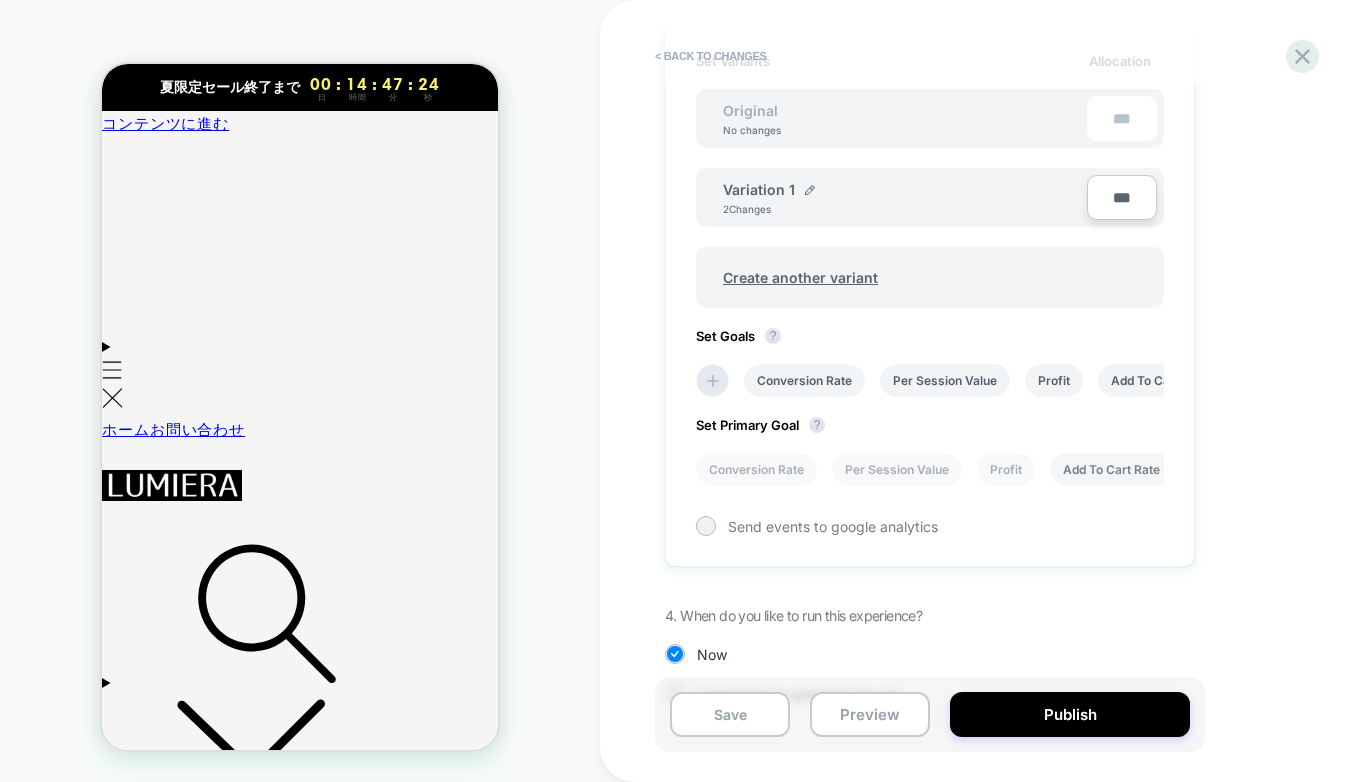 scroll, scrollTop: 659, scrollLeft: 0, axis: vertical 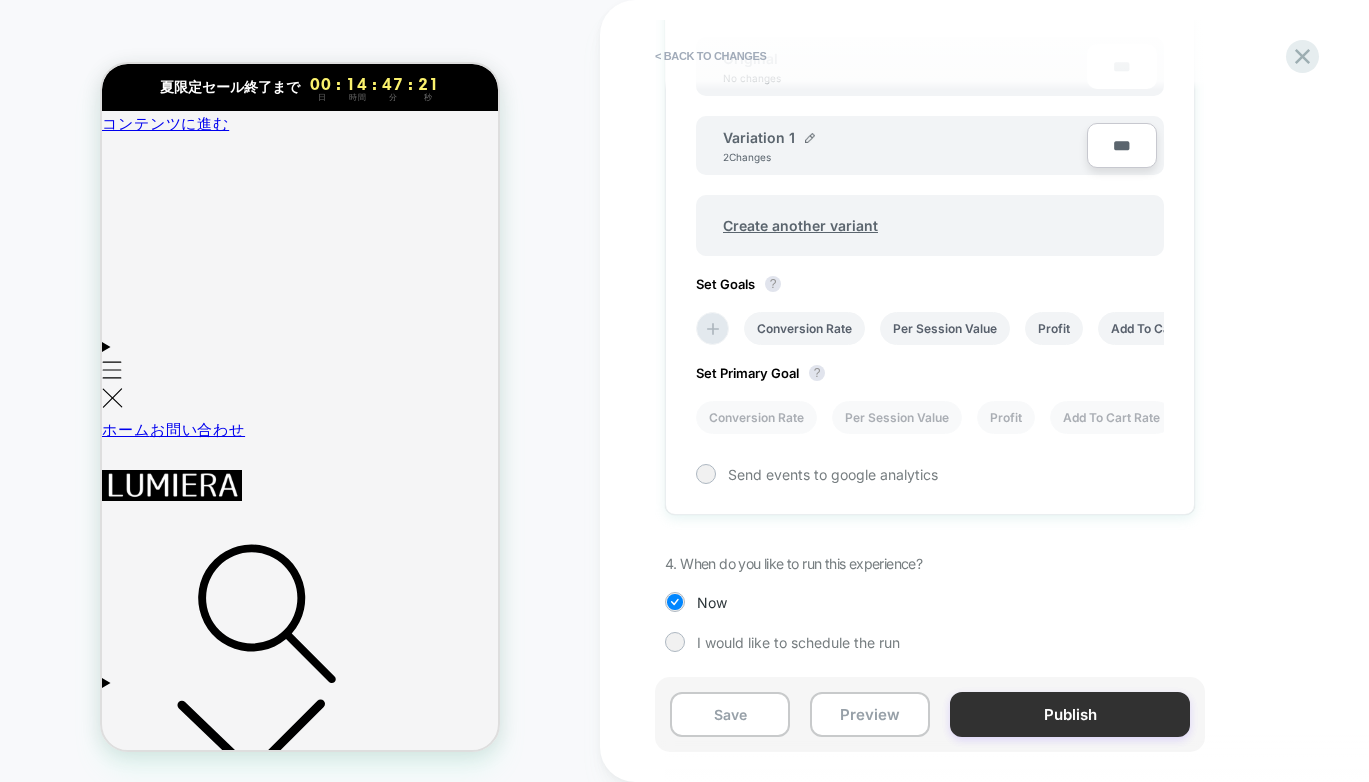 click on "Publish" at bounding box center [1070, 714] 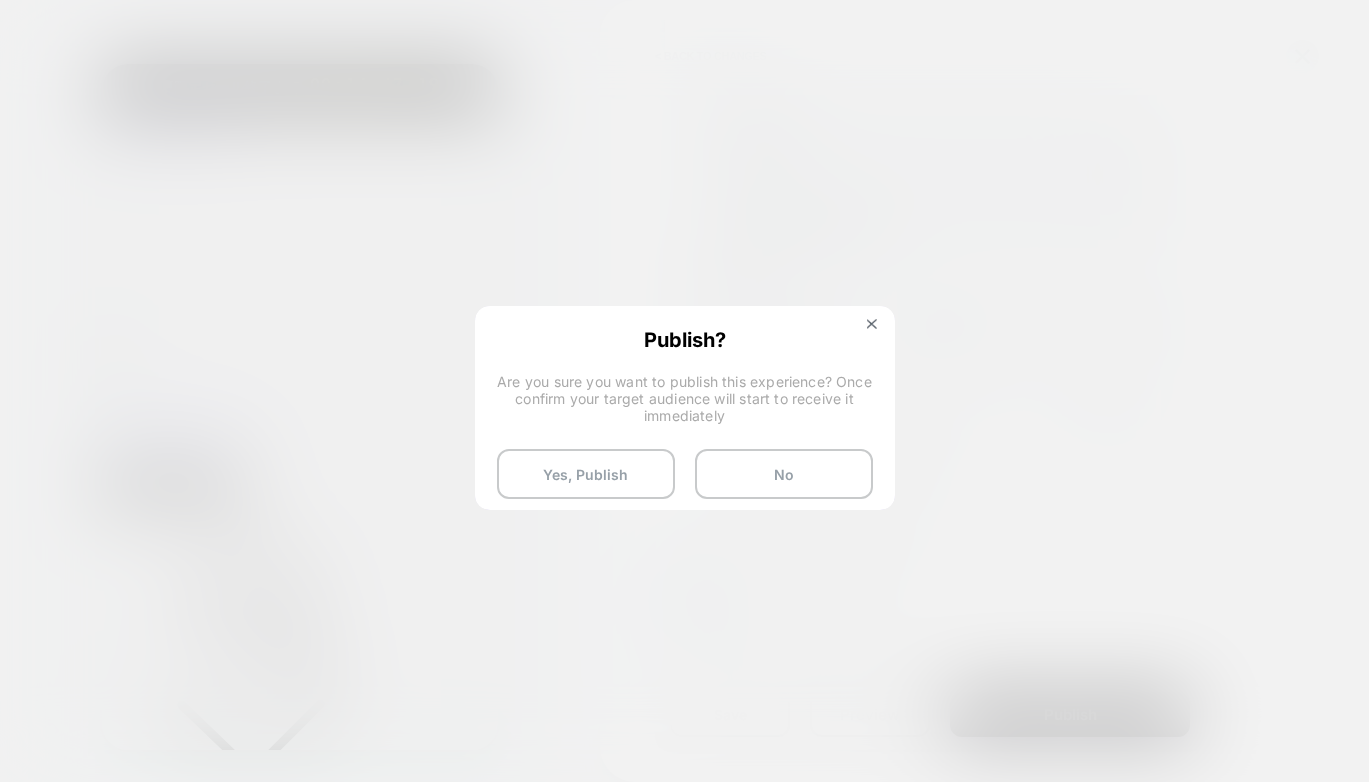 click on "Publish? Are you sure you want to publish this experience? Once confirm your target audience will start to receive it immediately Yes, Publish No" at bounding box center (685, 413) 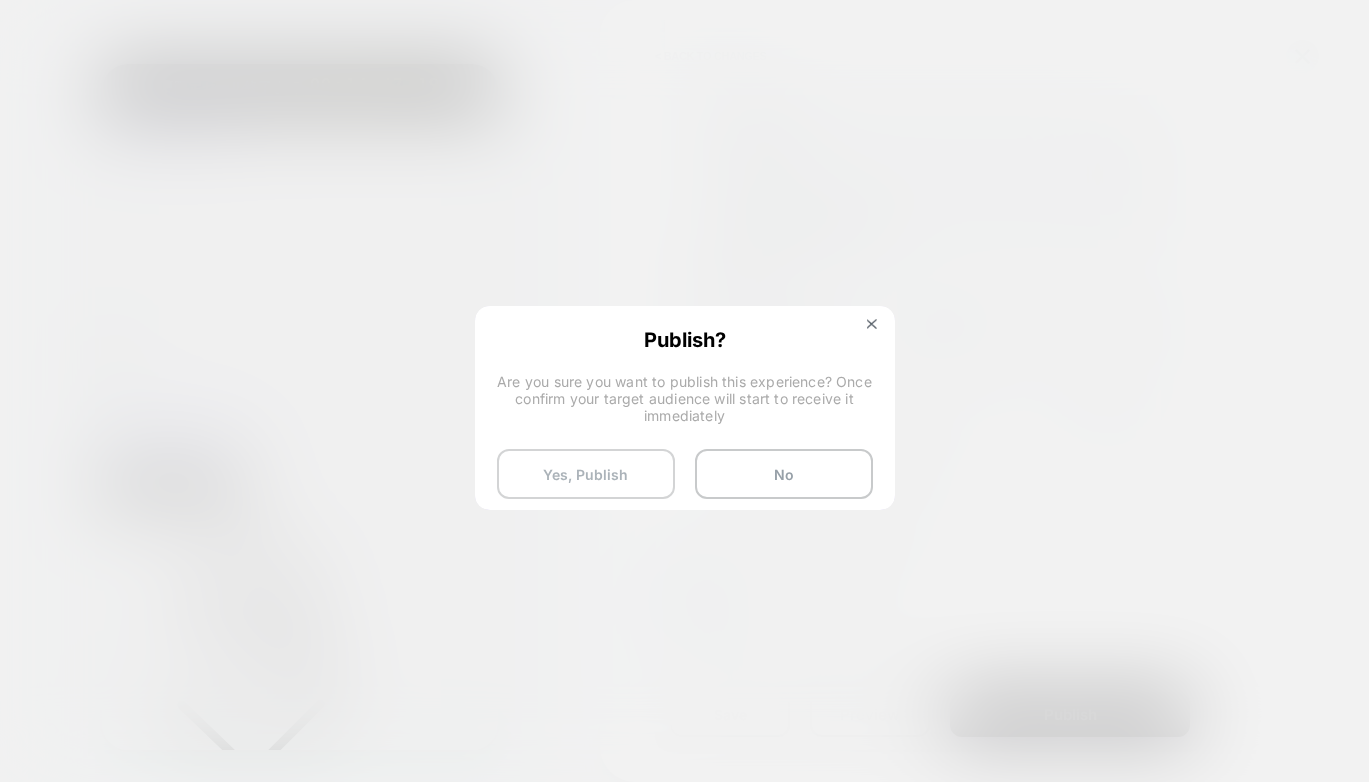 click on "Yes, Publish" at bounding box center [586, 474] 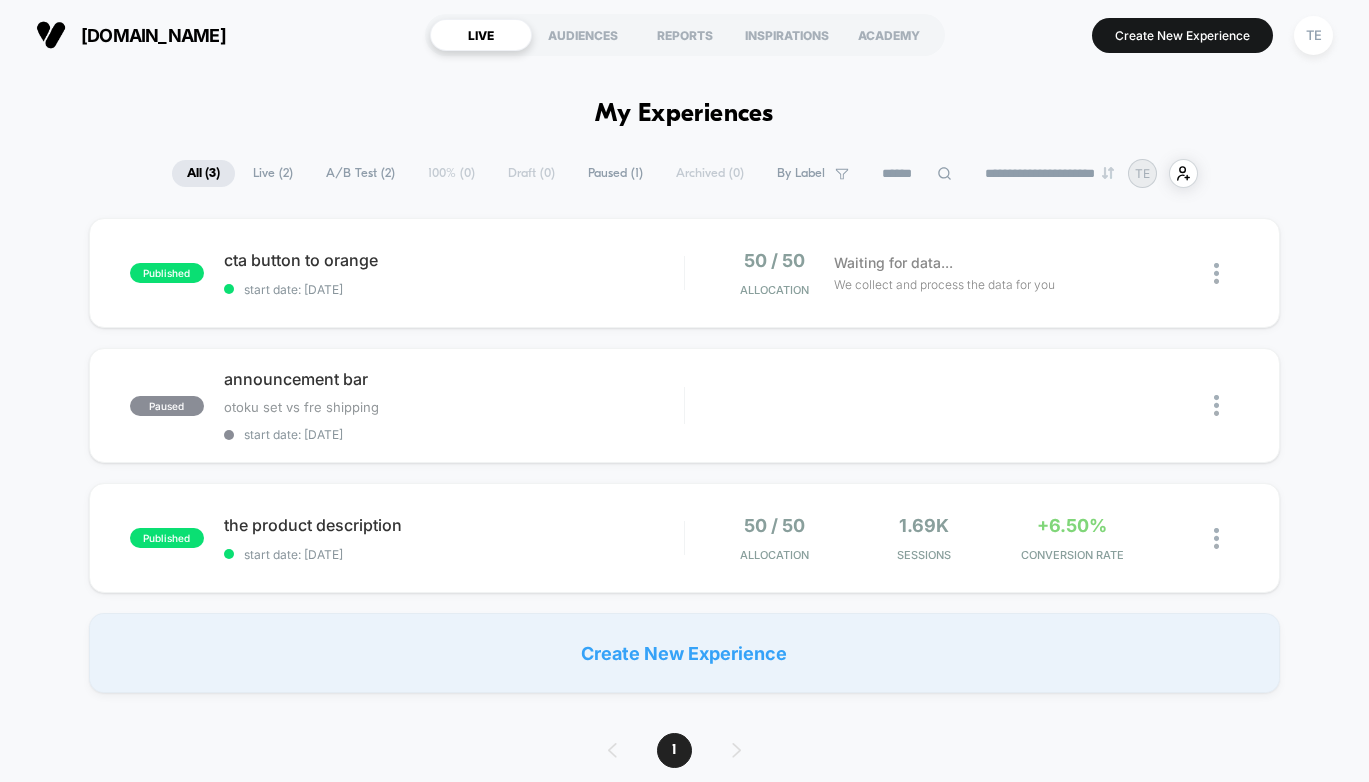 scroll, scrollTop: 0, scrollLeft: 0, axis: both 